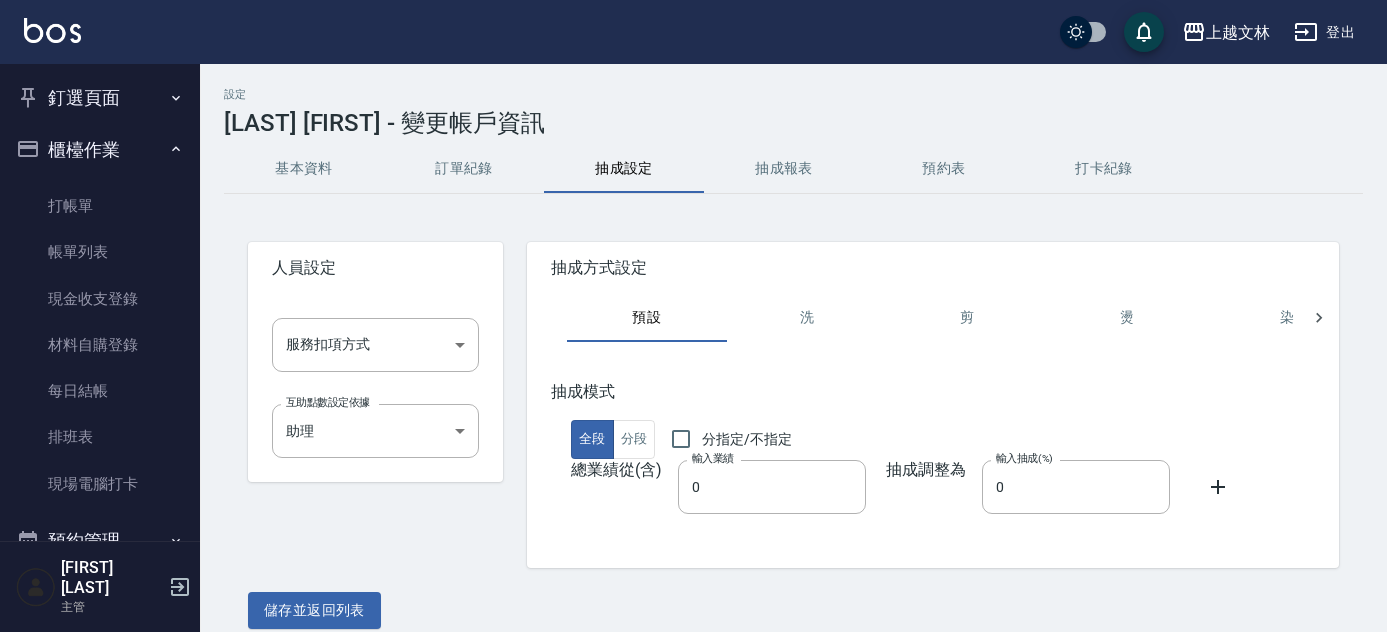scroll, scrollTop: 0, scrollLeft: 0, axis: both 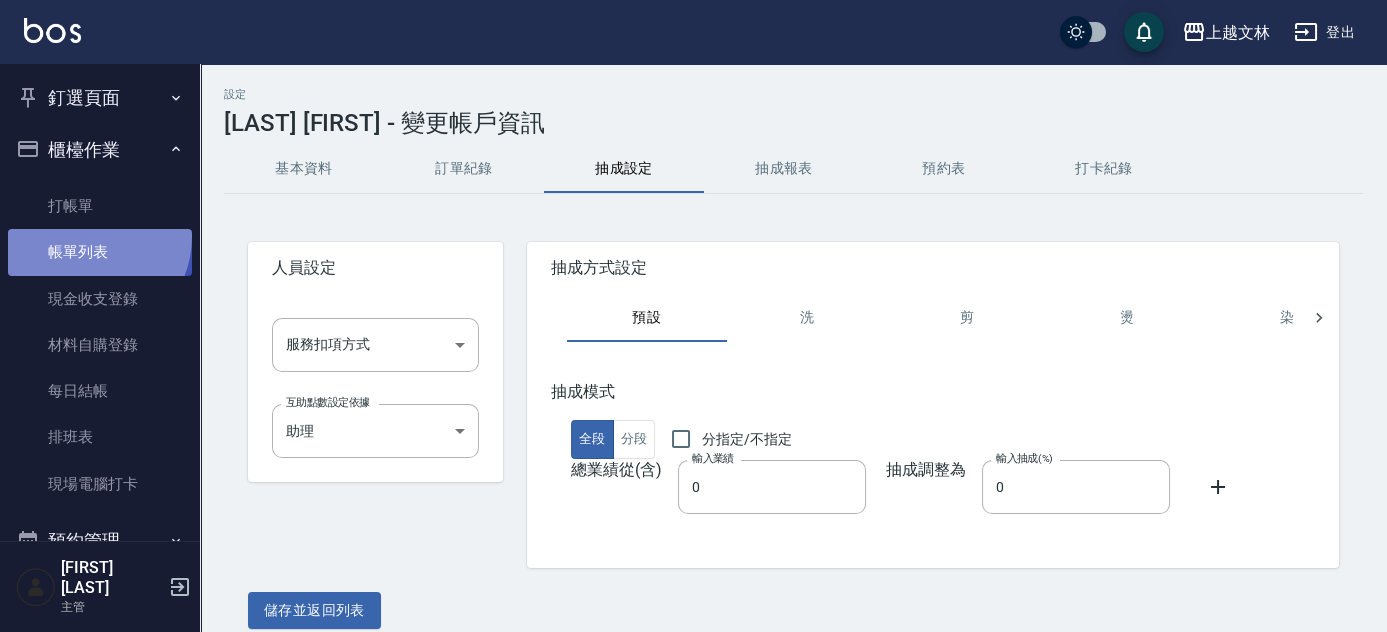 click on "帳單列表" at bounding box center (100, 252) 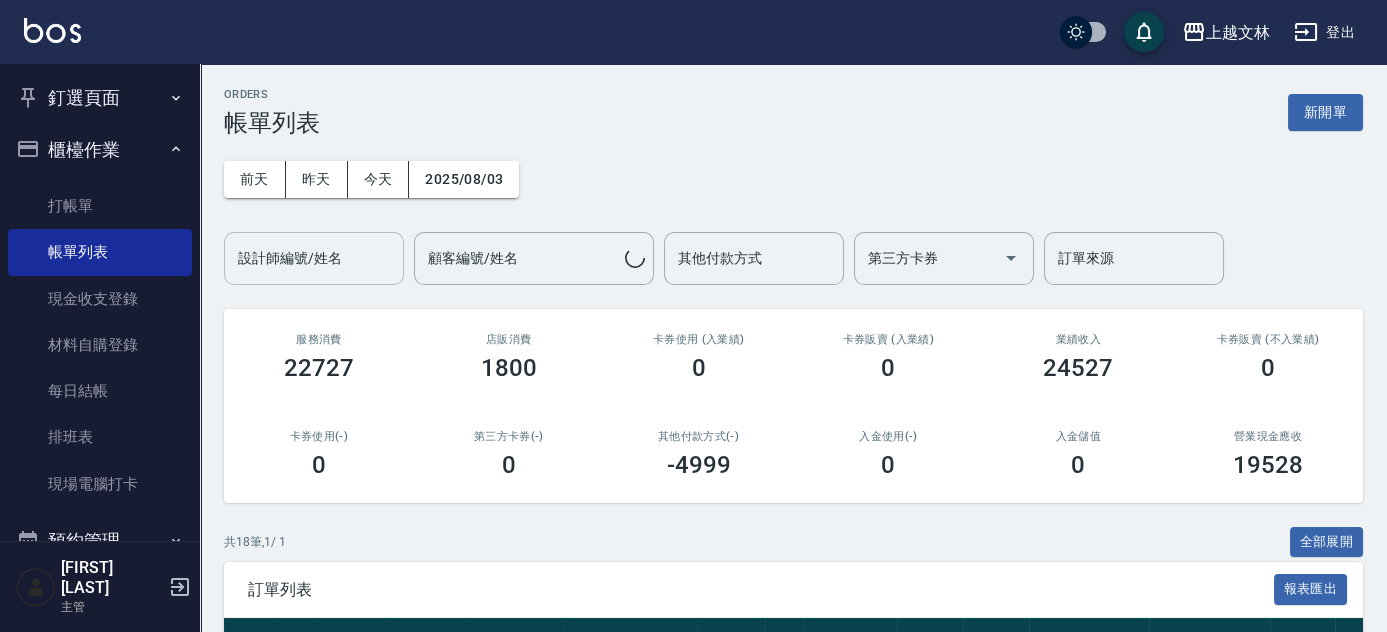 click on "設計師編號/姓名 設計師編號/姓名" at bounding box center [314, 258] 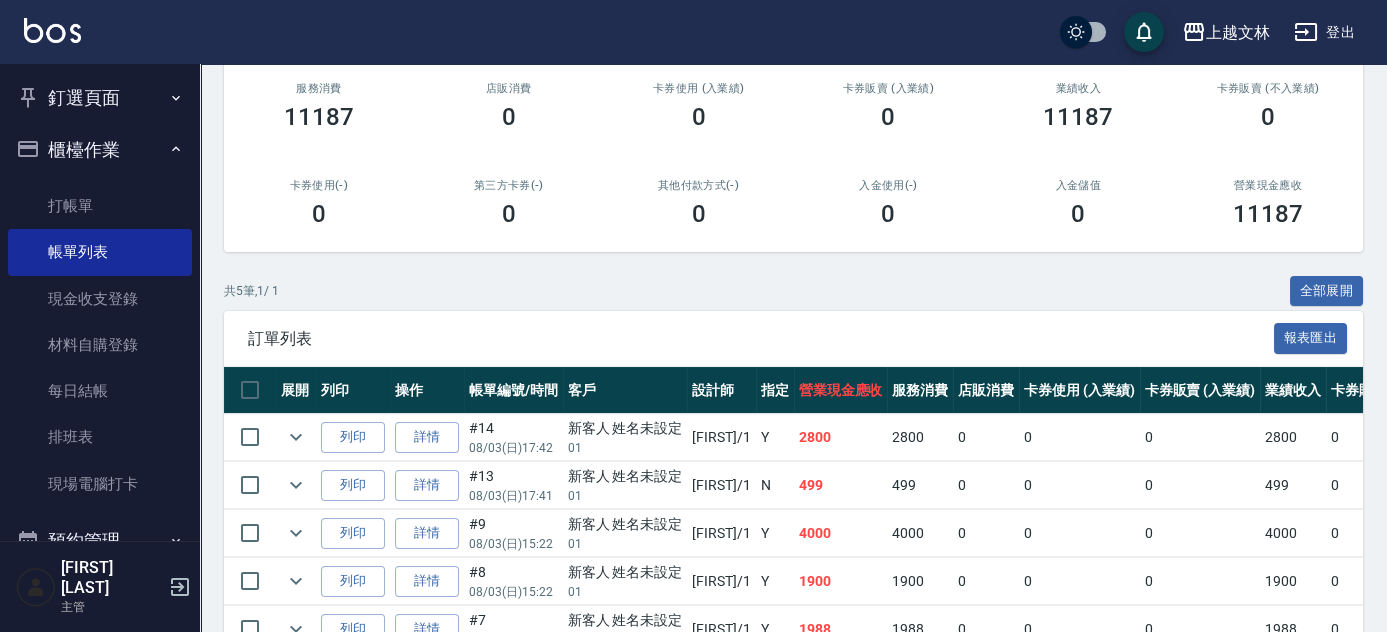 scroll, scrollTop: 361, scrollLeft: 0, axis: vertical 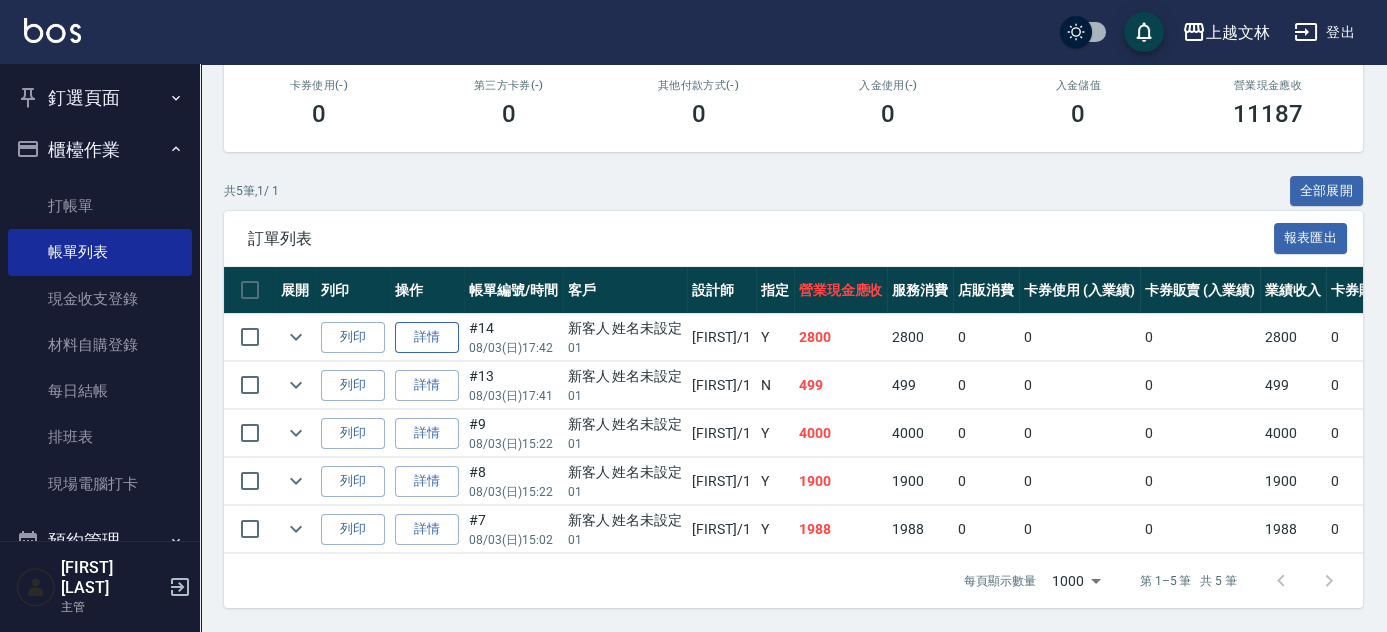 type on "[FIRST]-[NUMBER]" 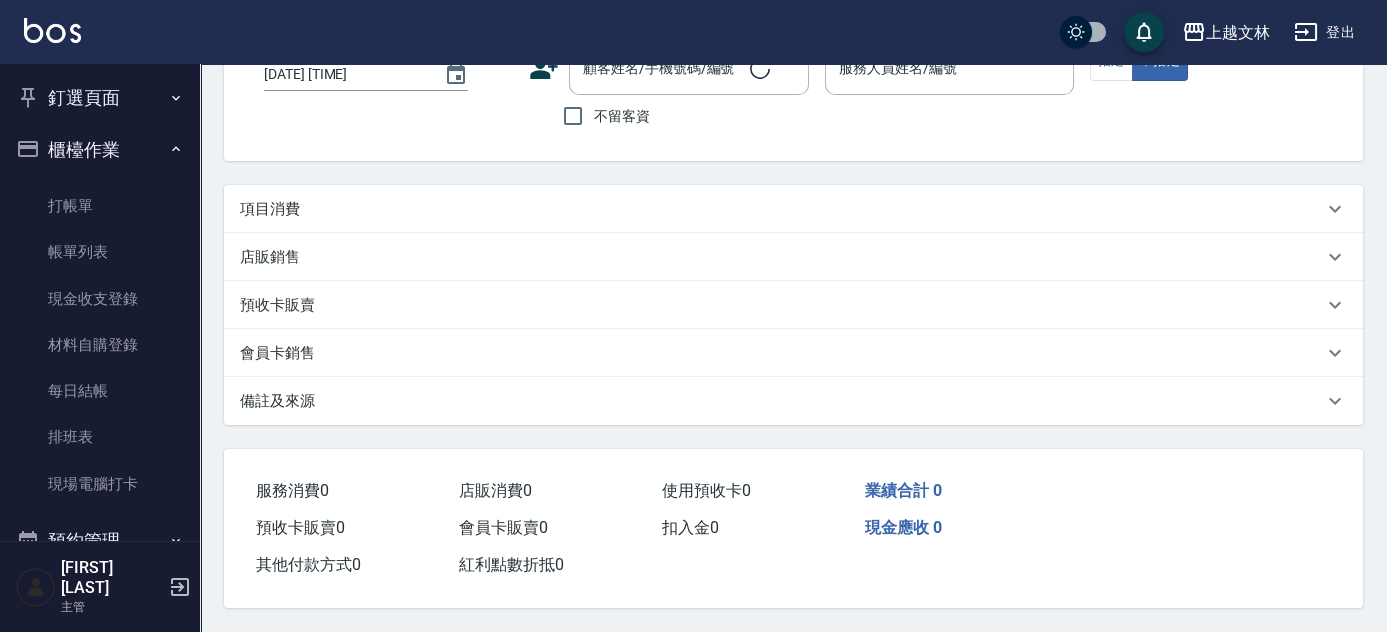 scroll, scrollTop: 0, scrollLeft: 0, axis: both 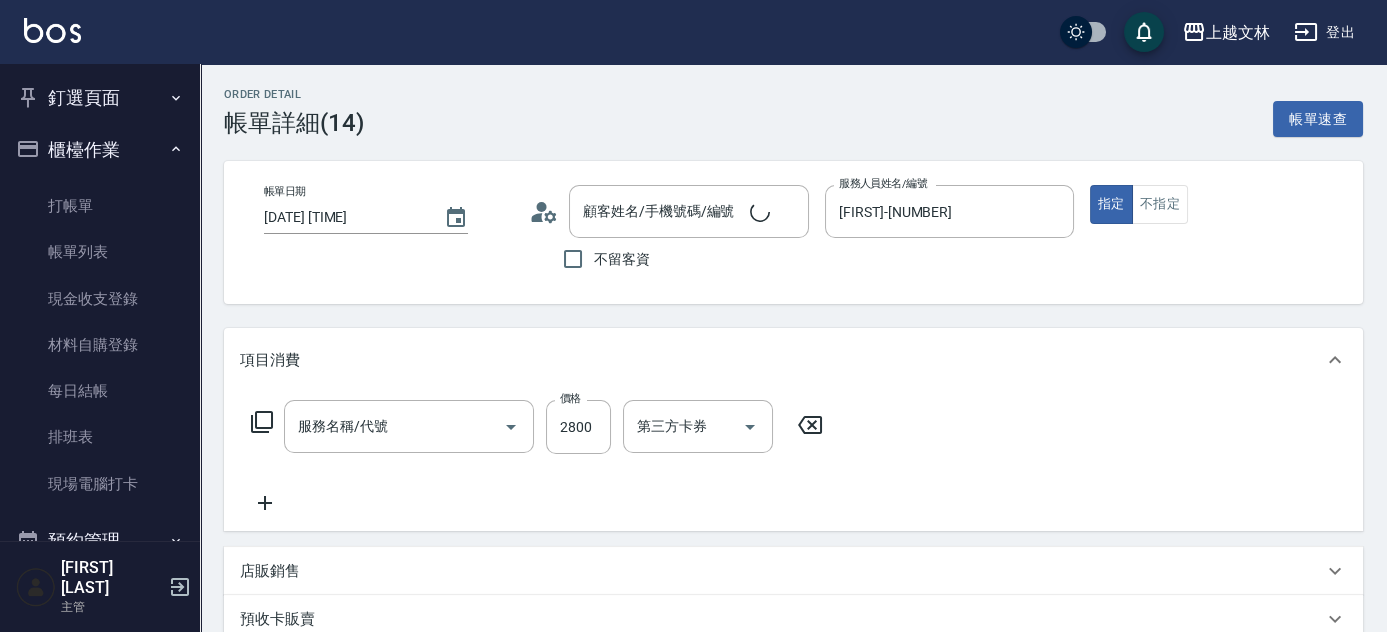 type on "[DATE] [TIME]" 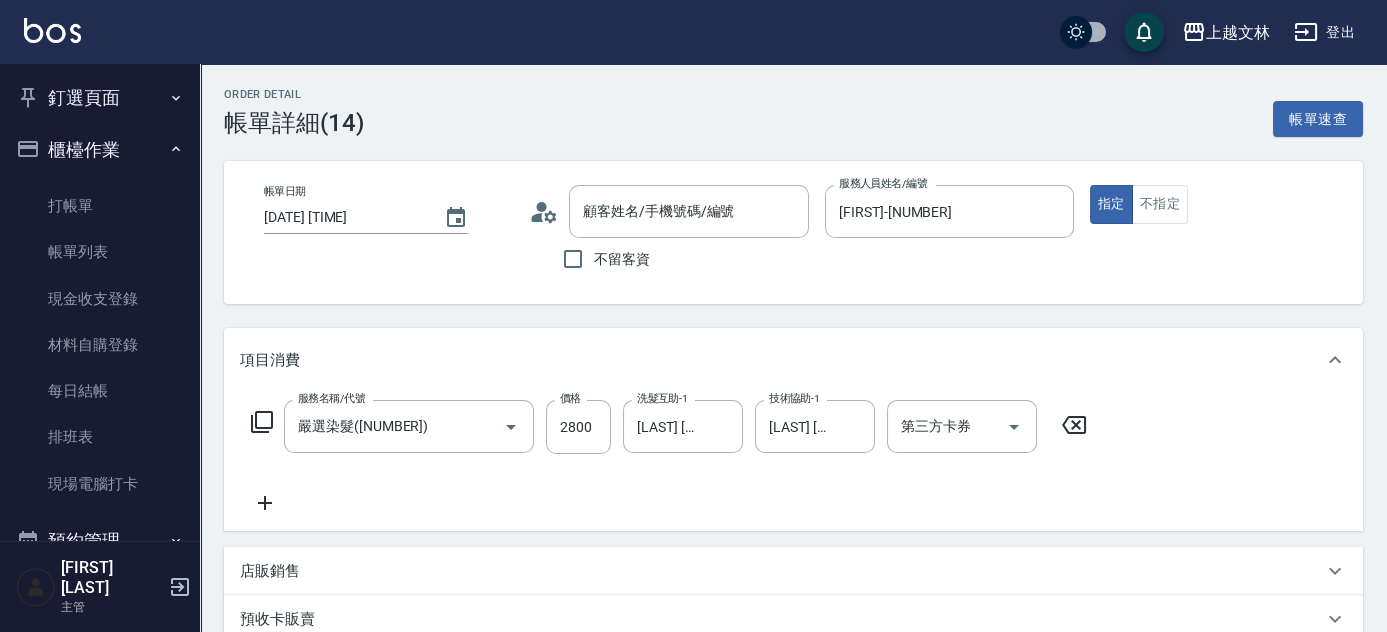 type on "新客人 姓名未設定/01/null" 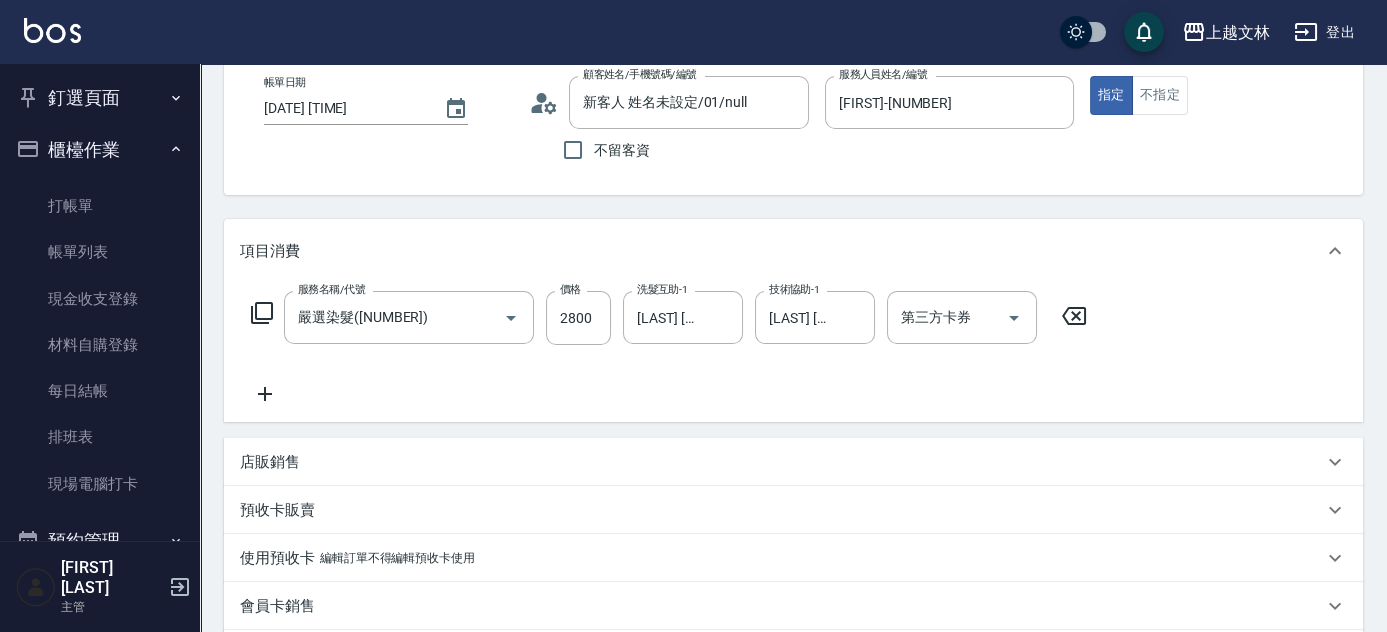 scroll, scrollTop: 181, scrollLeft: 0, axis: vertical 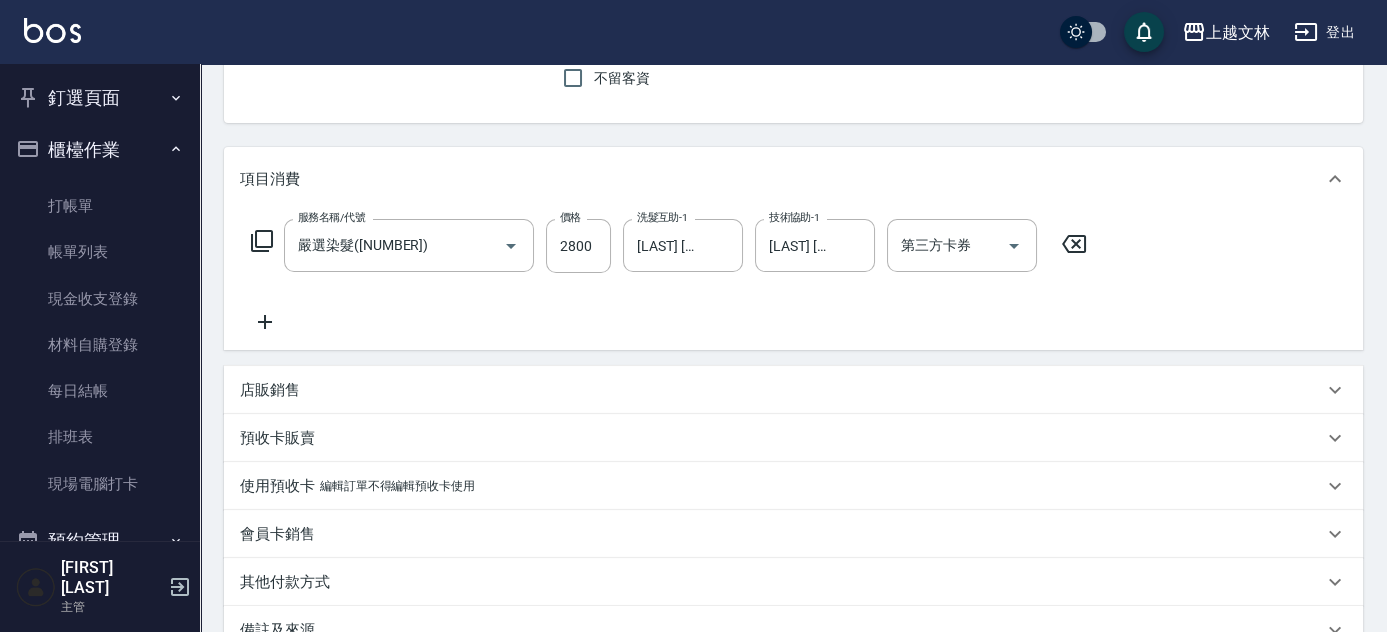 click on "店販銷售" at bounding box center [270, 390] 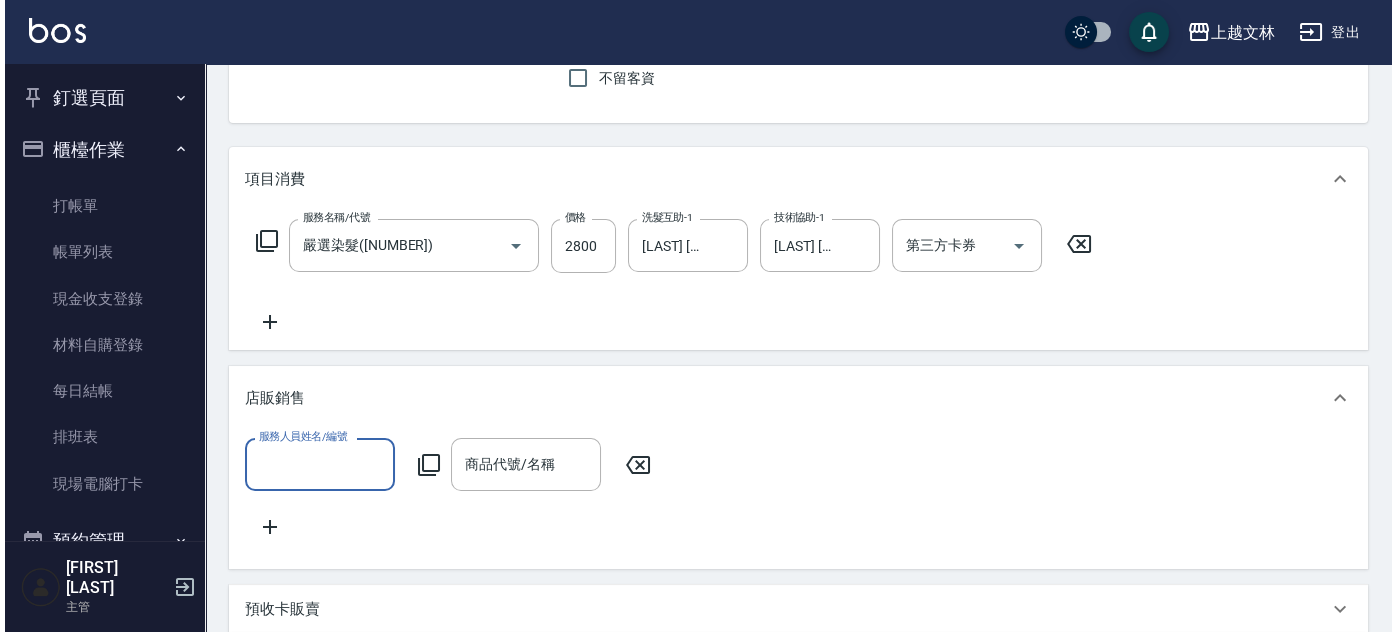 scroll, scrollTop: 0, scrollLeft: 0, axis: both 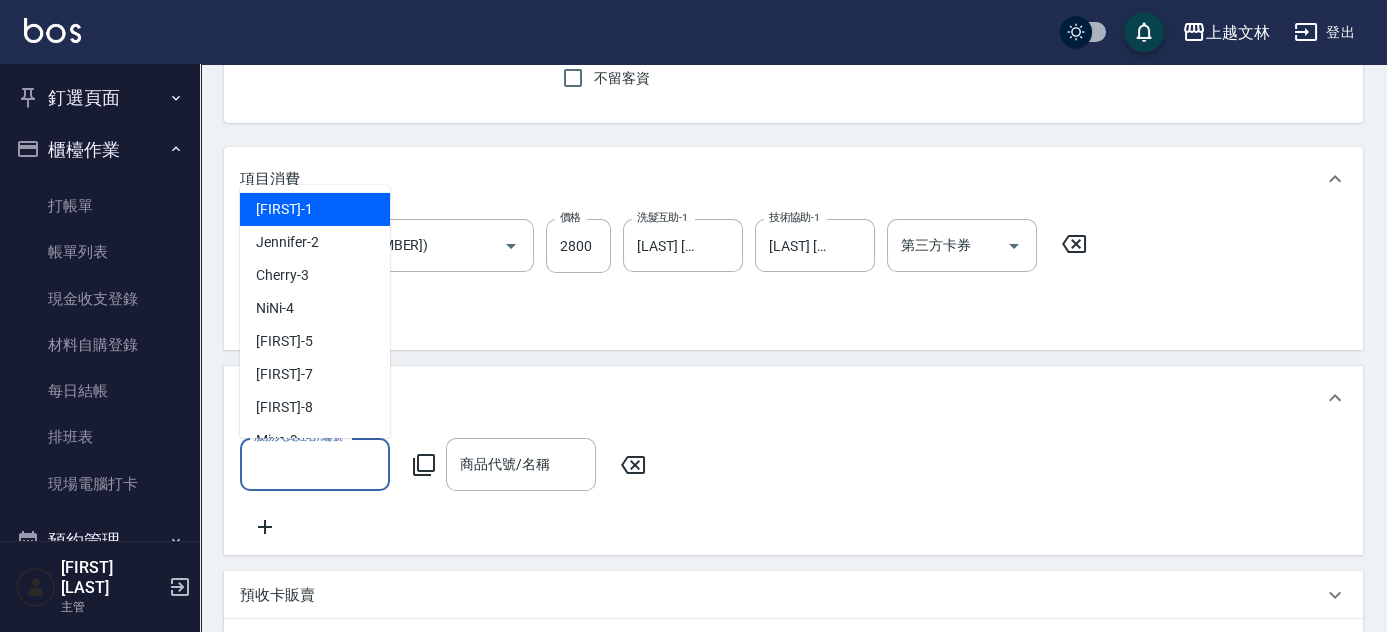 click on "服務人員姓名/編號" at bounding box center [315, 464] 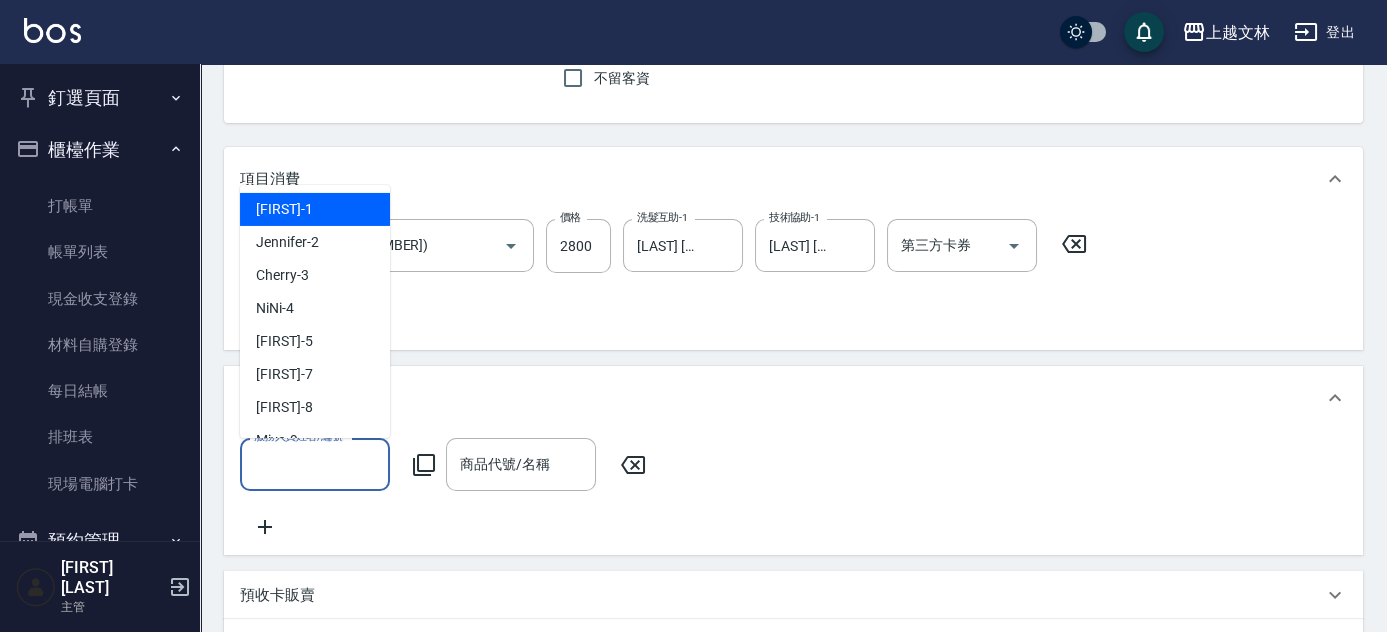 click on "[FIRST] -[NUMBER]" at bounding box center [284, 209] 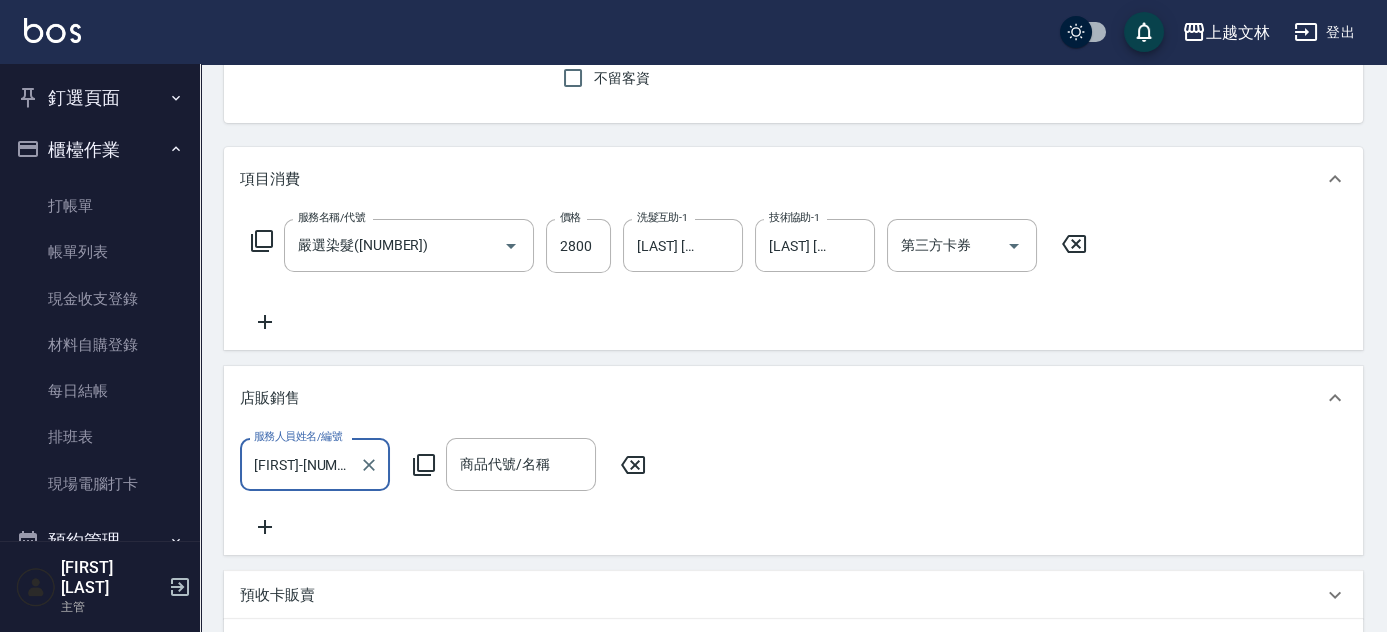 click 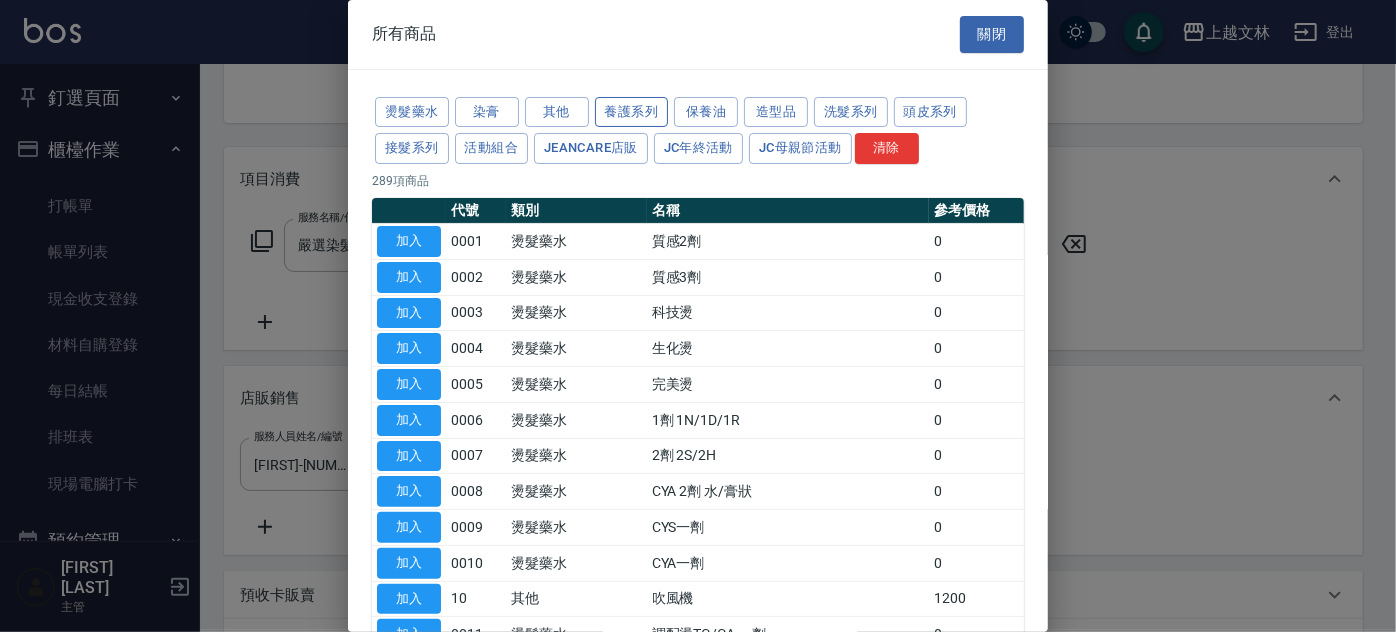 click on "養護系列" at bounding box center (632, 112) 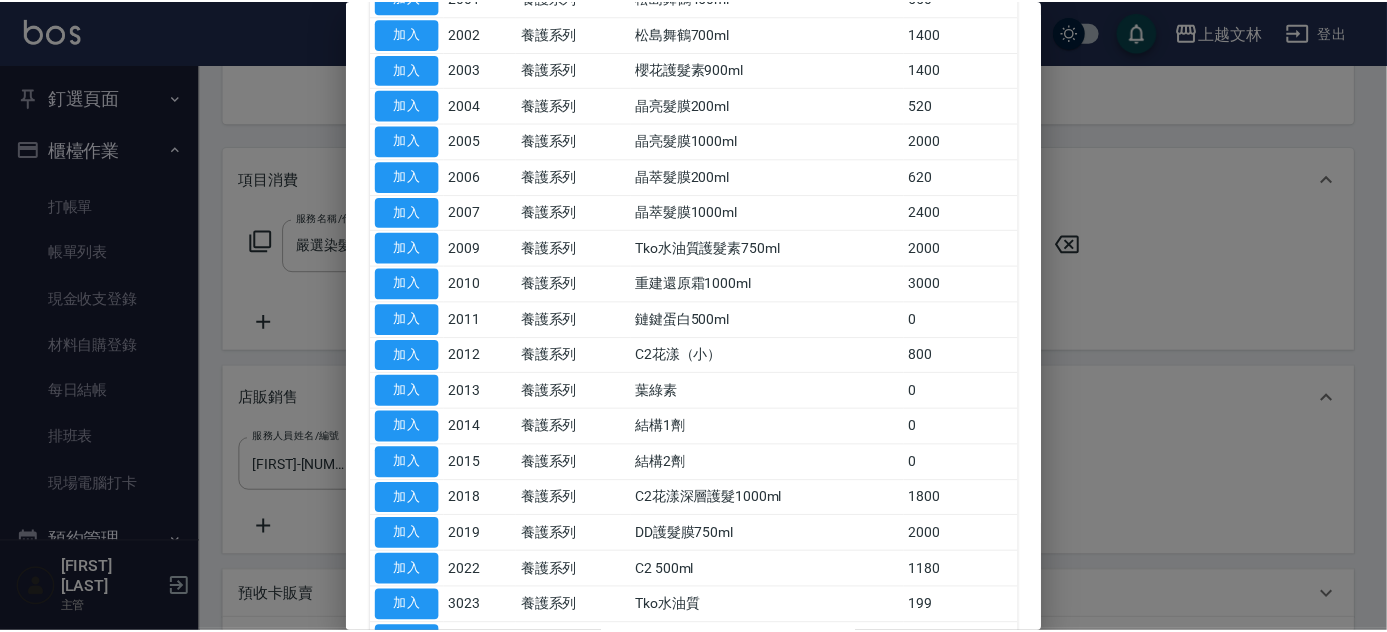scroll, scrollTop: 272, scrollLeft: 0, axis: vertical 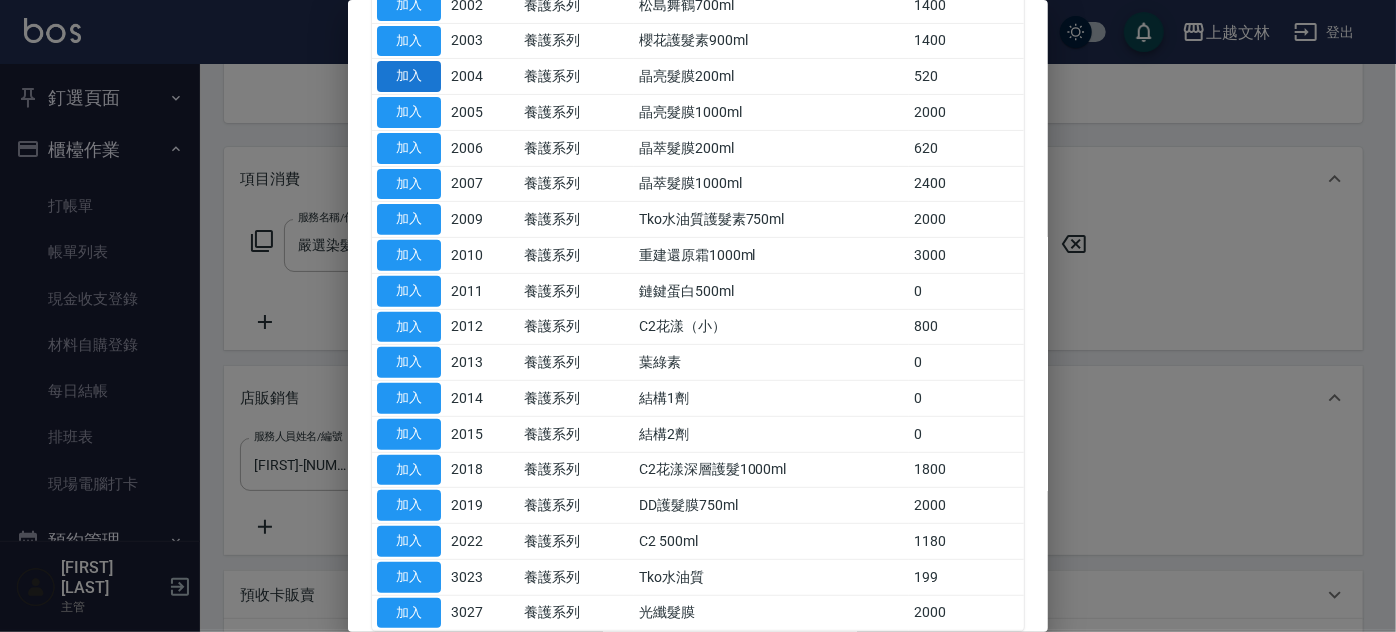 click on "加入" at bounding box center (409, 76) 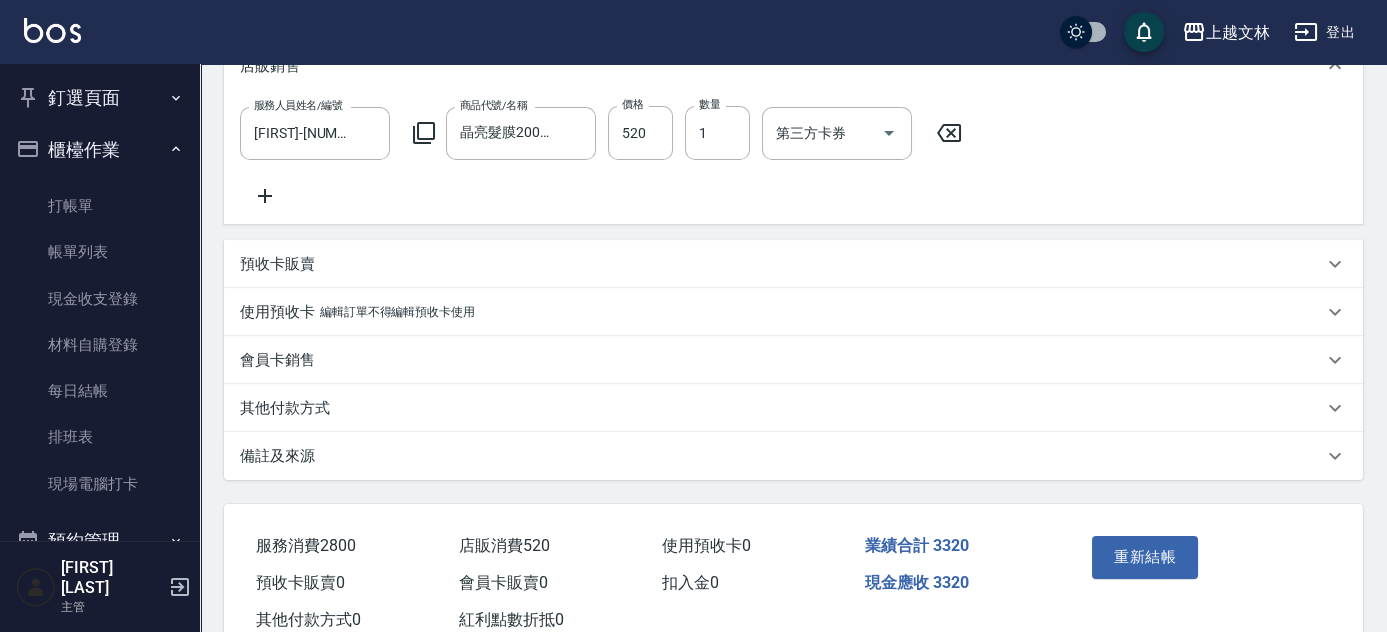 scroll, scrollTop: 589, scrollLeft: 0, axis: vertical 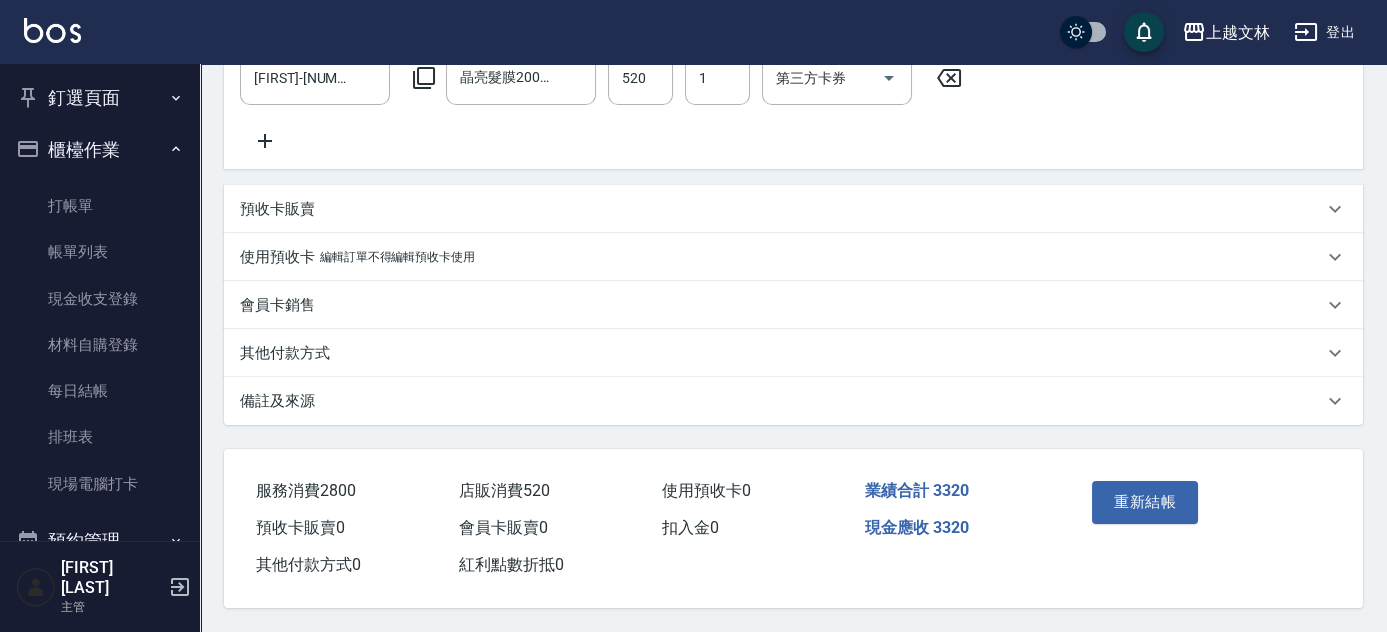 click on "其他付款方式" at bounding box center [285, 353] 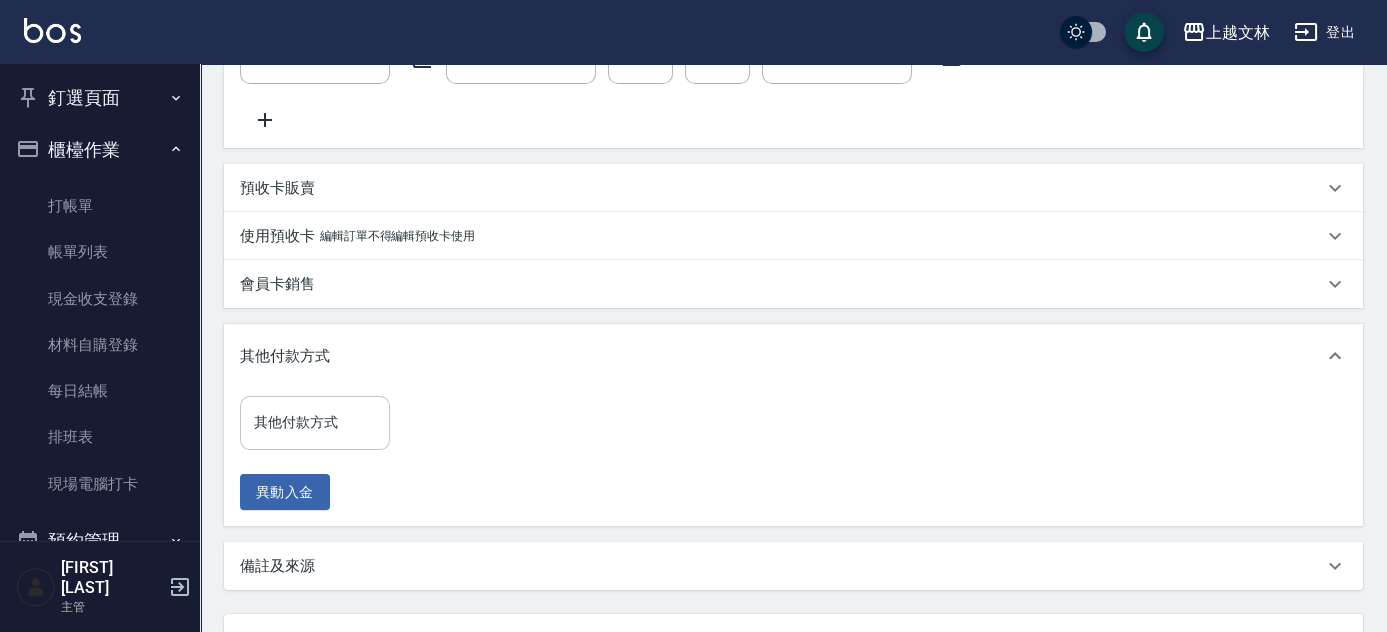 click on "其他付款方式 其他付款方式" at bounding box center (315, 422) 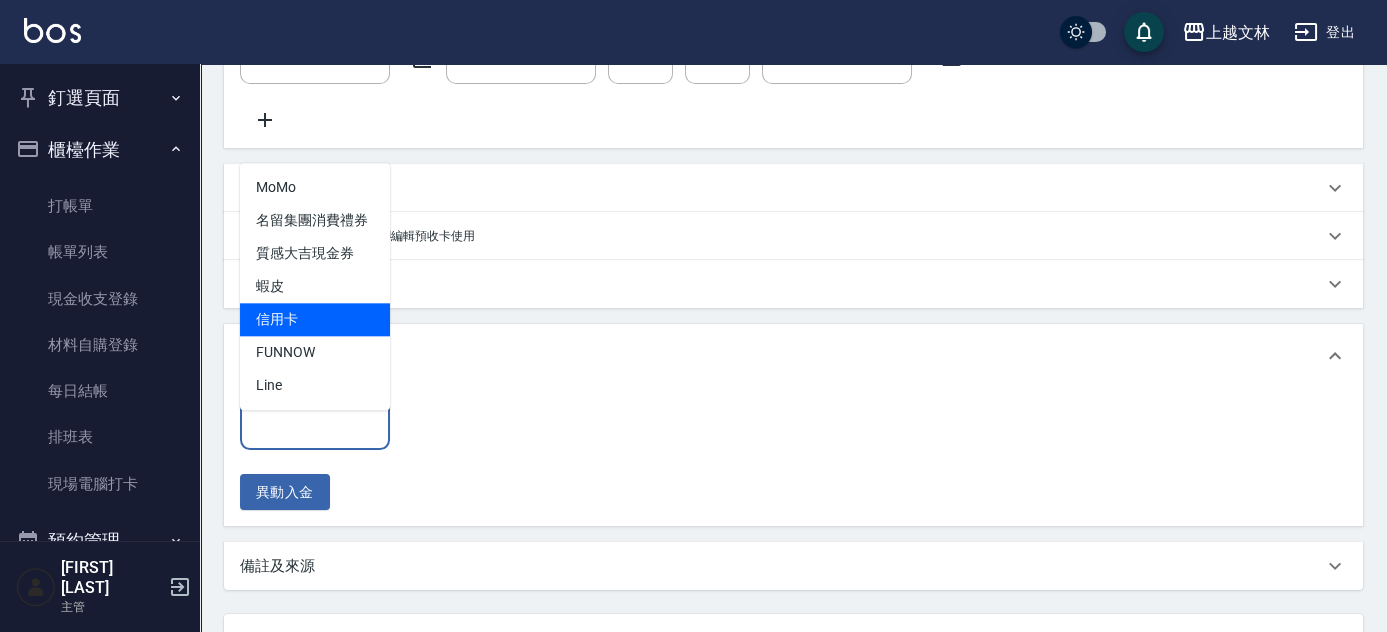 click on "信用卡" at bounding box center (315, 319) 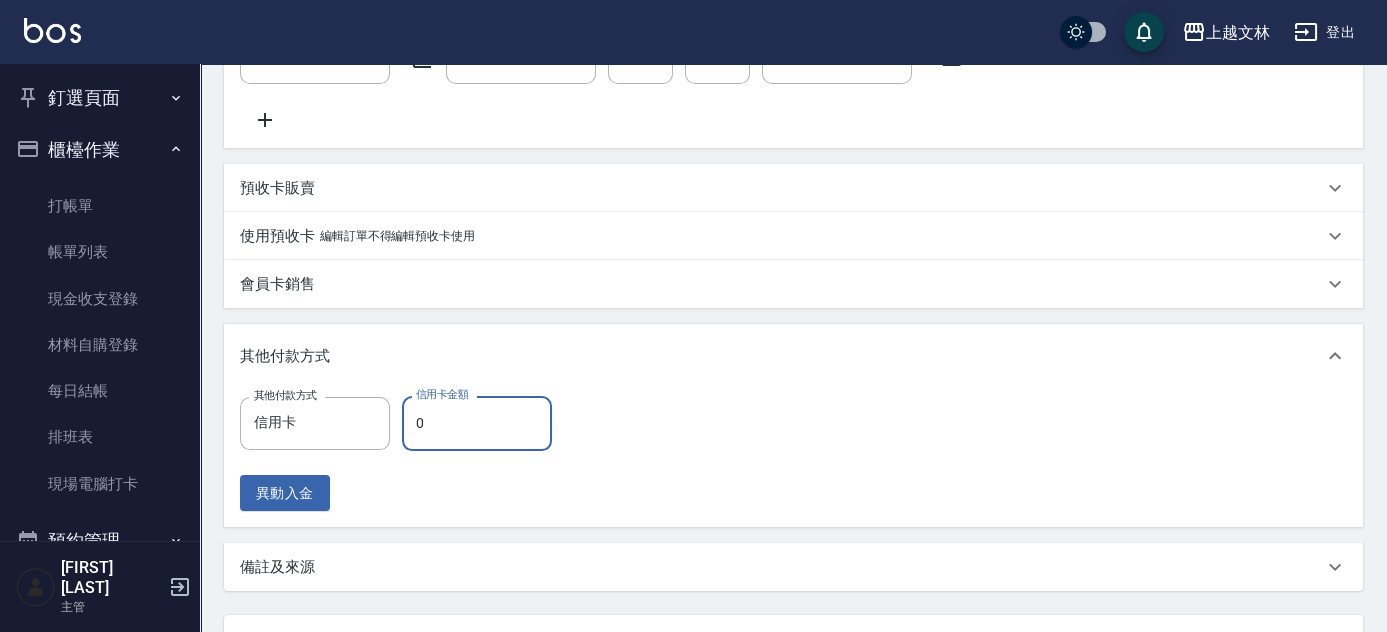 click on "0" at bounding box center (477, 423) 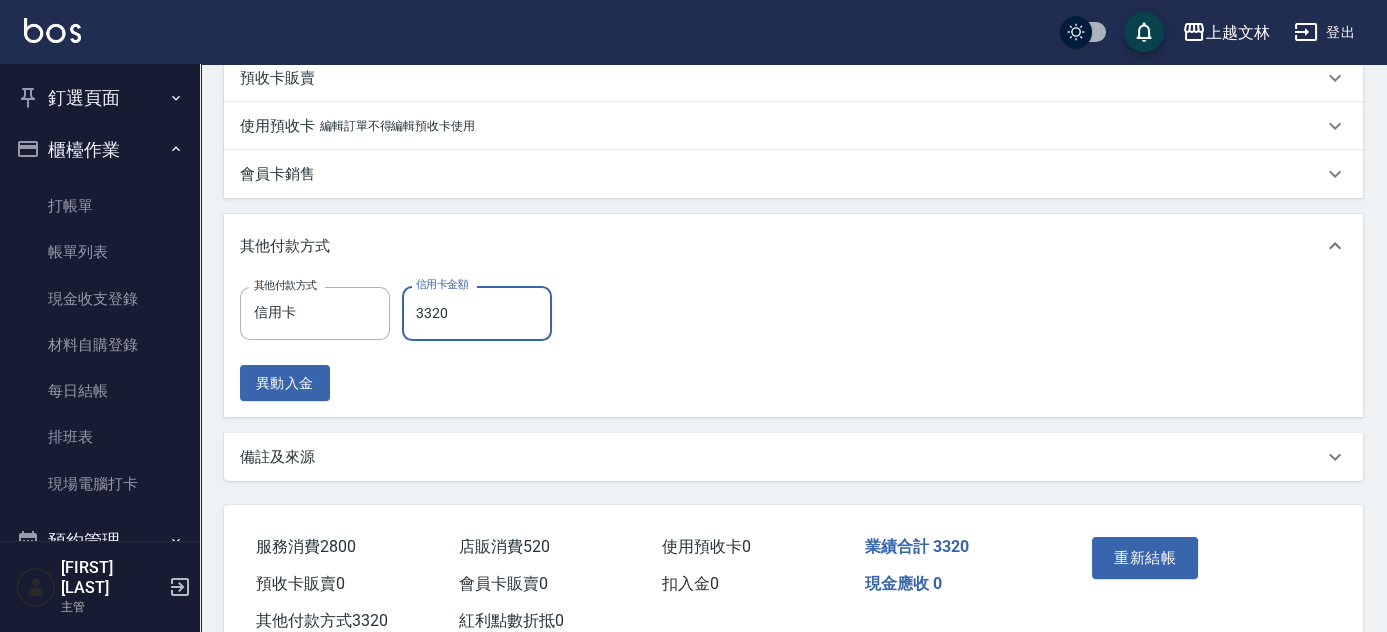 scroll, scrollTop: 776, scrollLeft: 0, axis: vertical 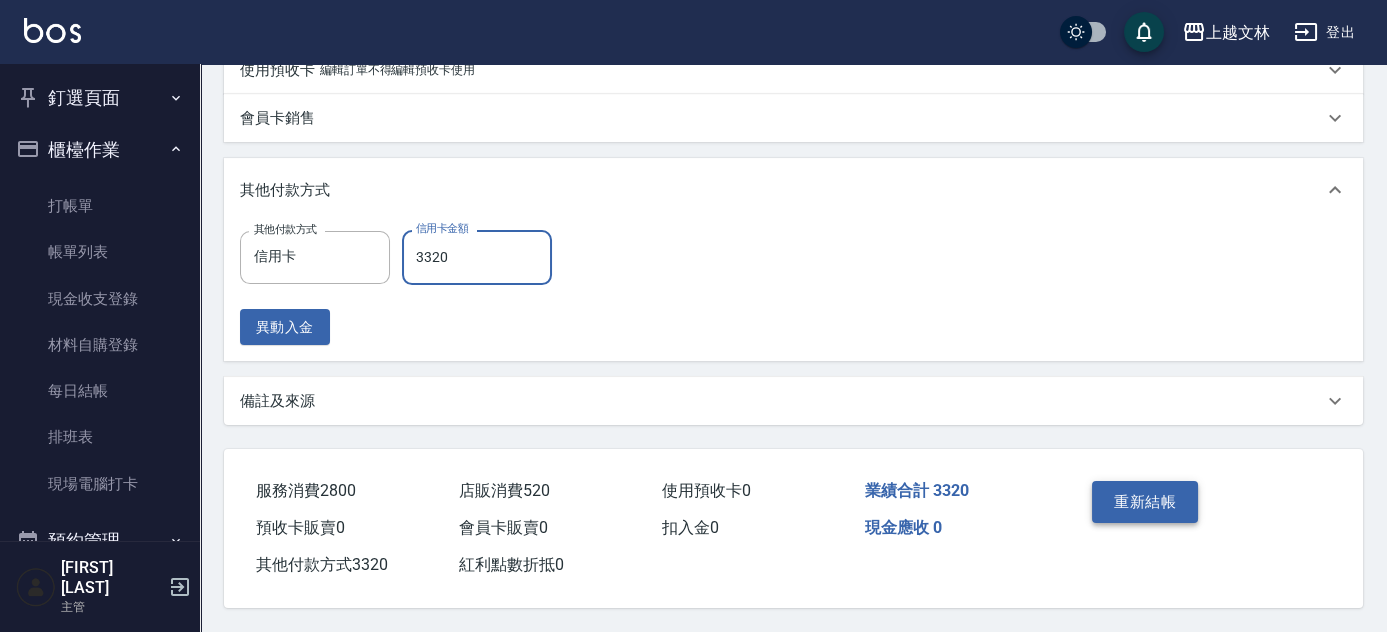 type on "3320" 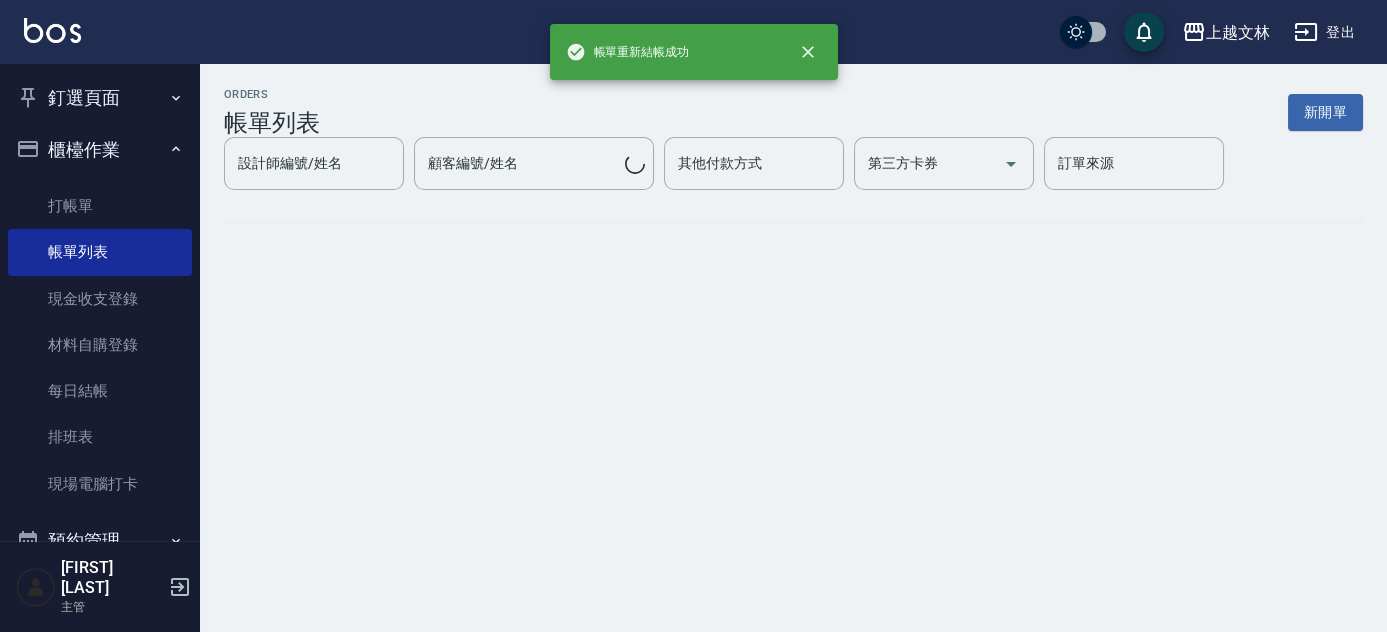 scroll, scrollTop: 0, scrollLeft: 0, axis: both 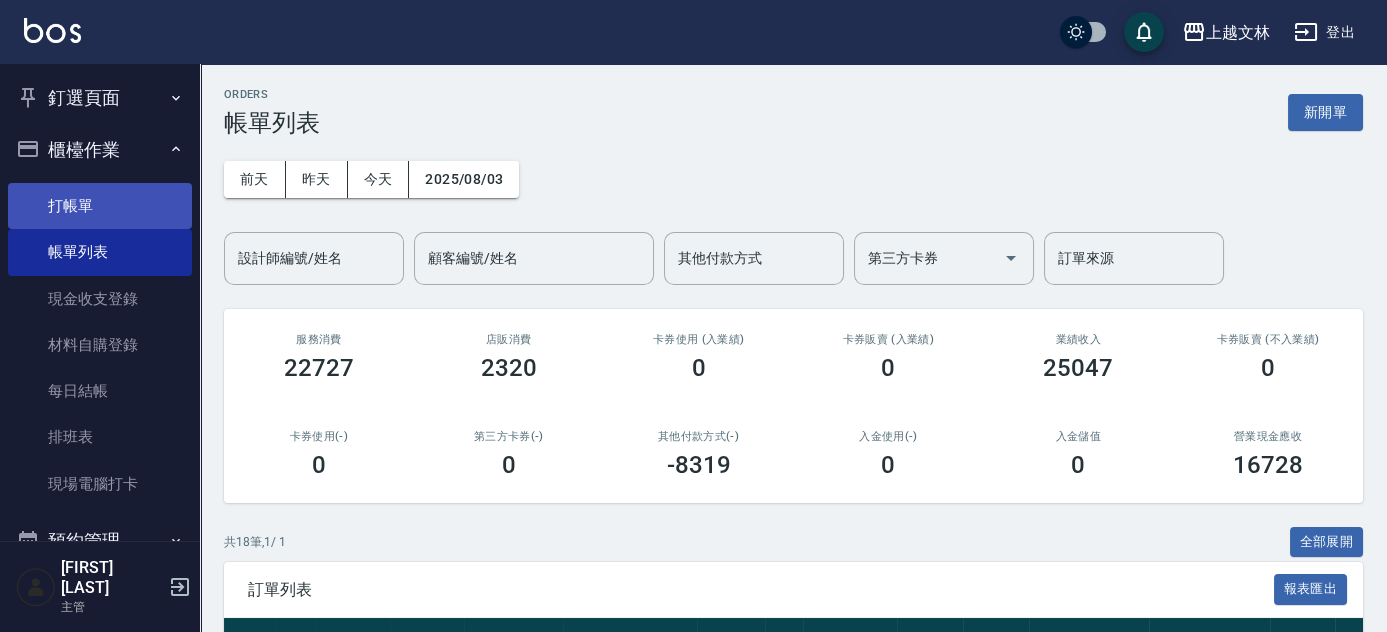 click on "打帳單" at bounding box center (100, 206) 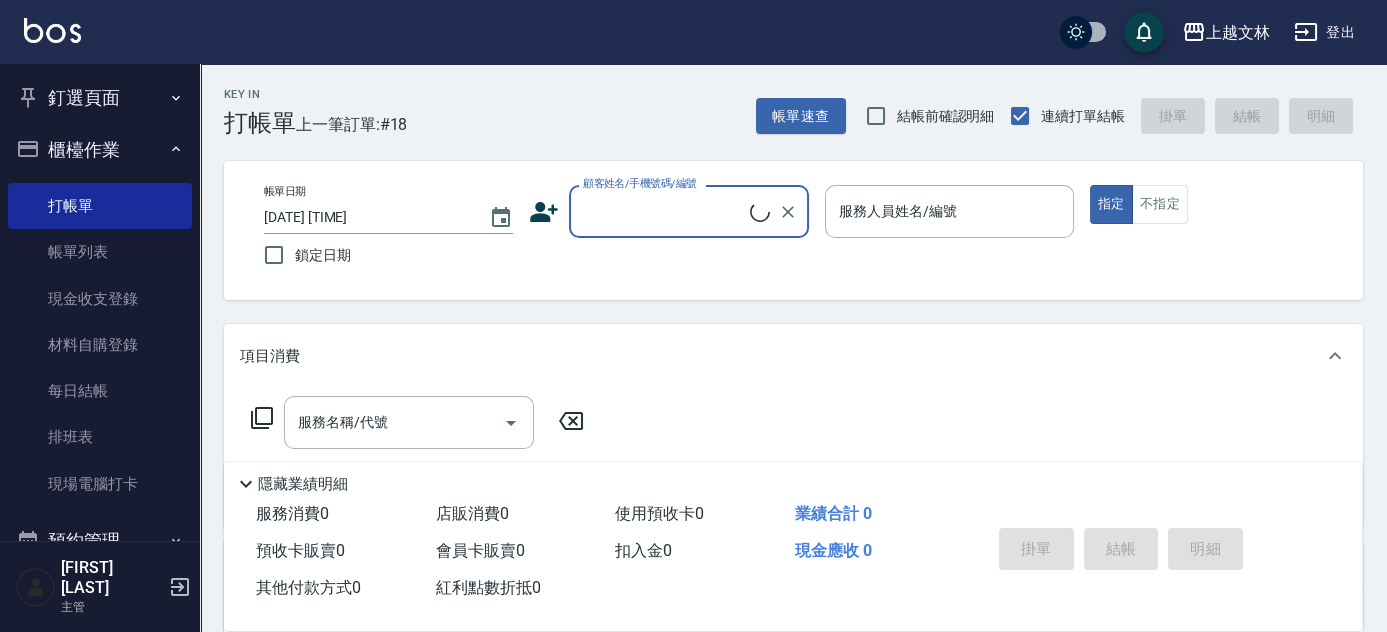 click on "櫃檯作業" at bounding box center [100, 150] 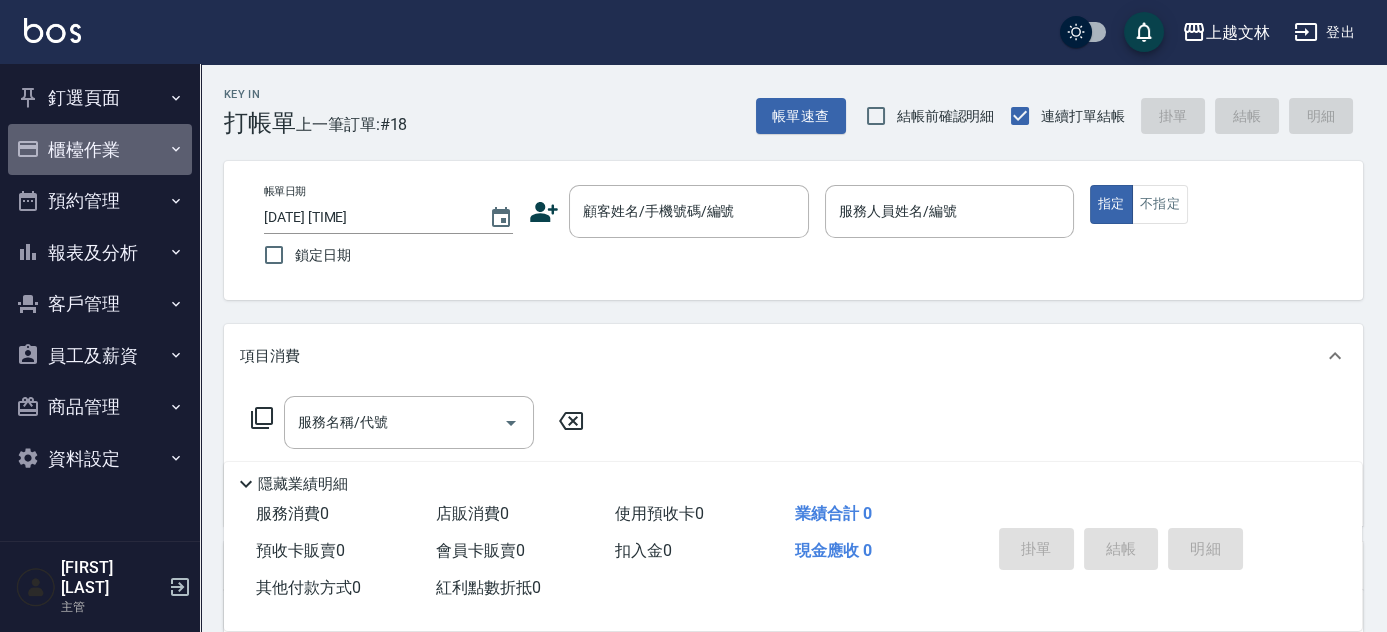 click on "櫃檯作業" at bounding box center [100, 150] 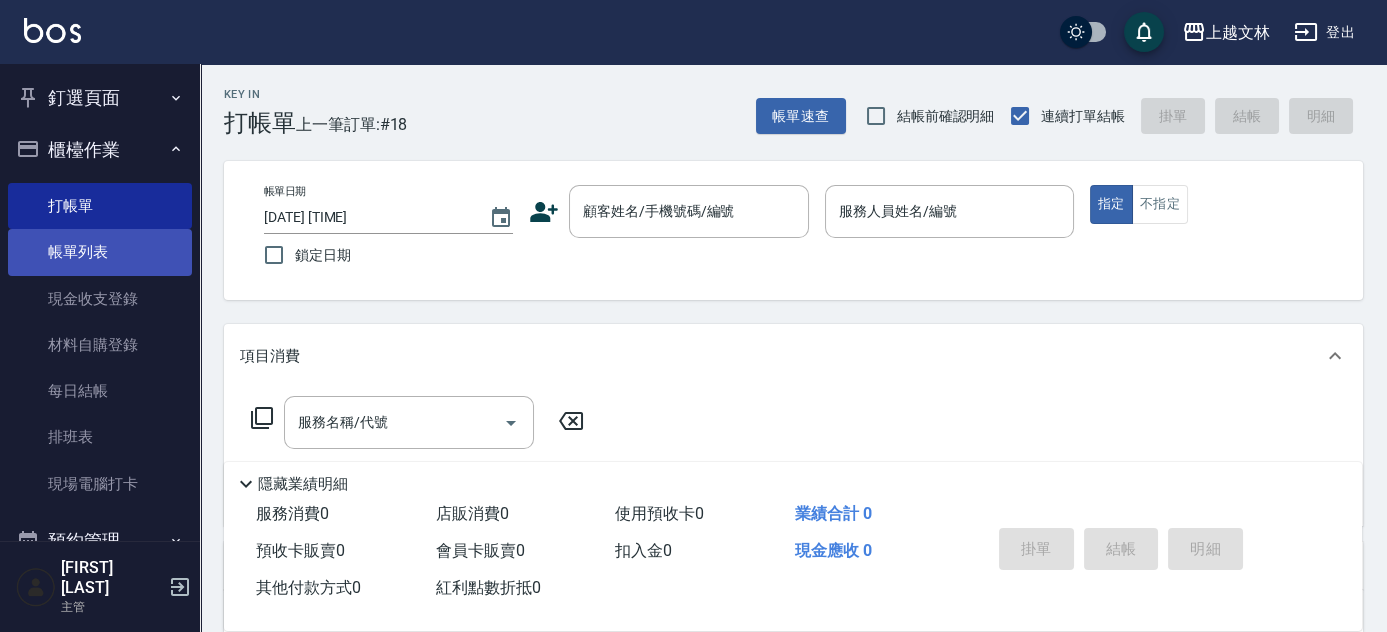 click on "帳單列表" at bounding box center (100, 252) 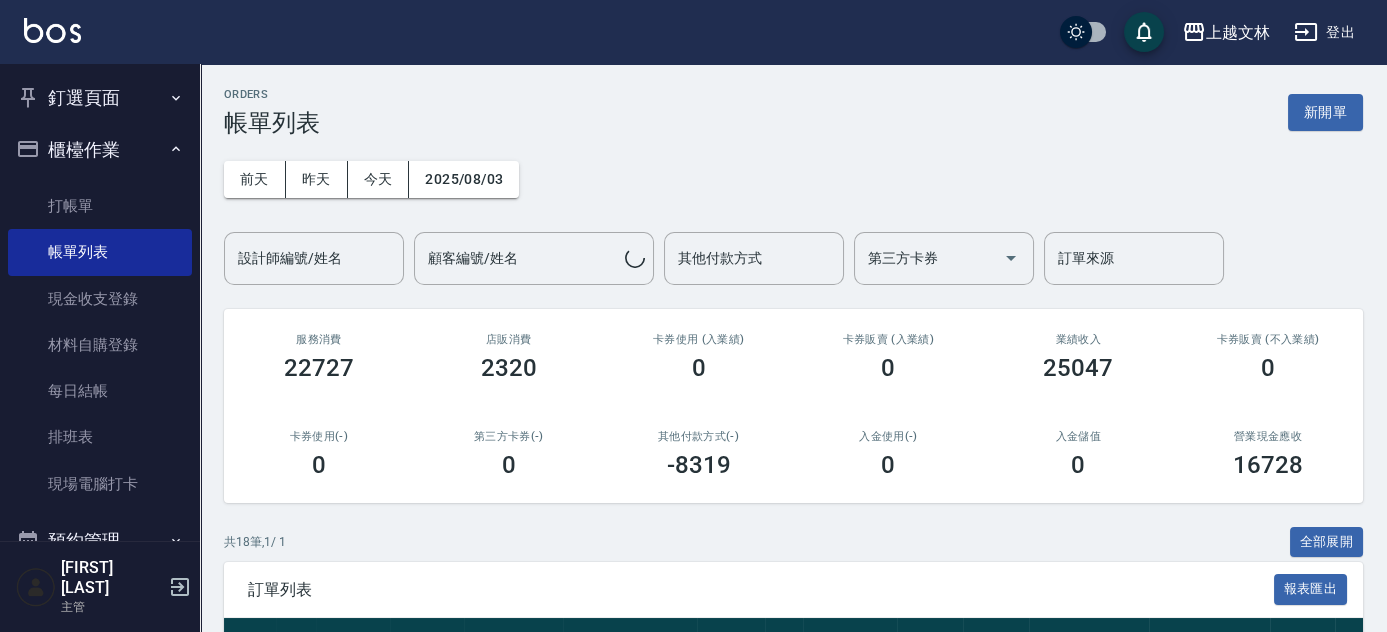 click on "設計師編號/姓名 設計師編號/姓名" at bounding box center (314, 258) 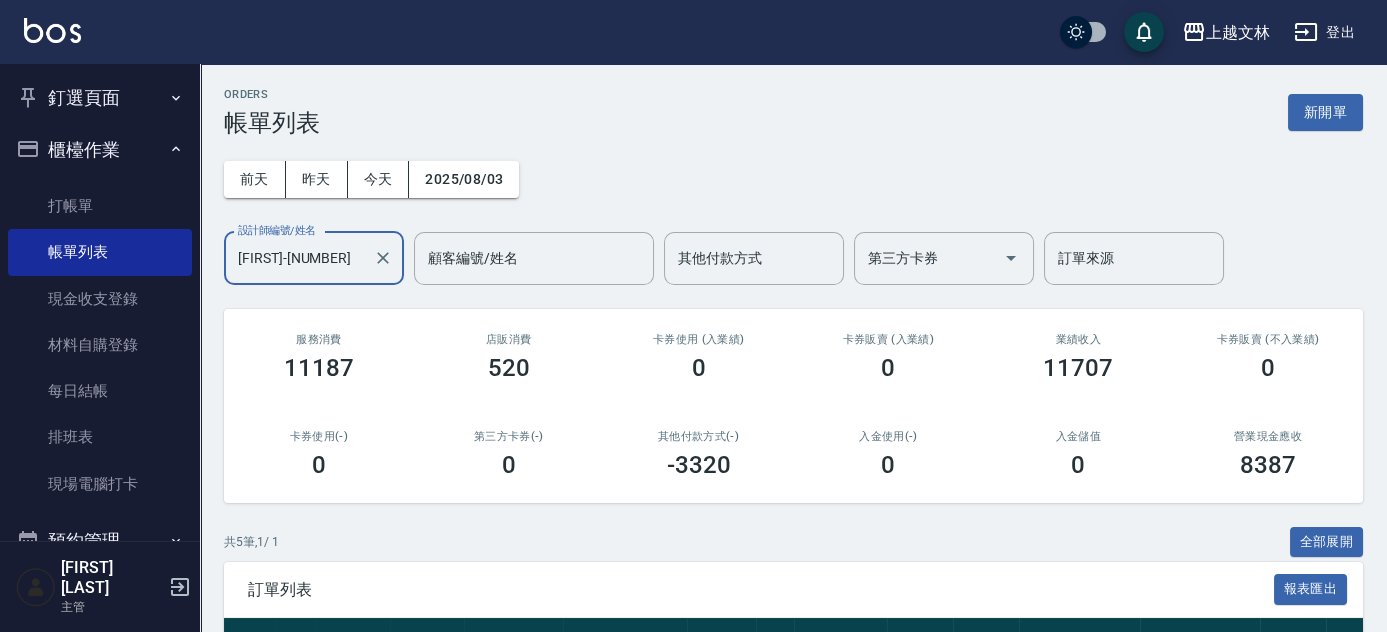 scroll, scrollTop: 361, scrollLeft: 0, axis: vertical 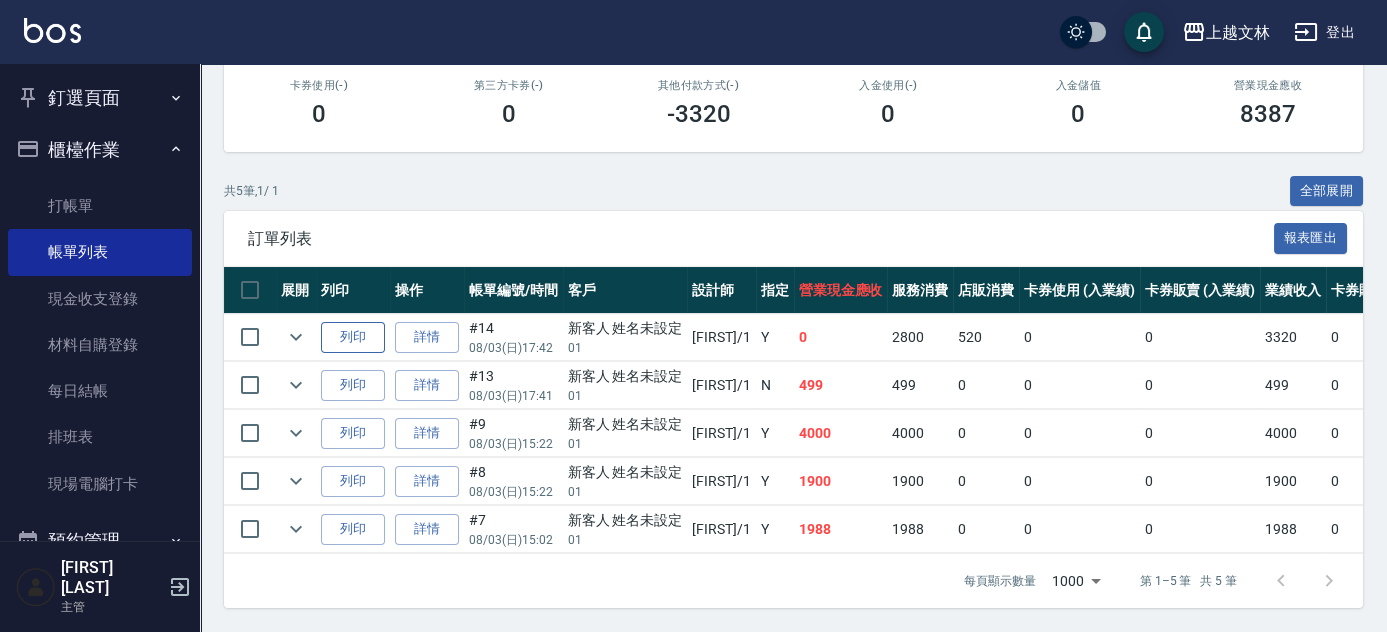 type on "[FIRST]-[NUMBER]" 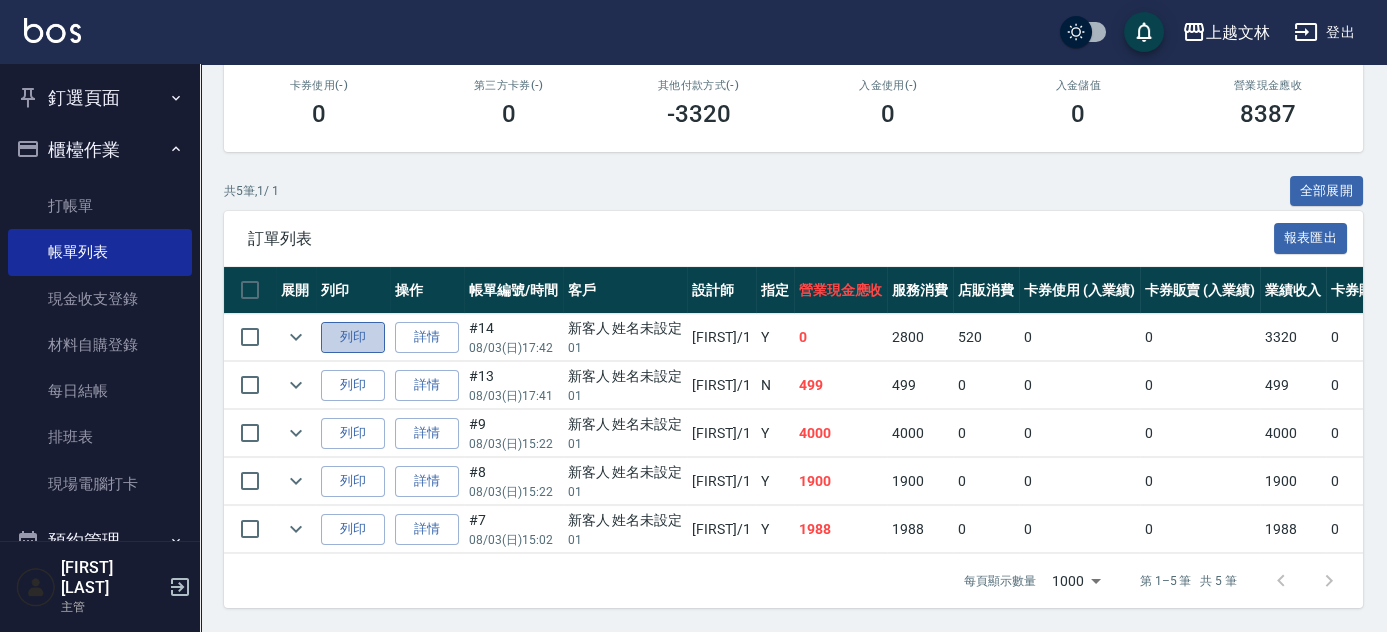 click on "列印" at bounding box center (353, 337) 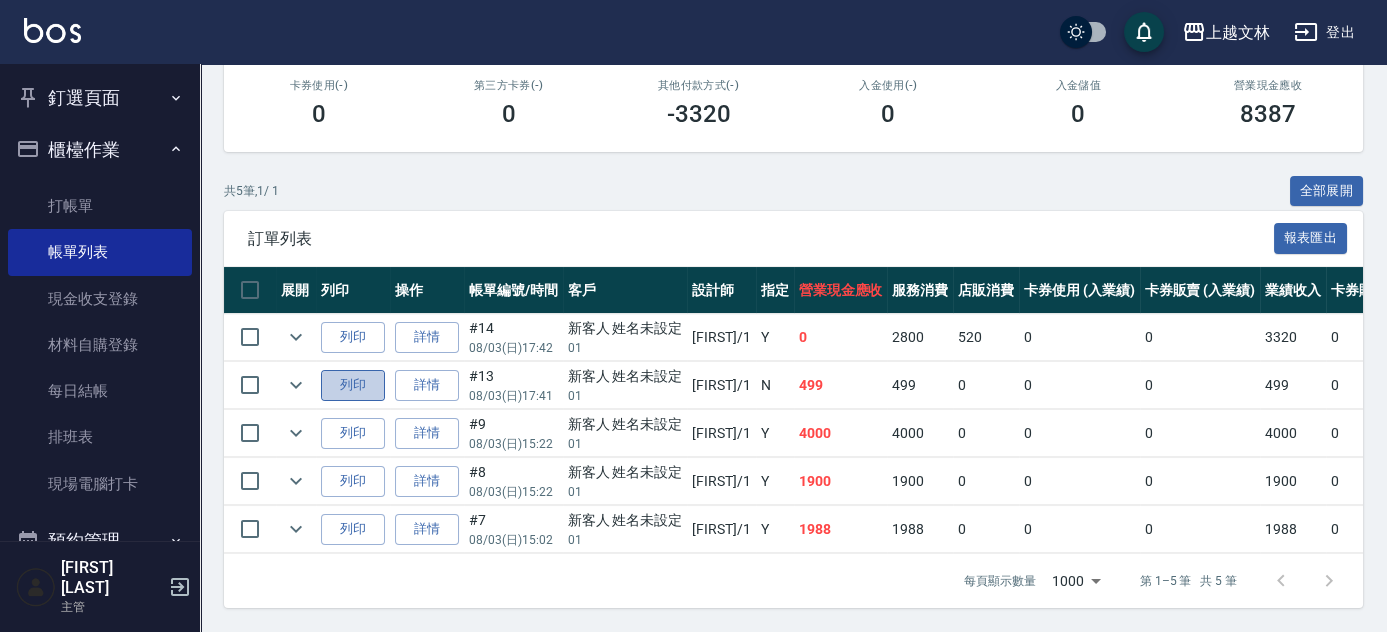 click on "列印" at bounding box center [353, 385] 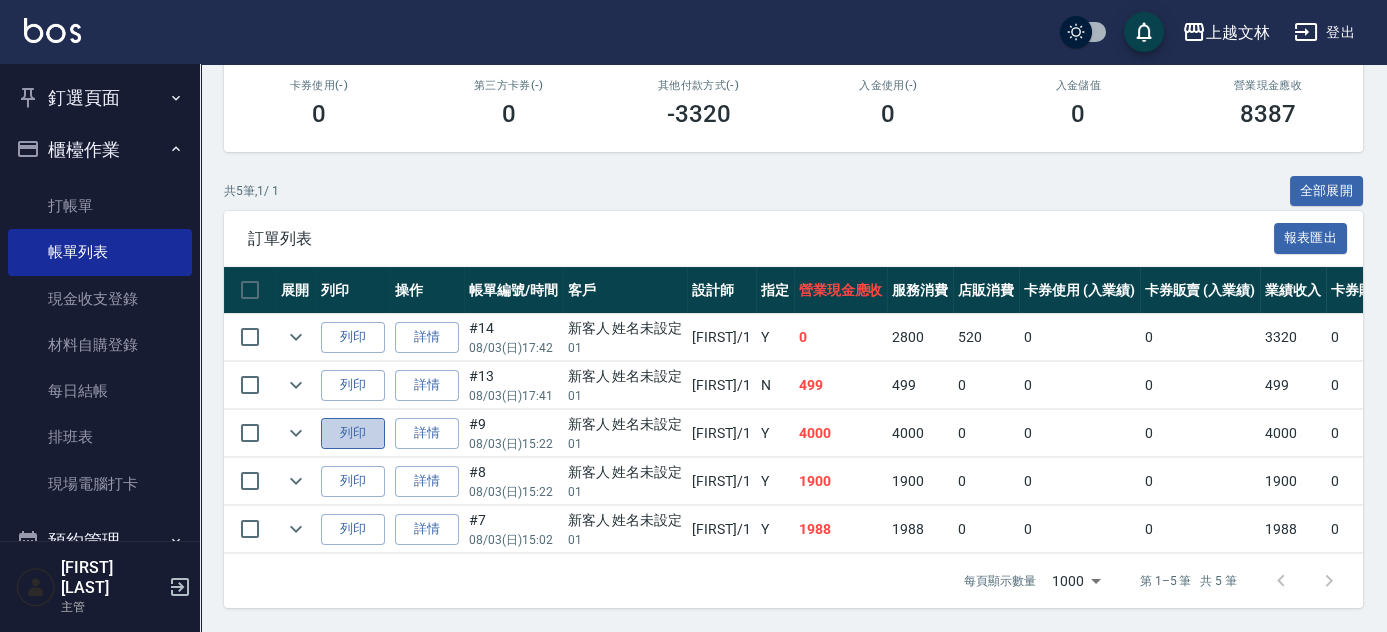 click on "列印" at bounding box center [353, 433] 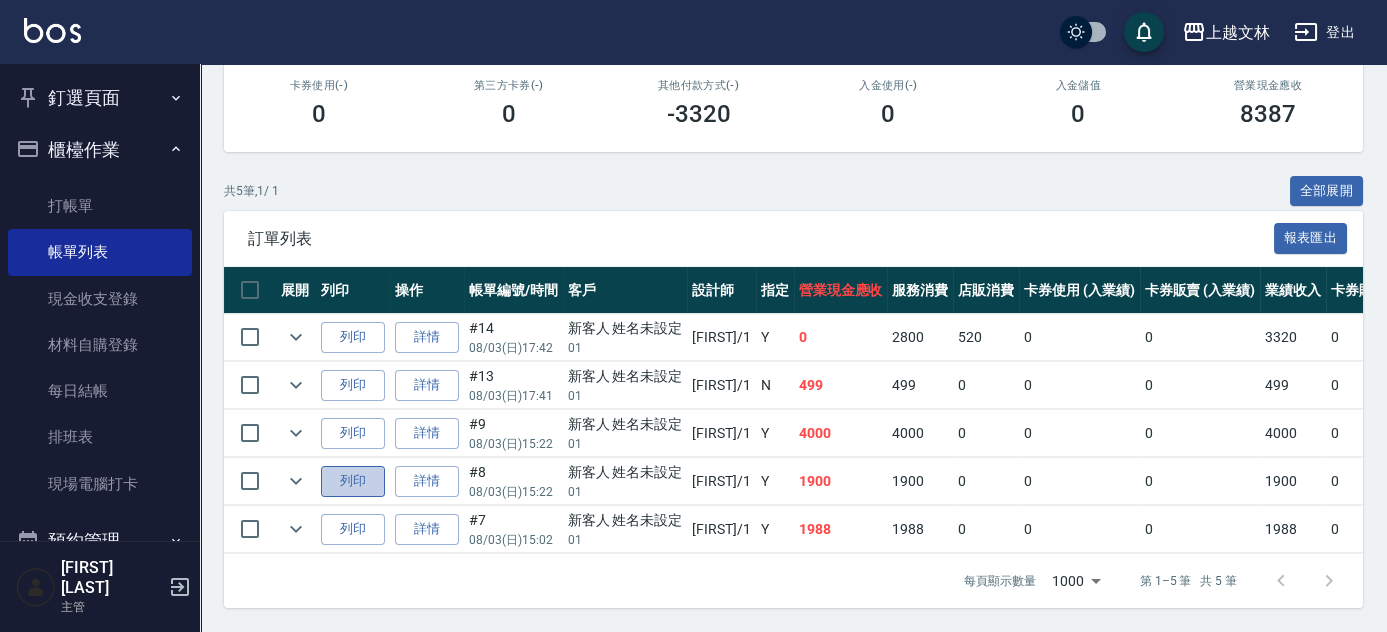 click on "列印" at bounding box center [353, 481] 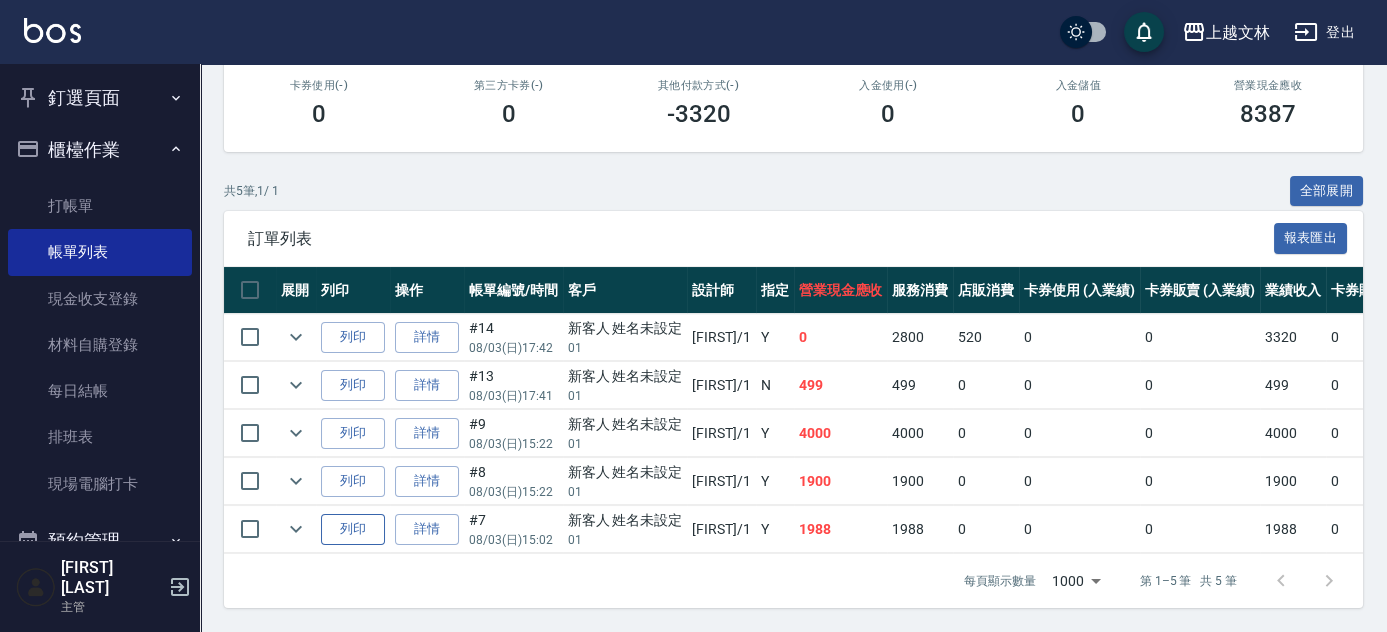 click on "列印" at bounding box center [353, 529] 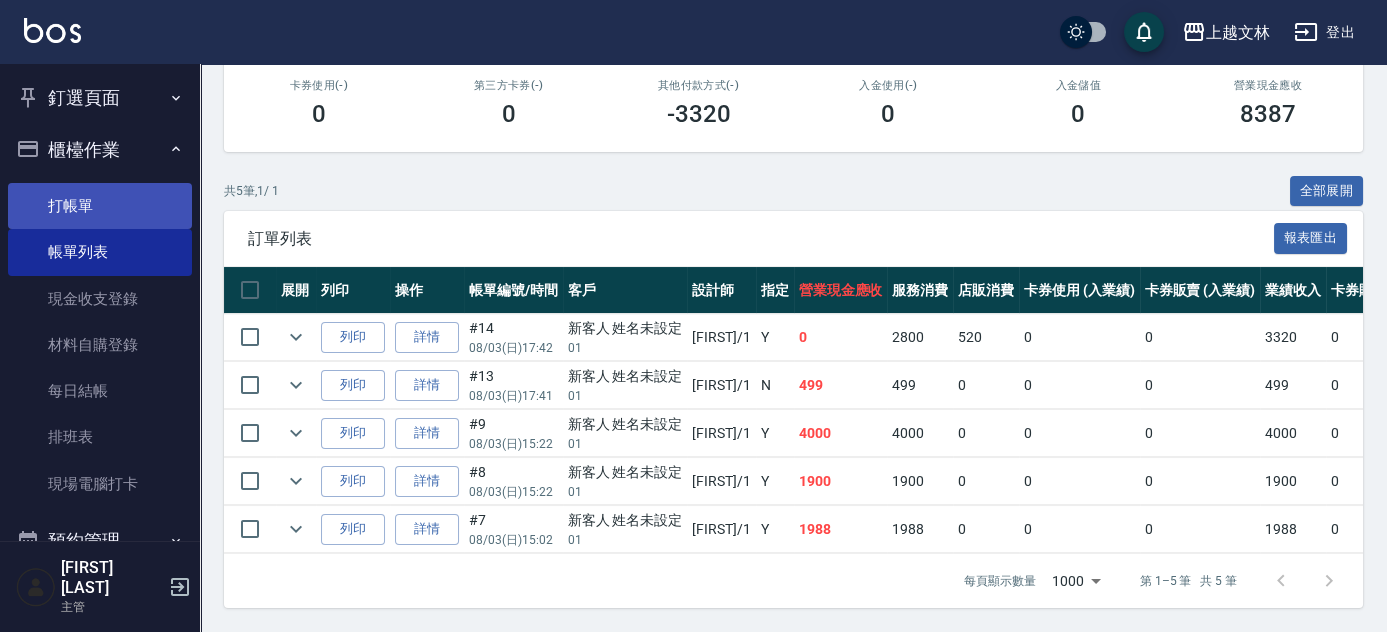 click on "打帳單" at bounding box center [100, 206] 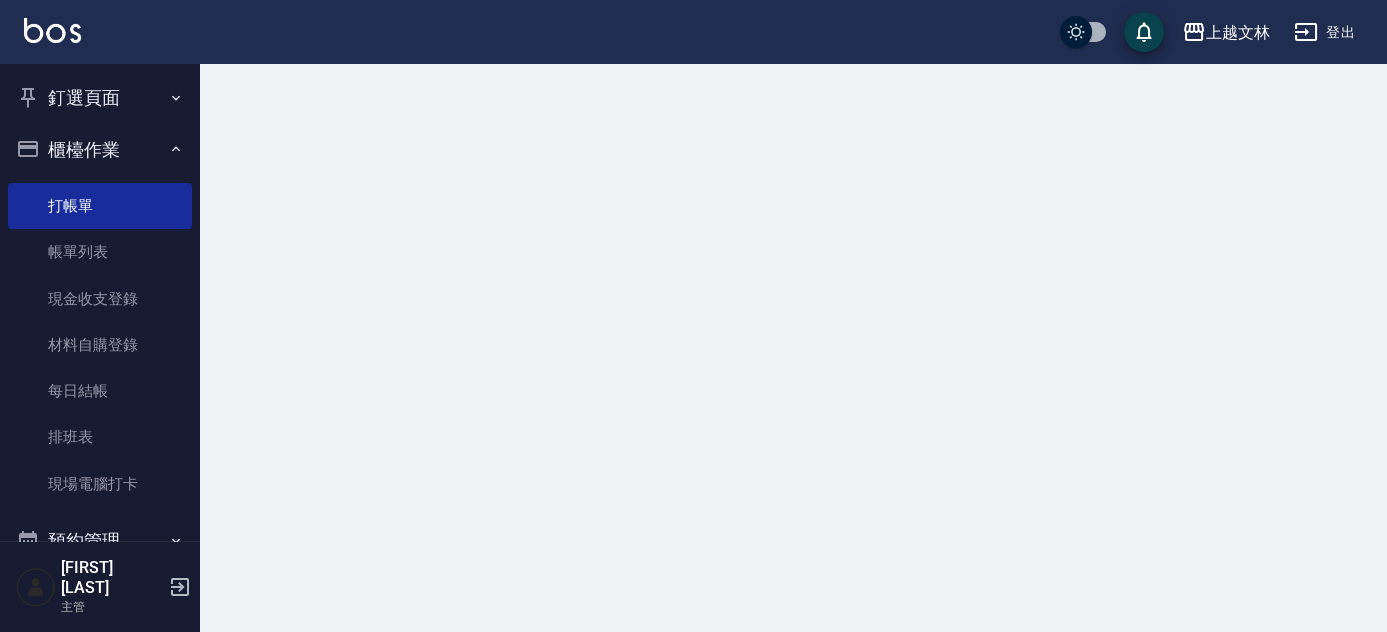 scroll, scrollTop: 0, scrollLeft: 0, axis: both 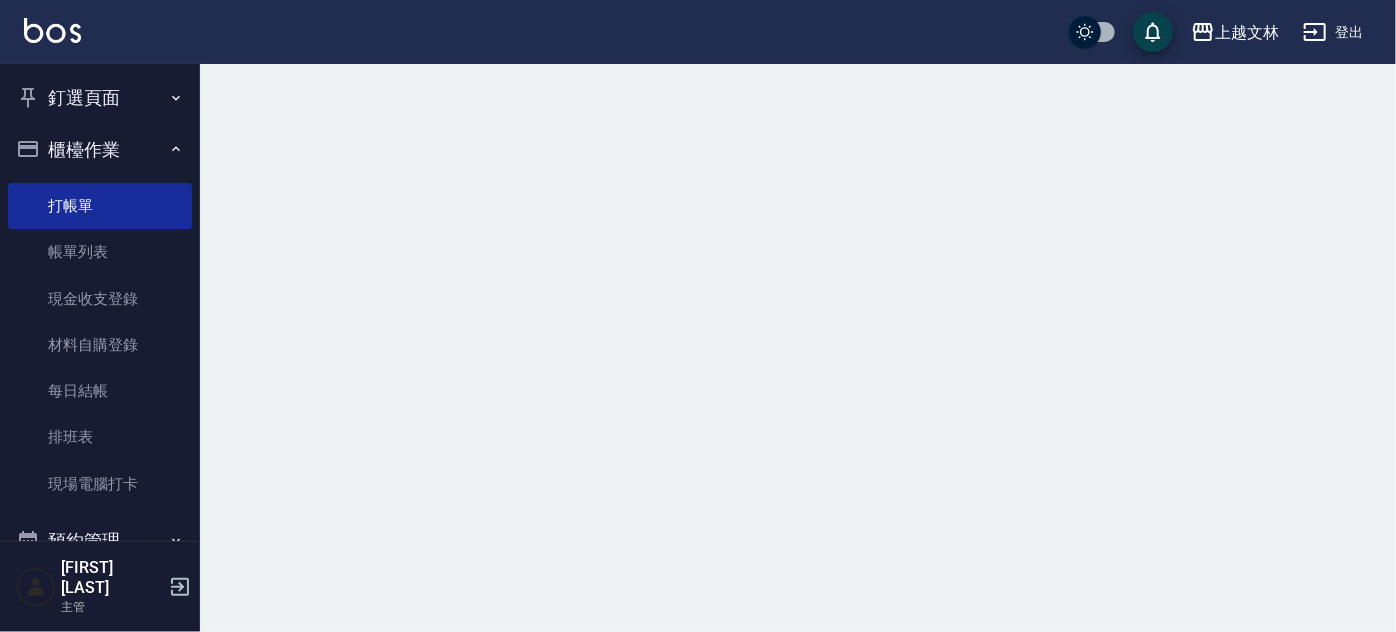 click on "櫃檯作業" at bounding box center (100, 150) 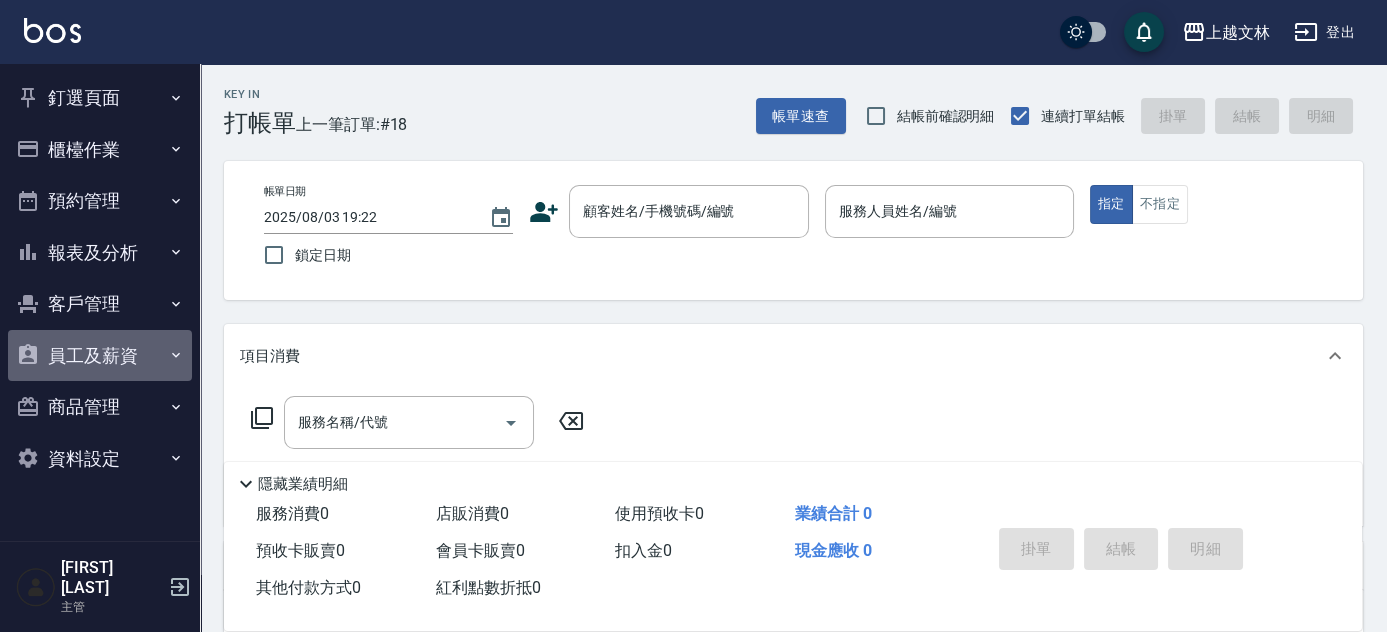 click on "員工及薪資" at bounding box center [100, 356] 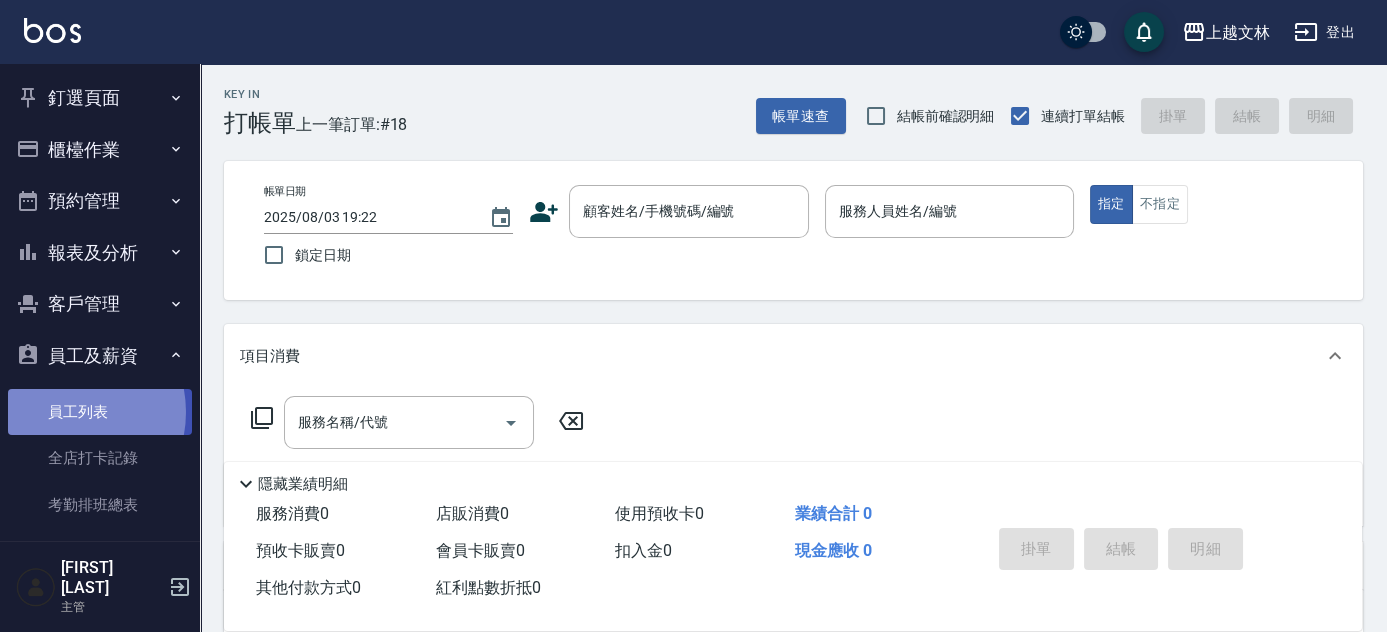 click on "員工列表" at bounding box center (100, 412) 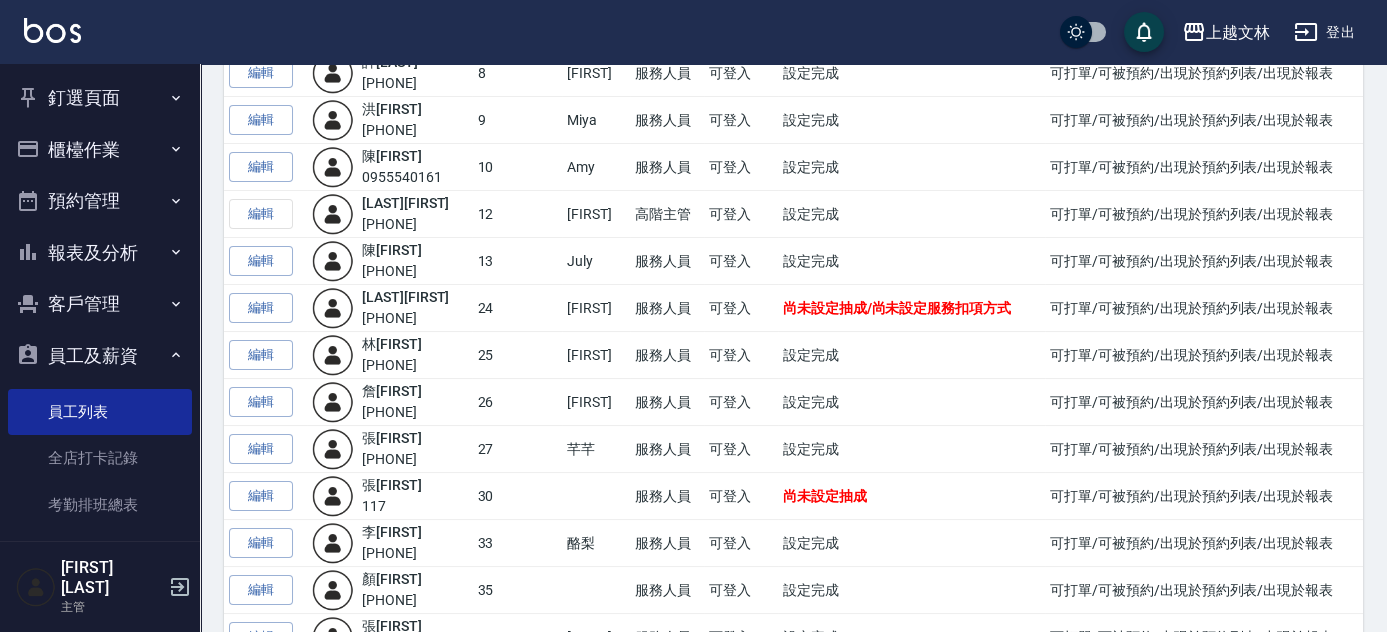 scroll, scrollTop: 497, scrollLeft: 0, axis: vertical 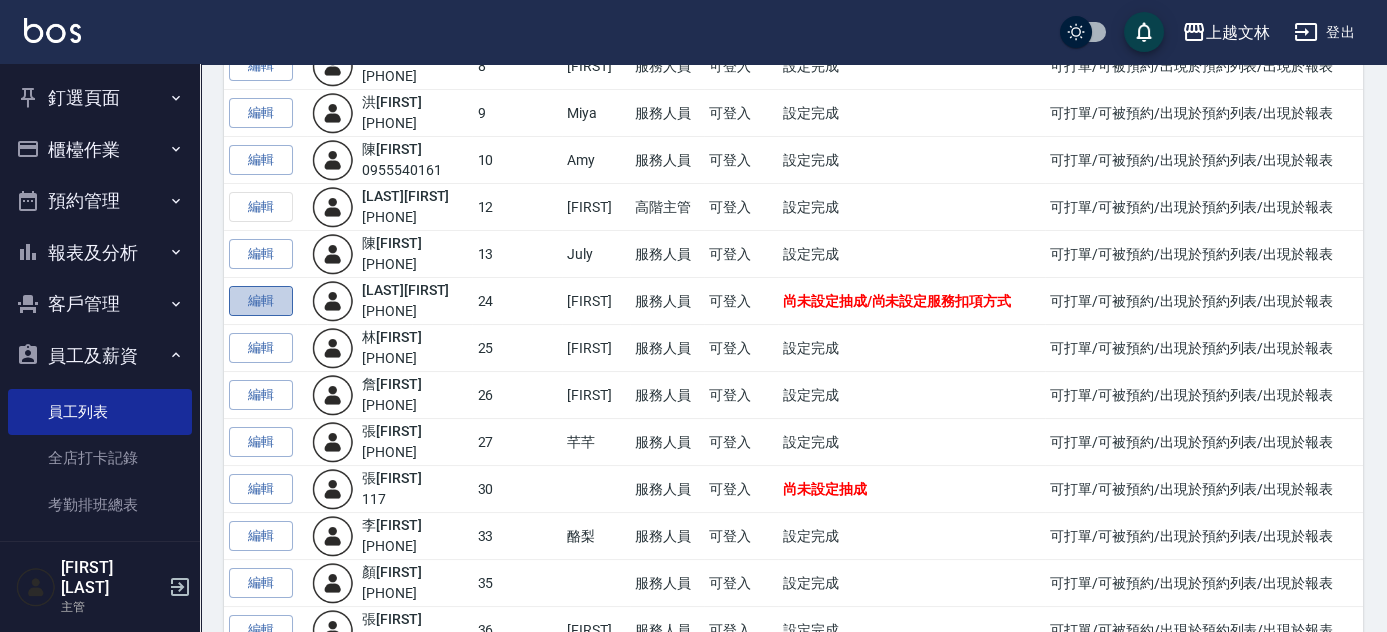 click on "編輯" at bounding box center [261, 301] 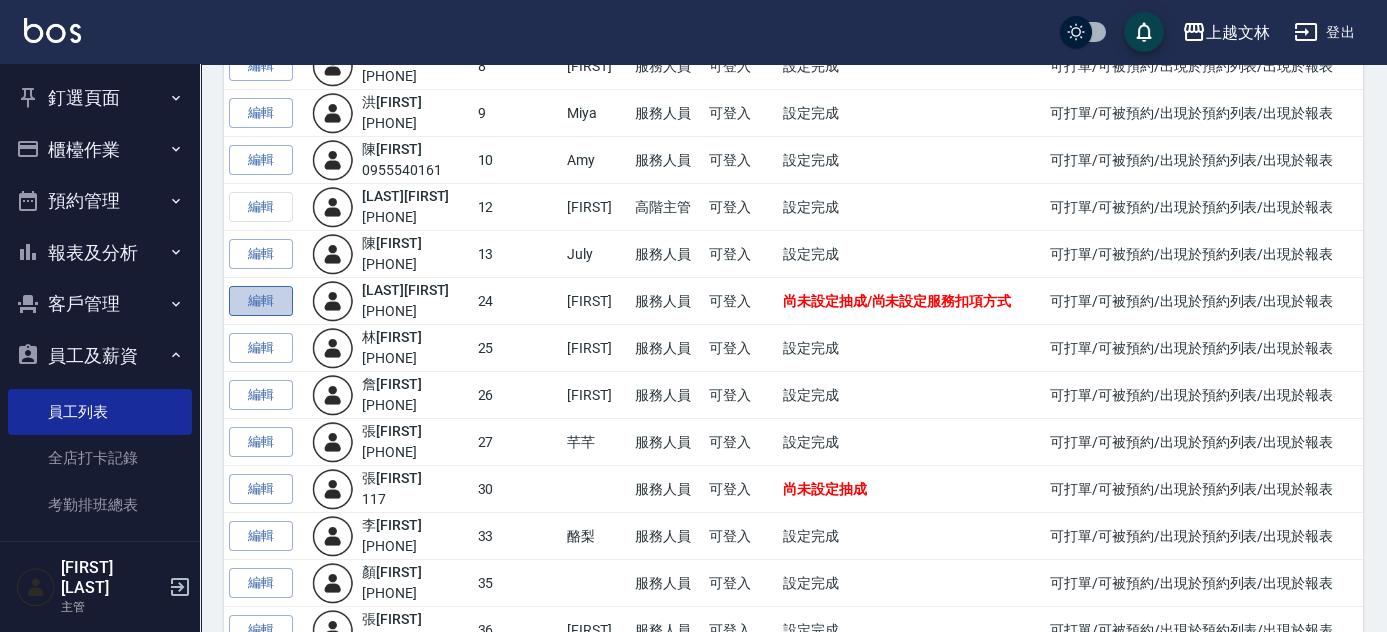 scroll, scrollTop: 0, scrollLeft: 0, axis: both 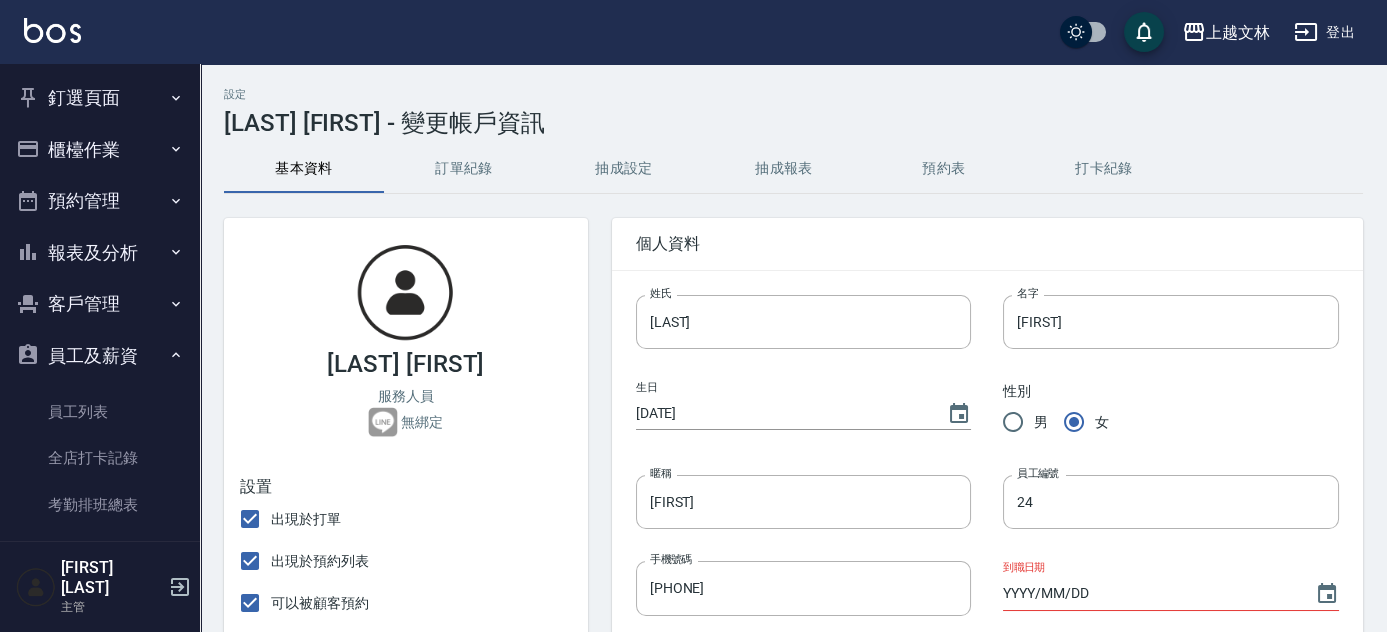 click on "抽成設定" at bounding box center (624, 169) 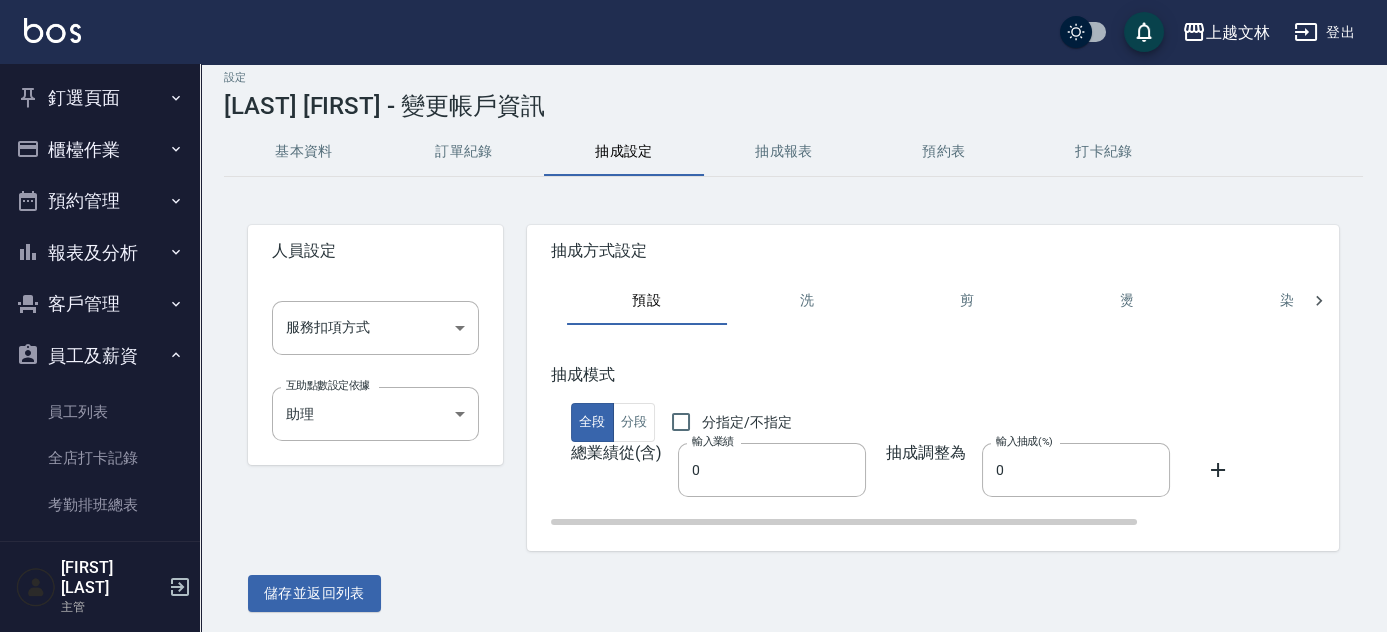 scroll, scrollTop: 20, scrollLeft: 0, axis: vertical 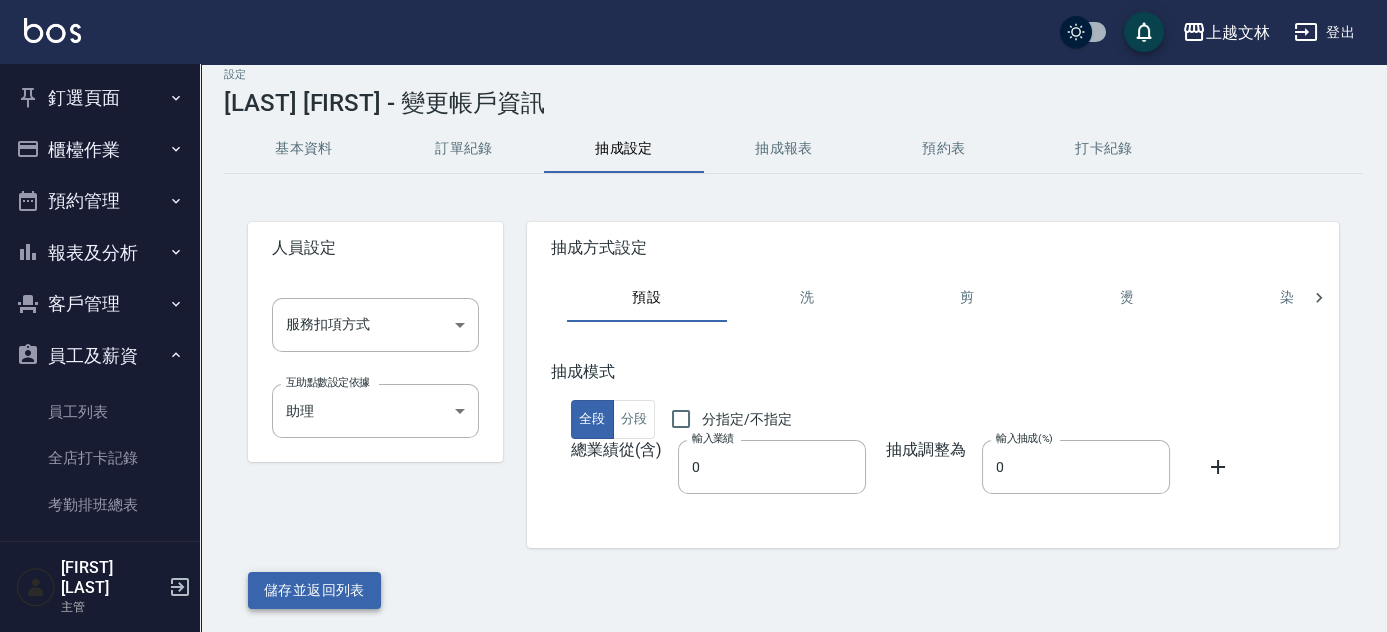 click on "儲存並返回列表" at bounding box center [314, 590] 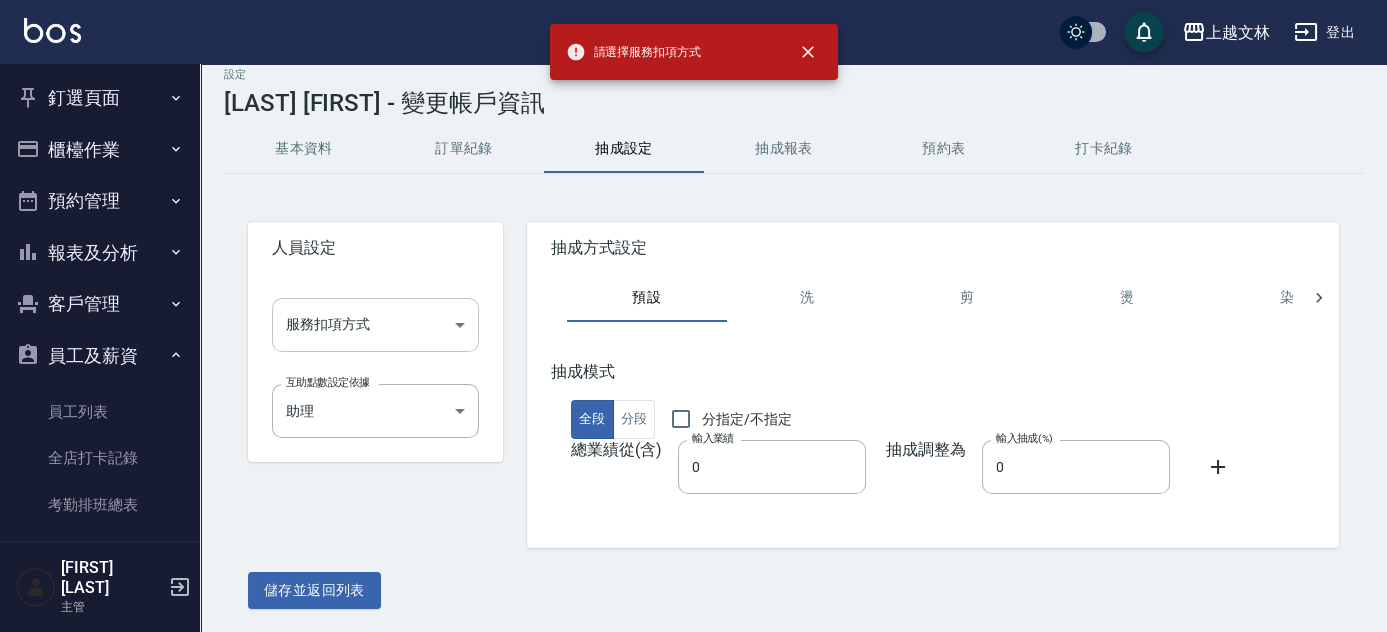 click on "請選擇服務扣項方式 上越文林 登出 釘選頁面 店家日報表 設計師排行榜 每日結帳 櫃檯作業 打帳單 帳單列表 現金收支登錄 材料自購登錄 每日結帳 排班表 現場電腦打卡 預約管理 預約管理 單日預約紀錄 單週預約紀錄 報表及分析 報表目錄 店家區間累計表 店家日報表 互助日報表 互助月報表 互助排行榜 互助點數明細 互助業績報表 全店業績分析表 營業統計分析表 營業項目月分析表 設計師業績表 設計師日報表 設計師業績分析表 設計師業績月報表 設計師排行榜 商品銷售排行榜 商品消耗明細 單一服務項目查詢 店販抽成明細 店販分類抽成明細 顧客入金餘額表 顧客卡券餘額表 每日非現金明細 每日收支明細 收支分類明細表 非現金明細對帳單 客戶管理 客戶列表 客資篩選匯出 卡券管理 入金管理 員工及薪資 員工列表 全店打卡記錄 考勤排班總表 薪資條 薪資明細表" at bounding box center (693, 306) 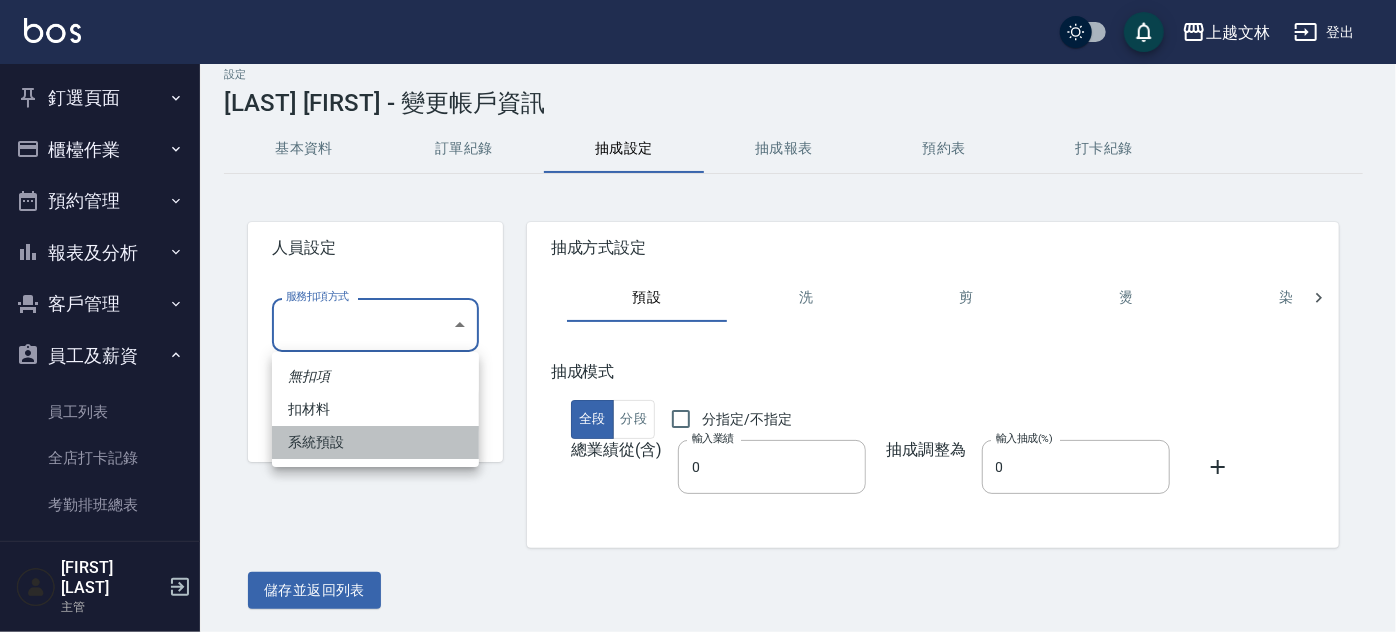 click on "系統預設" at bounding box center (375, 442) 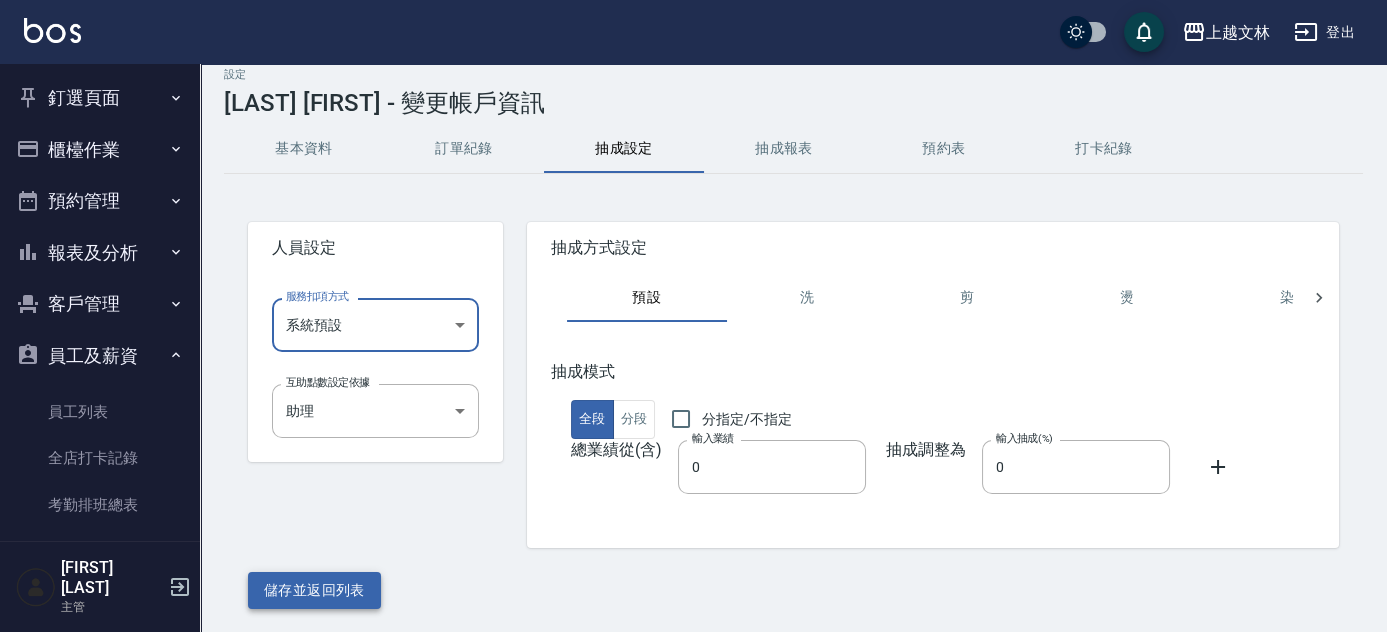 click on "儲存並返回列表" at bounding box center [314, 590] 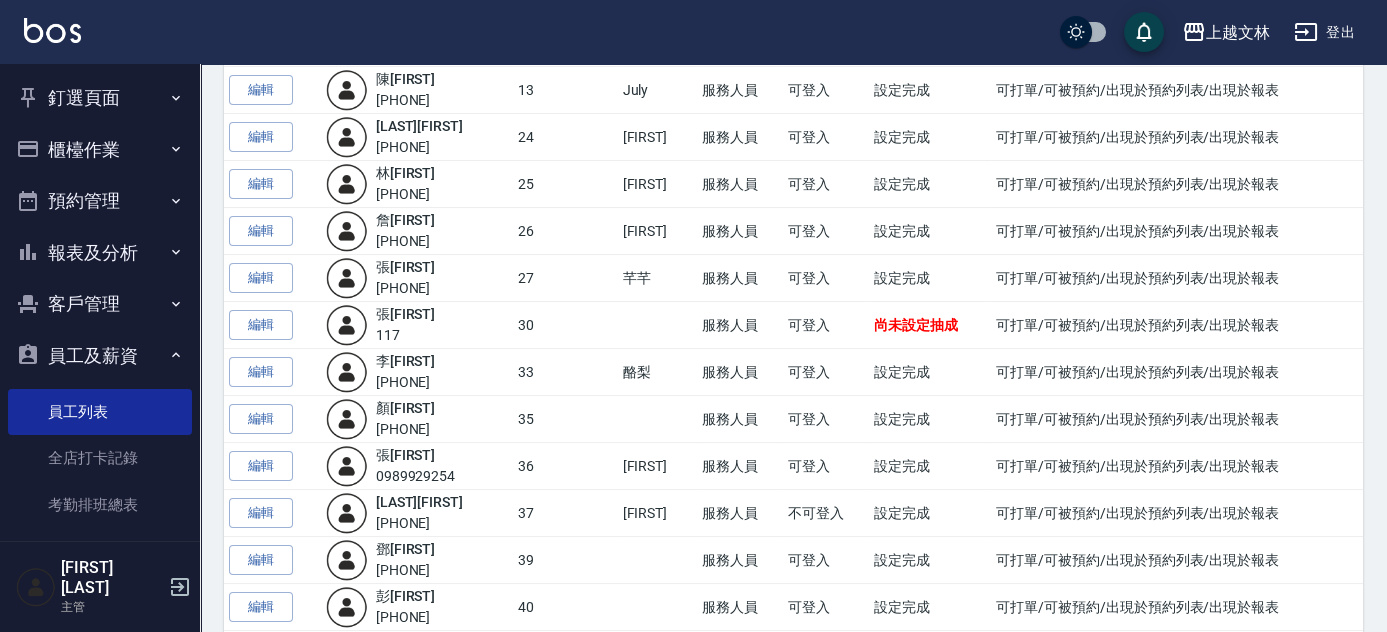 scroll, scrollTop: 636, scrollLeft: 0, axis: vertical 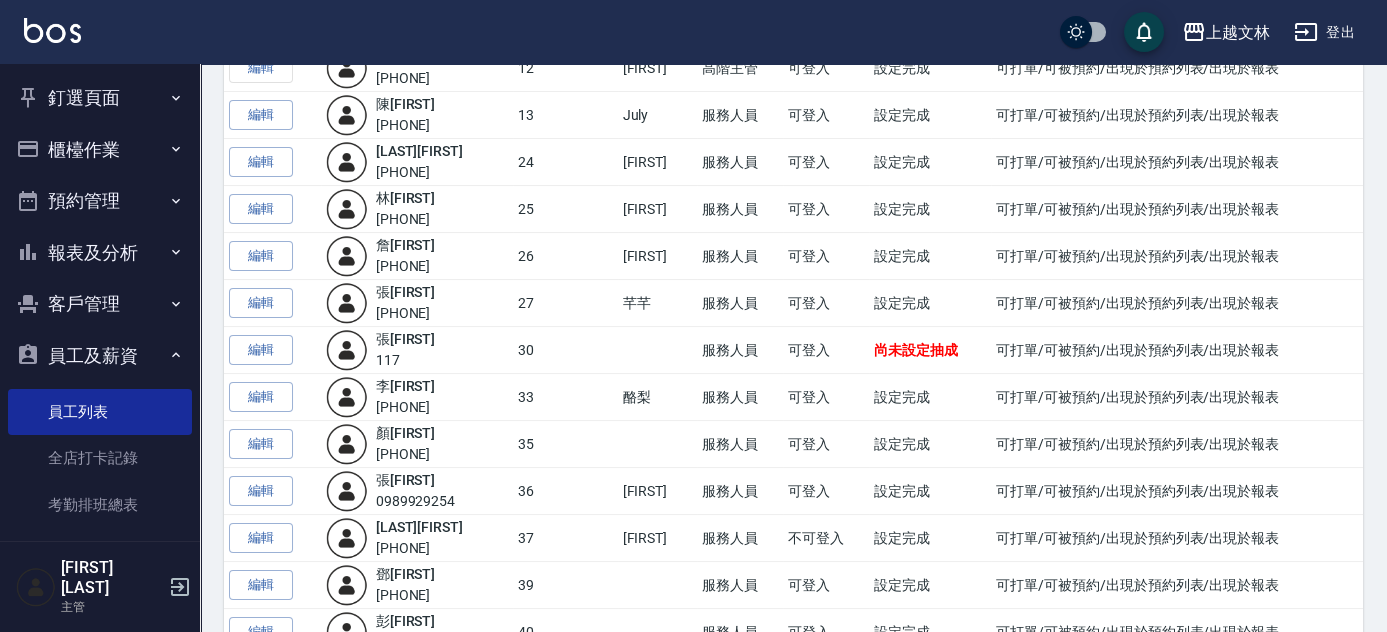 click on "釘選頁面" at bounding box center [100, 98] 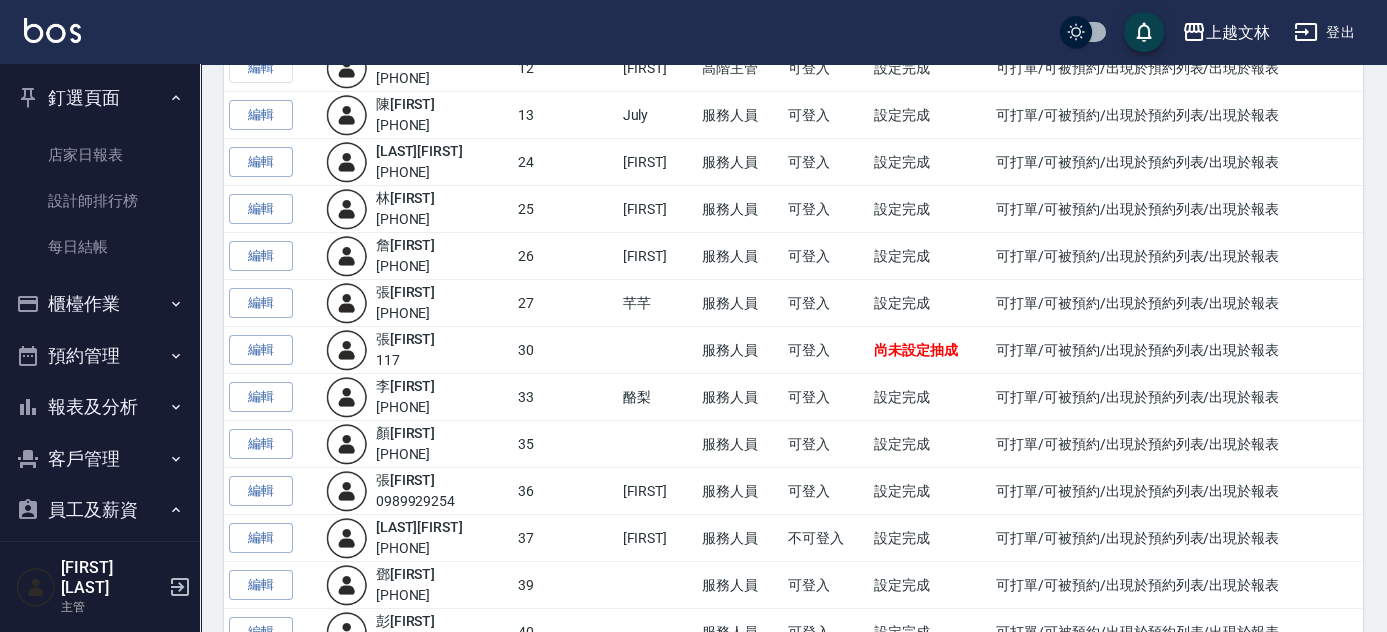 click on "櫃檯作業" at bounding box center [100, 304] 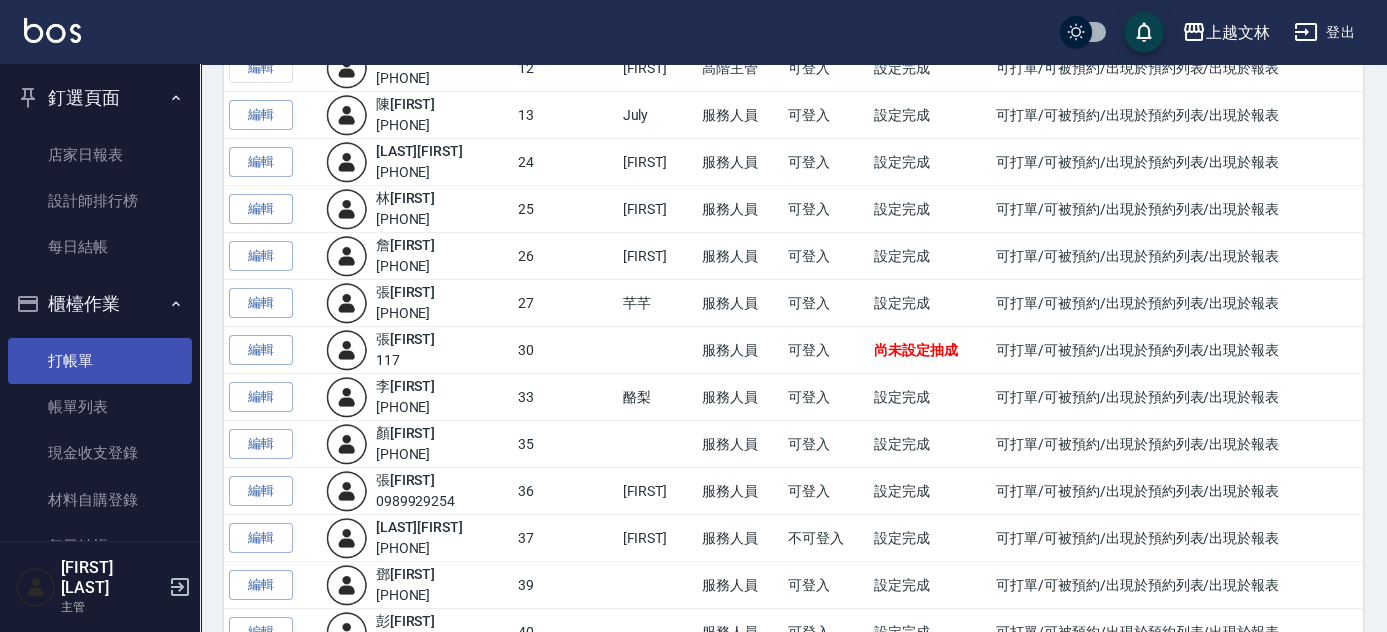 click on "打帳單" at bounding box center (100, 361) 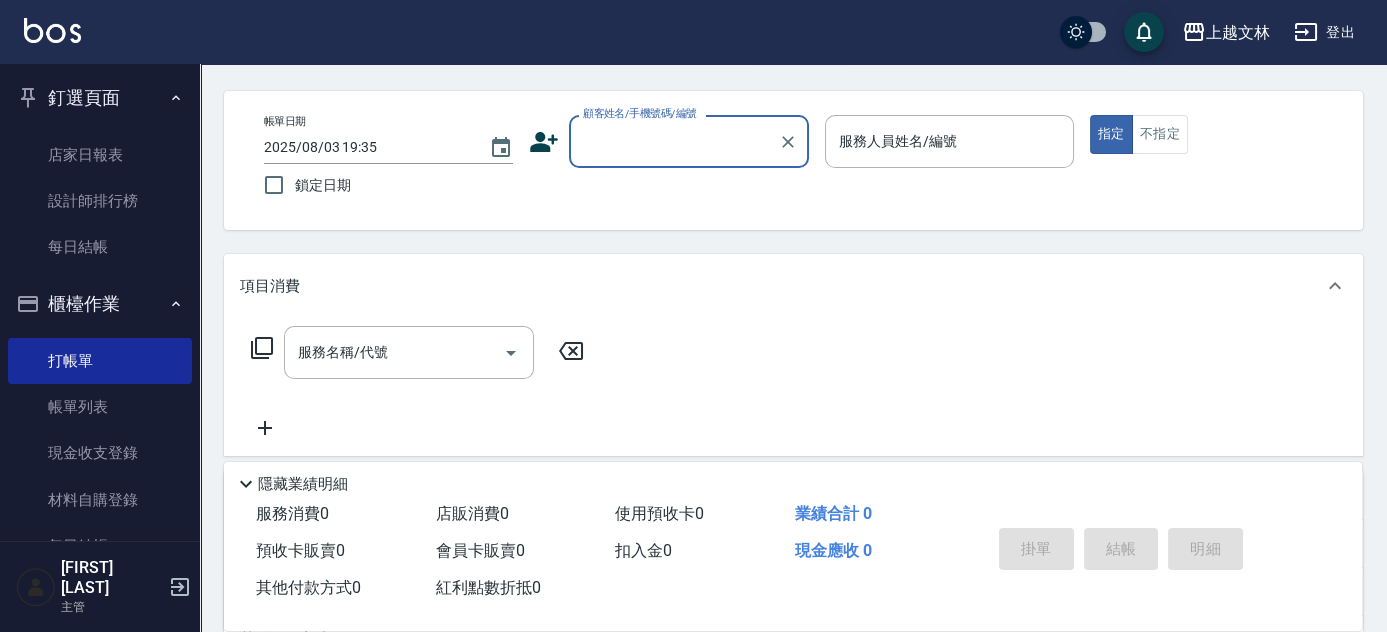 scroll, scrollTop: 90, scrollLeft: 0, axis: vertical 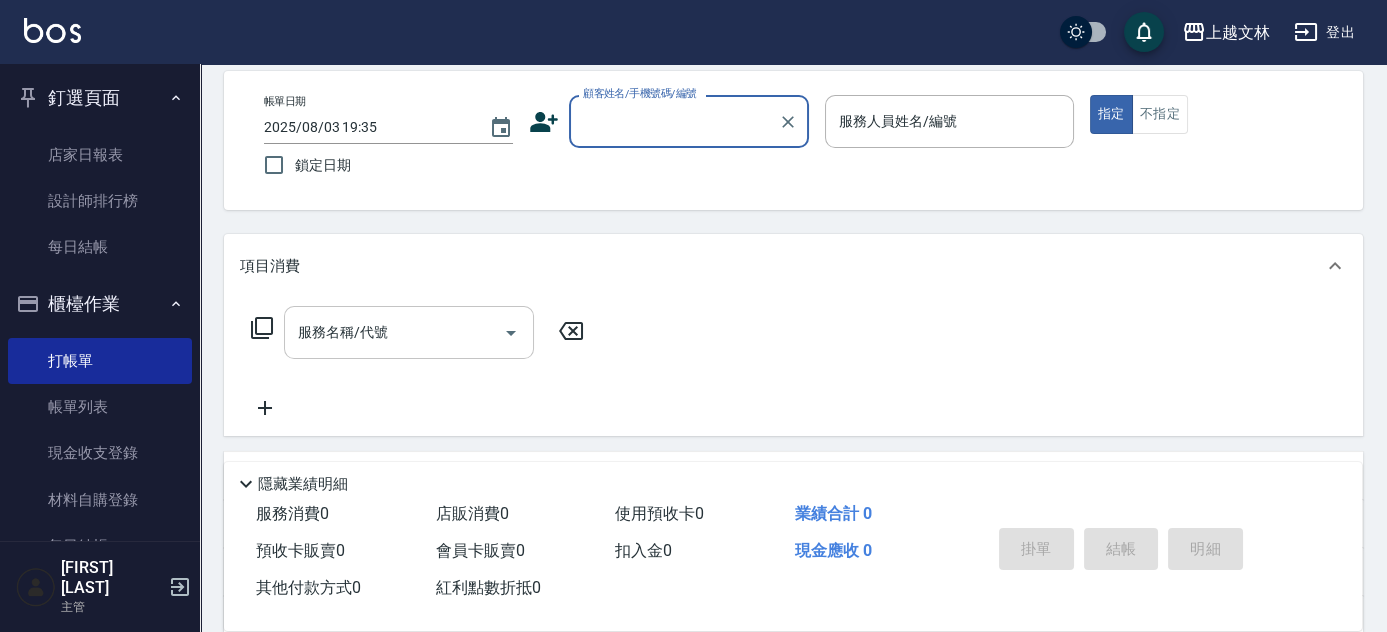 click on "服務名稱/代號" at bounding box center [394, 332] 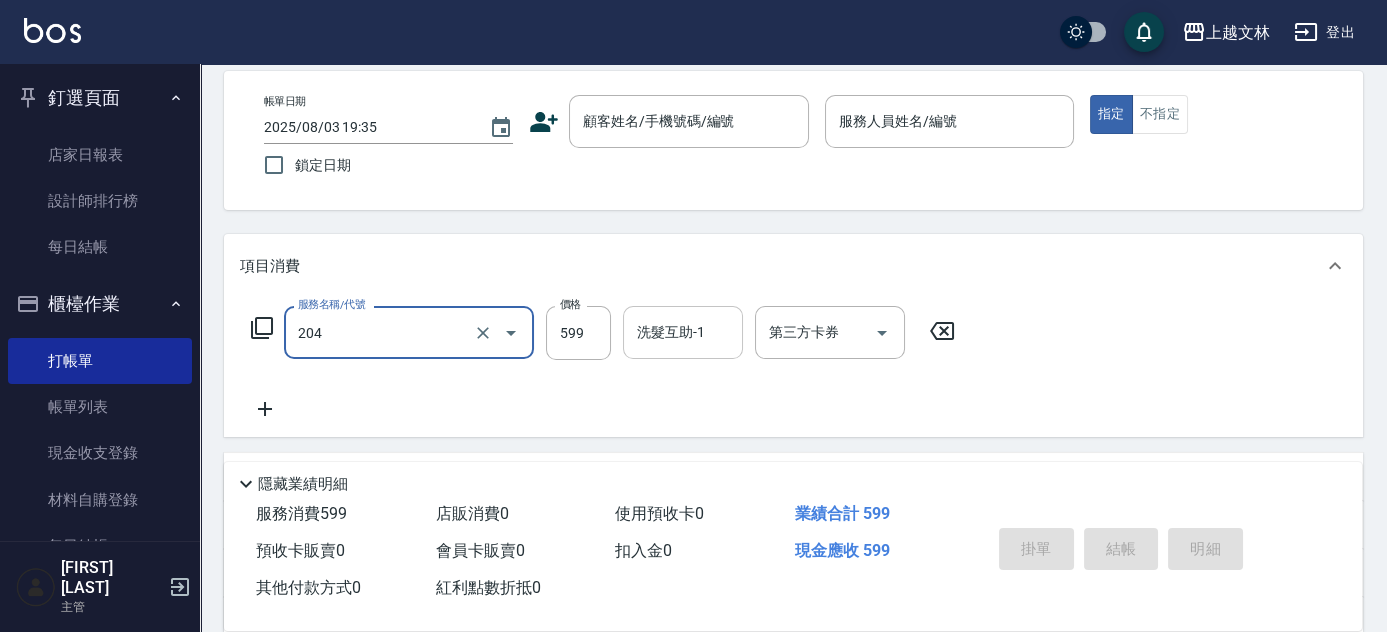 click on "洗髮互助-1" at bounding box center (683, 332) 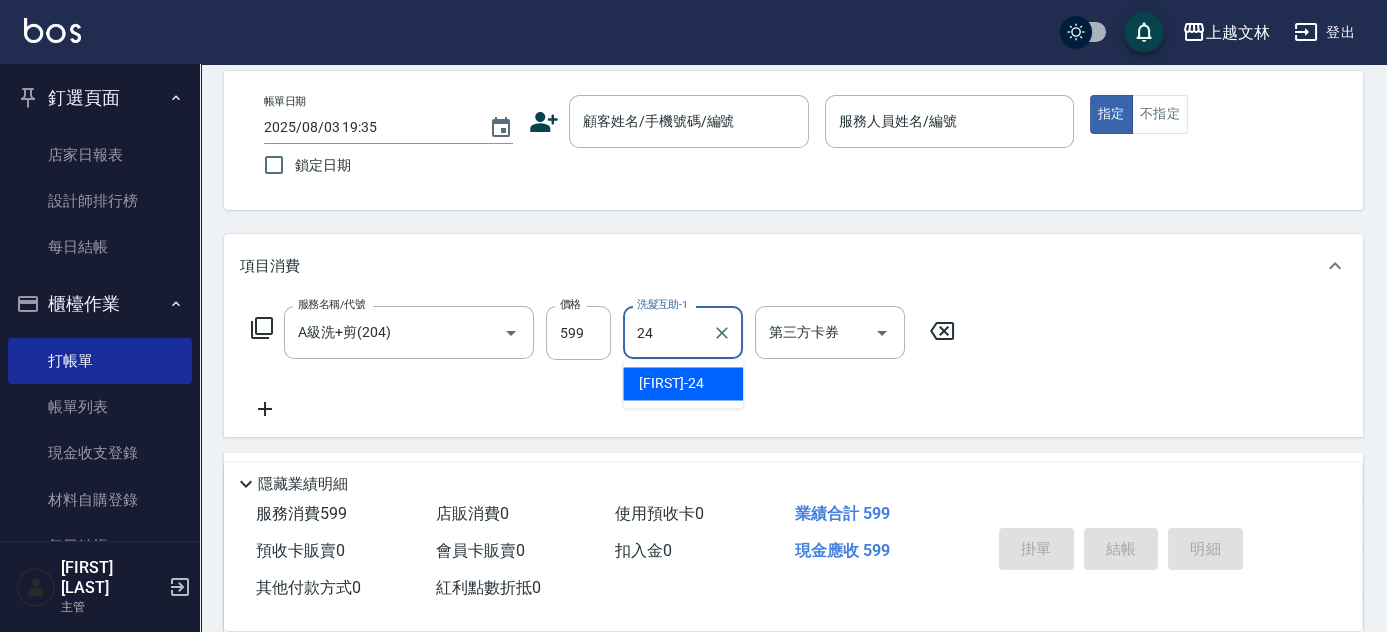 type on "[FIRST]-[NUMBER]" 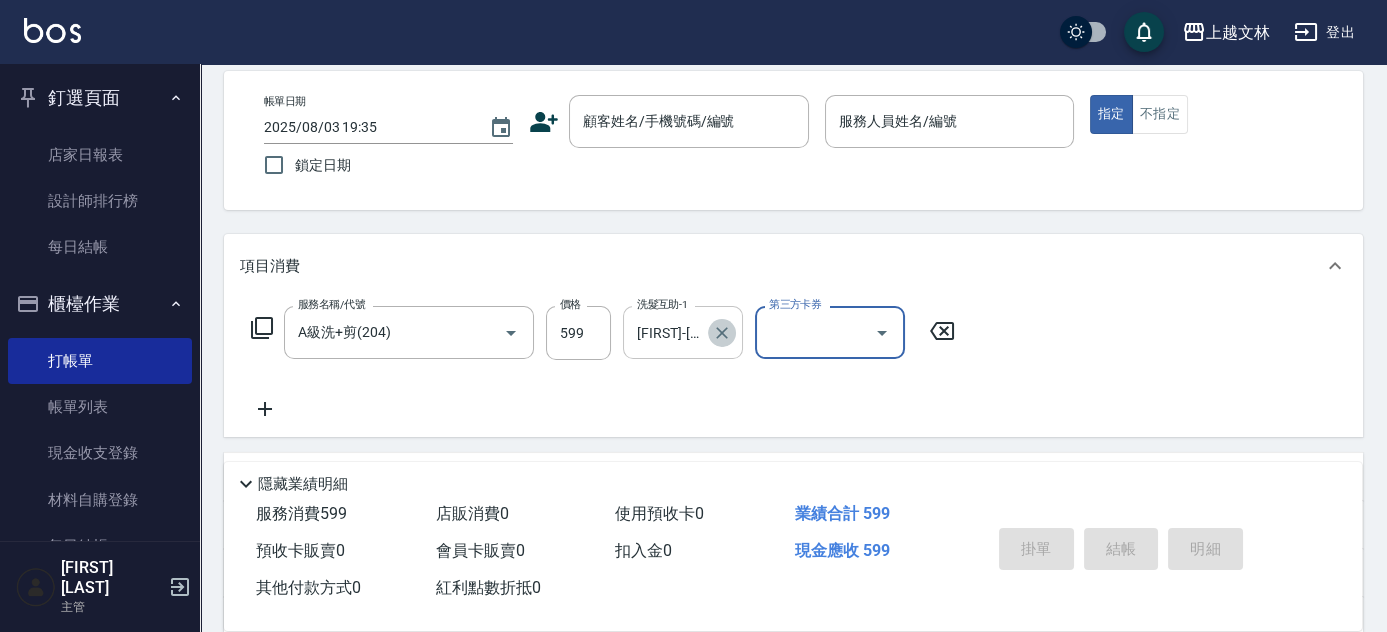 click 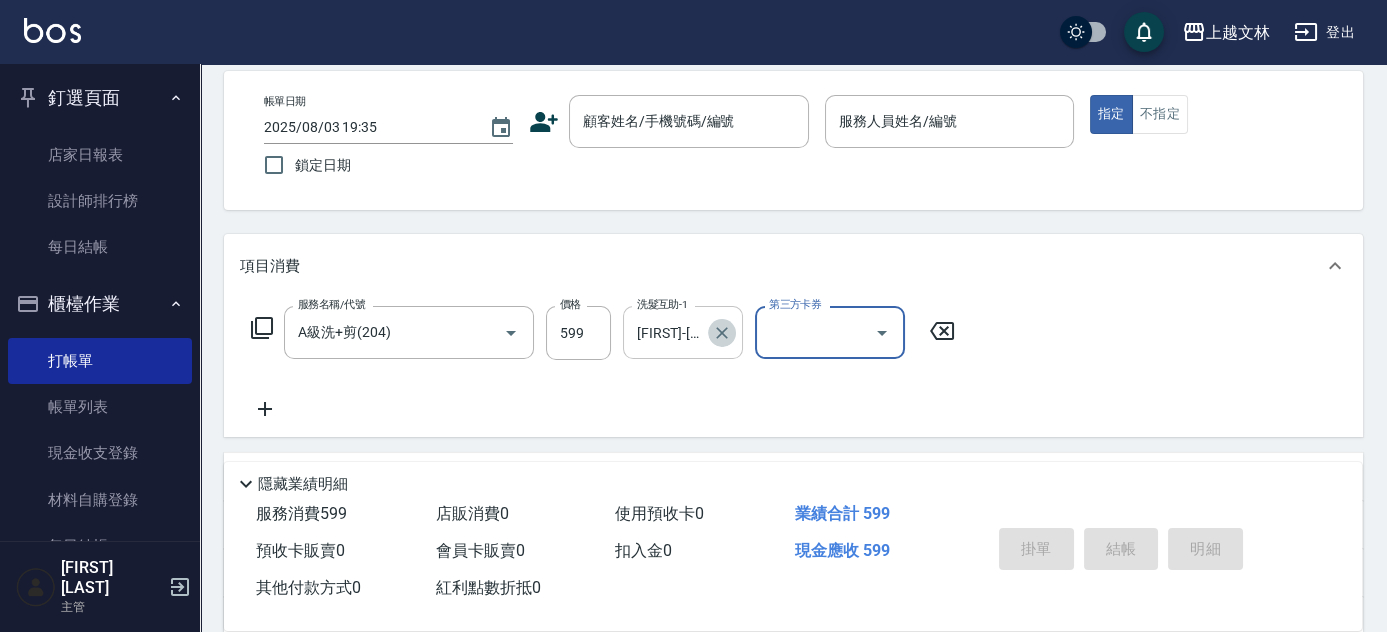 type 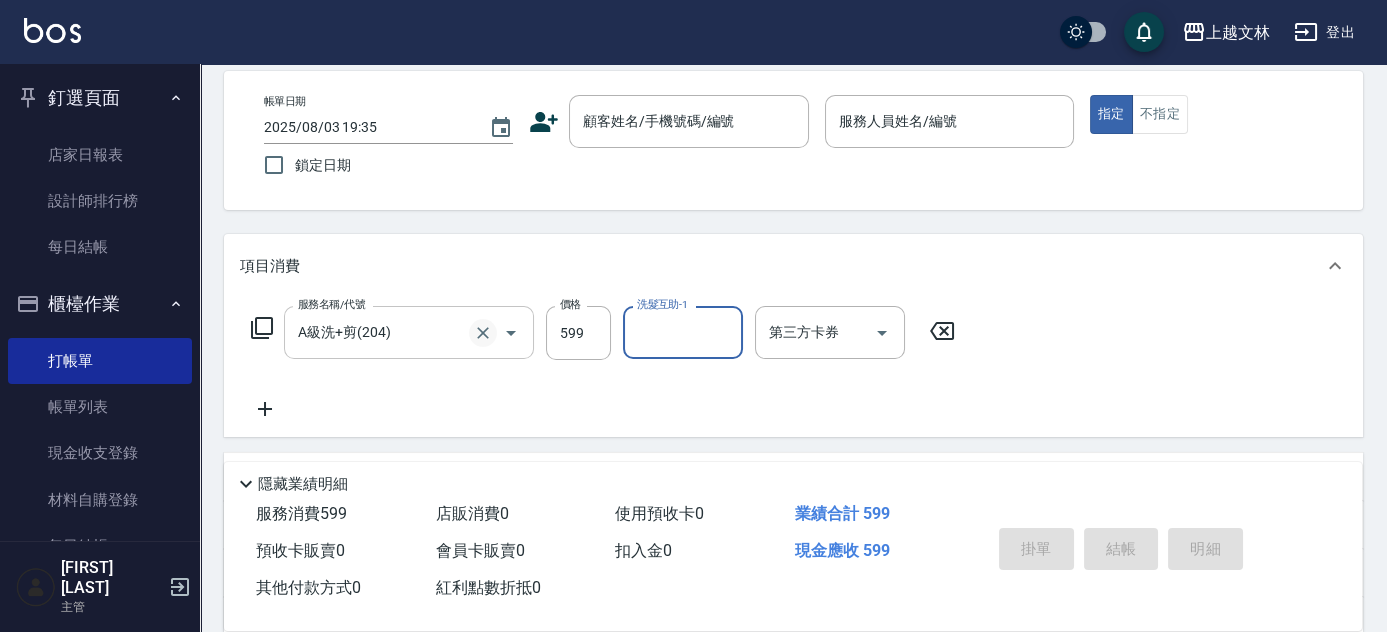 click 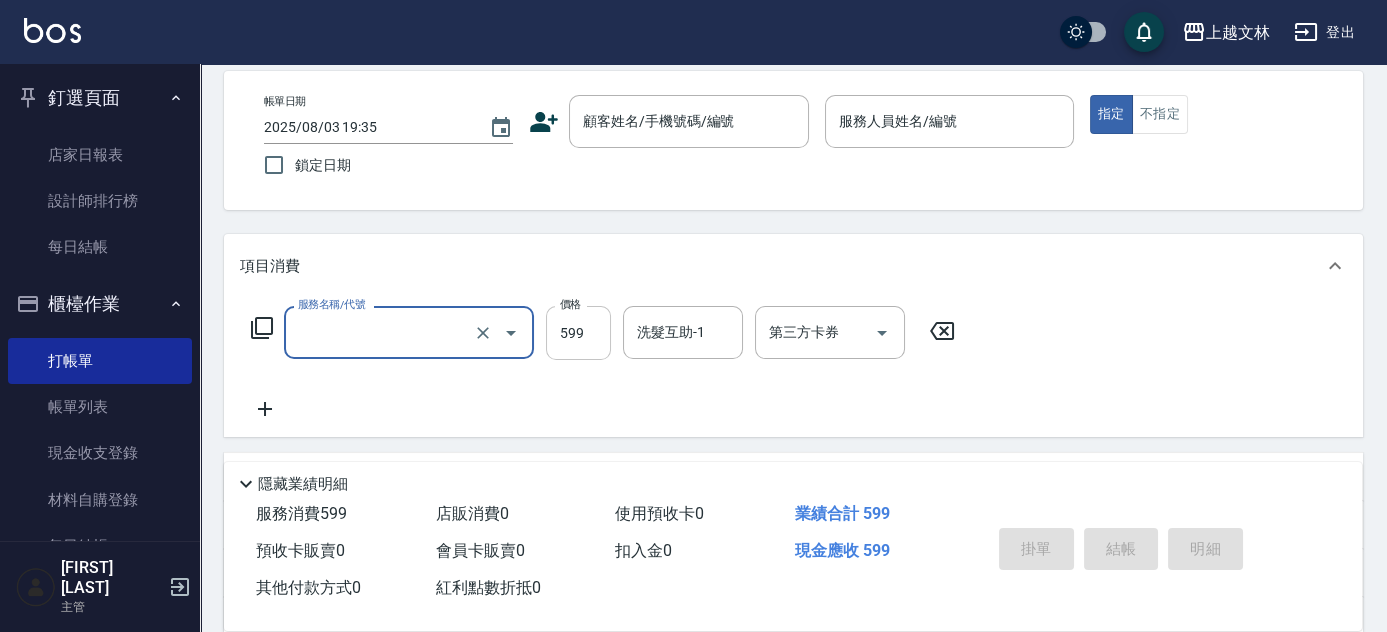 type on "A級洗+剪(204)" 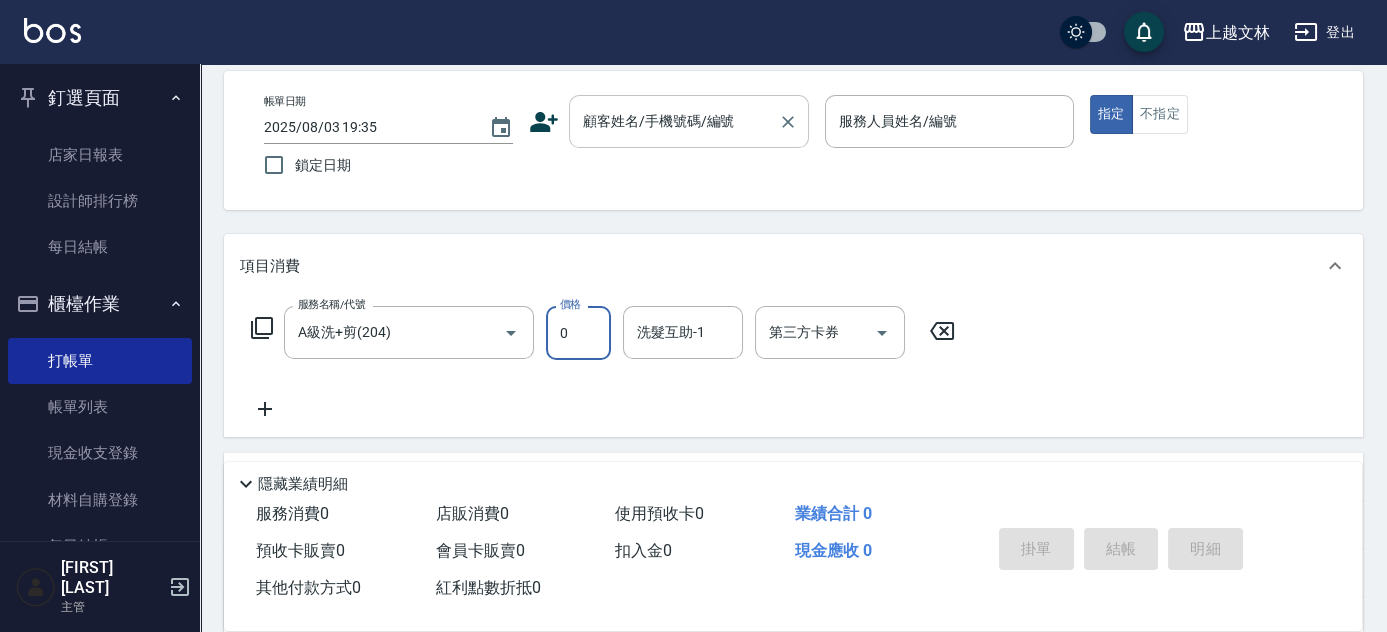 type on "0" 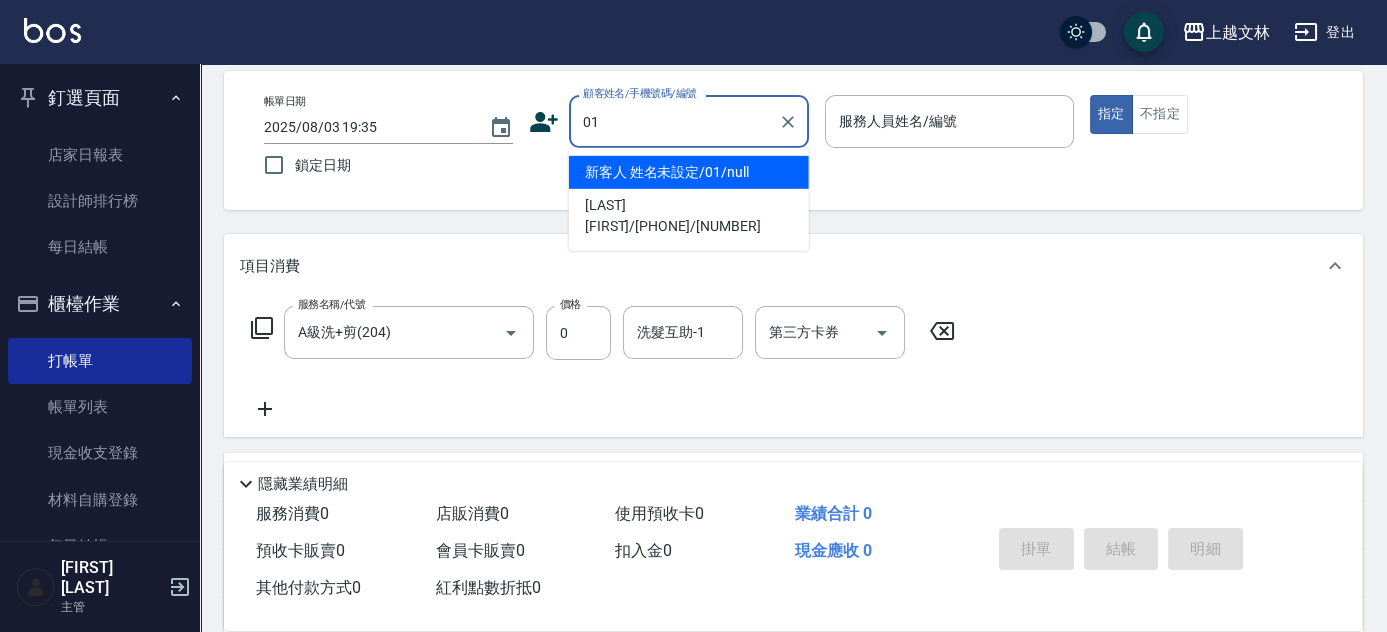 type on "01" 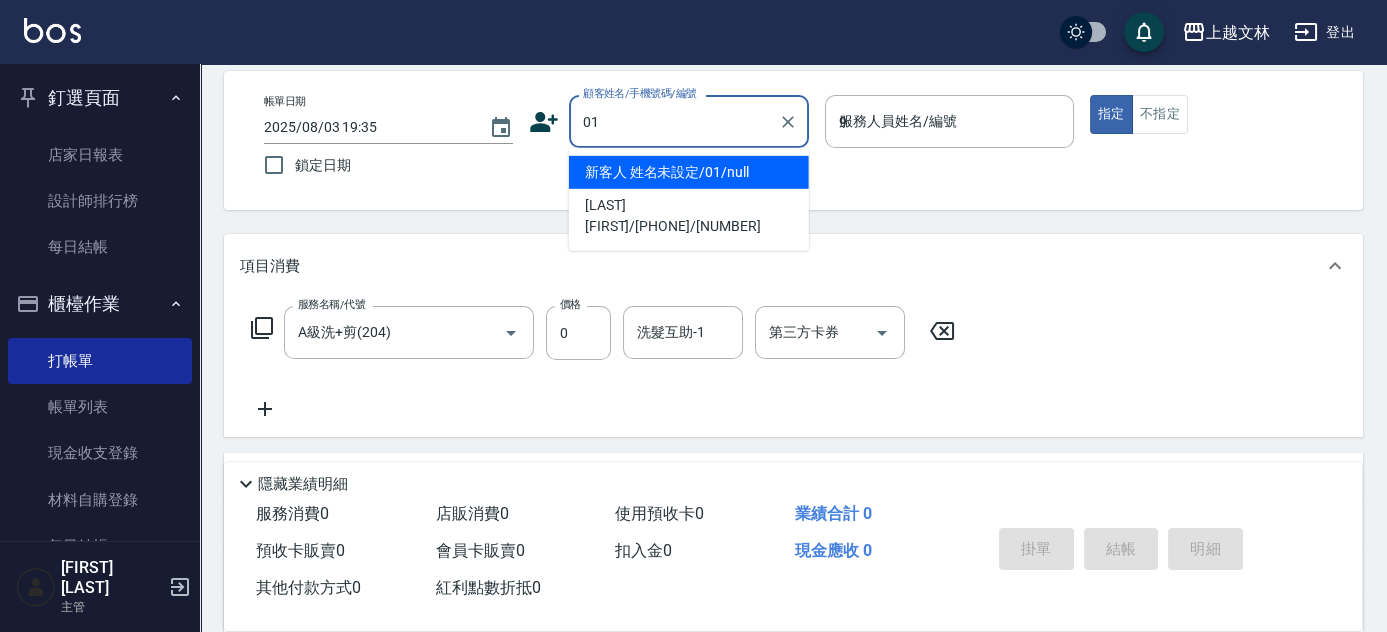 type on "新客人 姓名未設定/01/null" 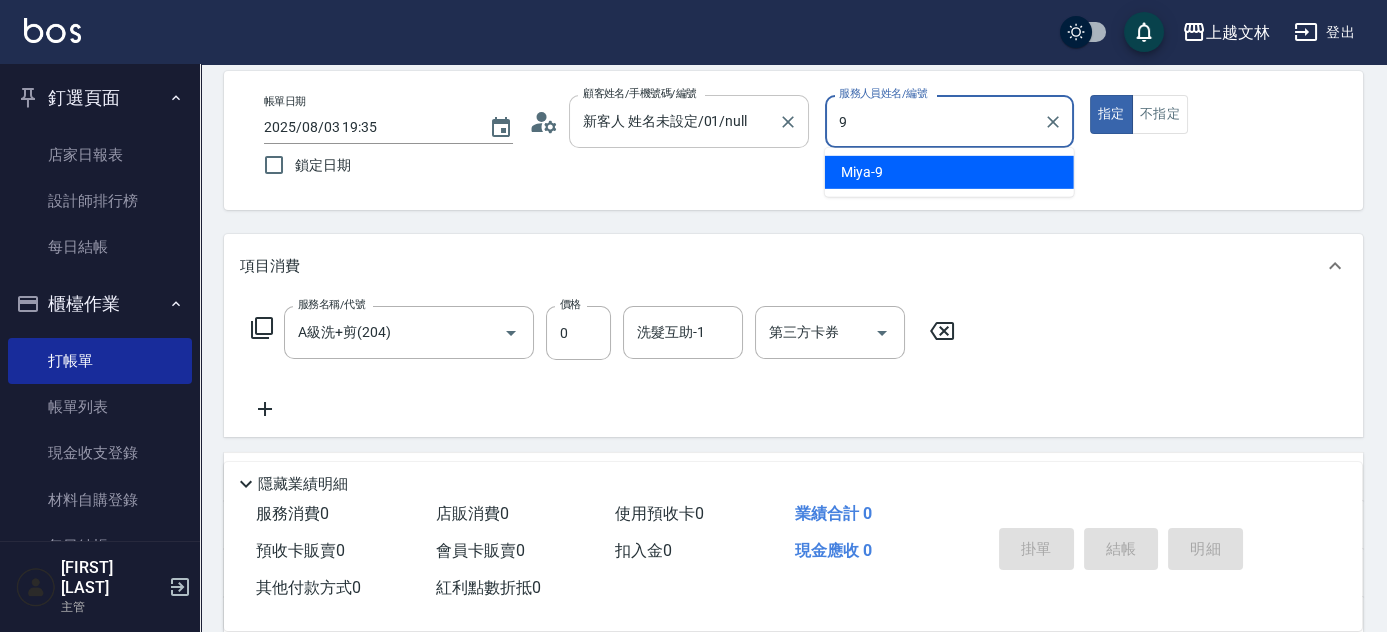 type on "[FIRST]-[NUMBER]" 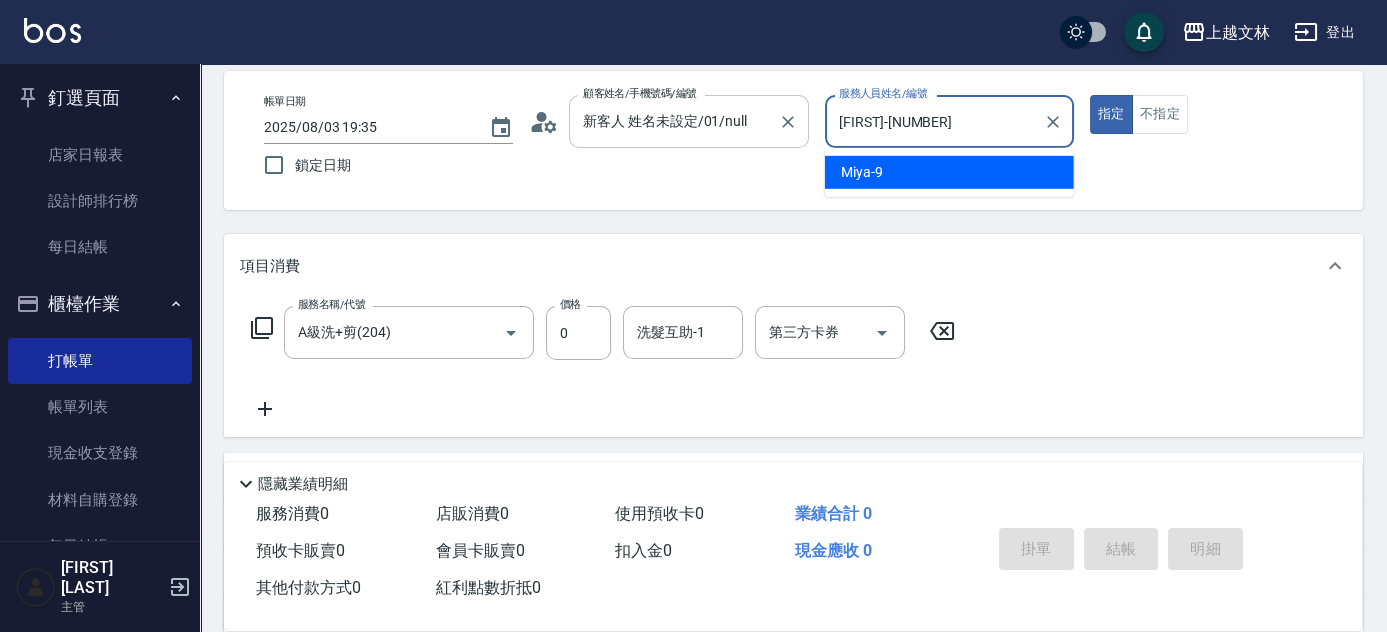 type on "true" 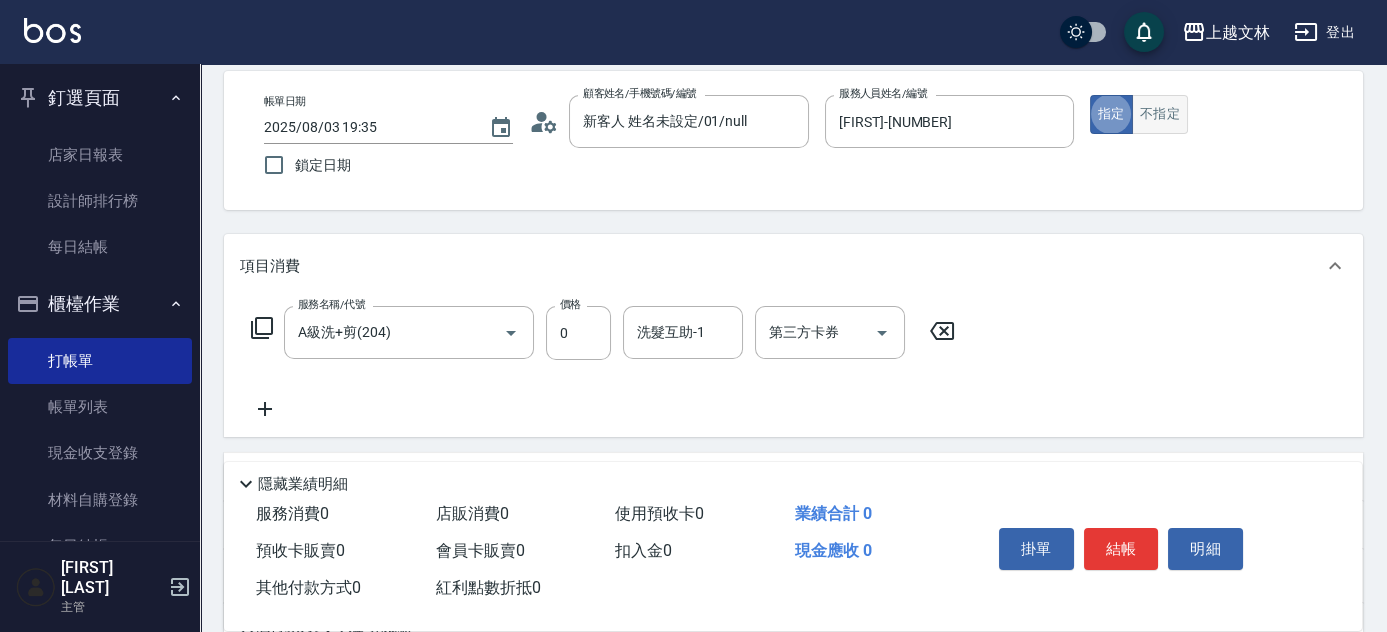 click on "不指定" at bounding box center [1160, 114] 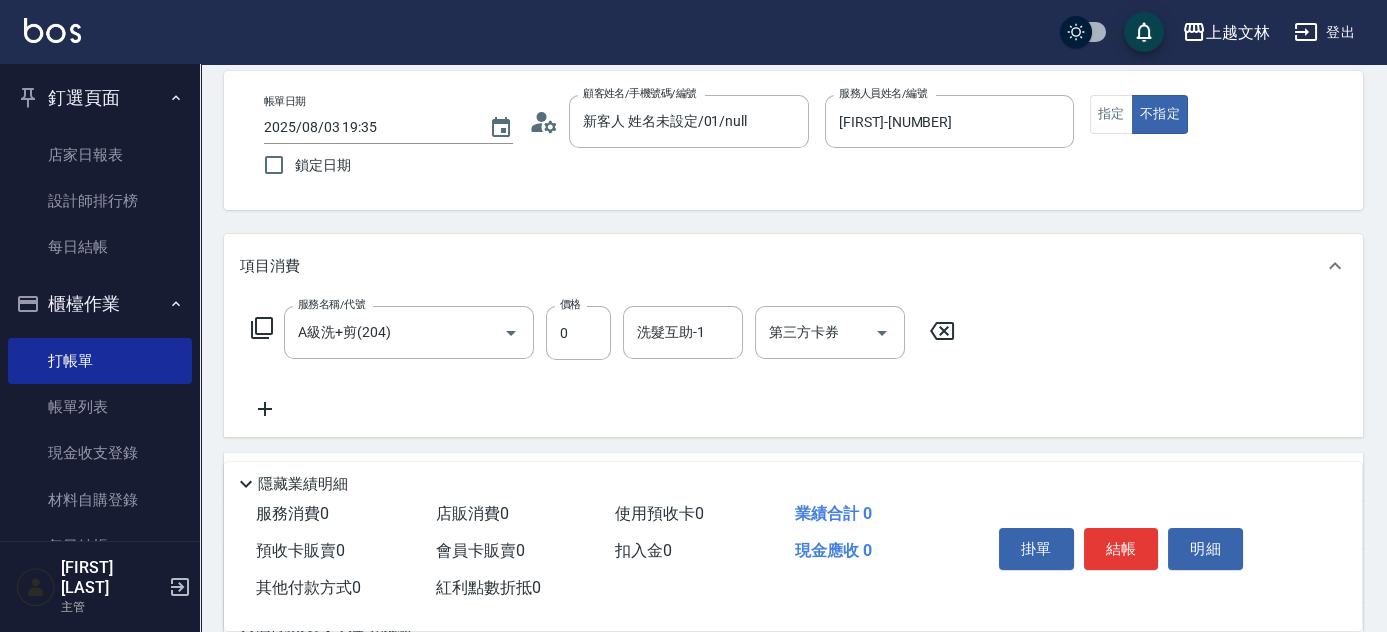click 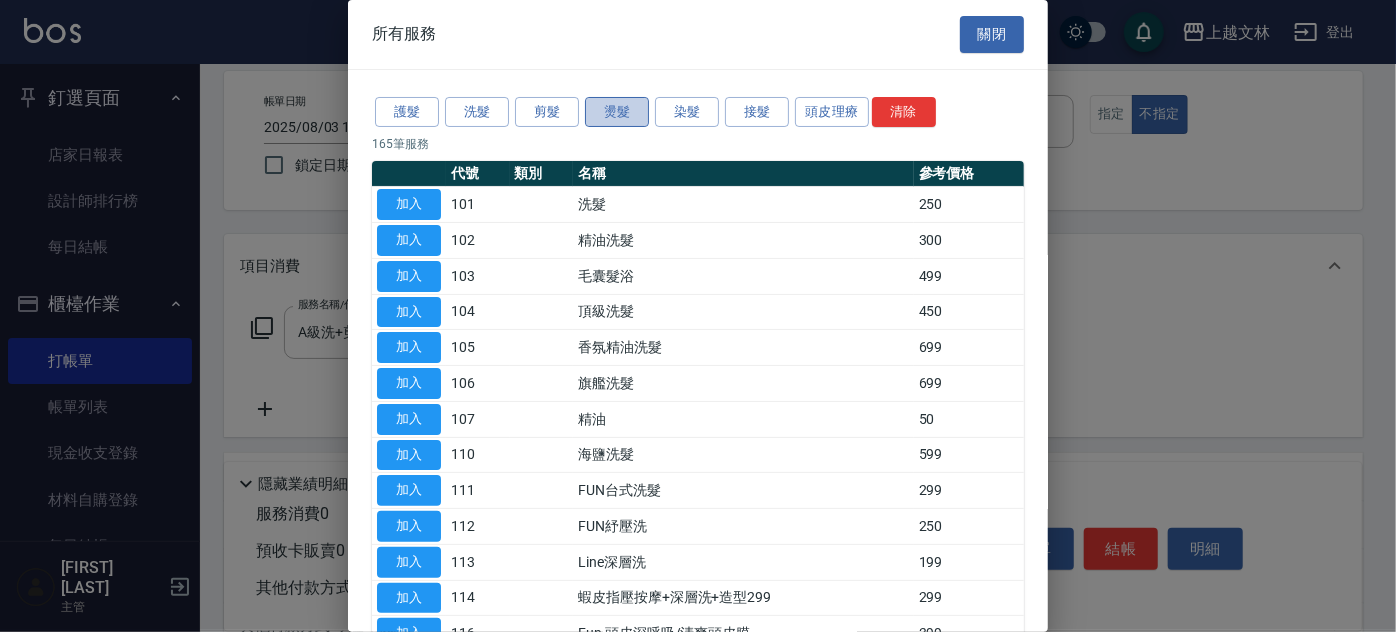 click on "燙髮" at bounding box center (617, 112) 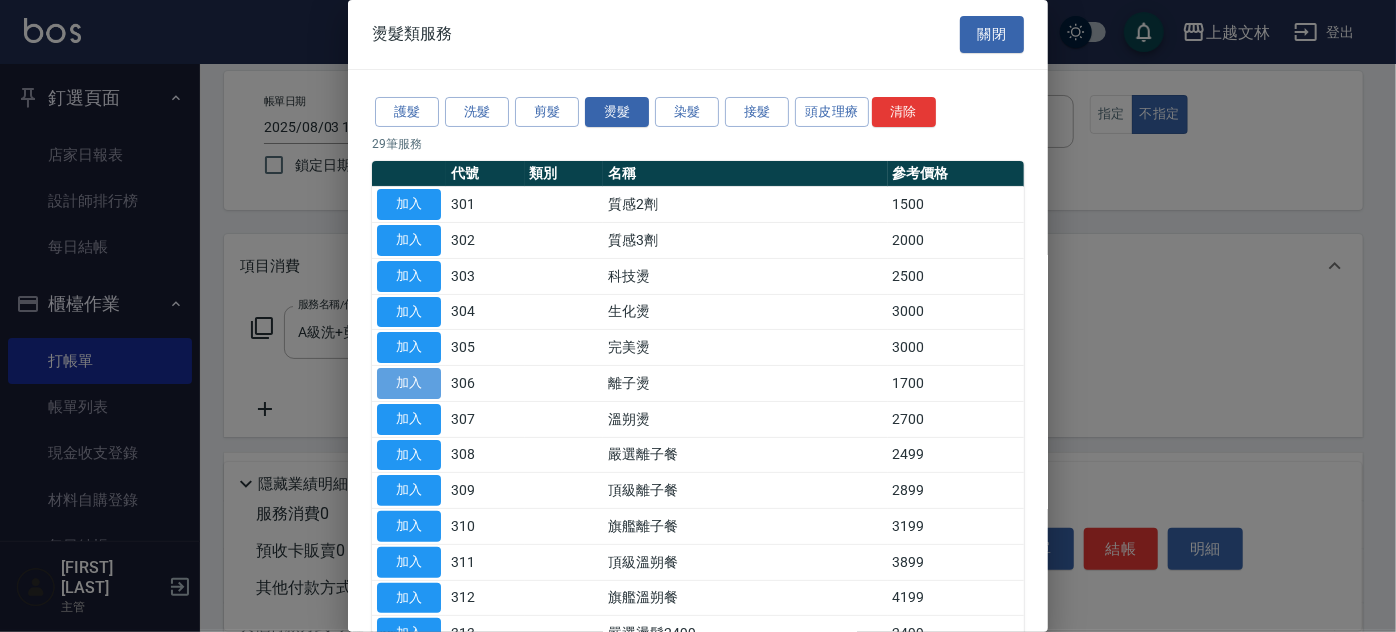click on "加入" at bounding box center [409, 383] 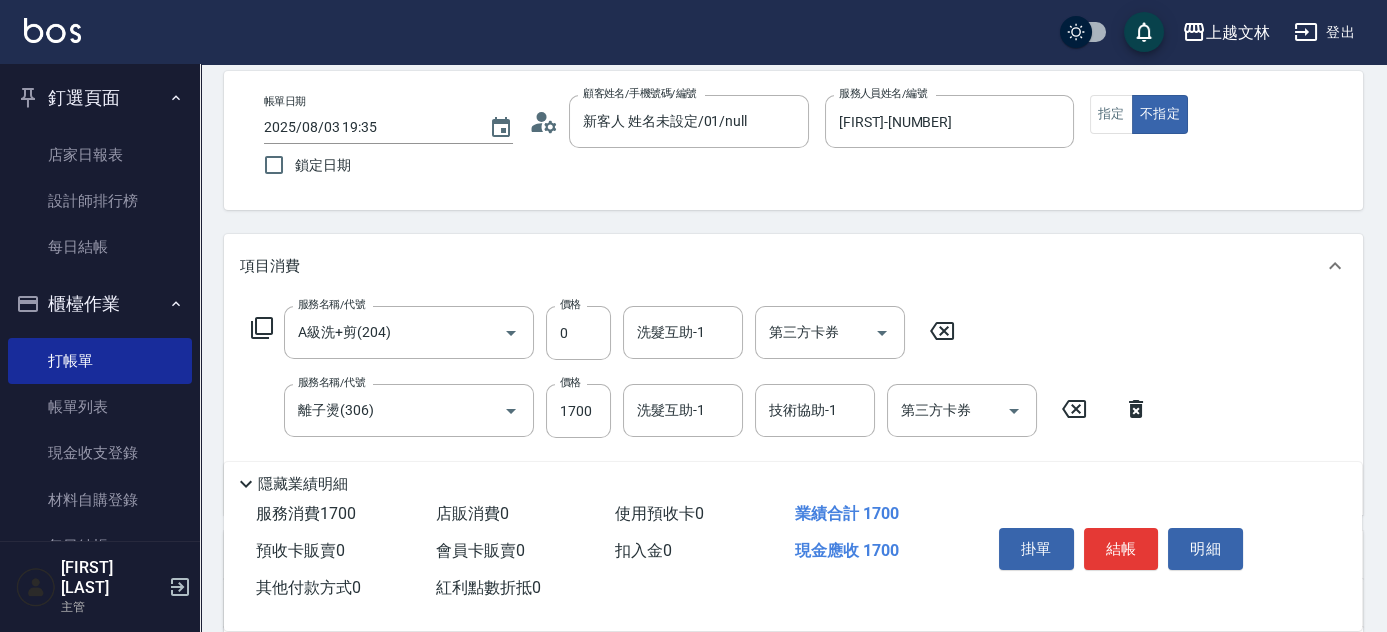 click 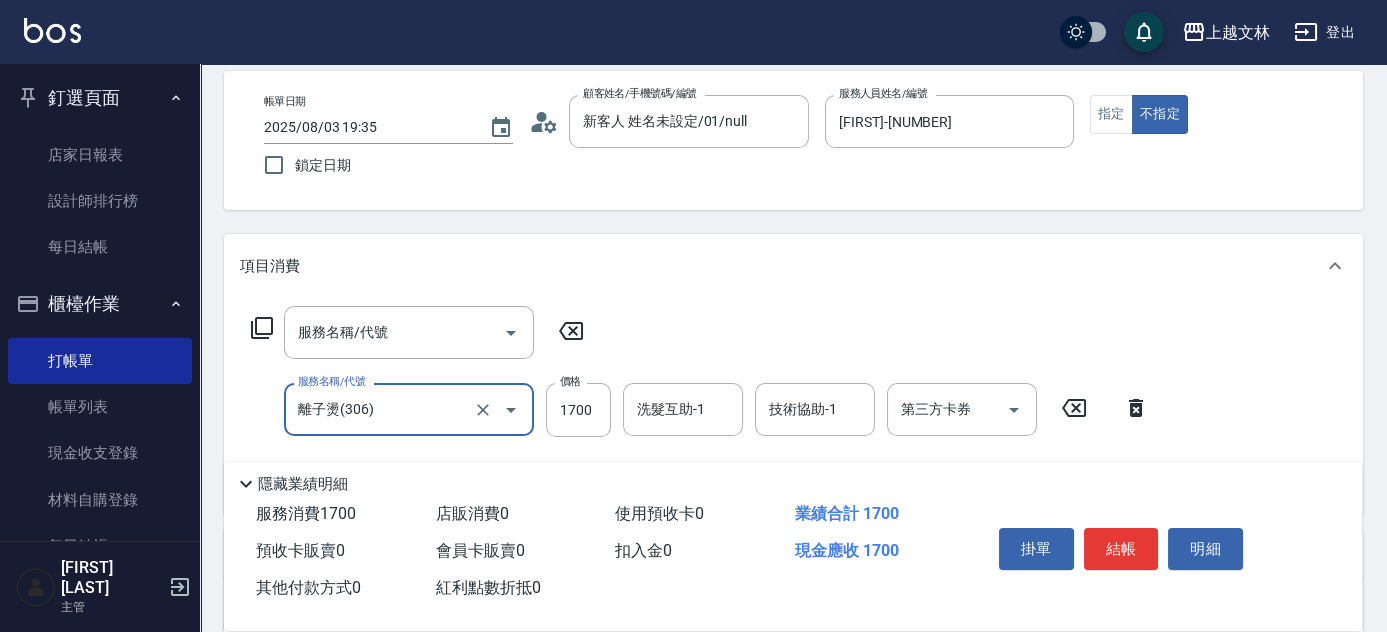 click 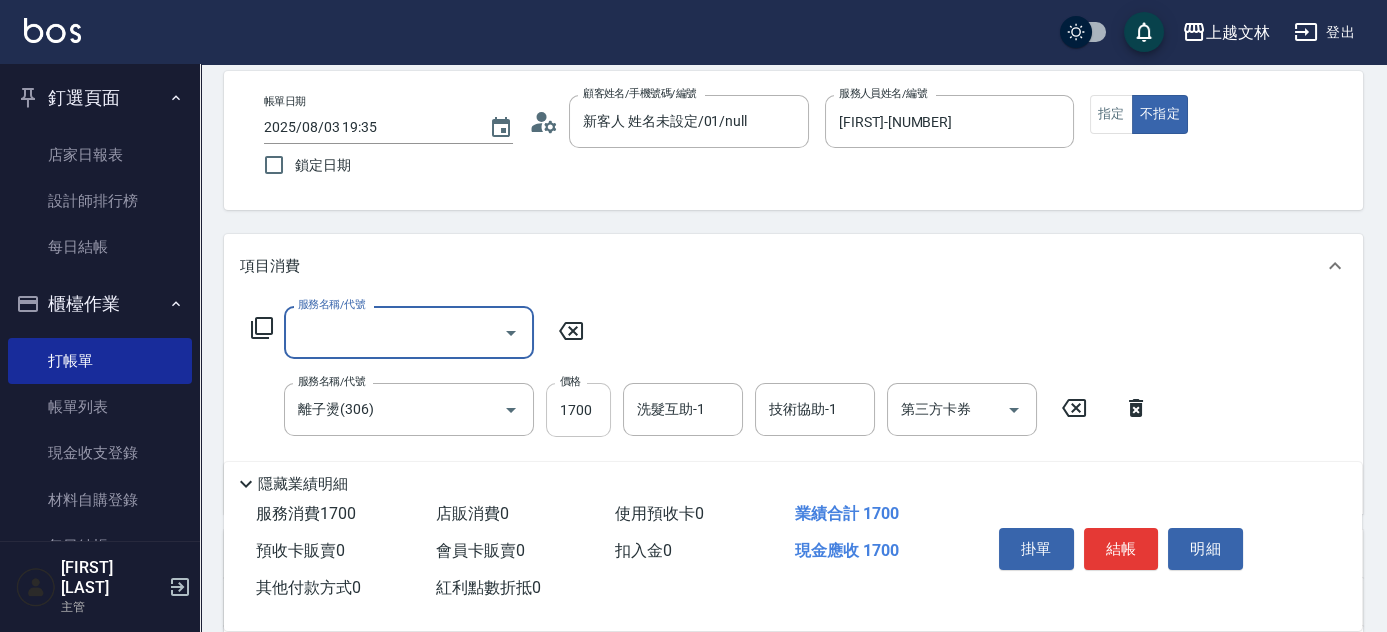 click on "1700" at bounding box center (578, 410) 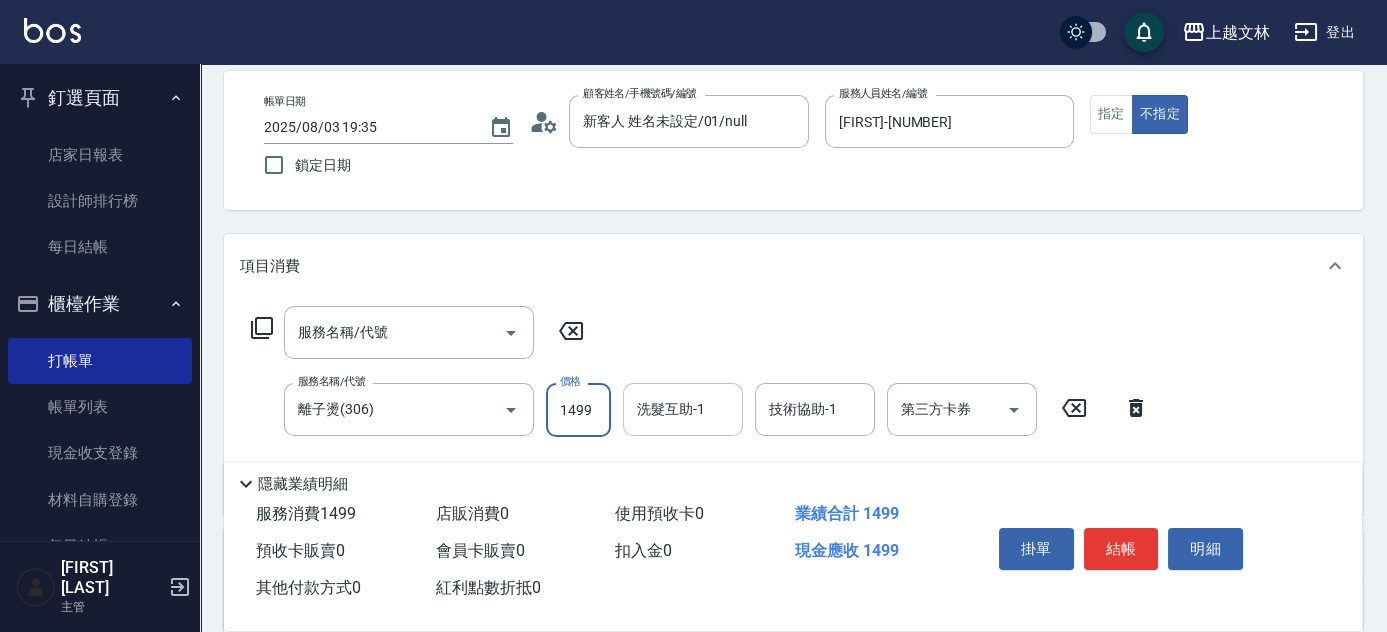 type on "1499" 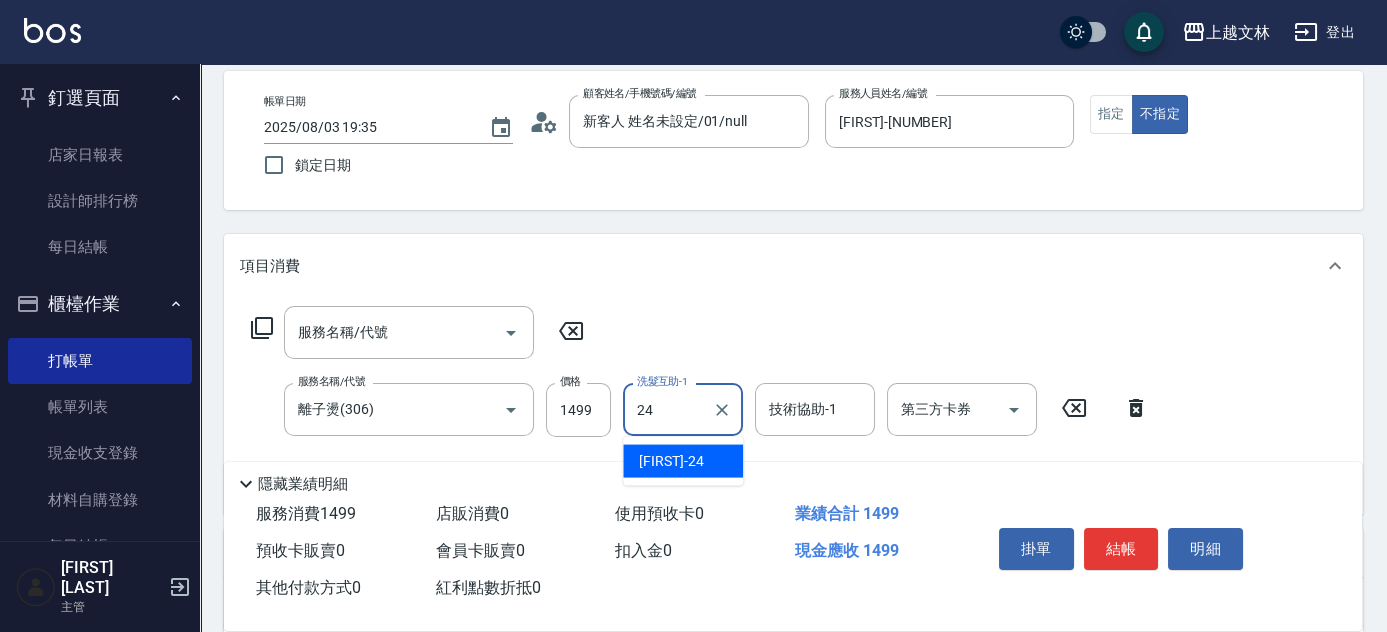 type on "[FIRST]-[NUMBER]" 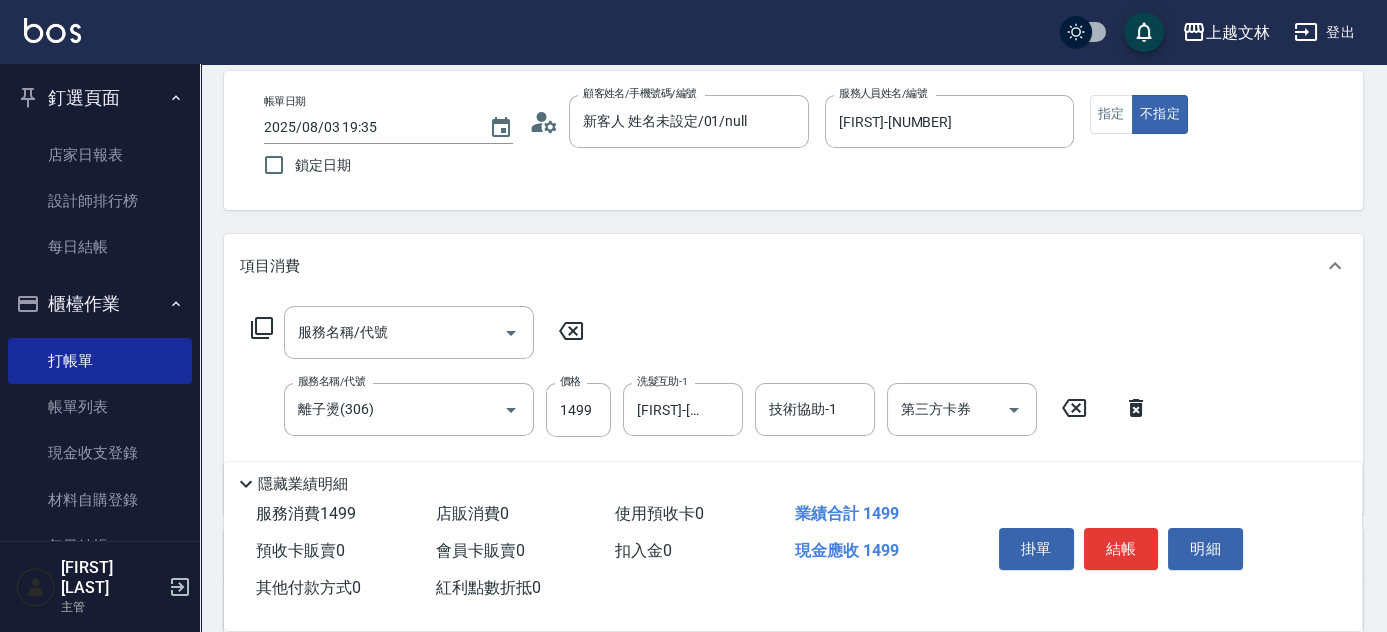 click 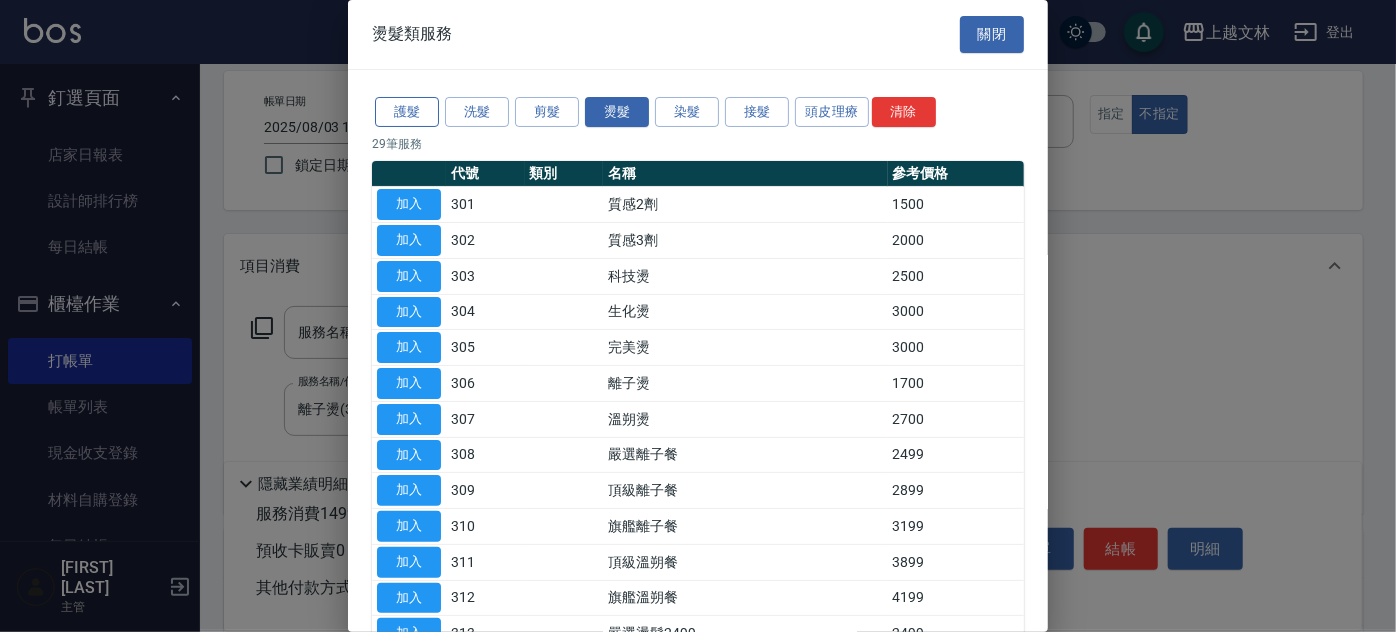 click on "護髮" at bounding box center [407, 112] 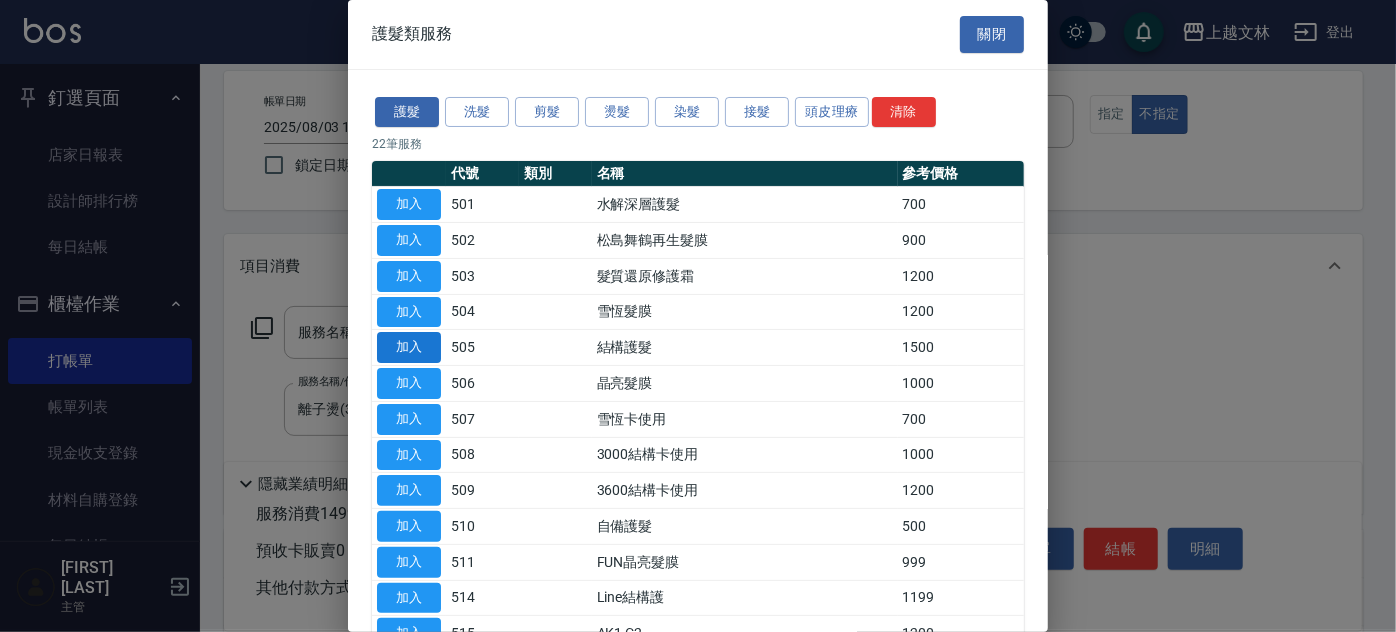 click on "加入" at bounding box center (409, 347) 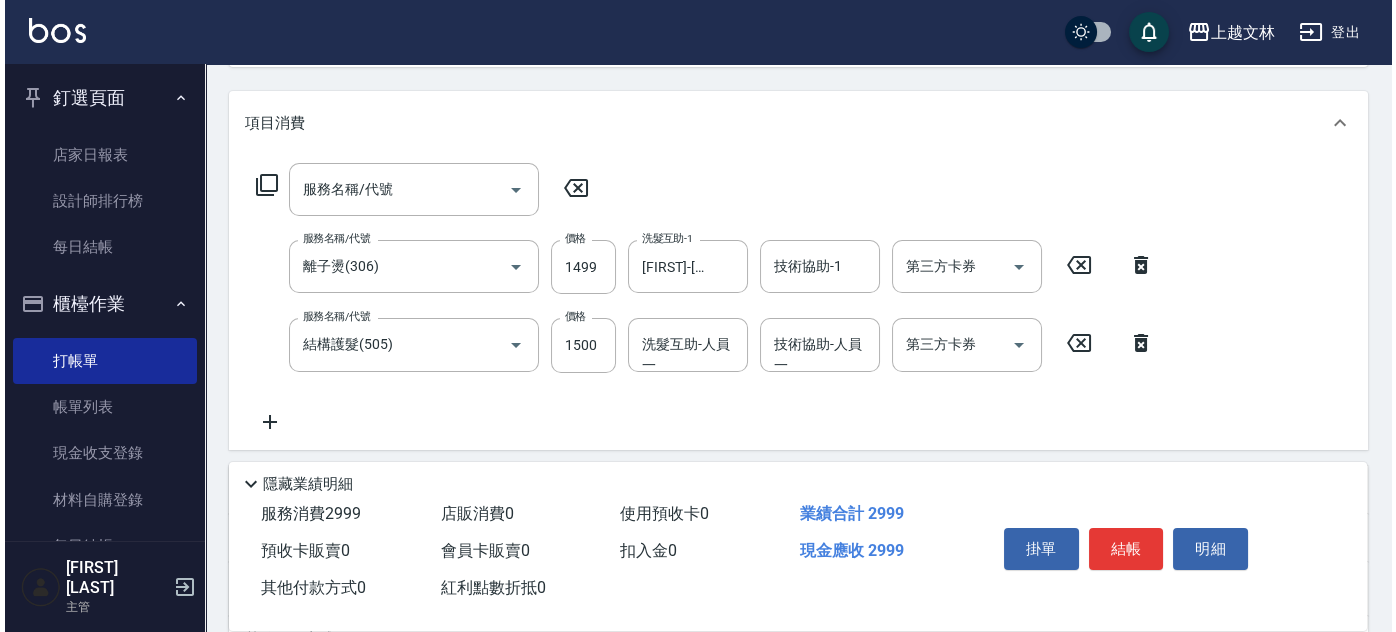 scroll, scrollTop: 238, scrollLeft: 0, axis: vertical 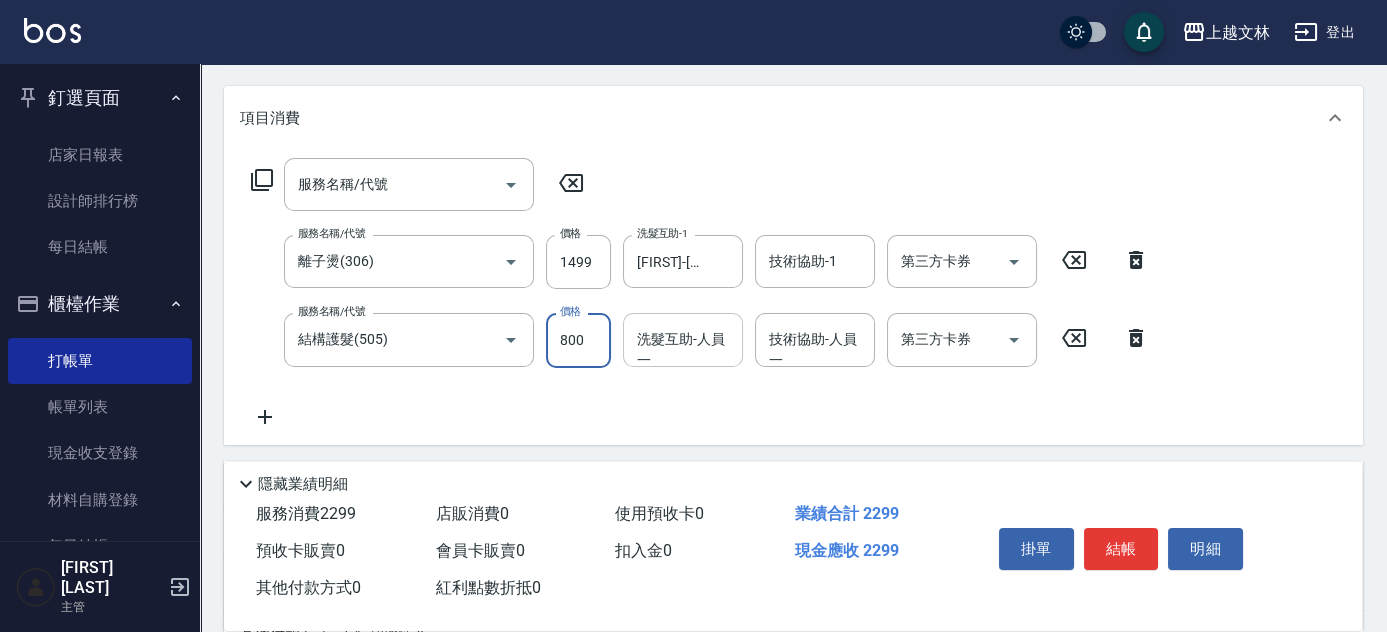 type on "800" 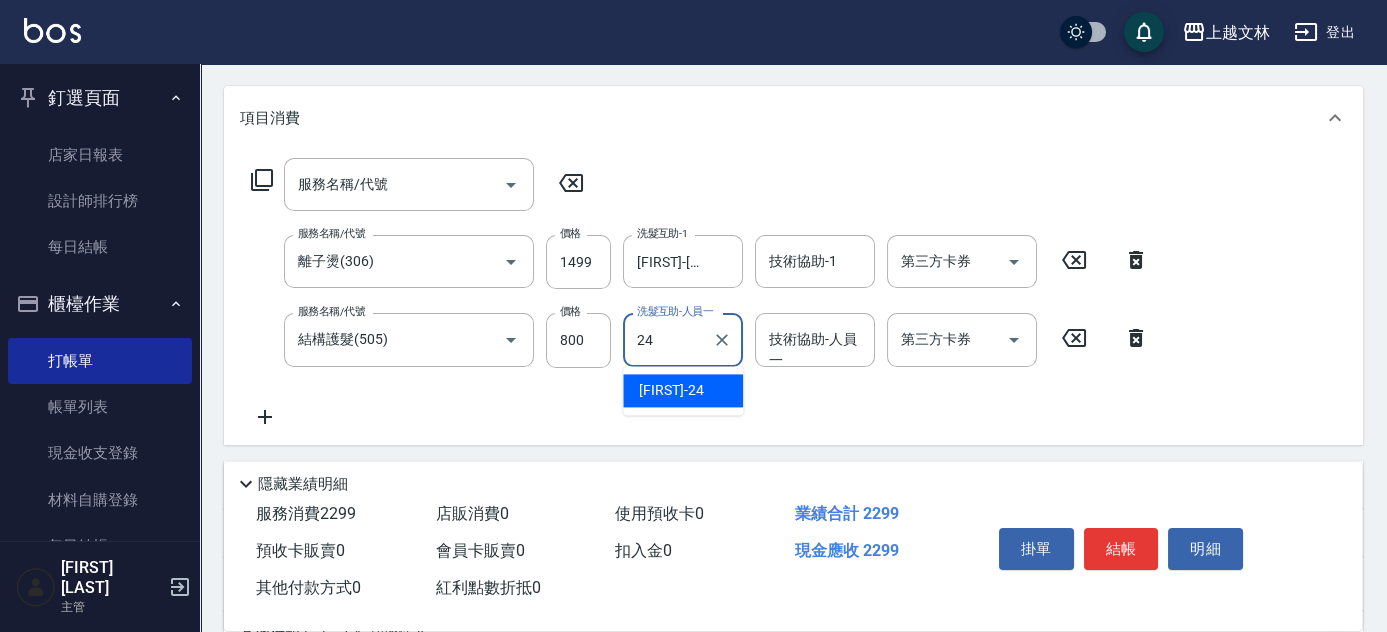 type on "[FIRST]-[NUMBER]" 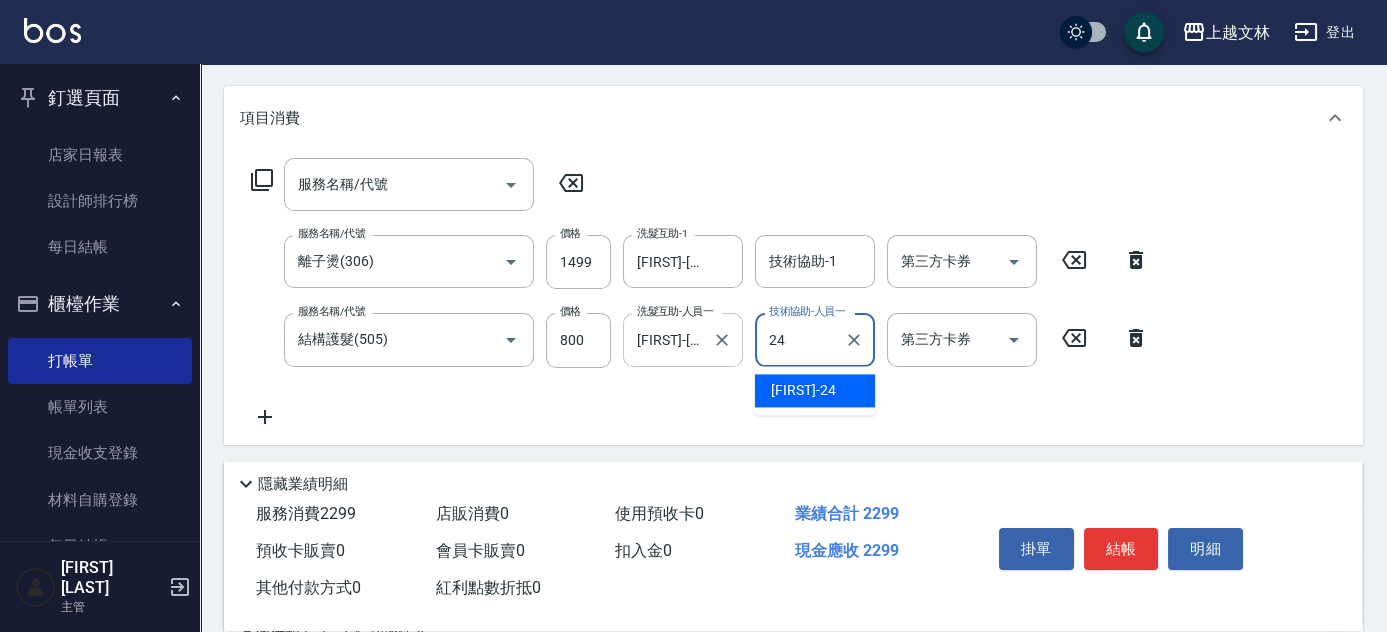 type on "[FIRST]-[NUMBER]" 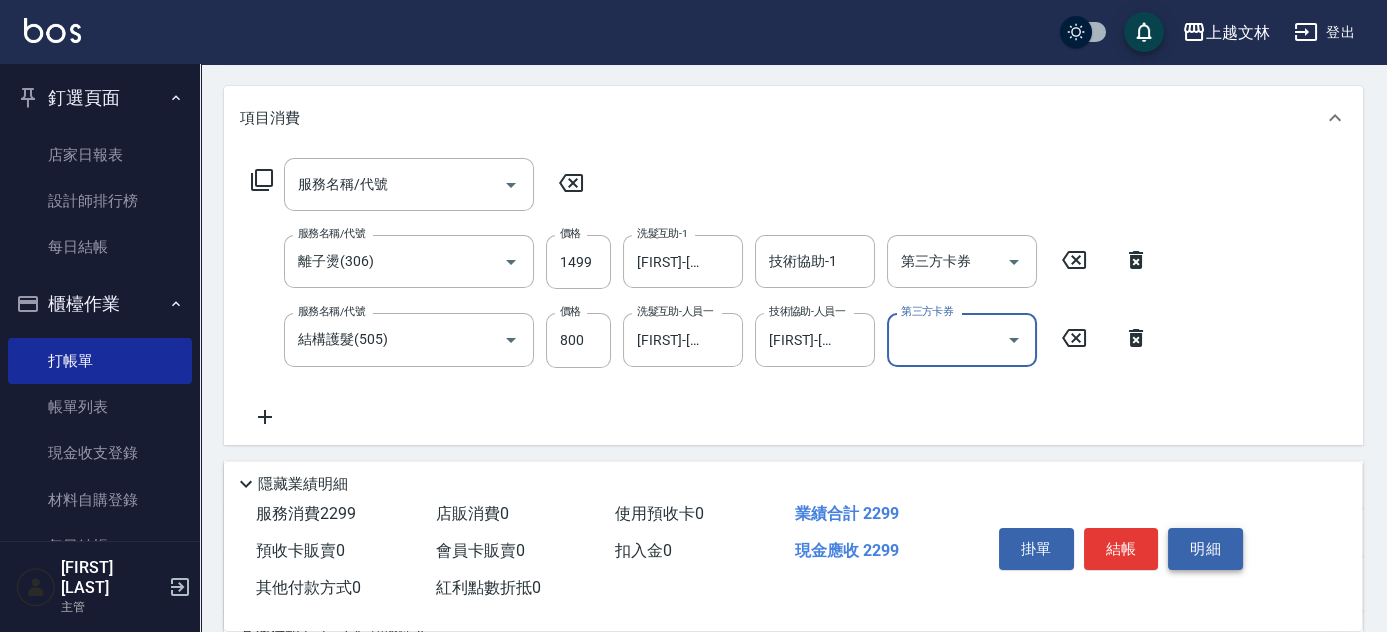 click on "明細" at bounding box center [1205, 549] 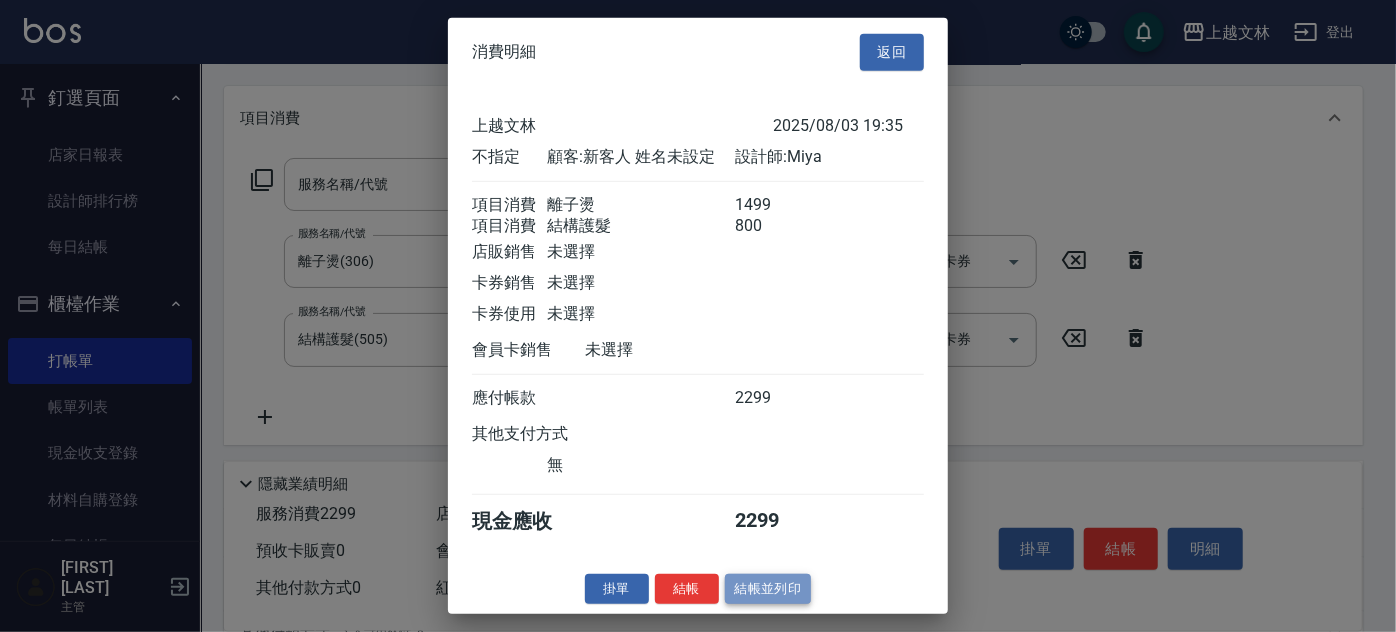 click on "結帳並列印" at bounding box center [768, 588] 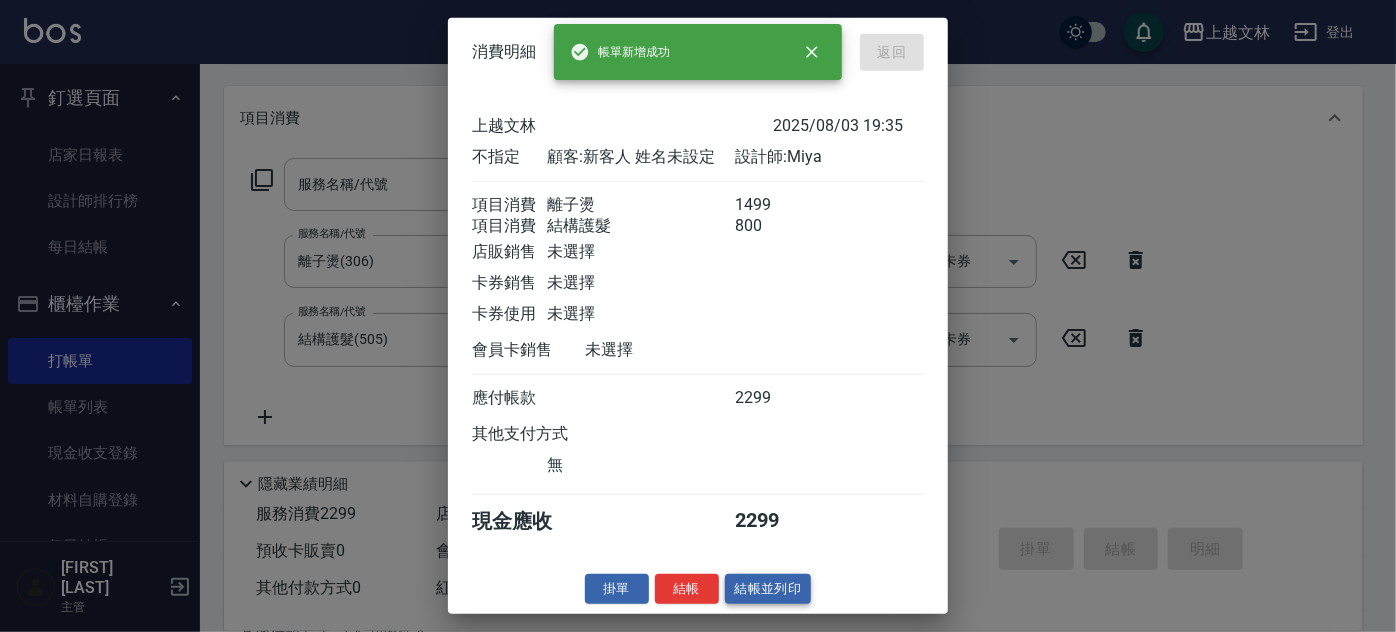 type on "2025/08/03 19:36" 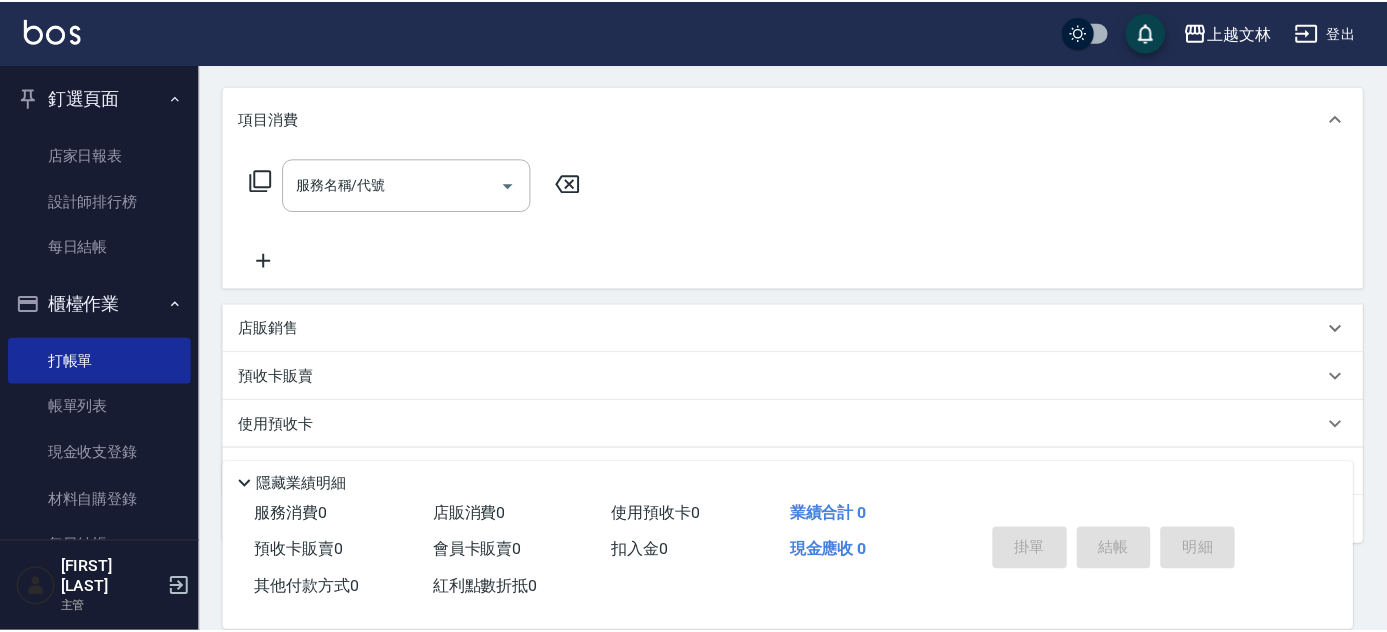 scroll, scrollTop: 0, scrollLeft: 0, axis: both 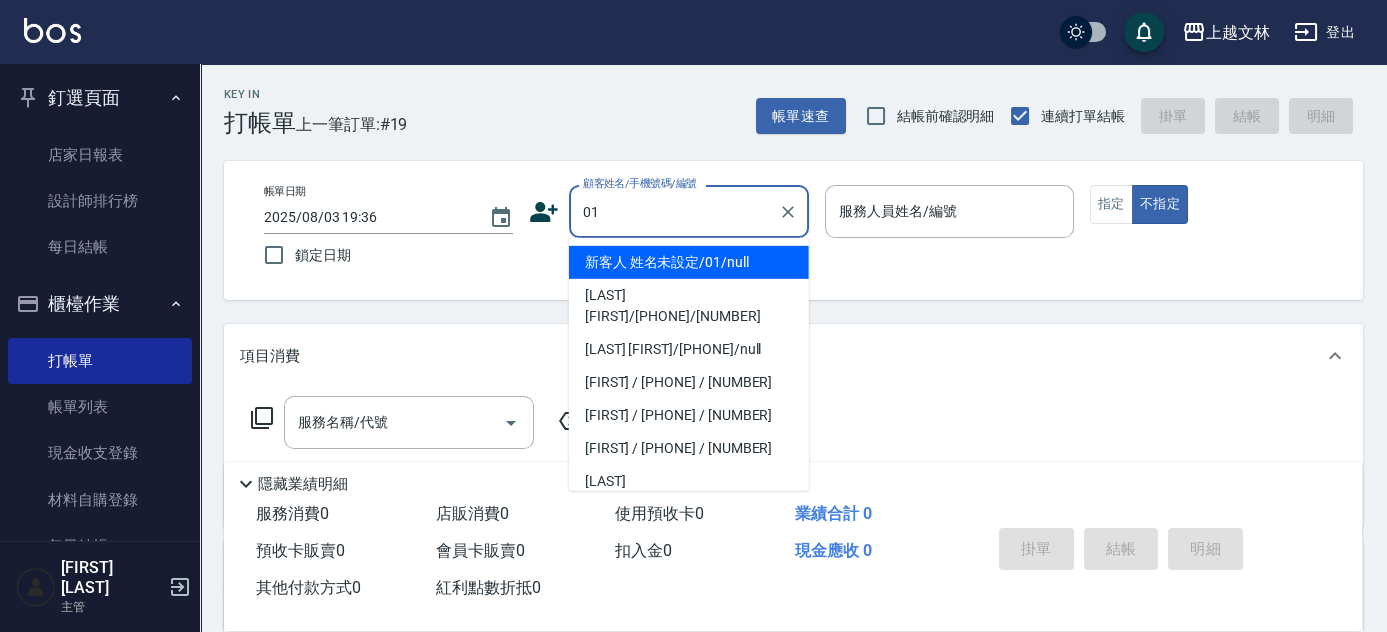 type on "01" 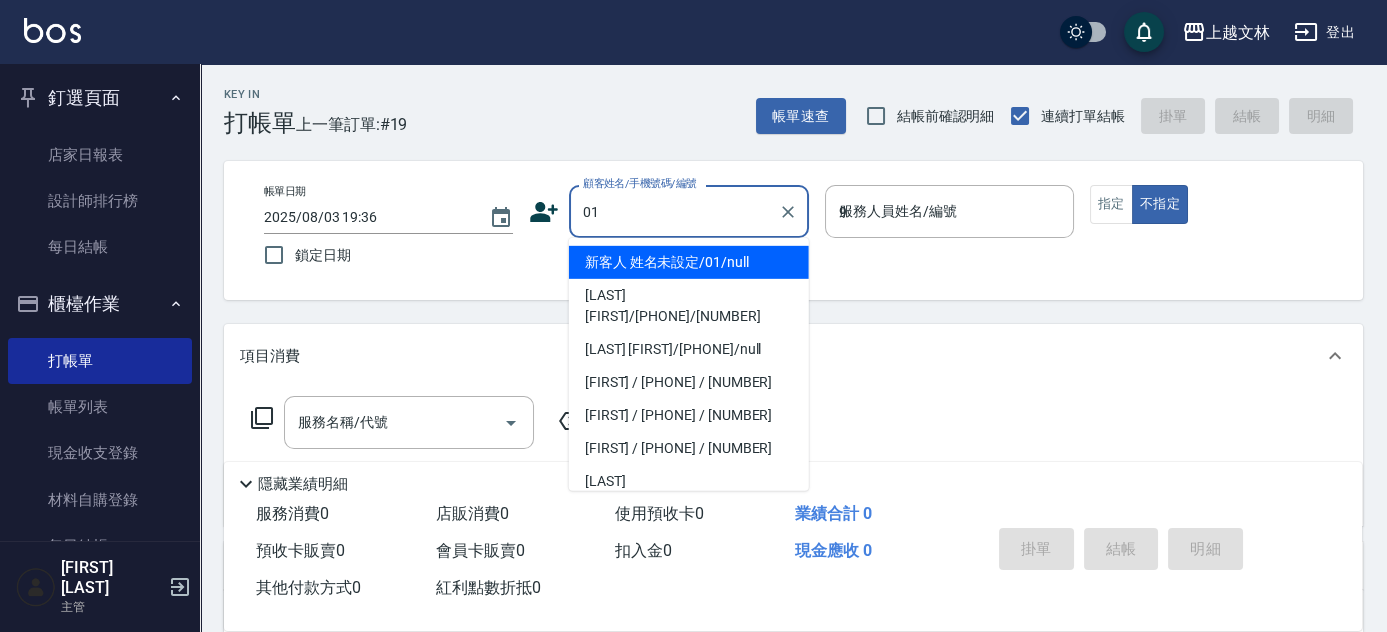 type on "新客人 姓名未設定/01/null" 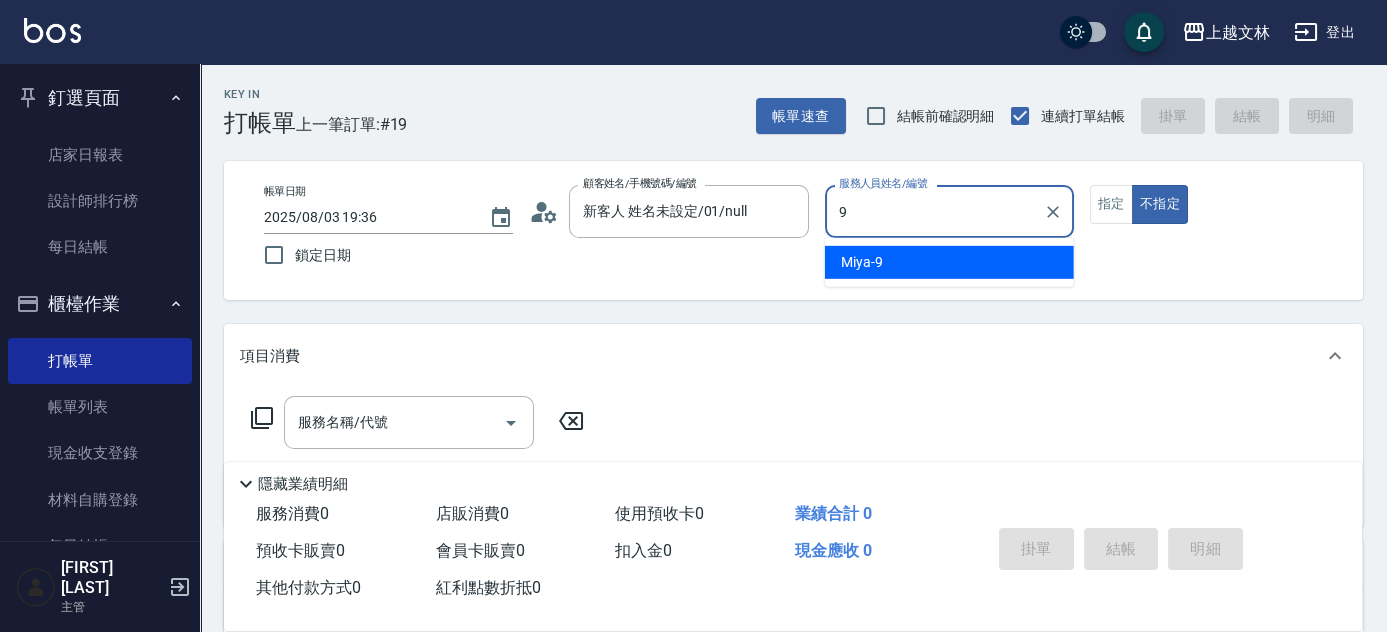 type on "[FIRST]-[NUMBER]" 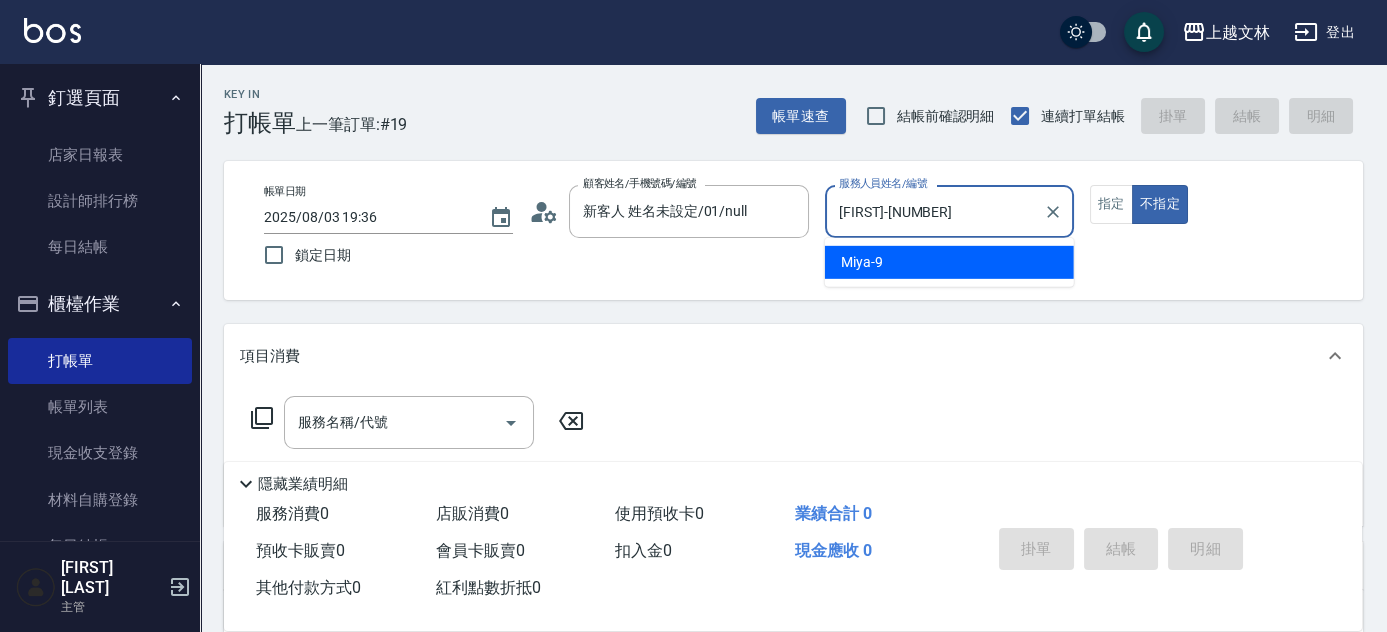 type on "false" 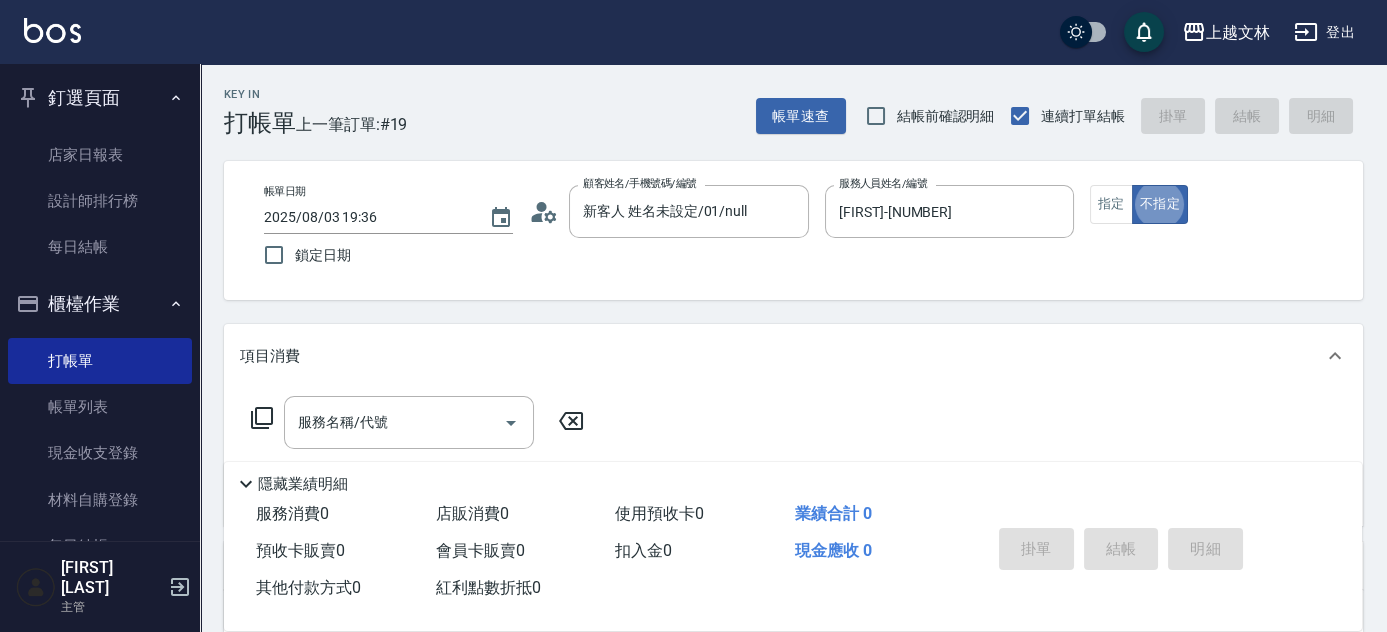 click 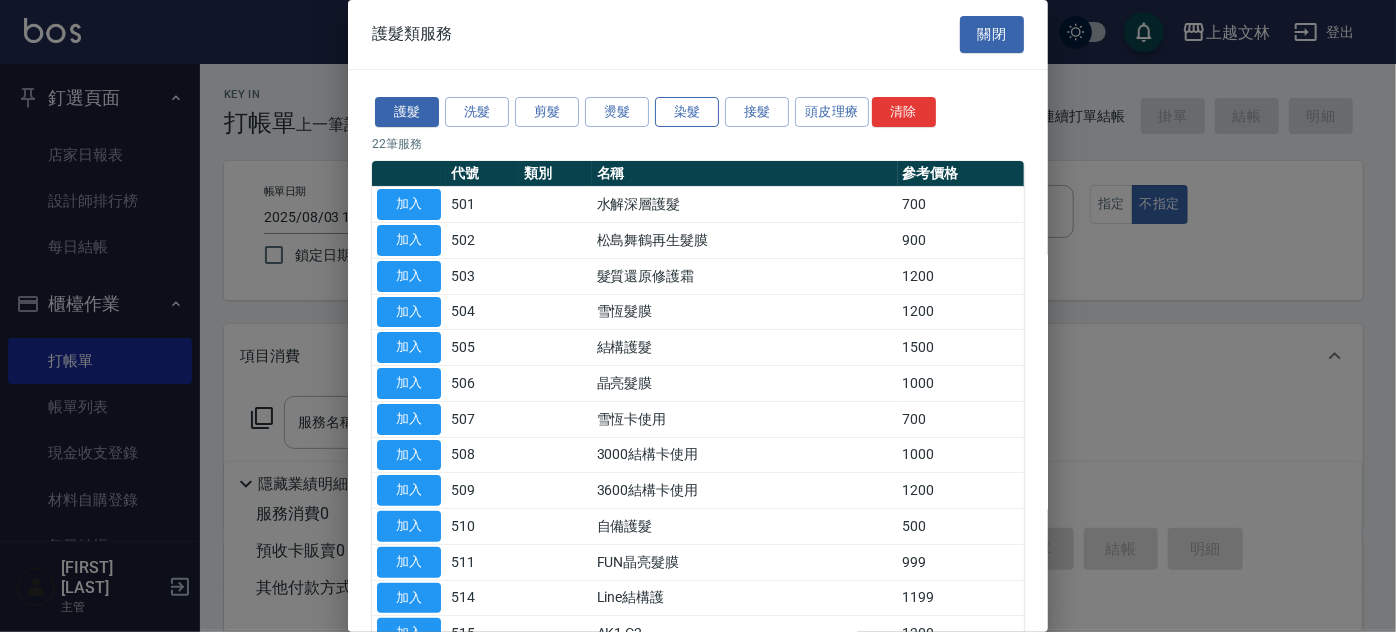 click on "染髮" at bounding box center [687, 112] 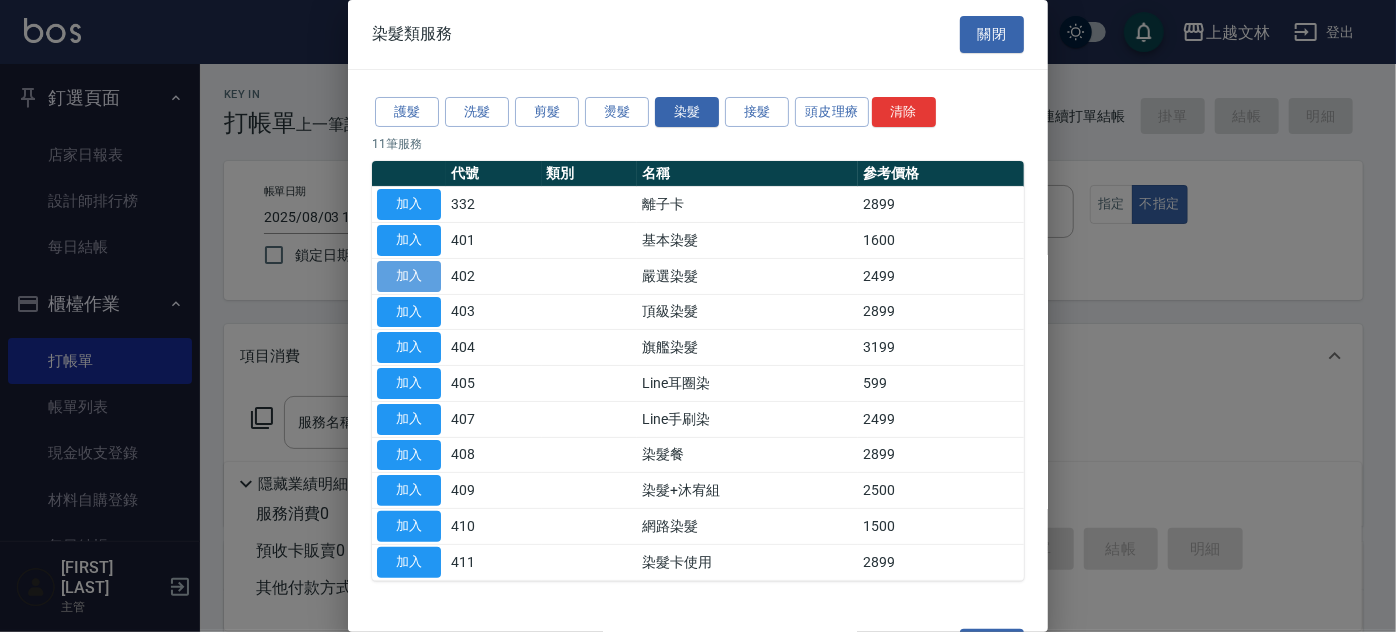 click on "加入" at bounding box center [409, 276] 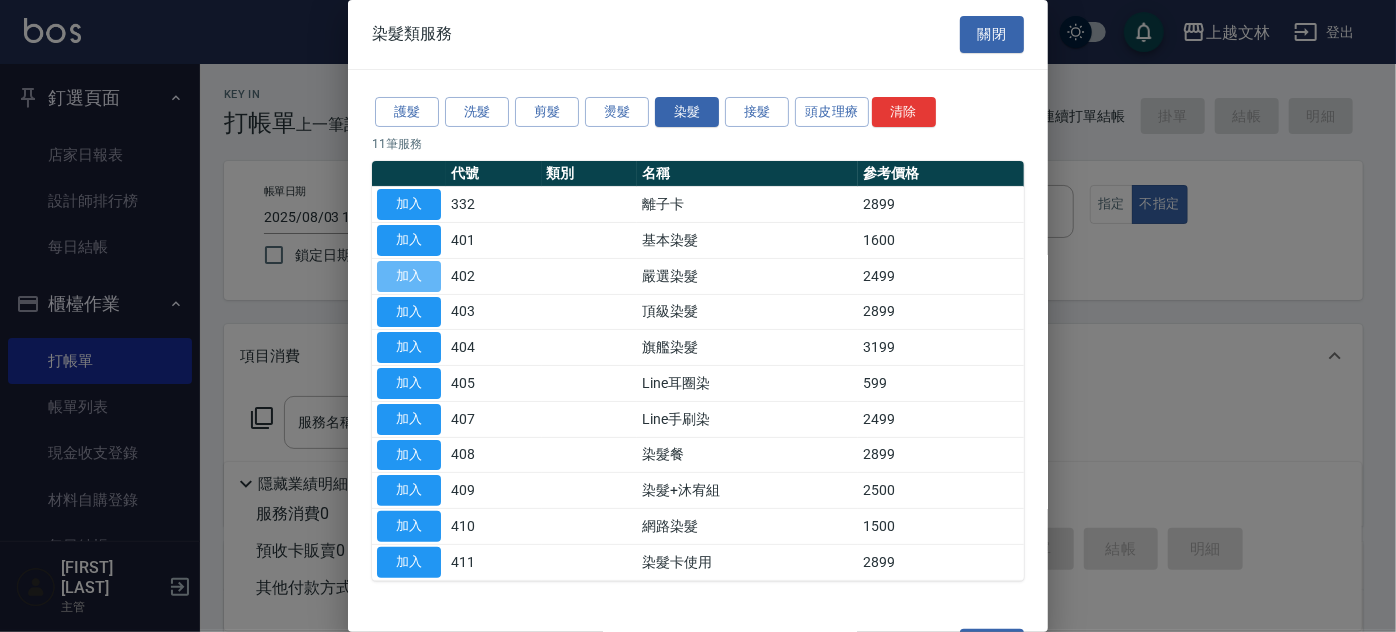 type on "嚴選染髮([NUMBER])" 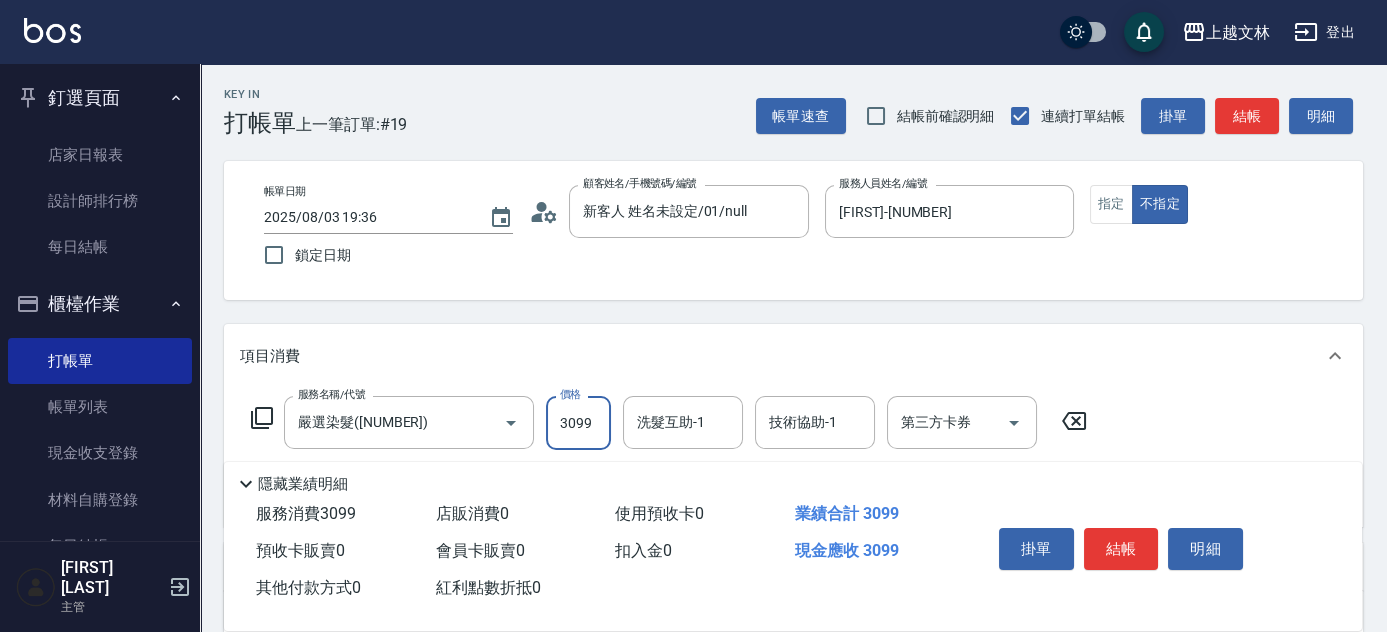 type on "3099" 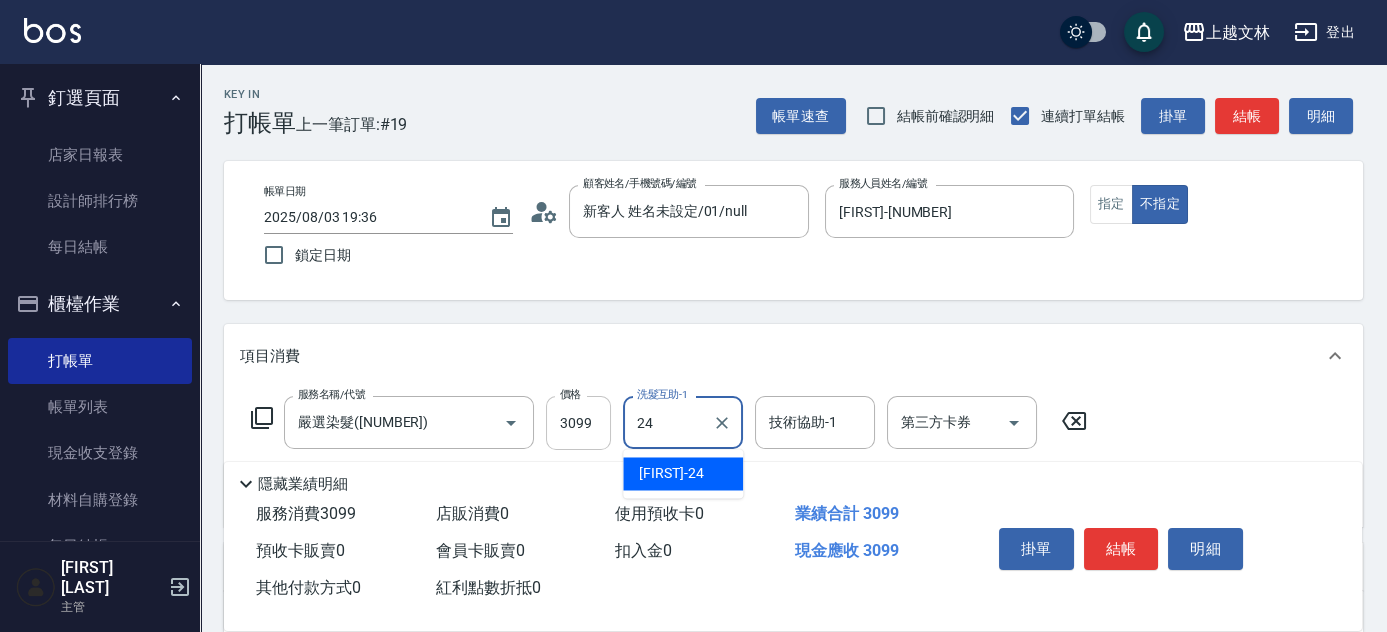 type on "[FIRST]-[NUMBER]" 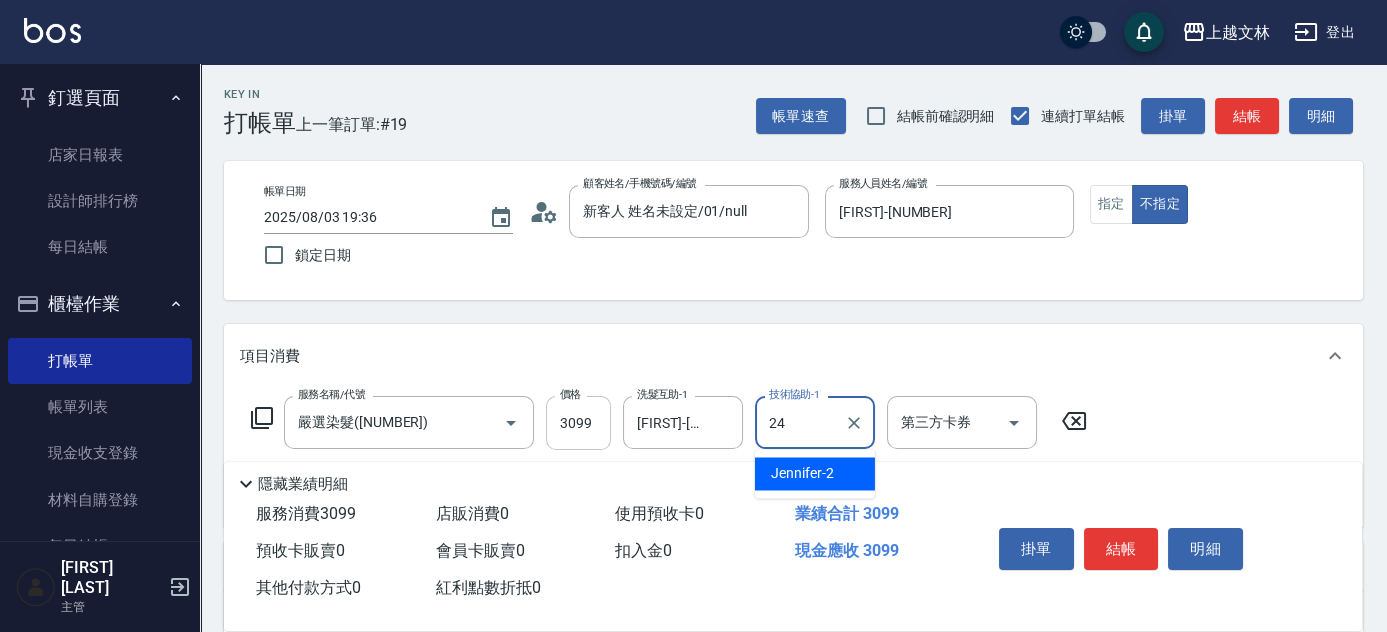 type on "[FIRST]-[NUMBER]" 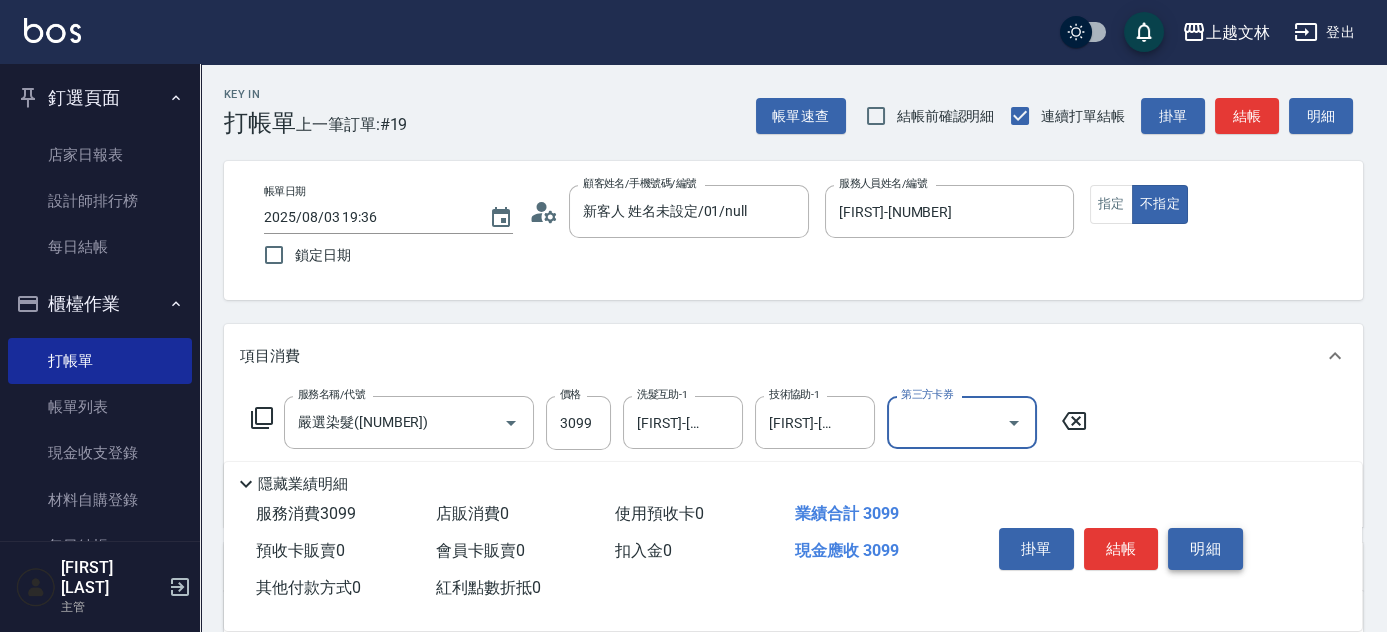 click on "明細" at bounding box center (1205, 549) 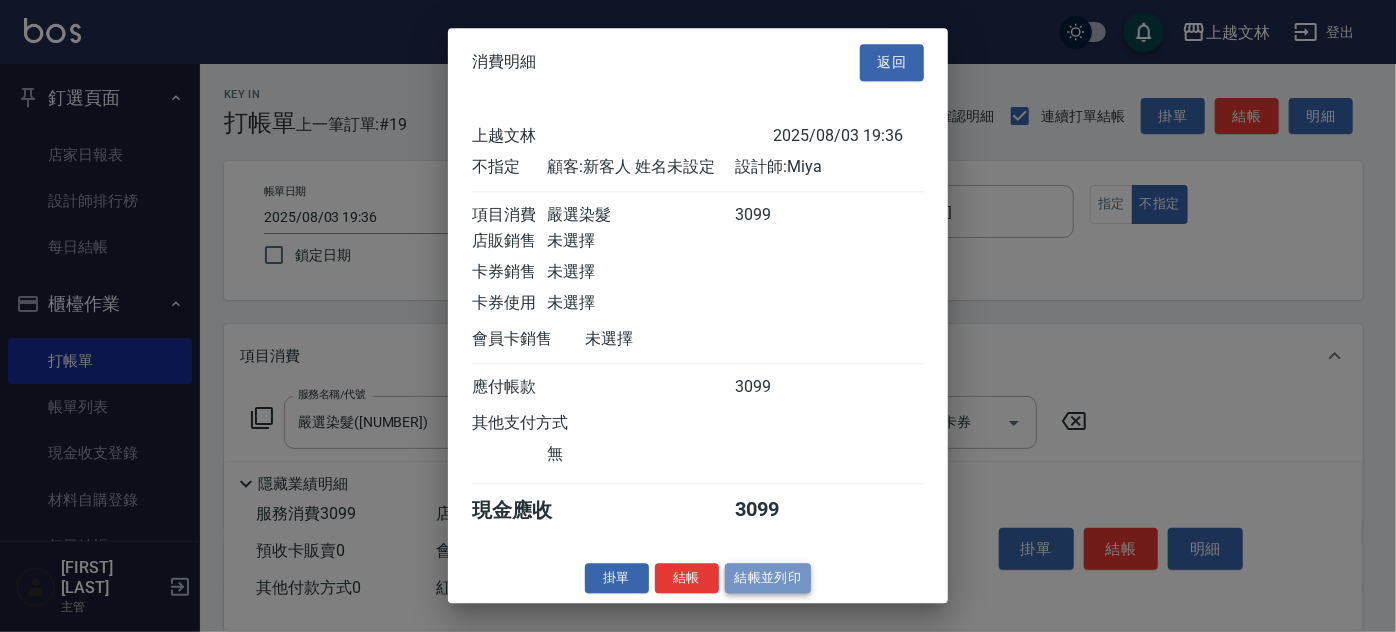 click on "結帳並列印" at bounding box center (768, 578) 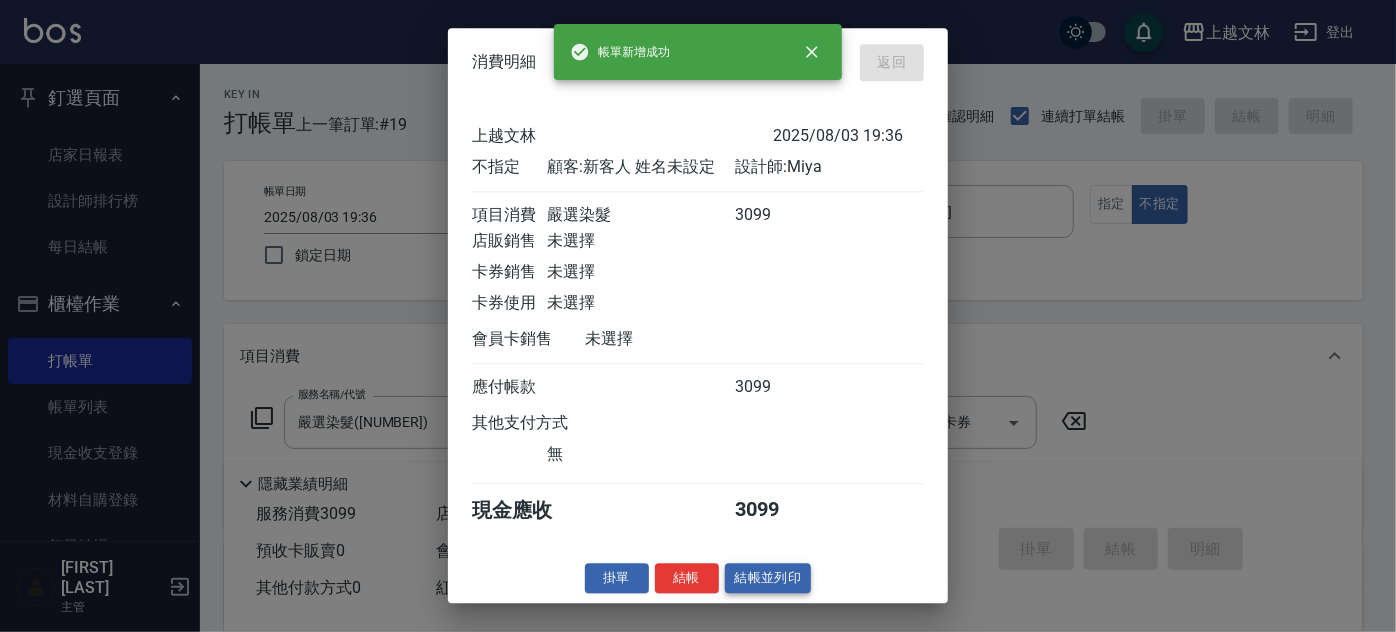 type on "2025/08/03 19:37" 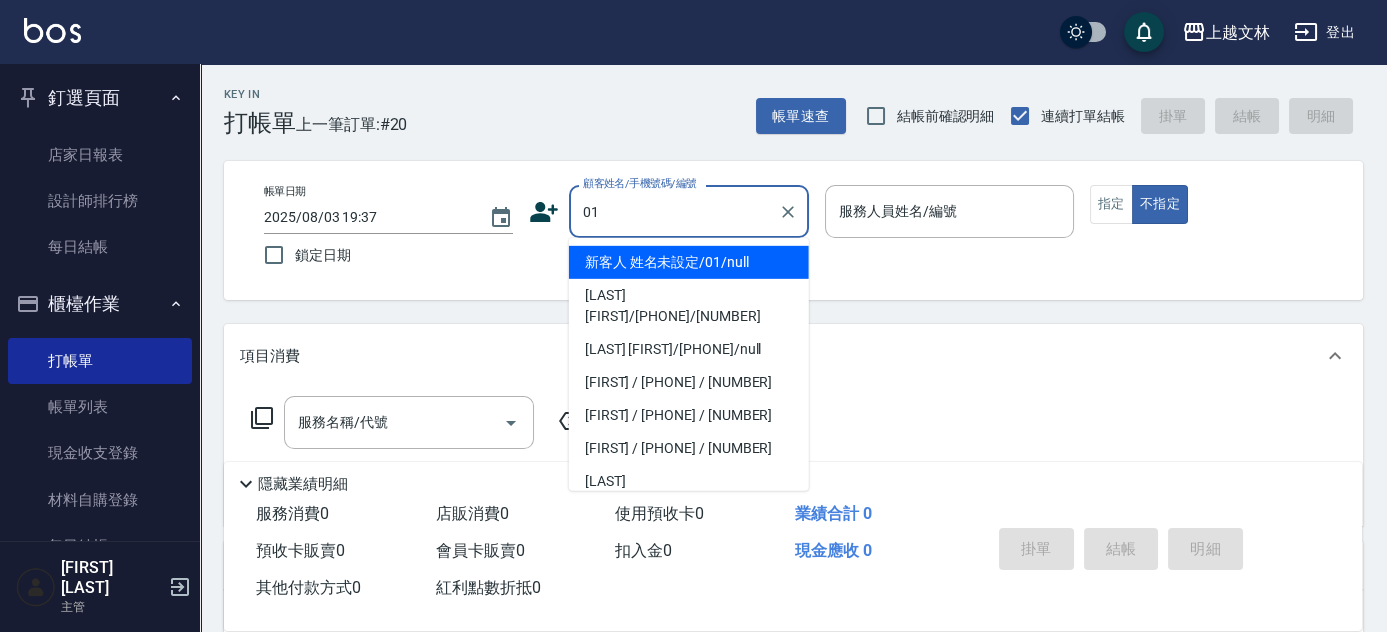 type on "01" 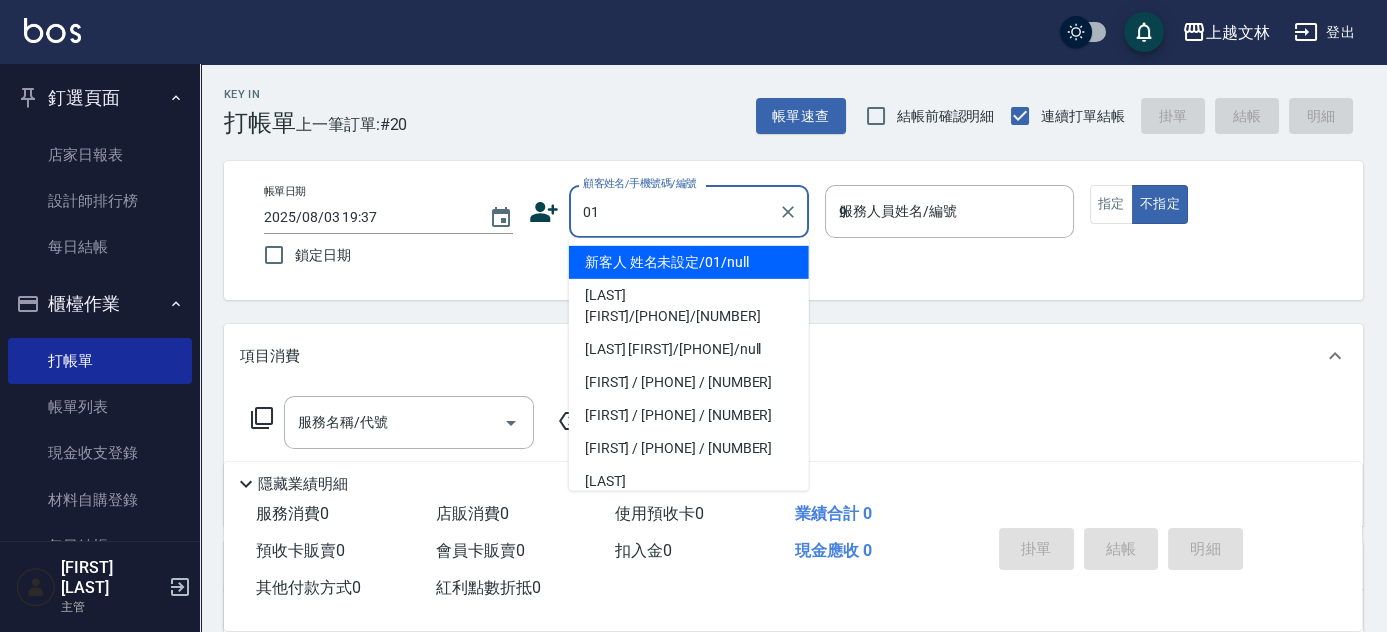 type on "新客人 姓名未設定/01/null" 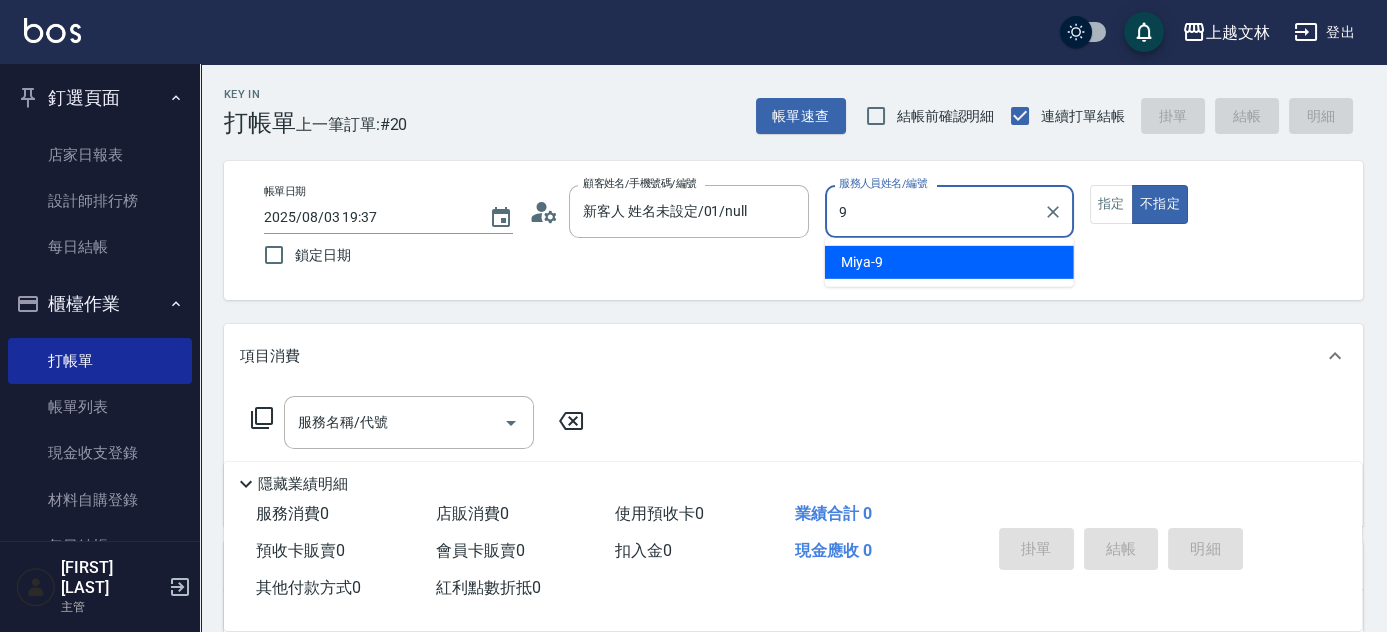 type on "[FIRST]-[NUMBER]" 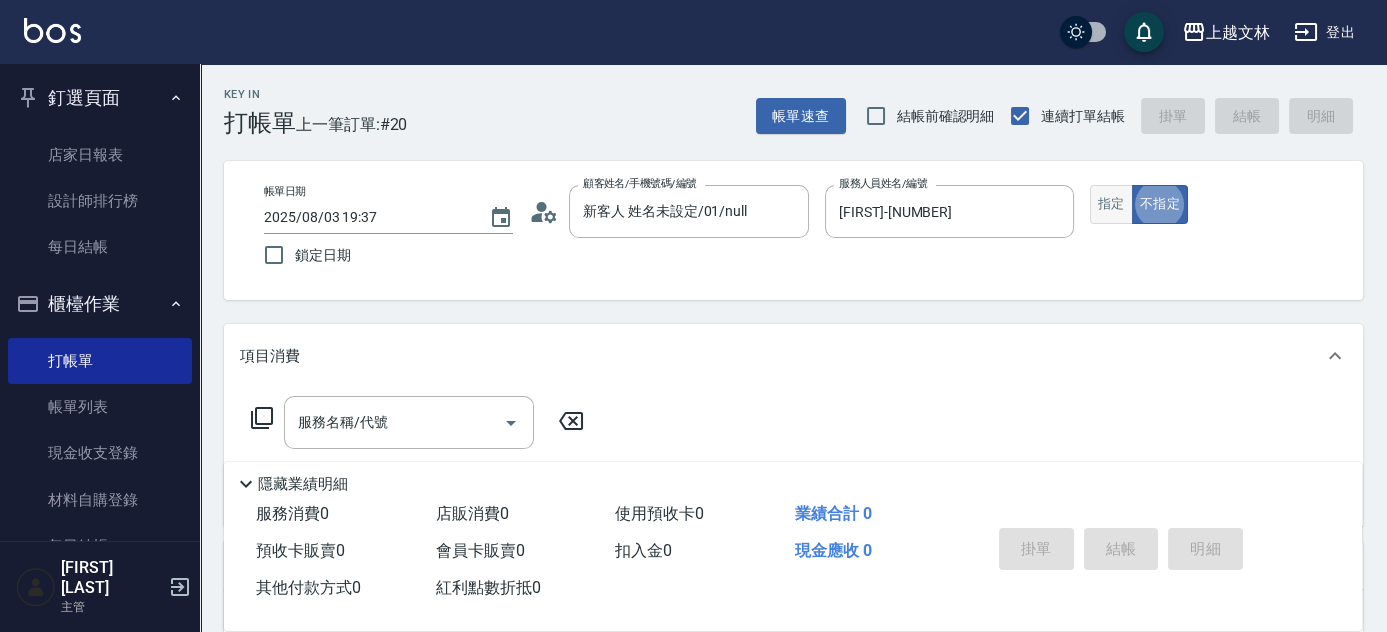 click on "指定" at bounding box center (1111, 204) 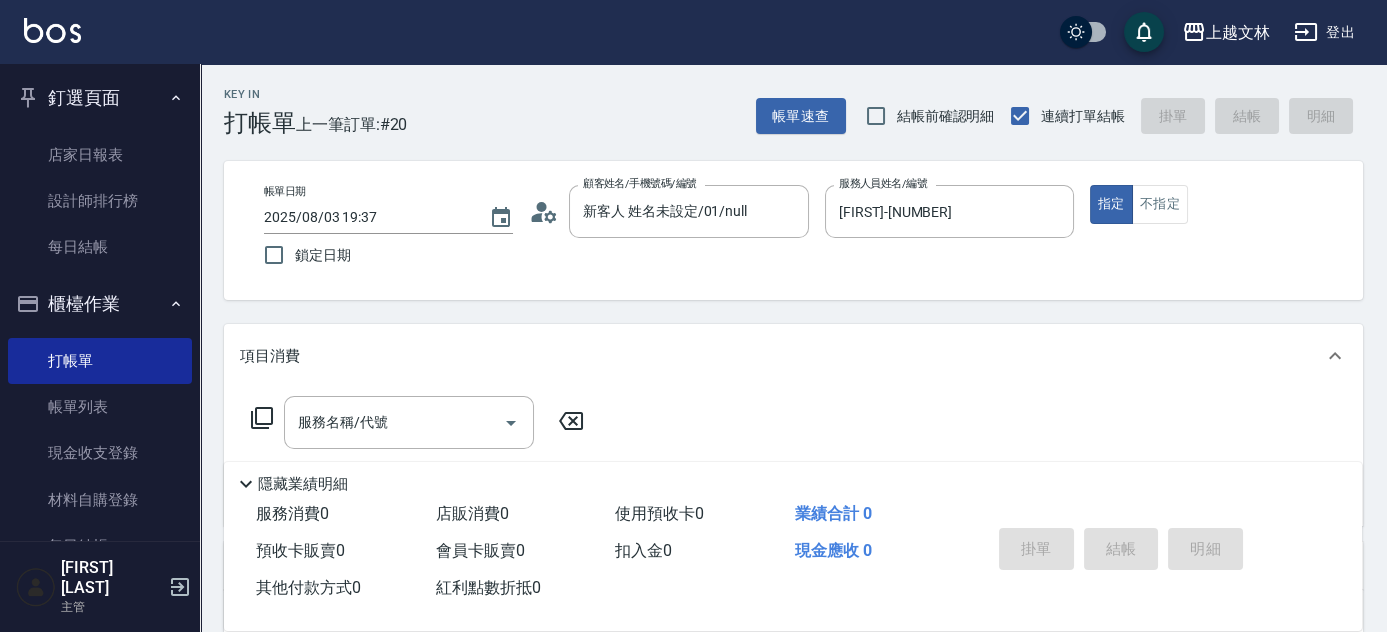 click 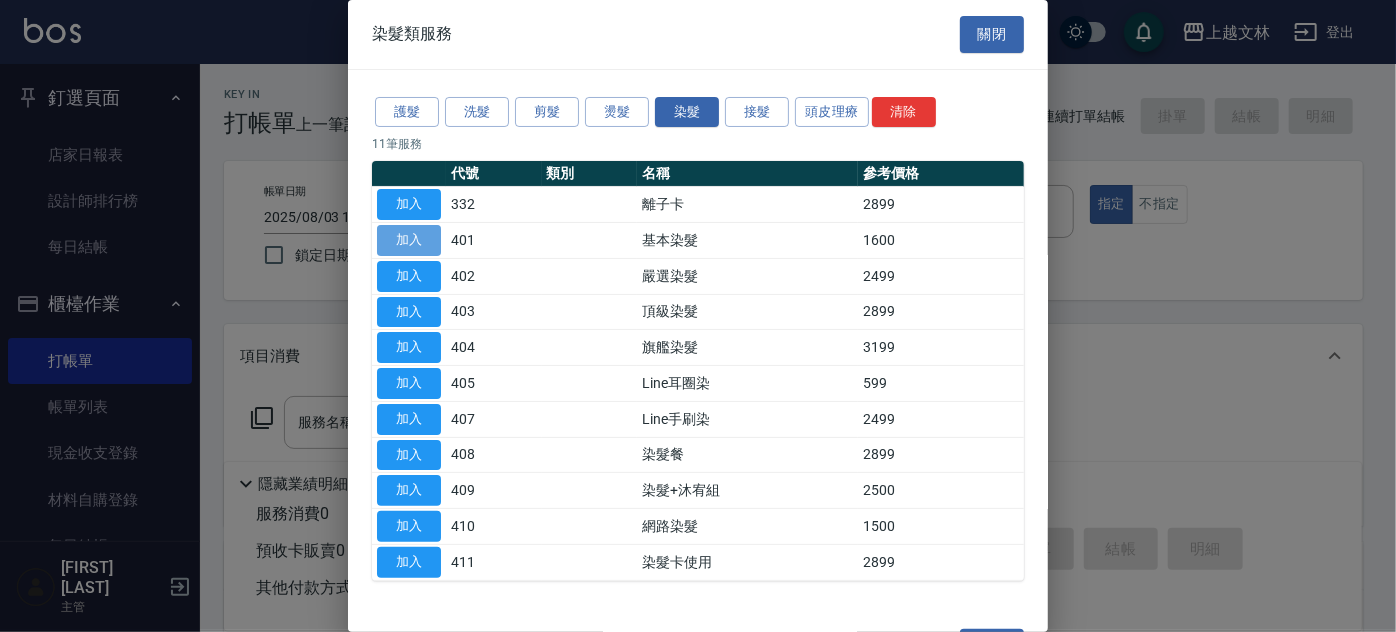 click on "加入" at bounding box center (409, 240) 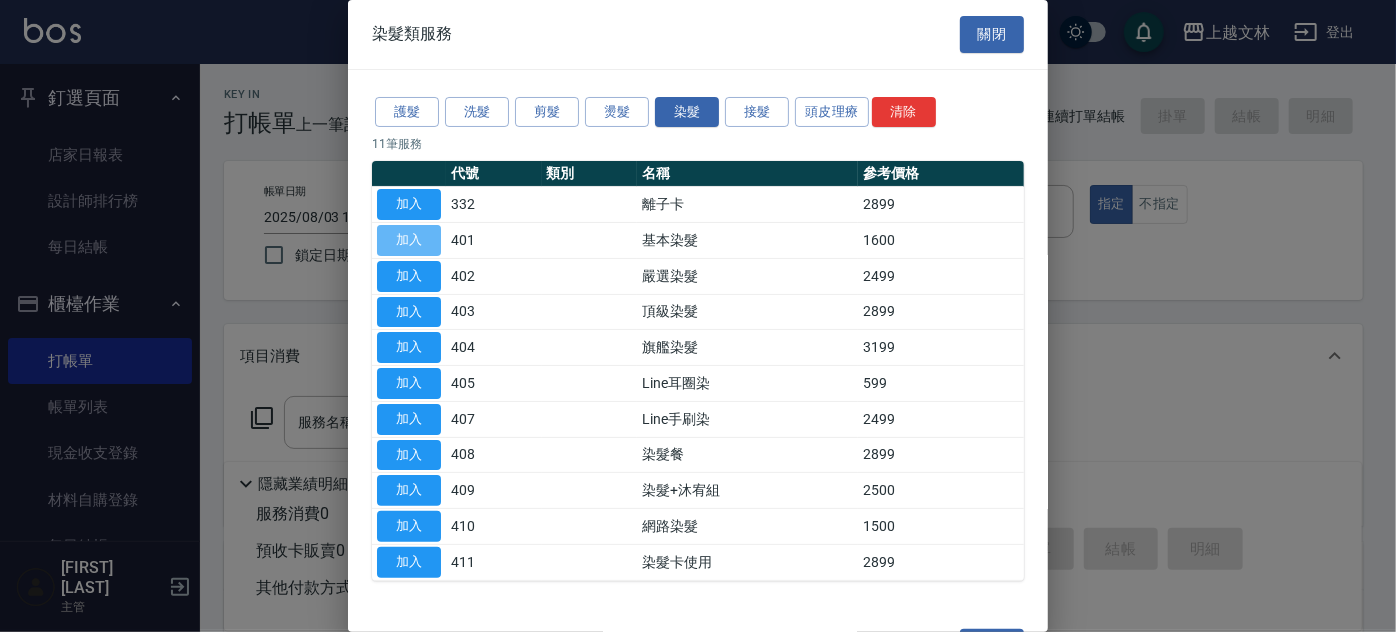 type on "基本染髮(401)" 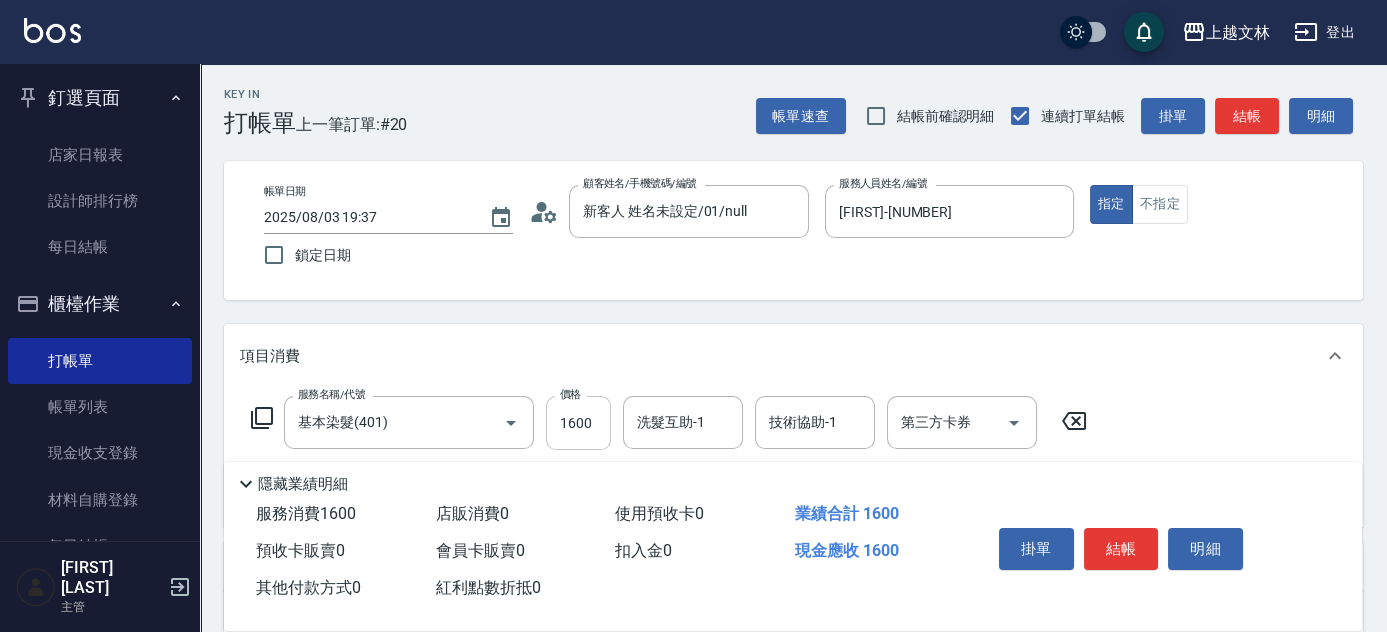 click on "1600" at bounding box center (578, 423) 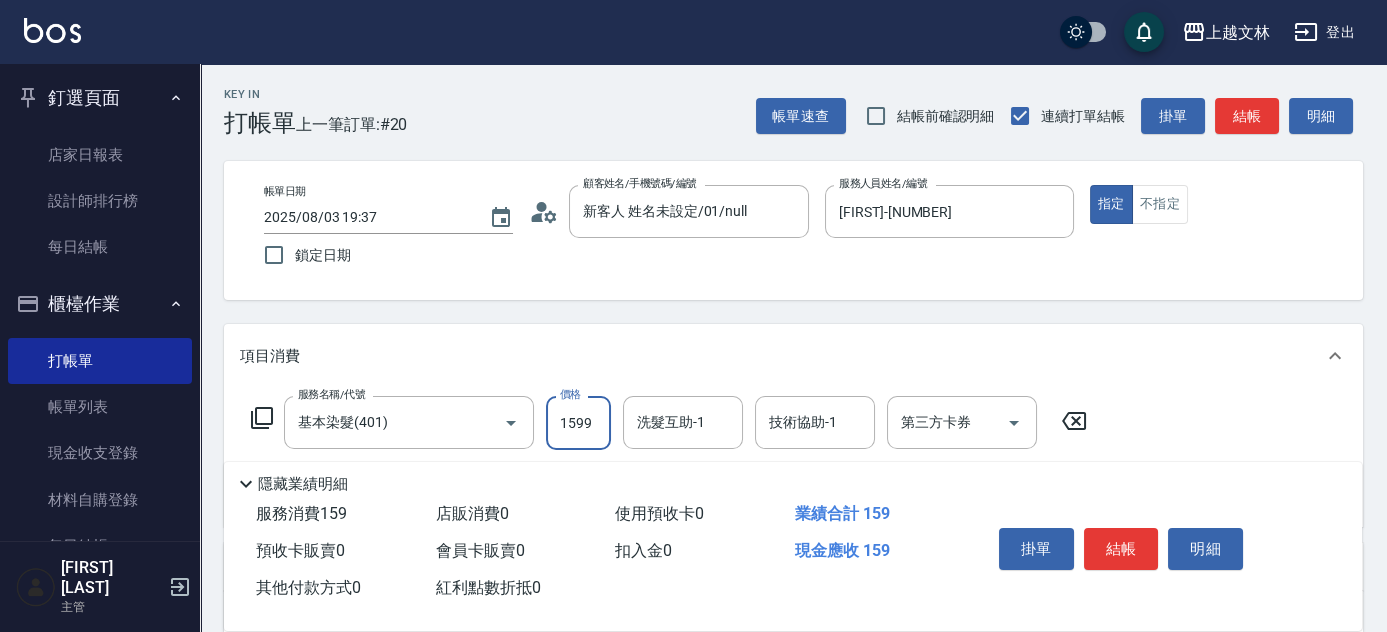 type on "1599" 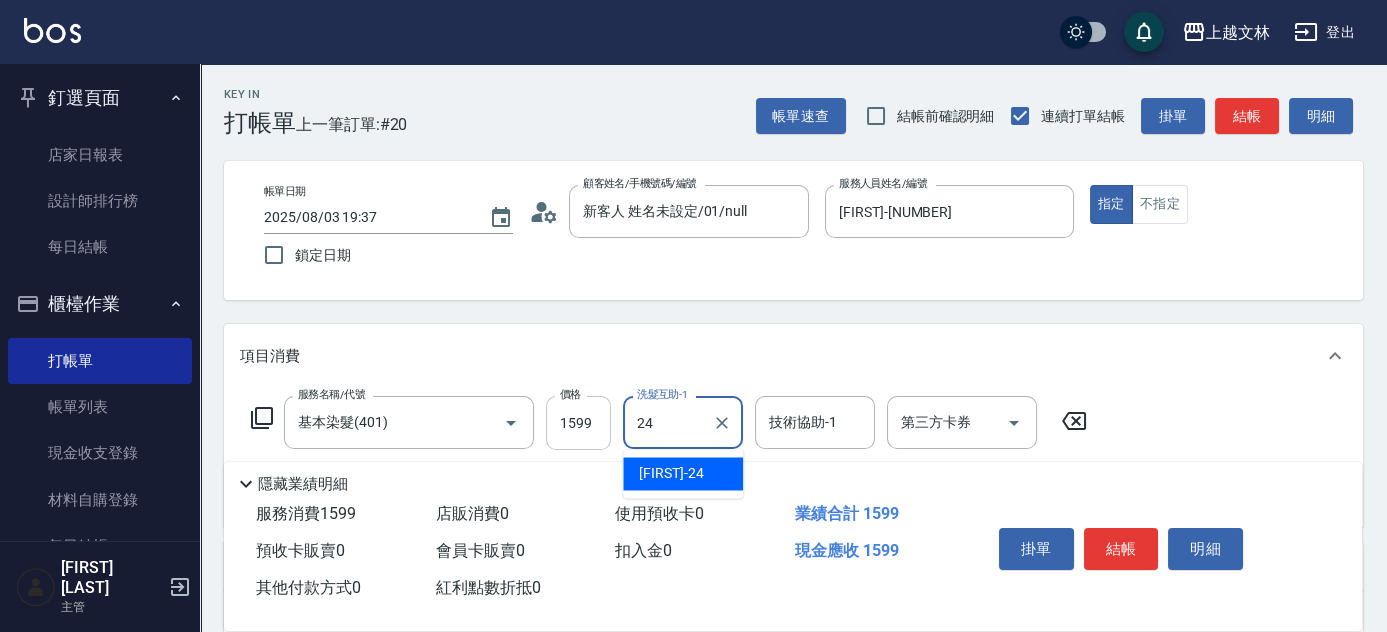 type on "[FIRST]-[NUMBER]" 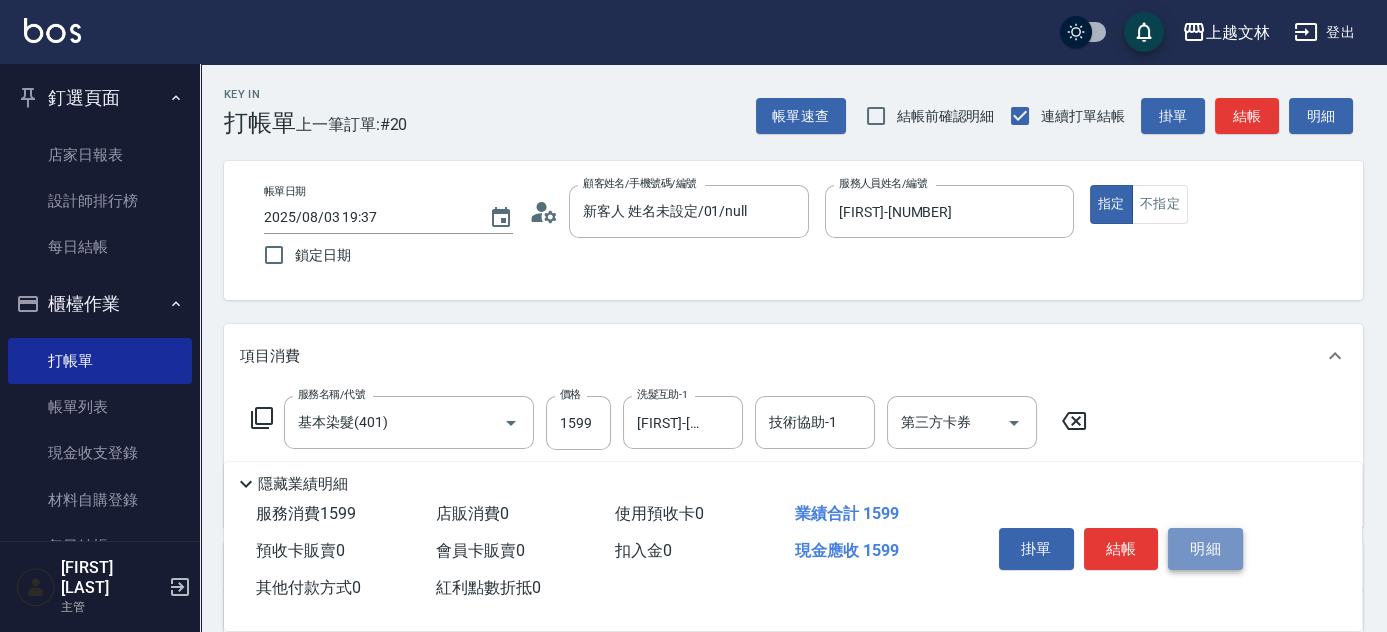 click on "明細" at bounding box center [1205, 549] 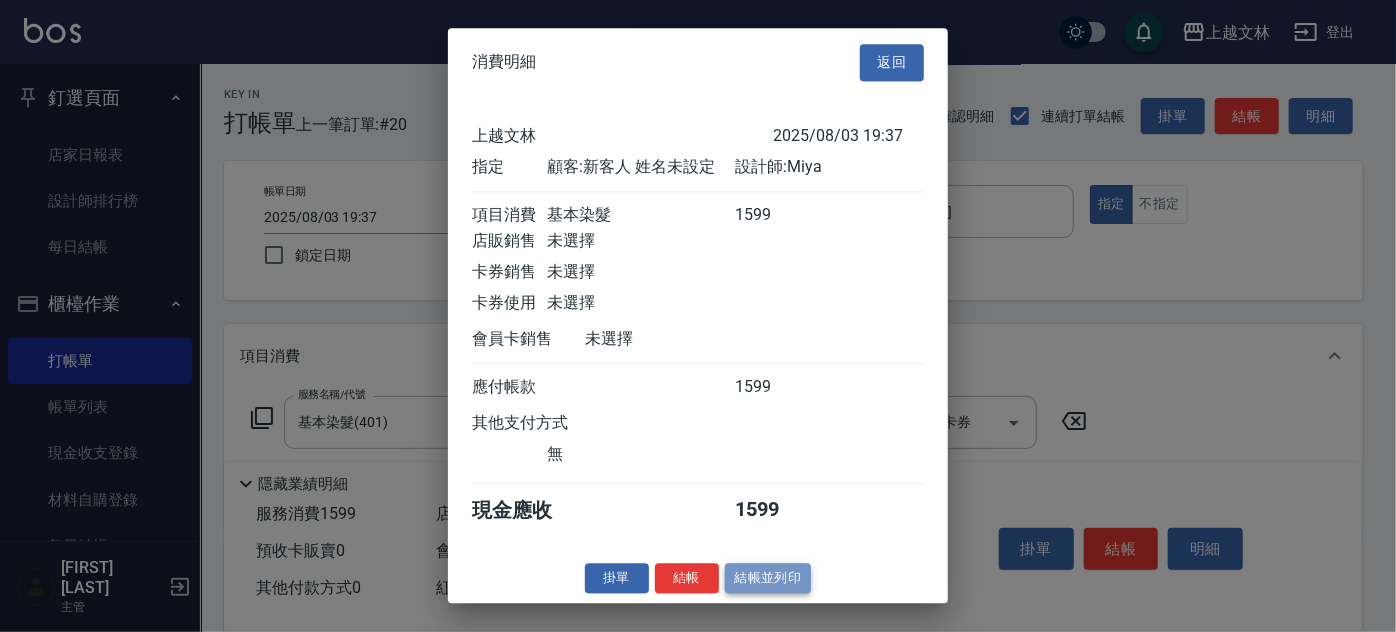 click on "結帳並列印" at bounding box center [768, 578] 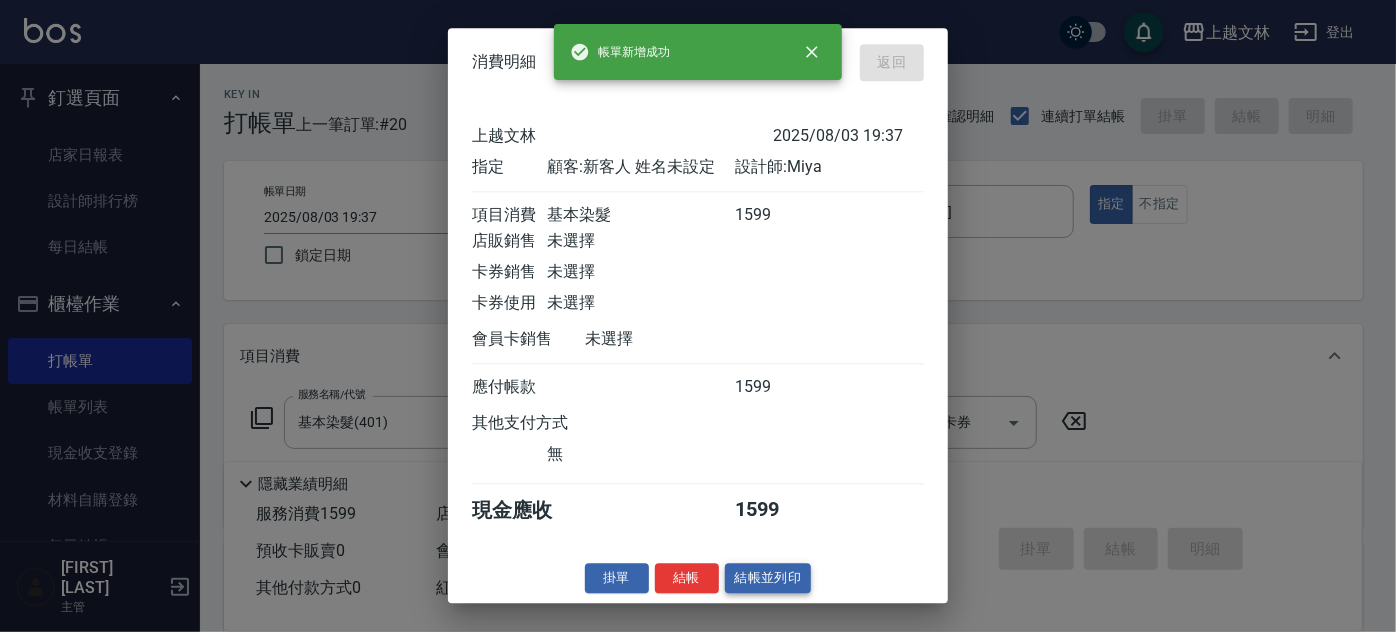 type 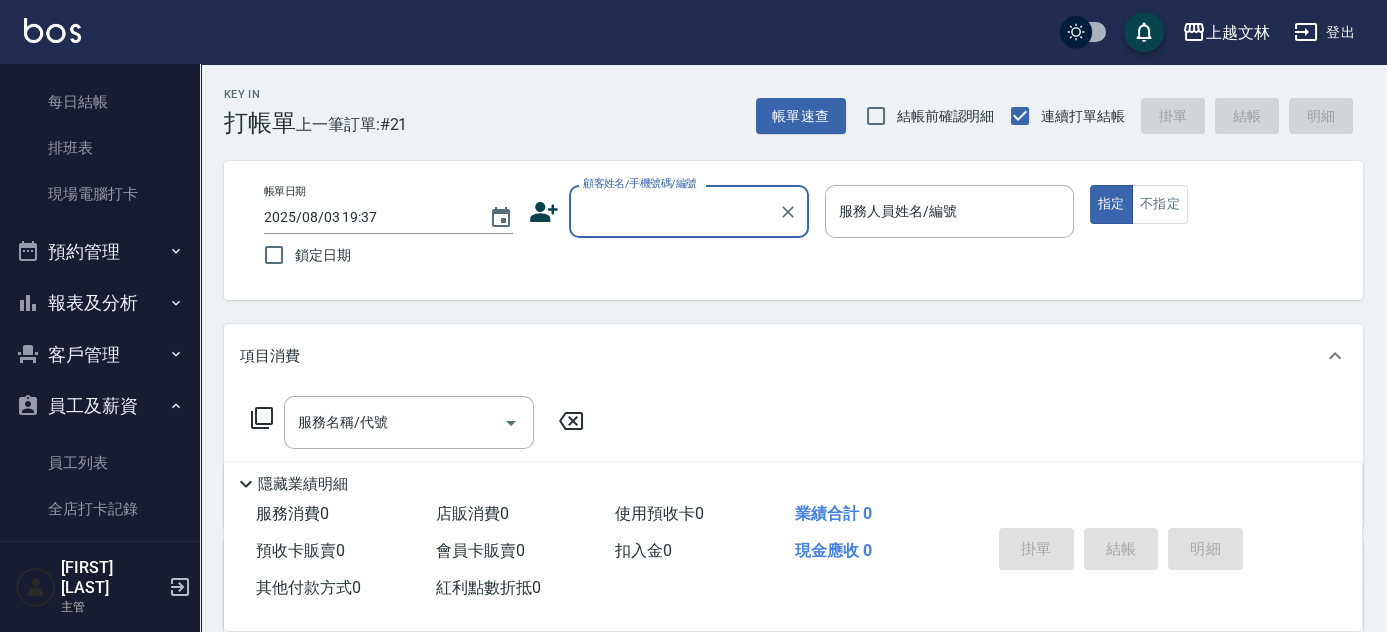 scroll, scrollTop: 512, scrollLeft: 0, axis: vertical 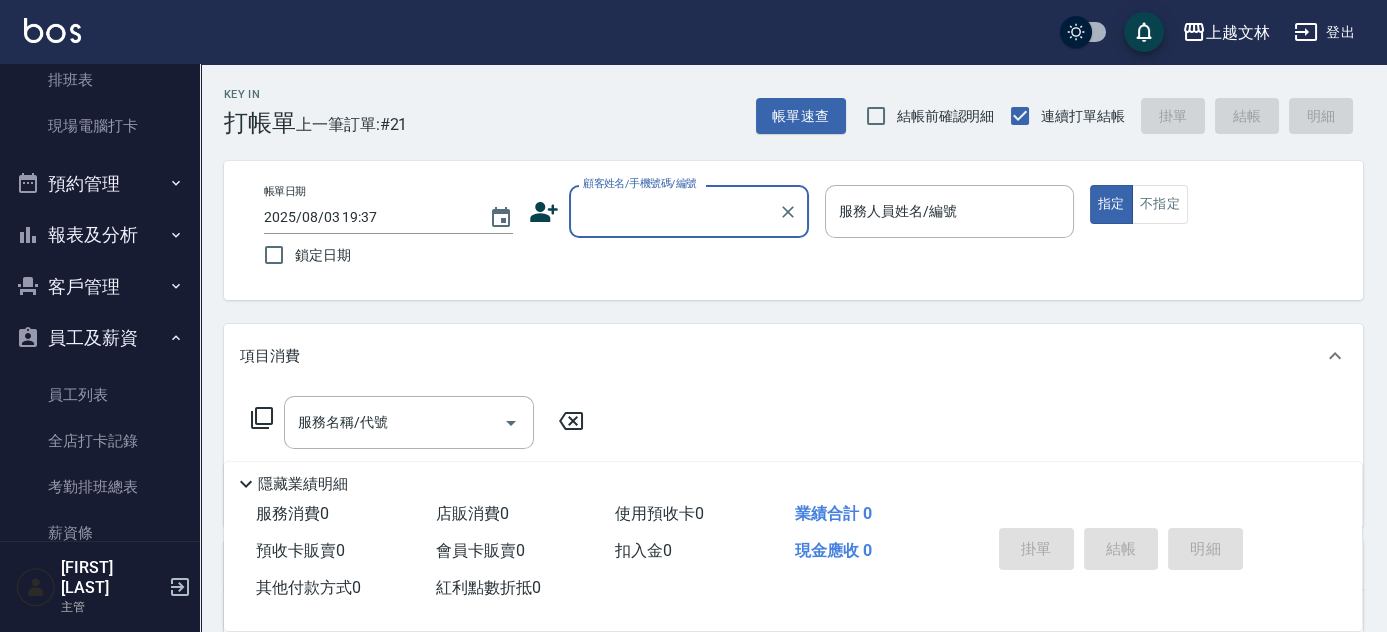 click on "報表及分析" at bounding box center (100, 235) 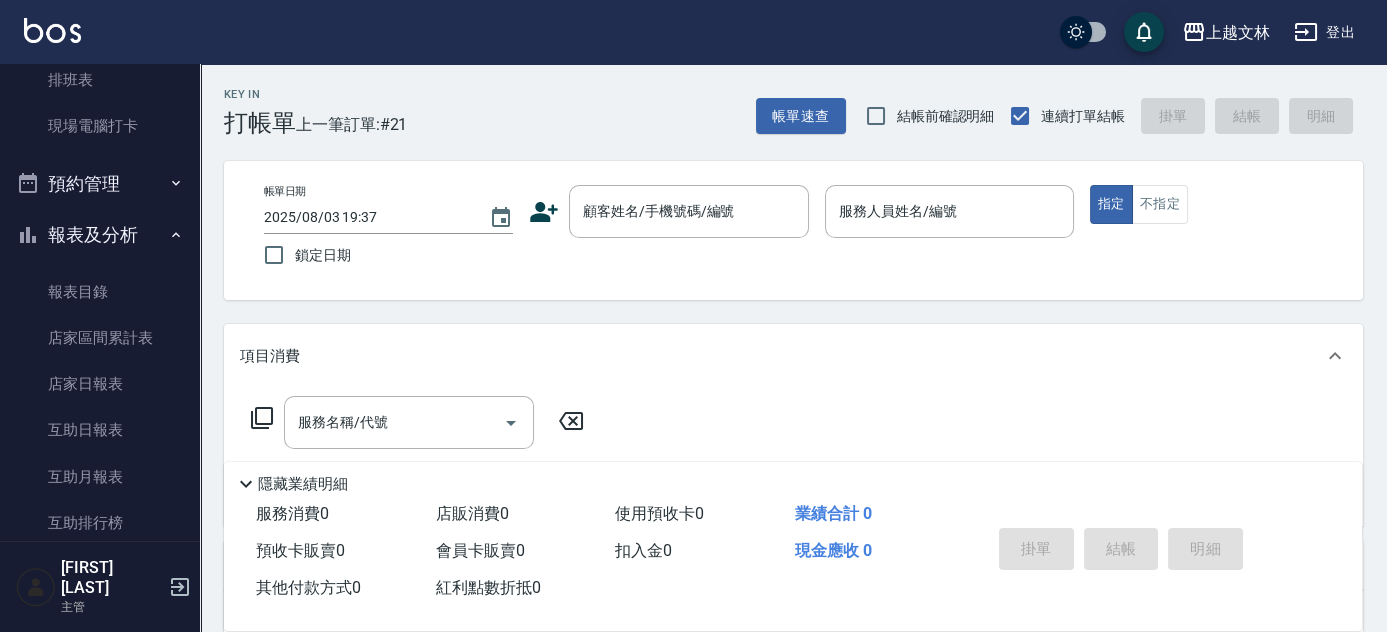 drag, startPoint x: 189, startPoint y: 194, endPoint x: 192, endPoint y: 256, distance: 62.072536 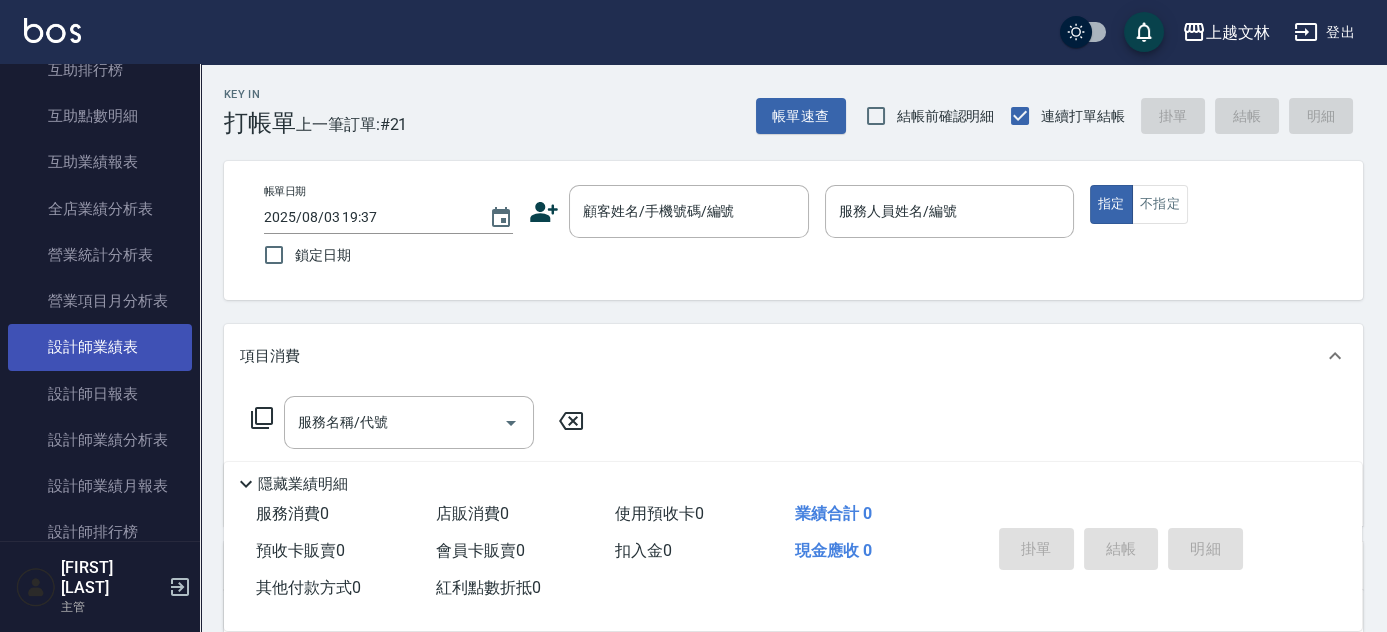 scroll, scrollTop: 978, scrollLeft: 0, axis: vertical 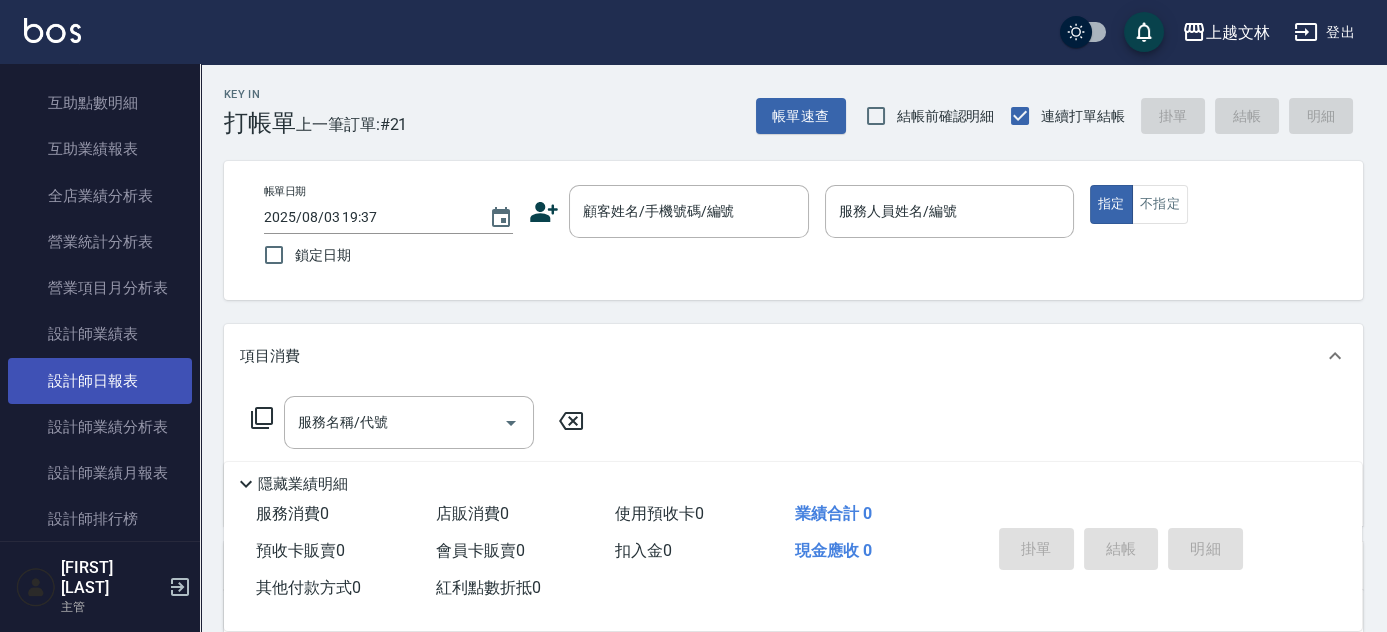 click on "設計師日報表" at bounding box center (100, 381) 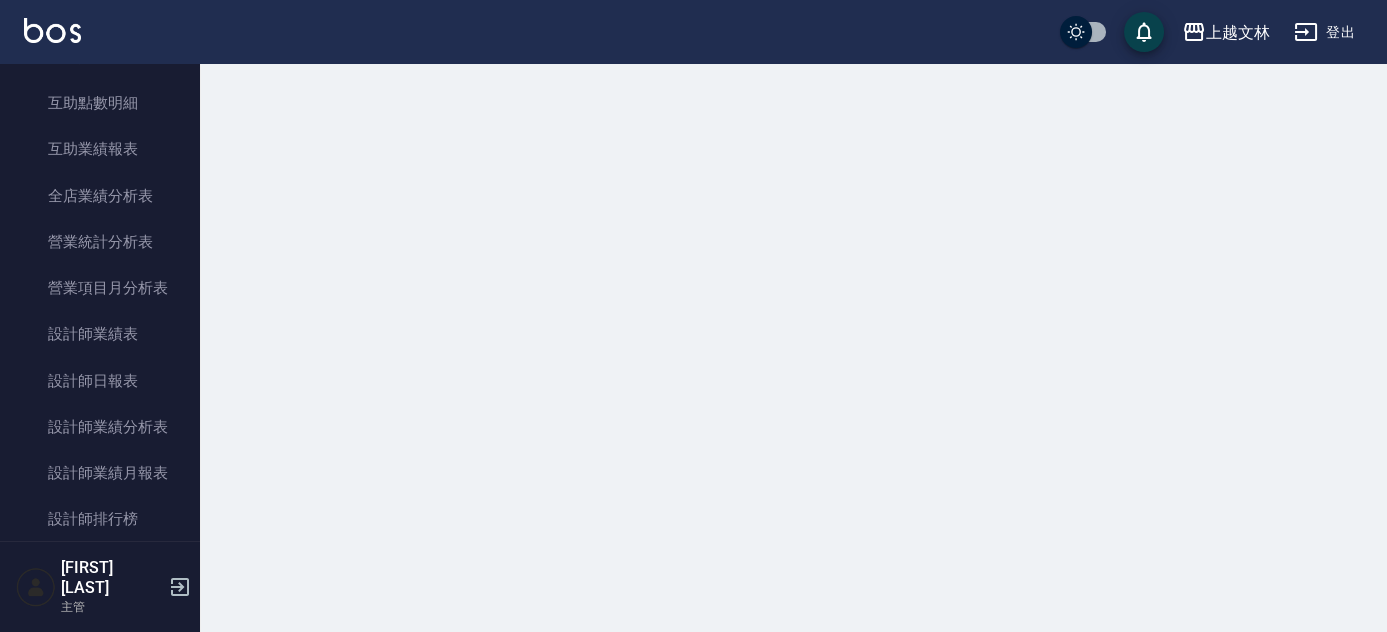 scroll, scrollTop: 954, scrollLeft: 0, axis: vertical 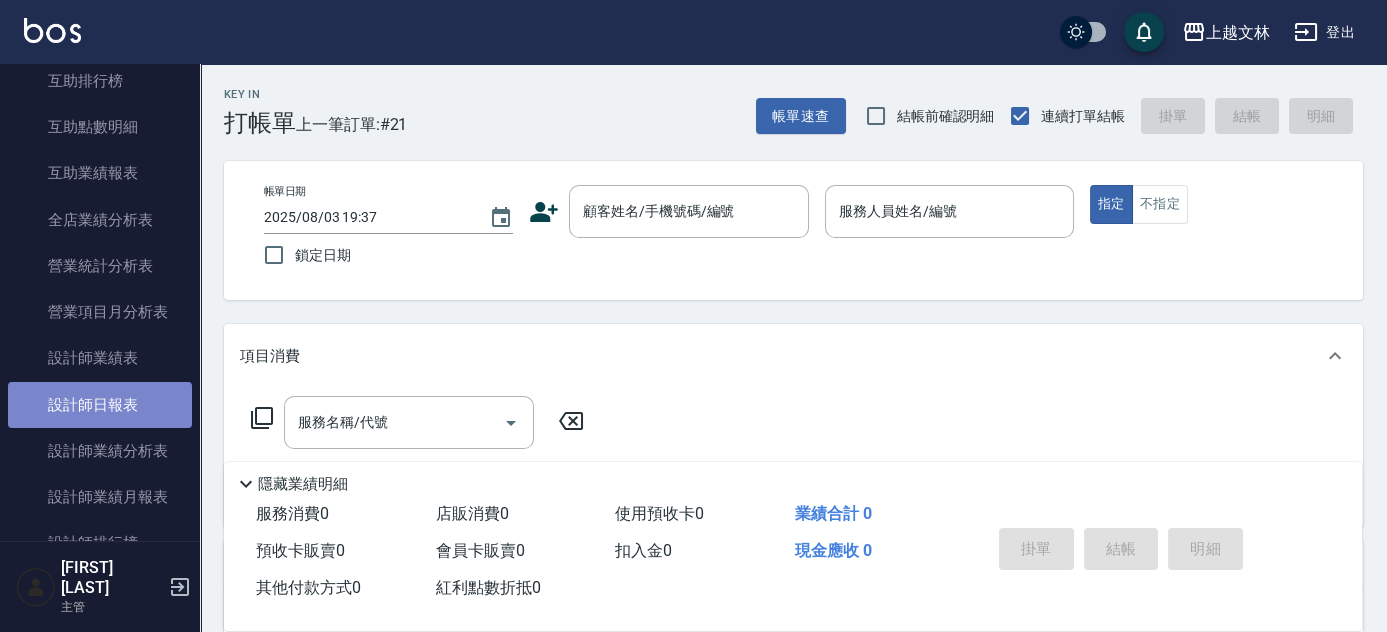 click on "設計師日報表" at bounding box center [100, 405] 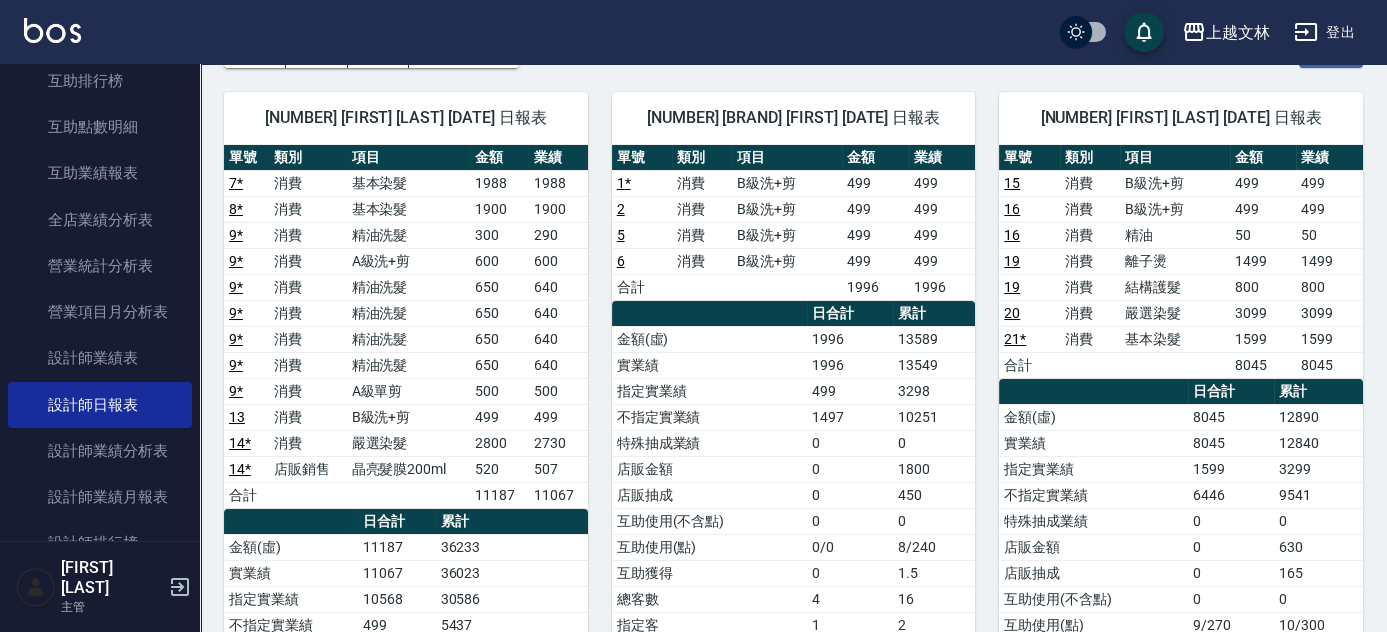 scroll, scrollTop: 106, scrollLeft: 0, axis: vertical 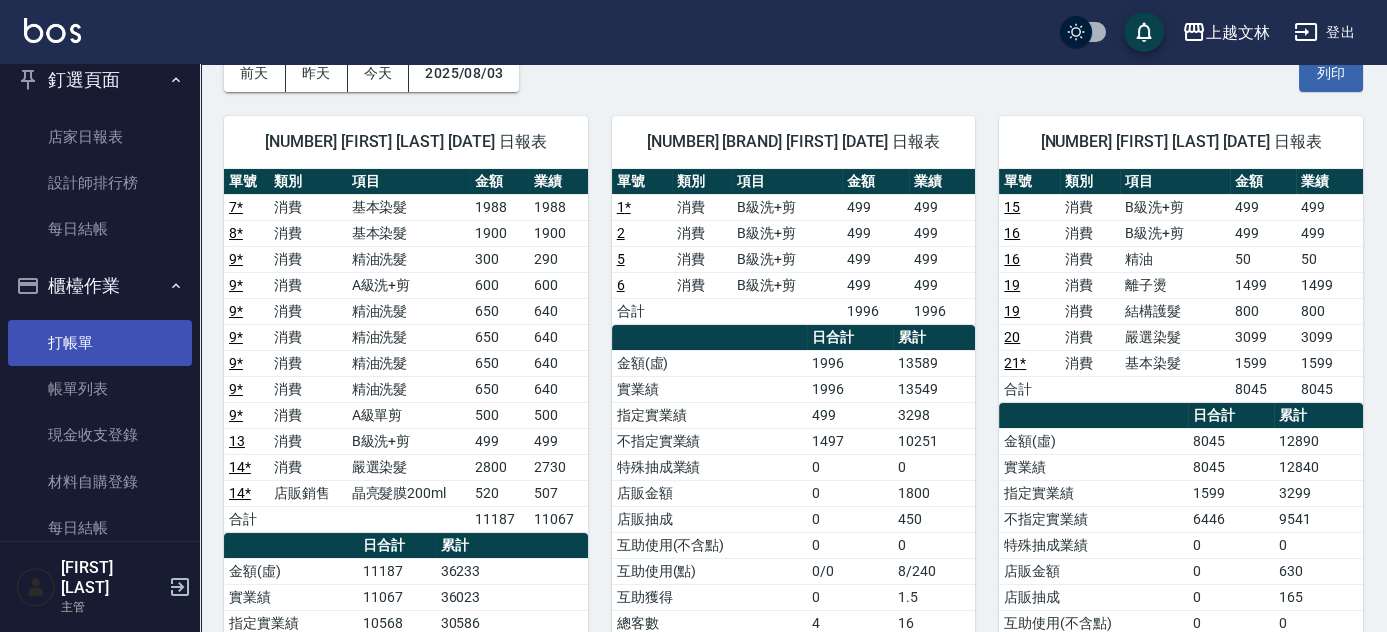click on "打帳單" at bounding box center [100, 343] 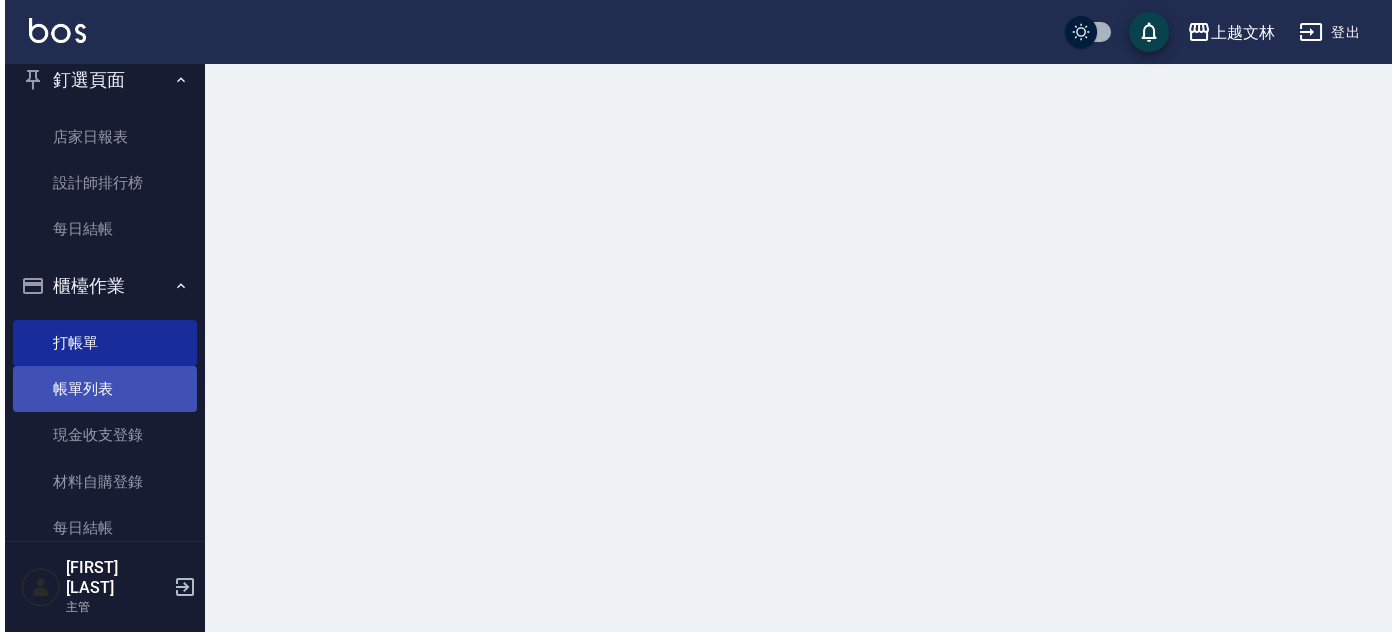 scroll, scrollTop: 0, scrollLeft: 0, axis: both 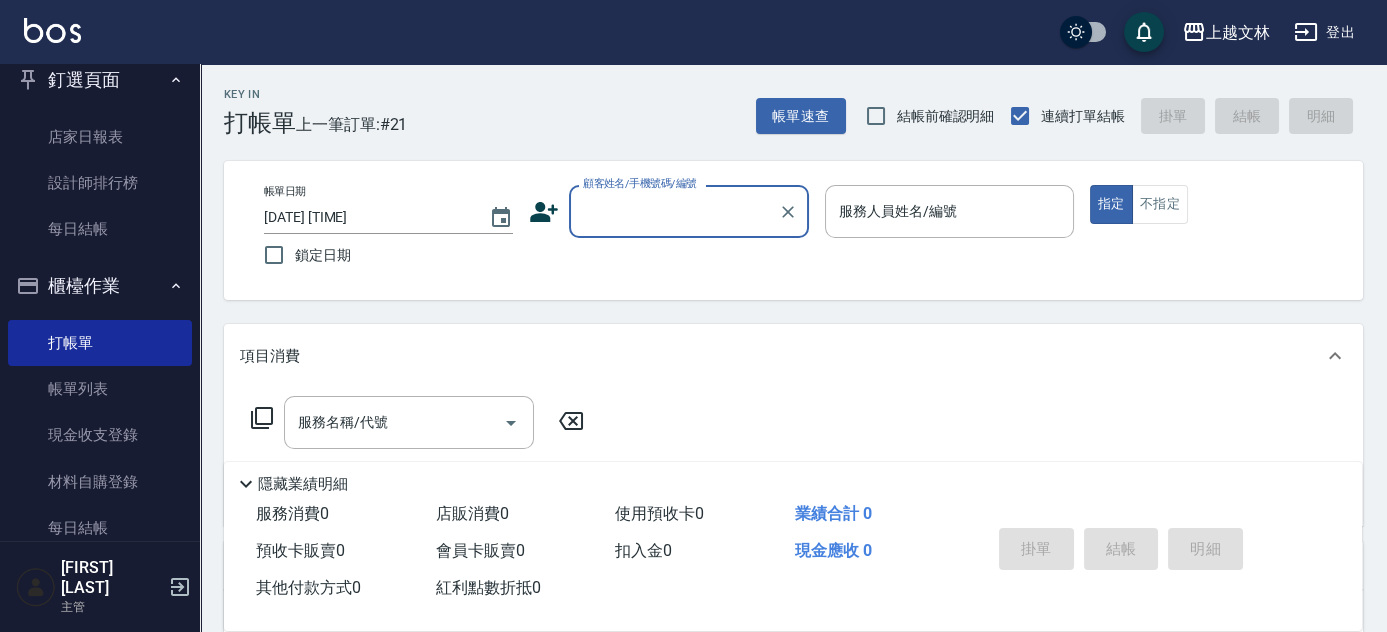 click 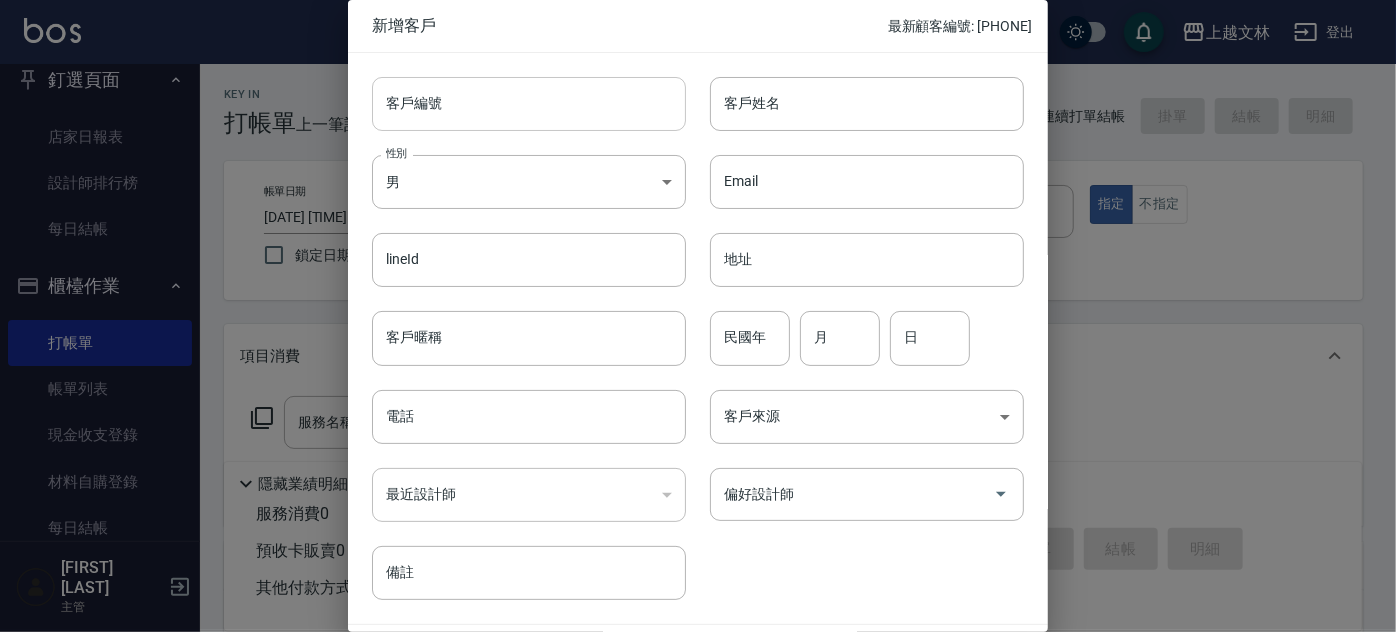 click on "客戶編號" at bounding box center (529, 104) 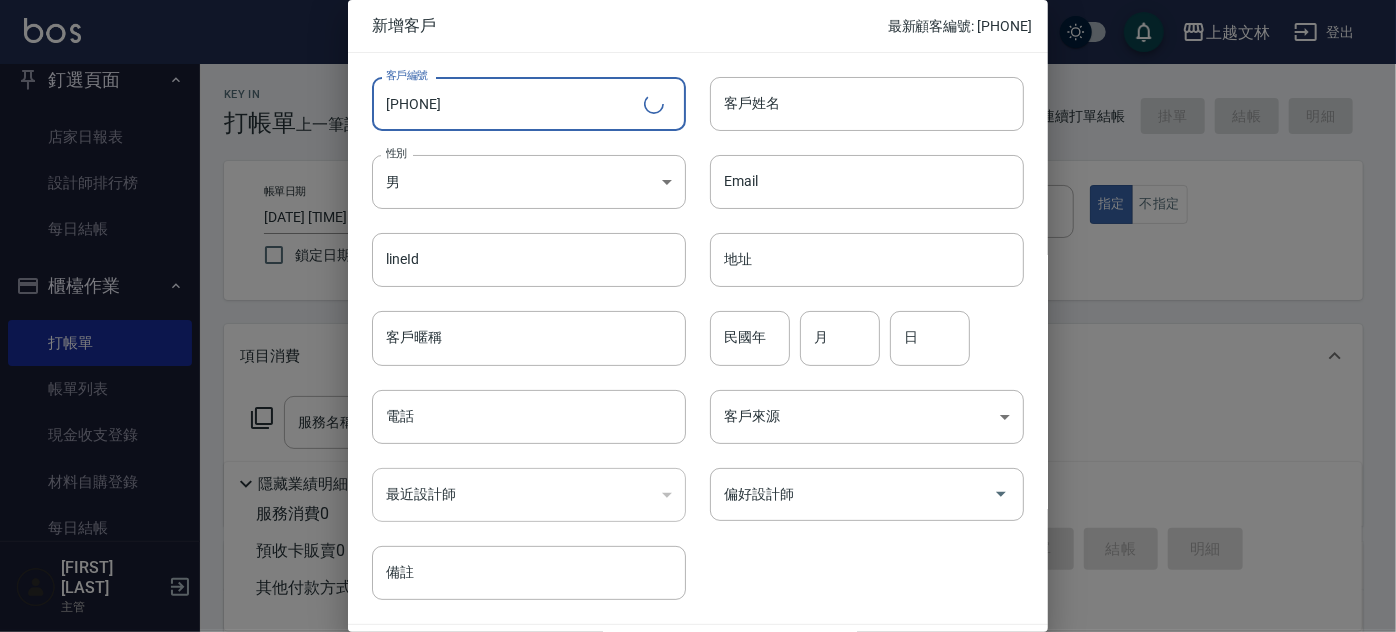 type on "[PHONE]" 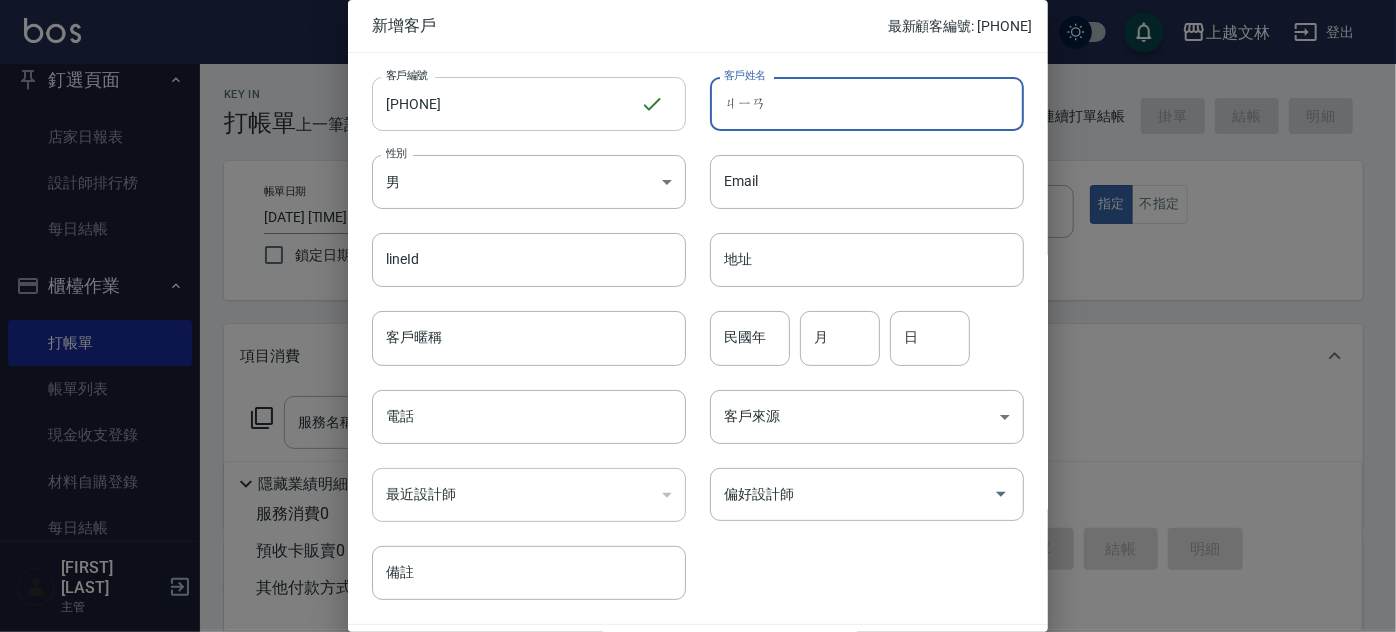type on "檢" 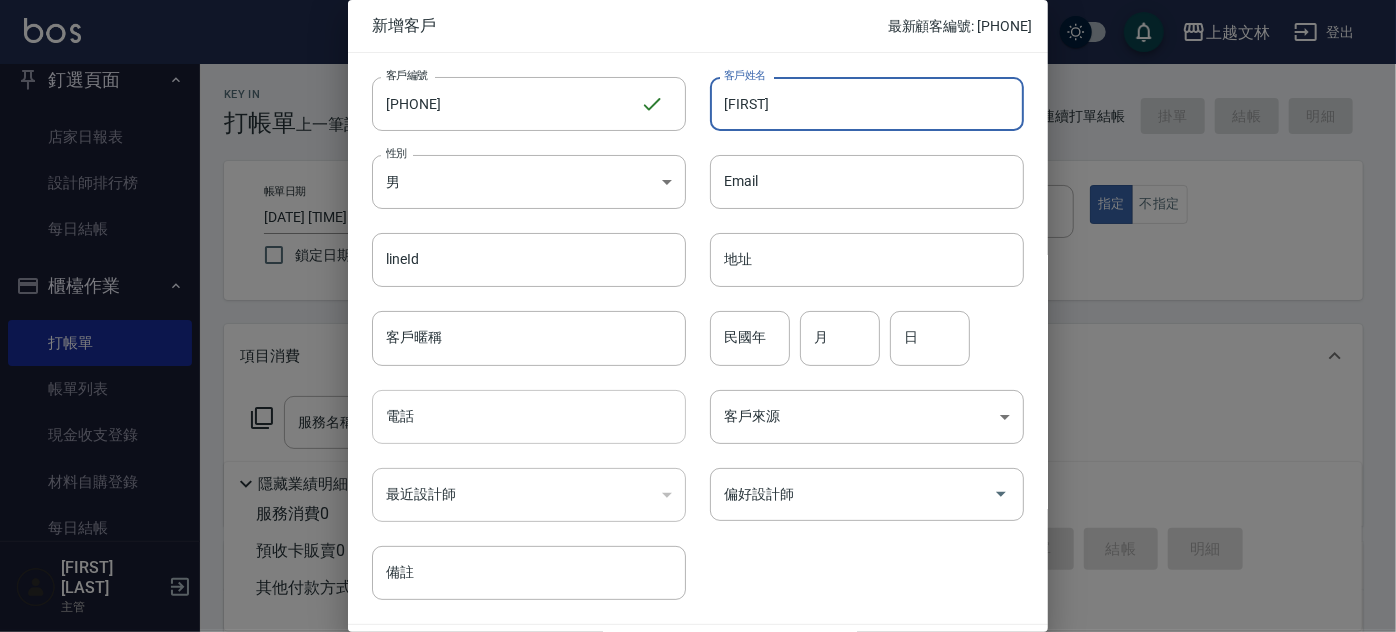 type on "[FIRST]" 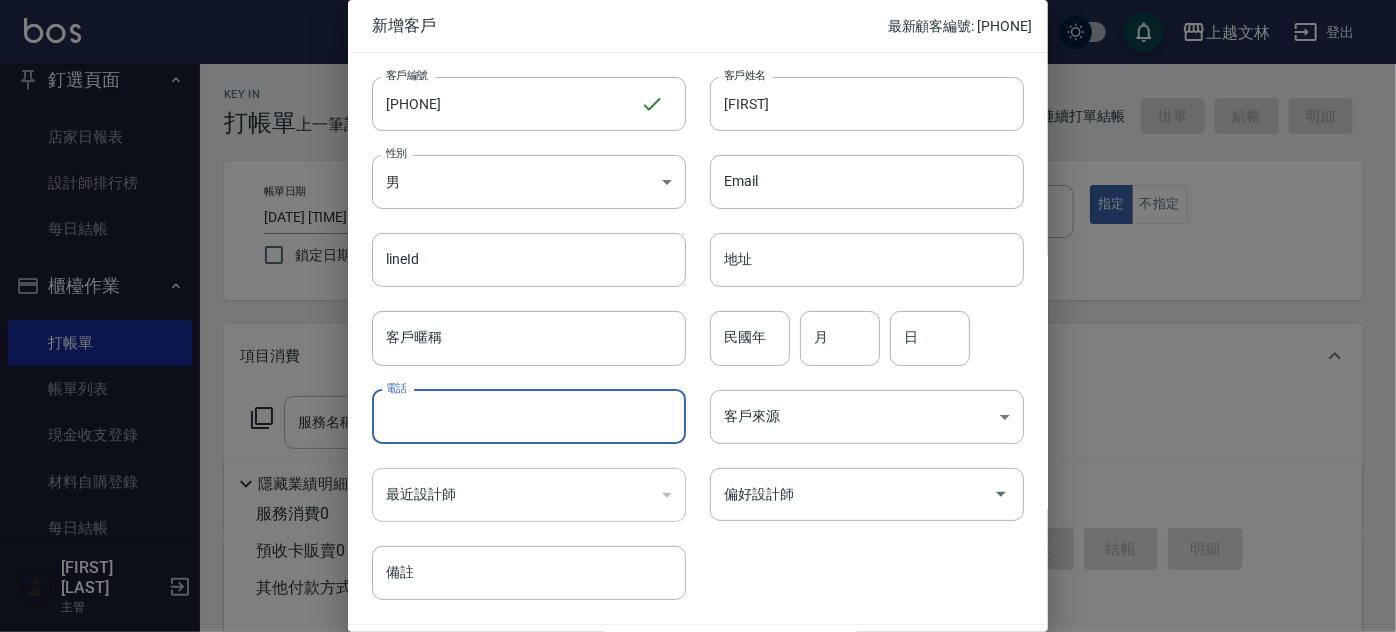 click on "電話" at bounding box center (529, 417) 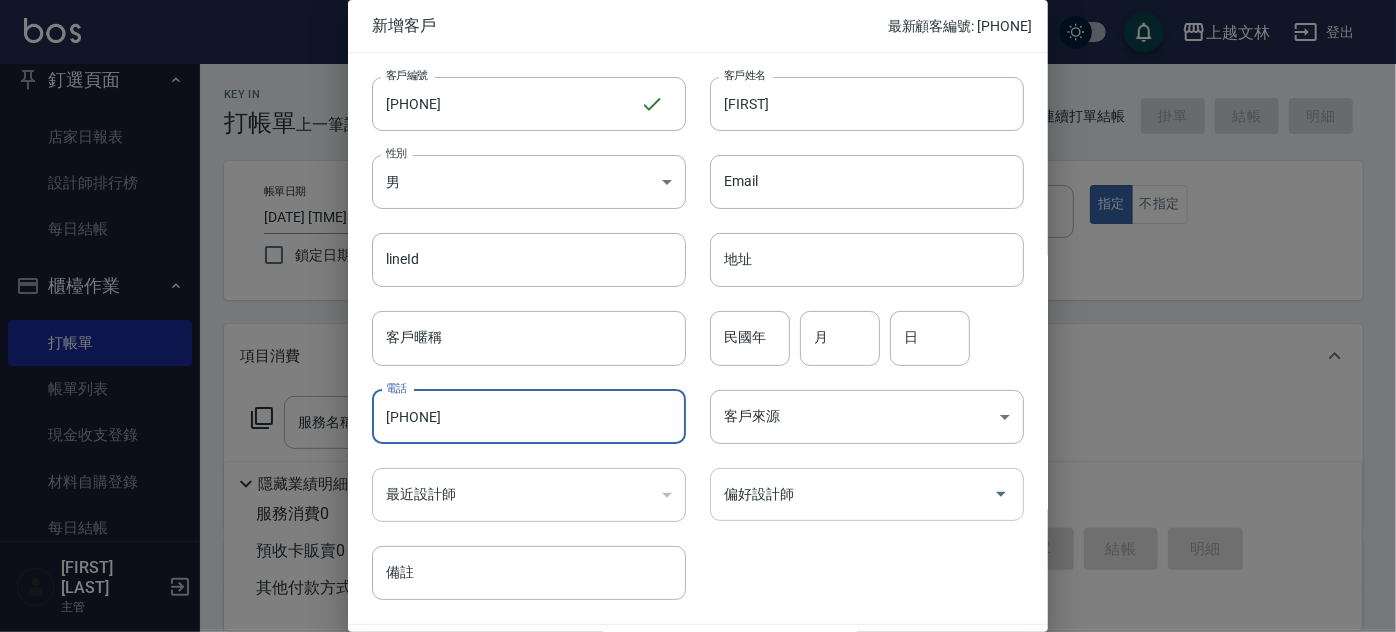type on "[PHONE]" 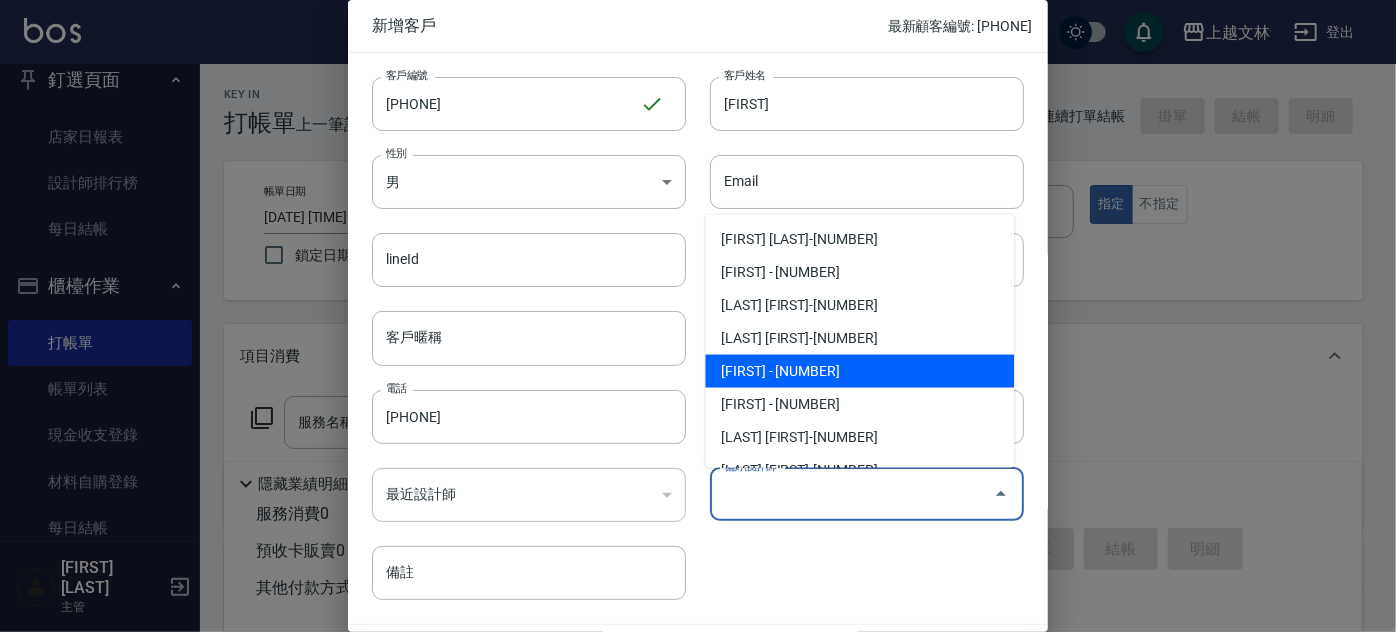 scroll, scrollTop: 545, scrollLeft: 0, axis: vertical 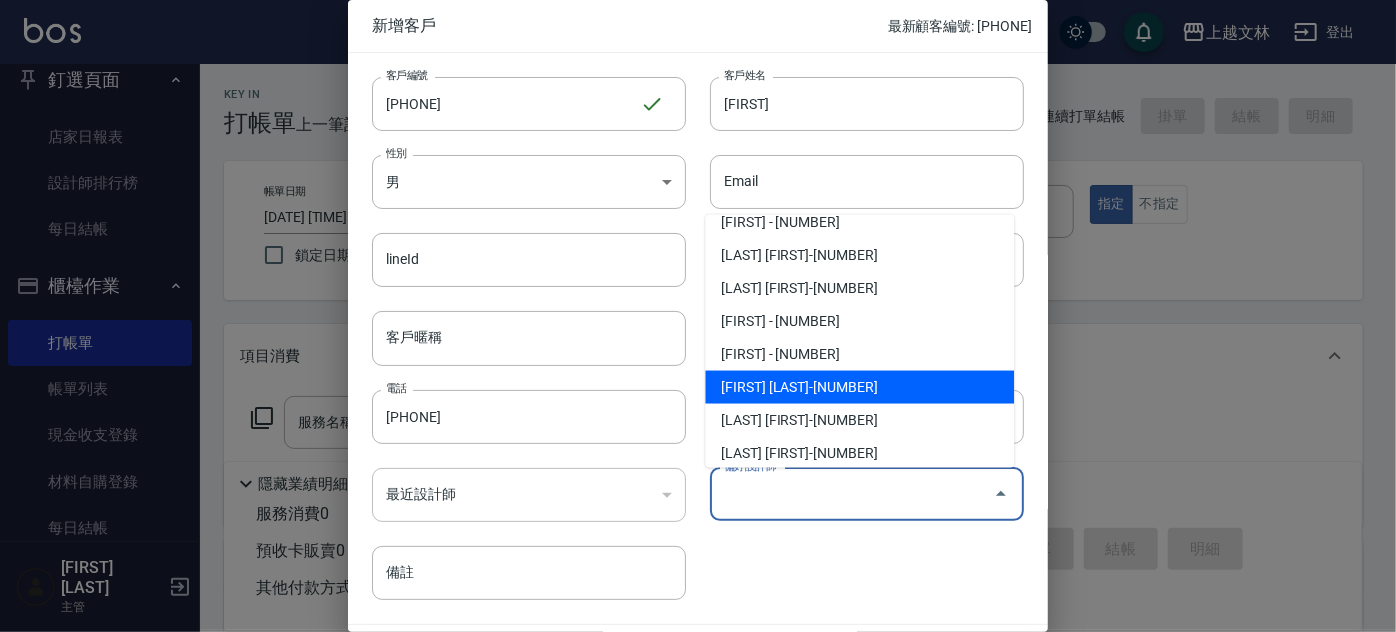 click on "[FIRST] [LAST]-[NUMBER]" at bounding box center (859, 387) 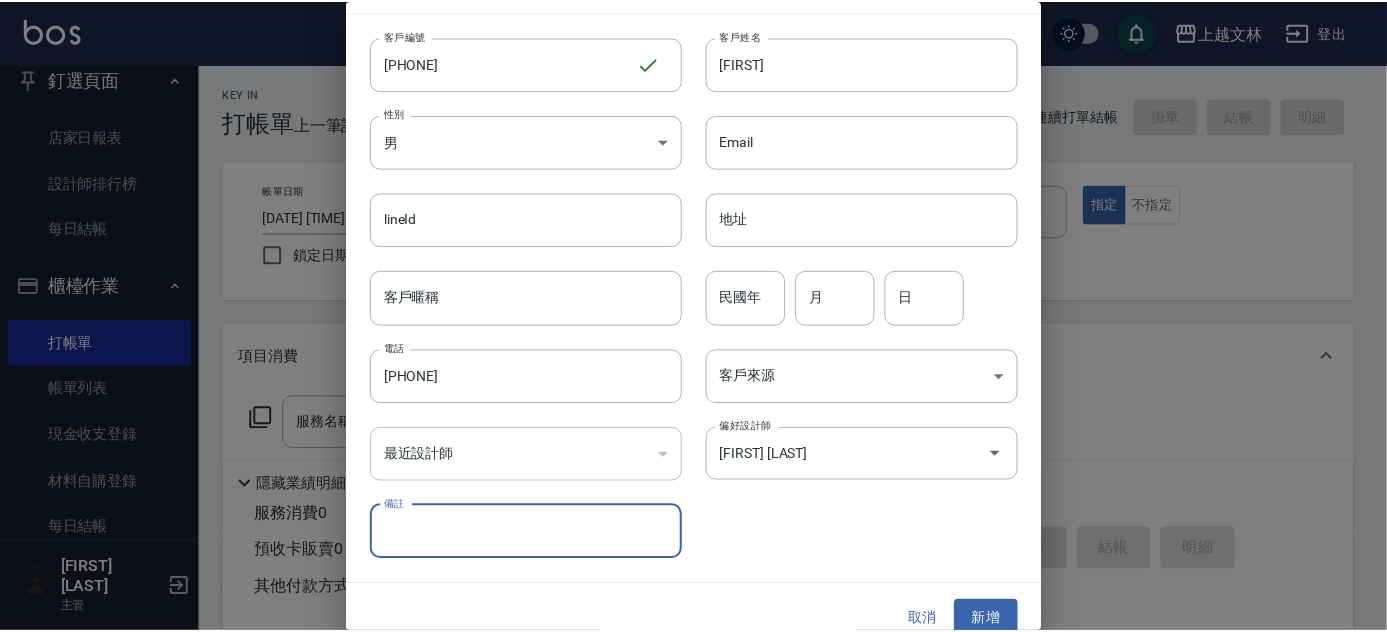 scroll, scrollTop: 60, scrollLeft: 0, axis: vertical 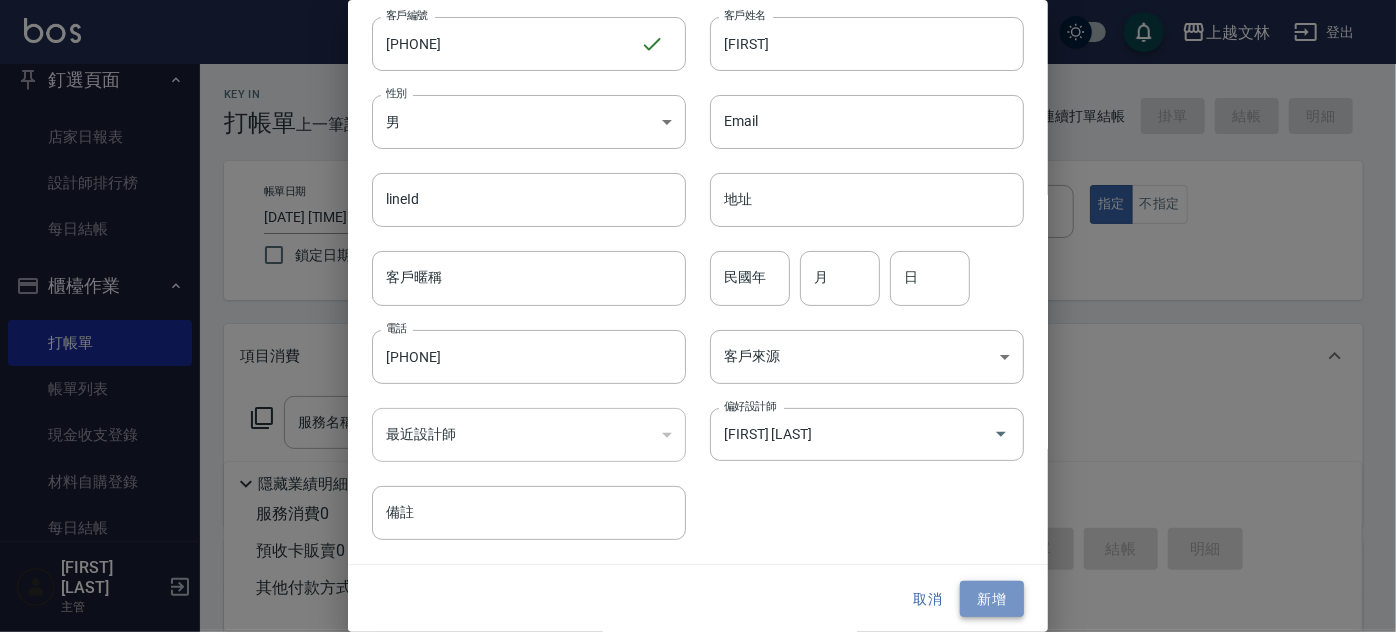 click on "新增" at bounding box center [992, 599] 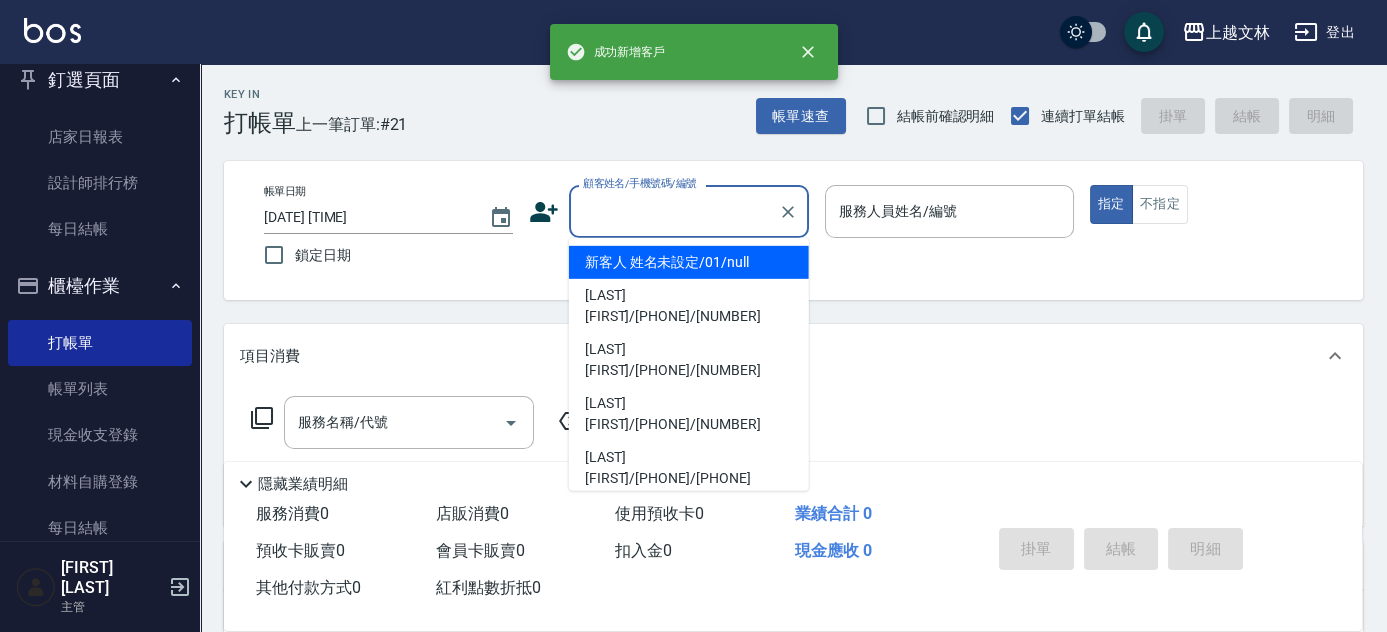 click on "顧客姓名/手機號碼/編號" at bounding box center (674, 211) 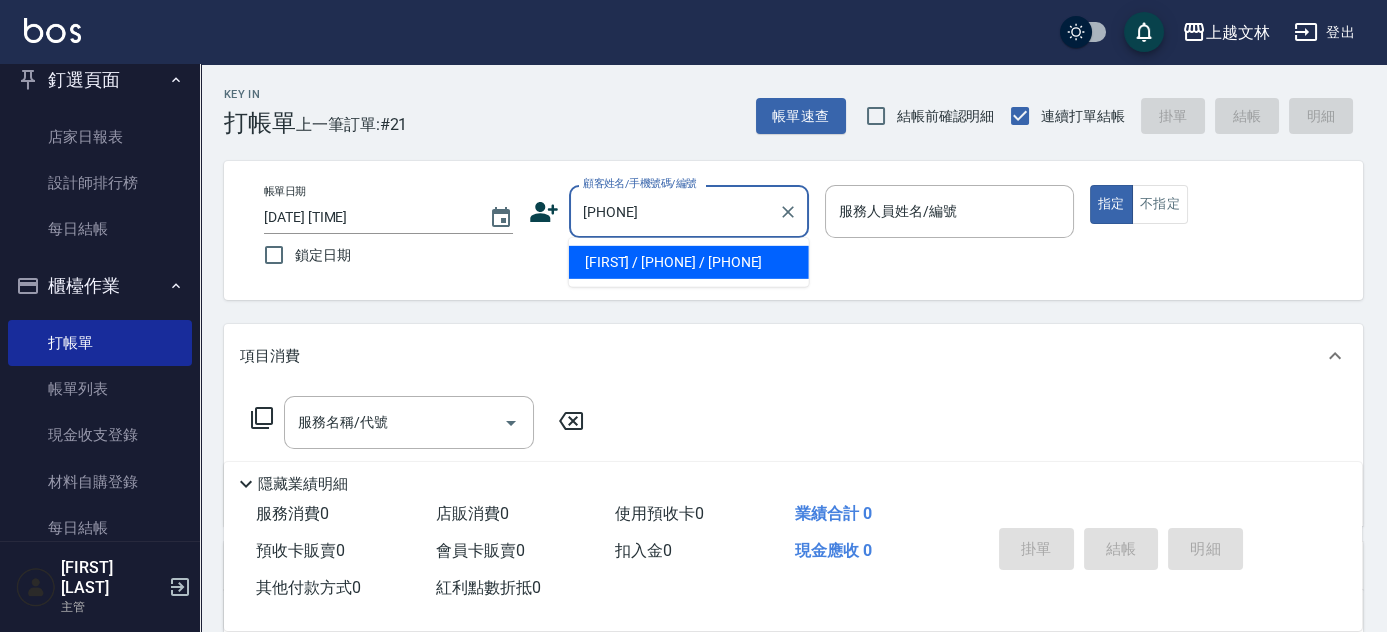 type on "[FIRST] / [PHONE] / [PHONE]" 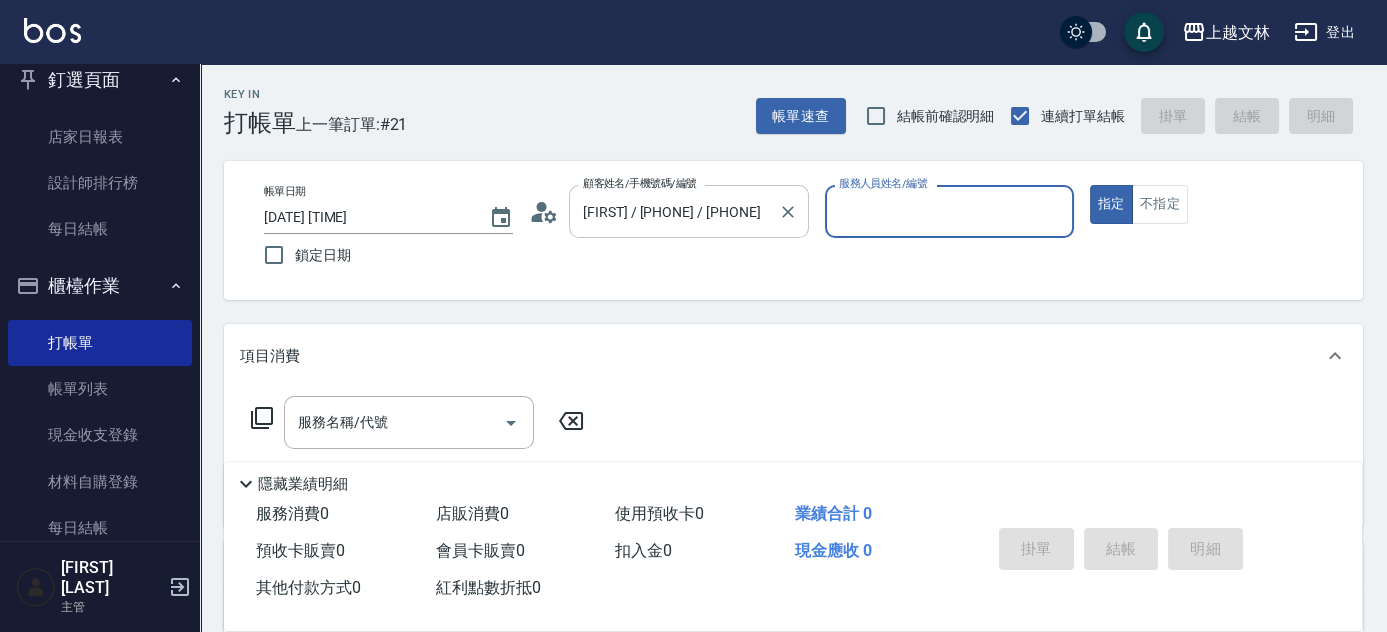type on "[FIRST] - [NUMBER]" 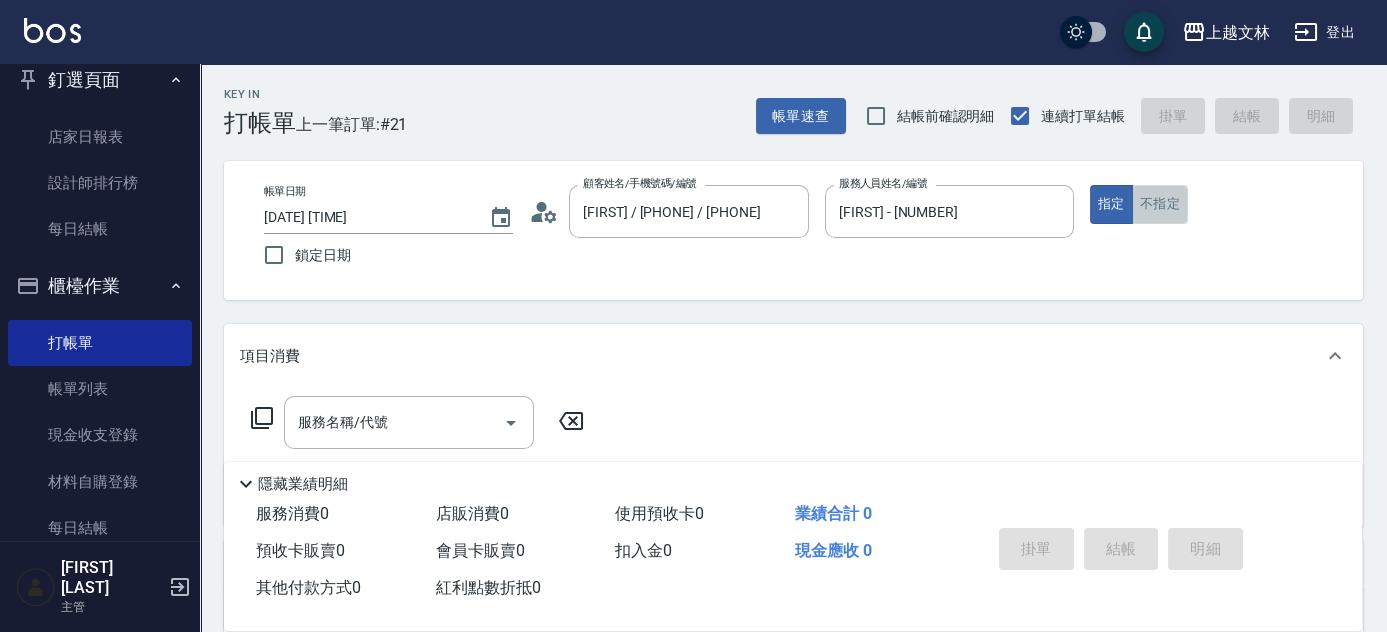 click on "不指定" at bounding box center [1160, 204] 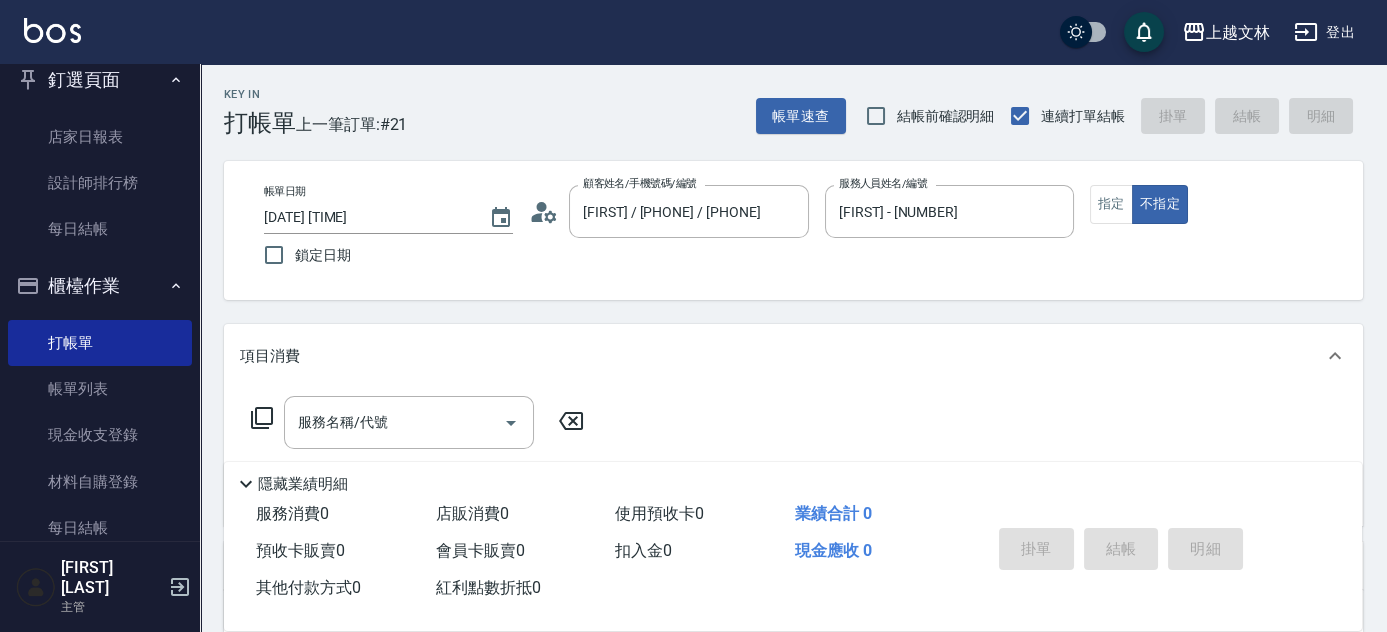 click 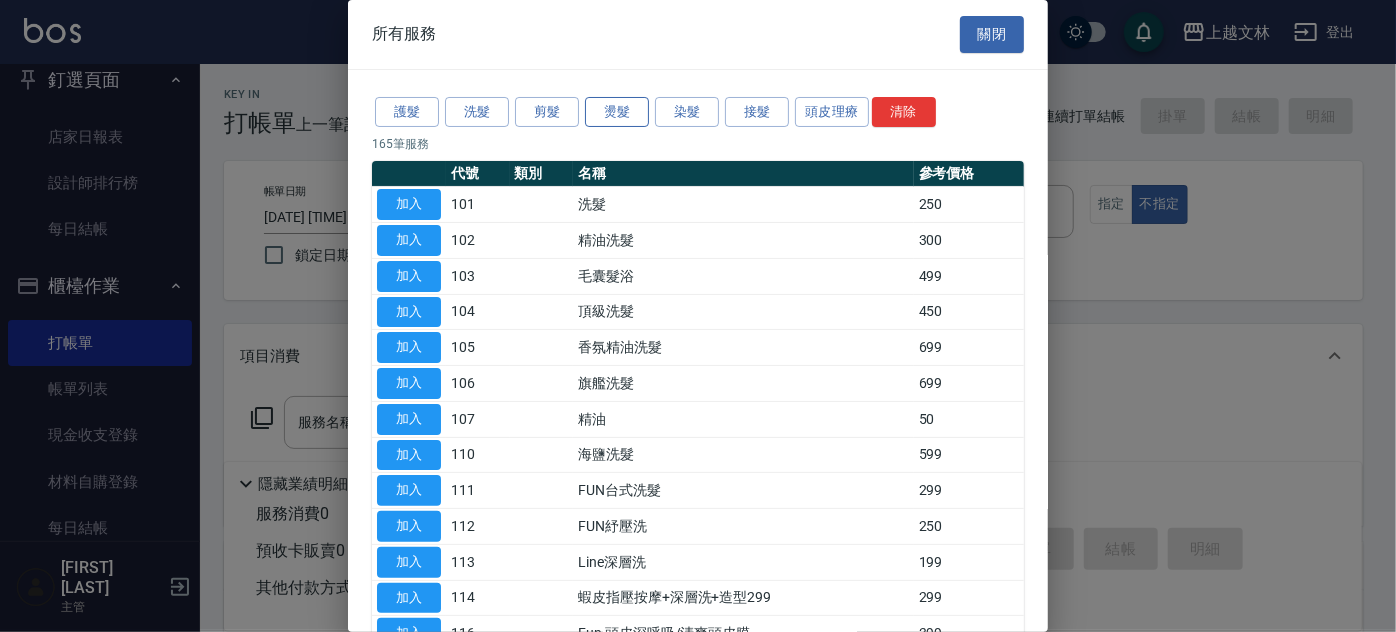 click on "燙髮" at bounding box center (617, 112) 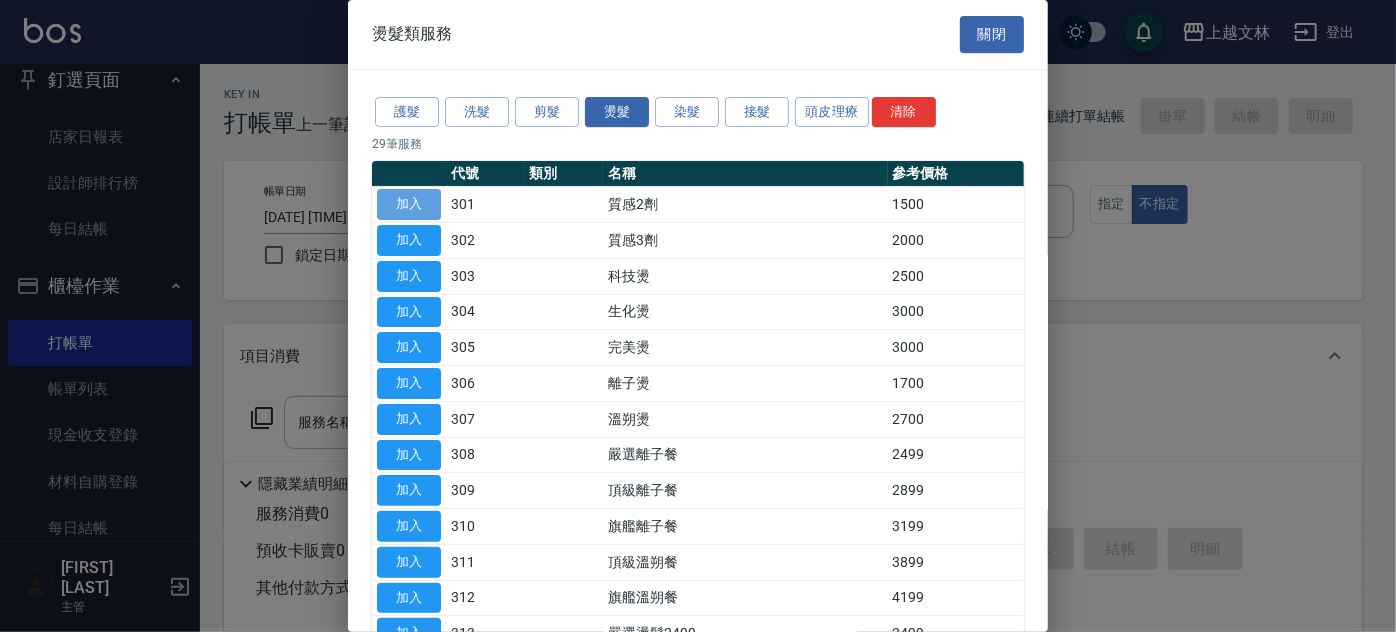click on "加入" at bounding box center (409, 204) 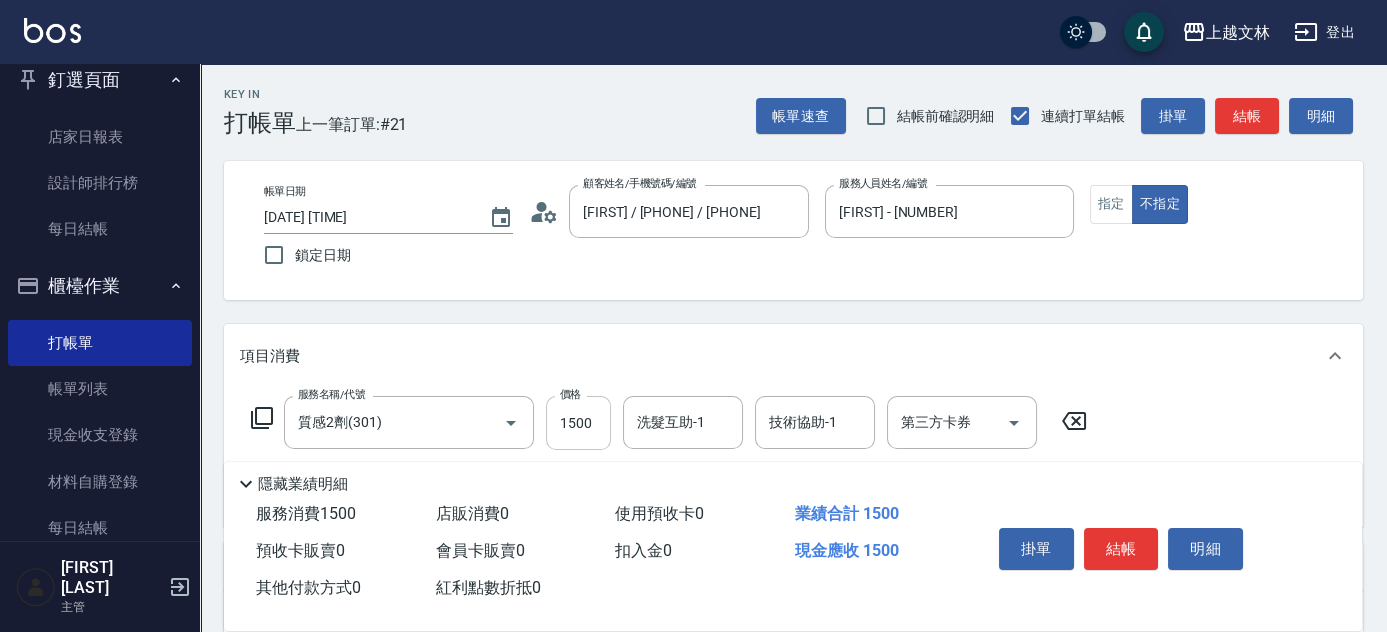 click on "1500" at bounding box center [578, 423] 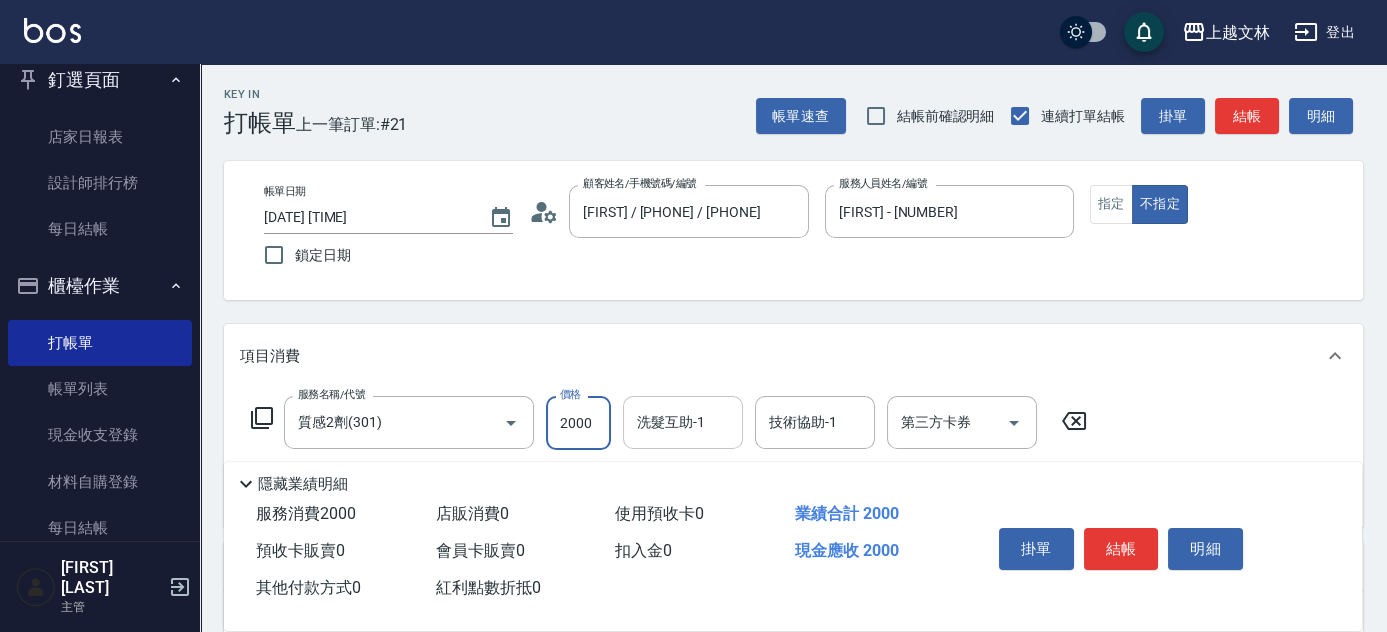 type on "2000" 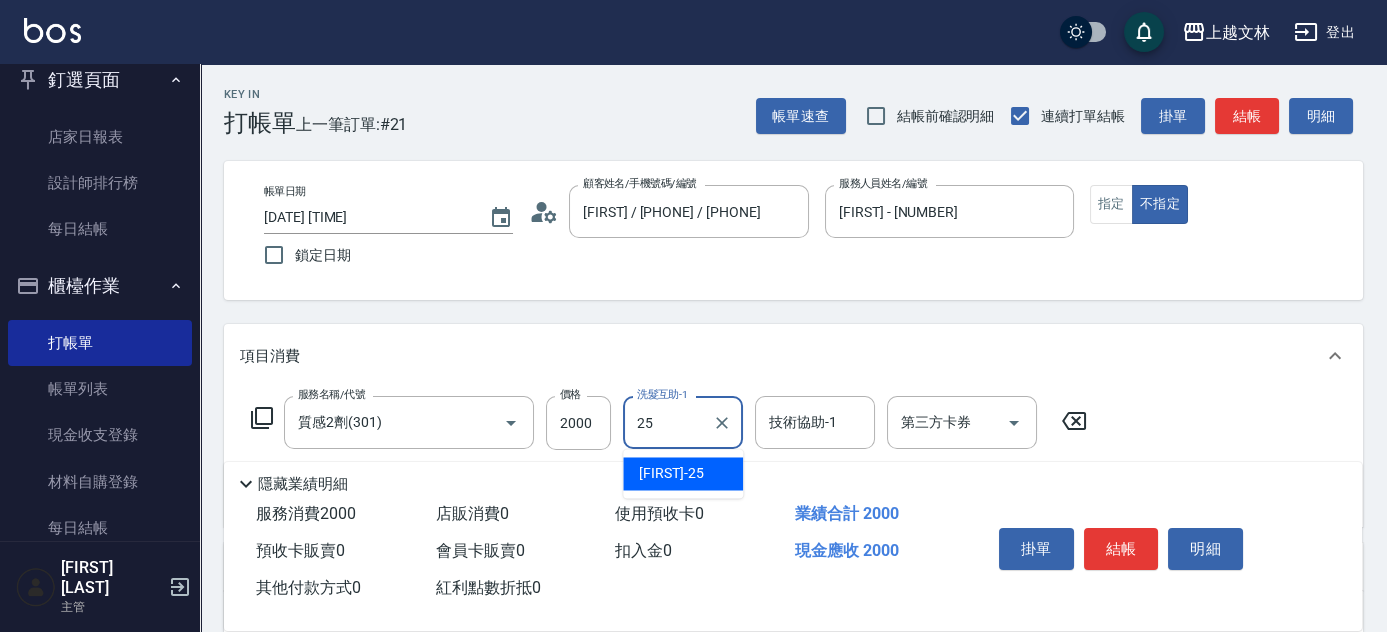 type on "[FIRST] - [NUMBER]" 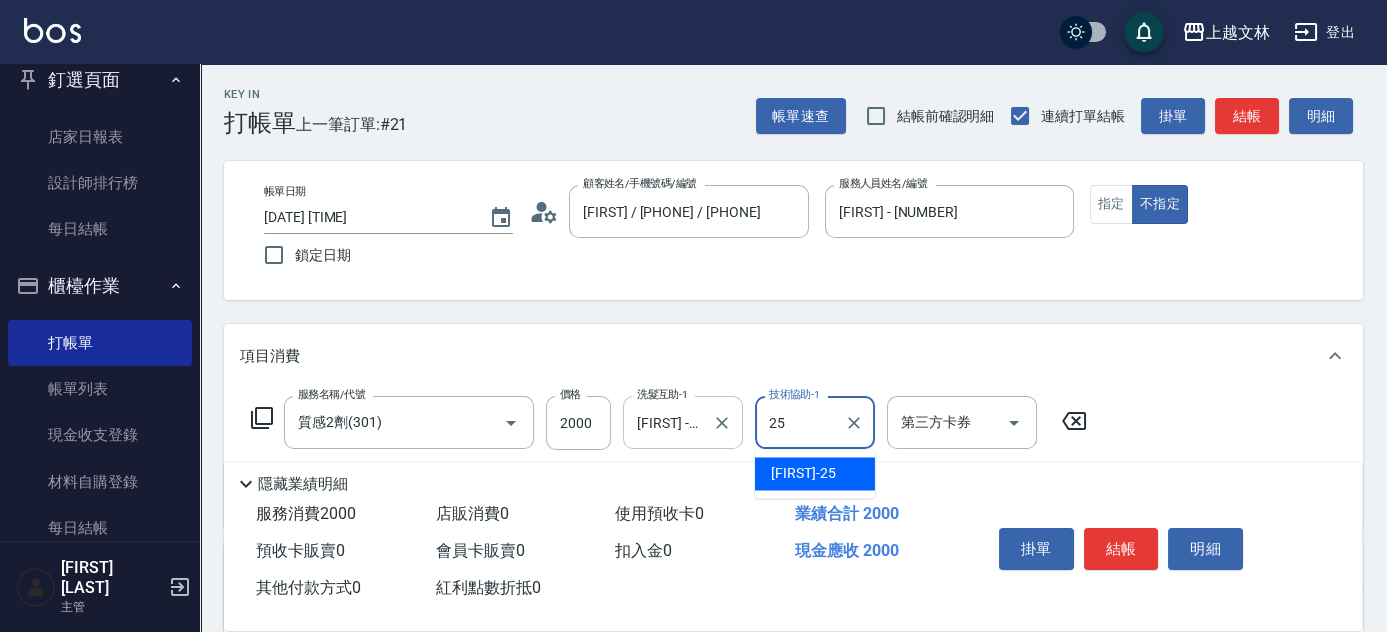 type on "[FIRST] - [NUMBER]" 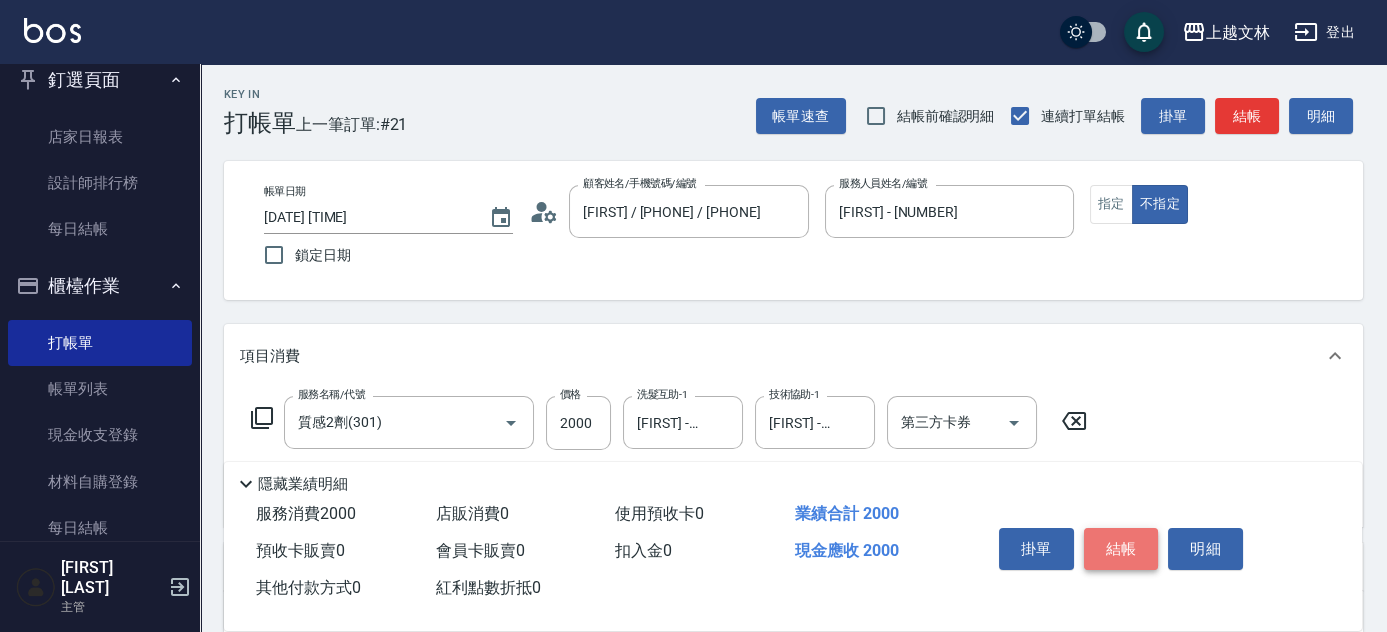 click on "結帳" at bounding box center (1121, 549) 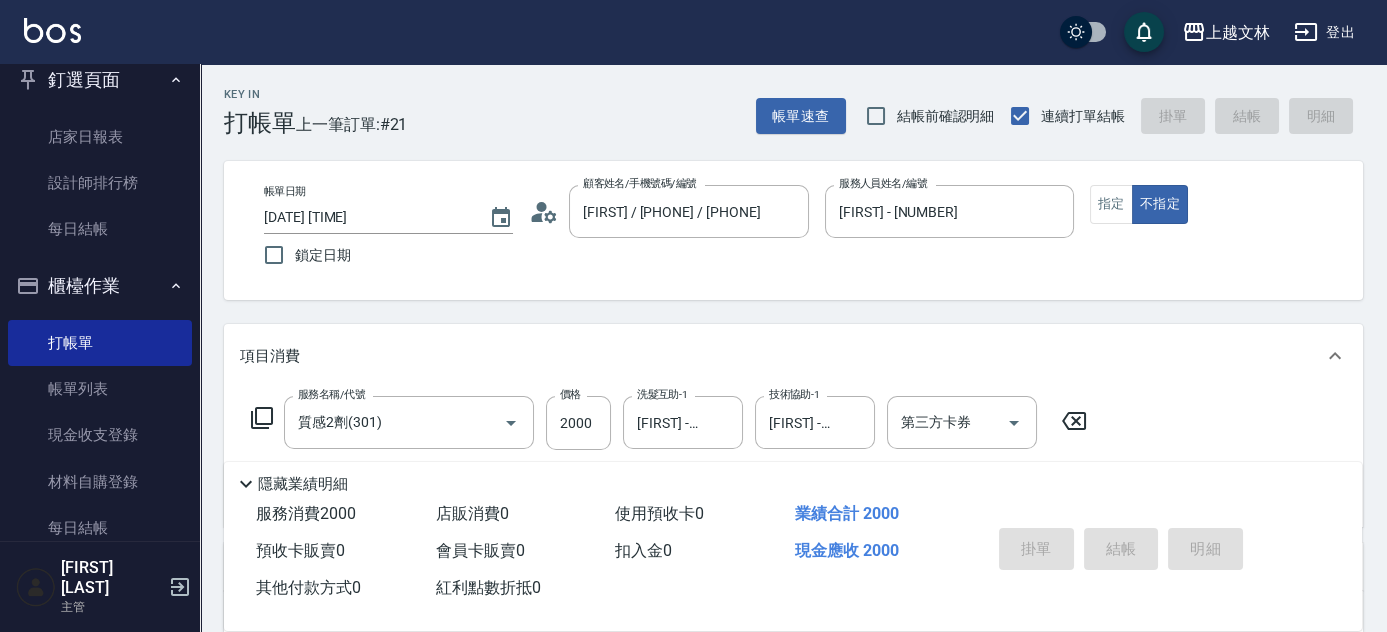 type on "2025/08/03 19:41" 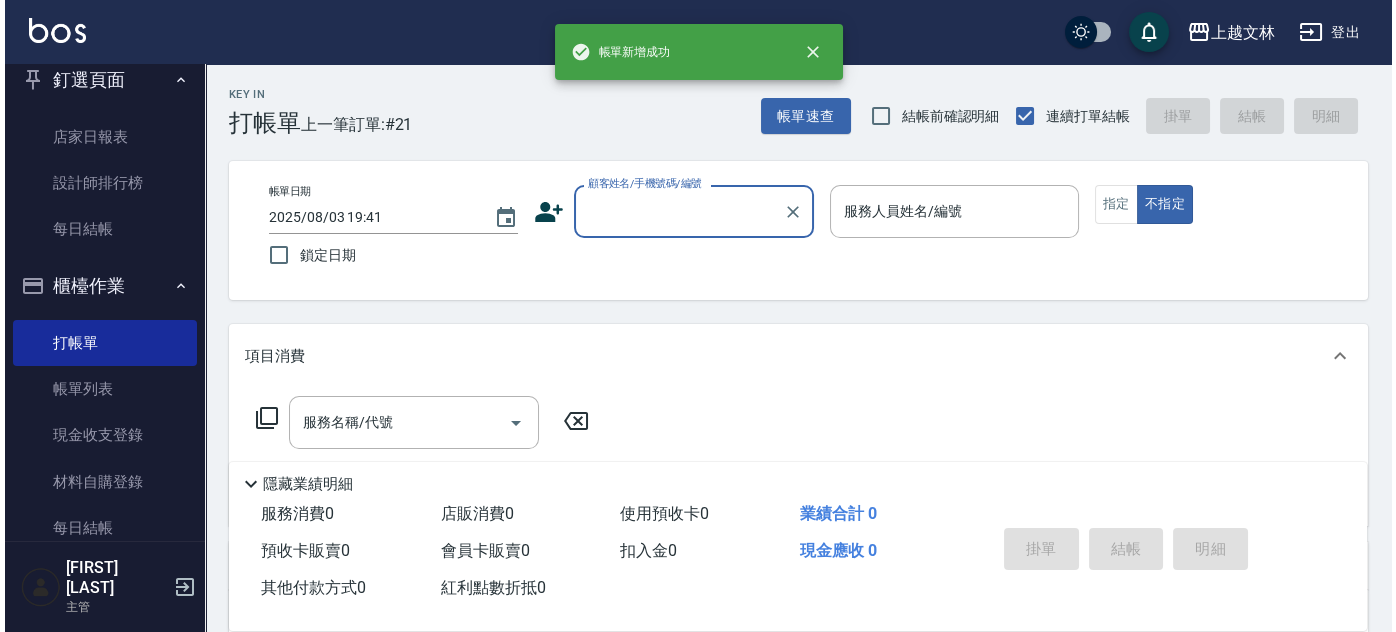 scroll, scrollTop: 0, scrollLeft: 0, axis: both 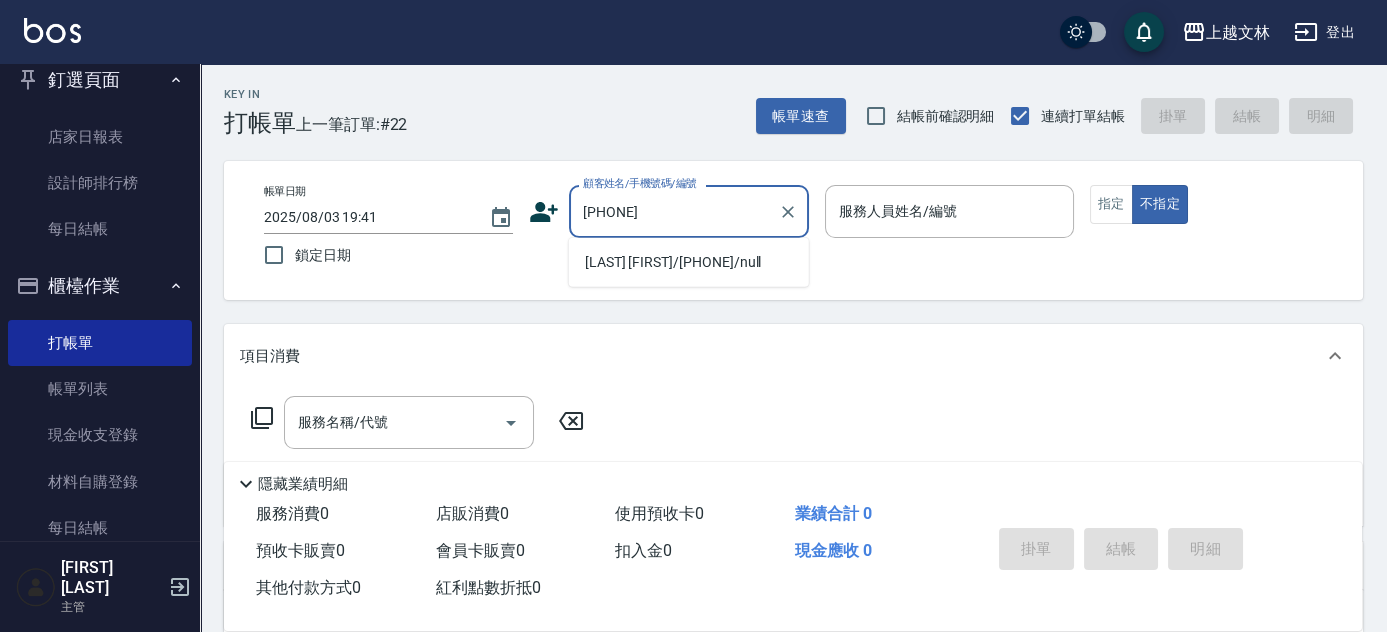 drag, startPoint x: 617, startPoint y: 271, endPoint x: 630, endPoint y: 269, distance: 13.152946 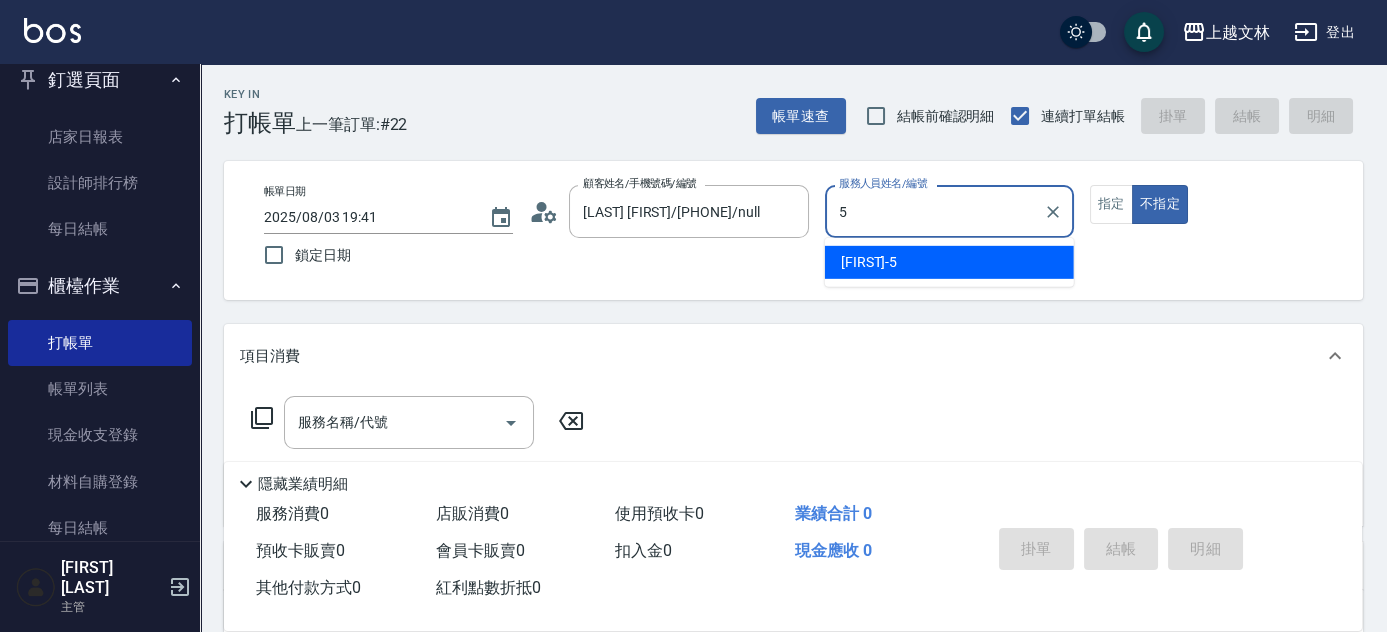 type on "[FIRST] - [NUMBER]" 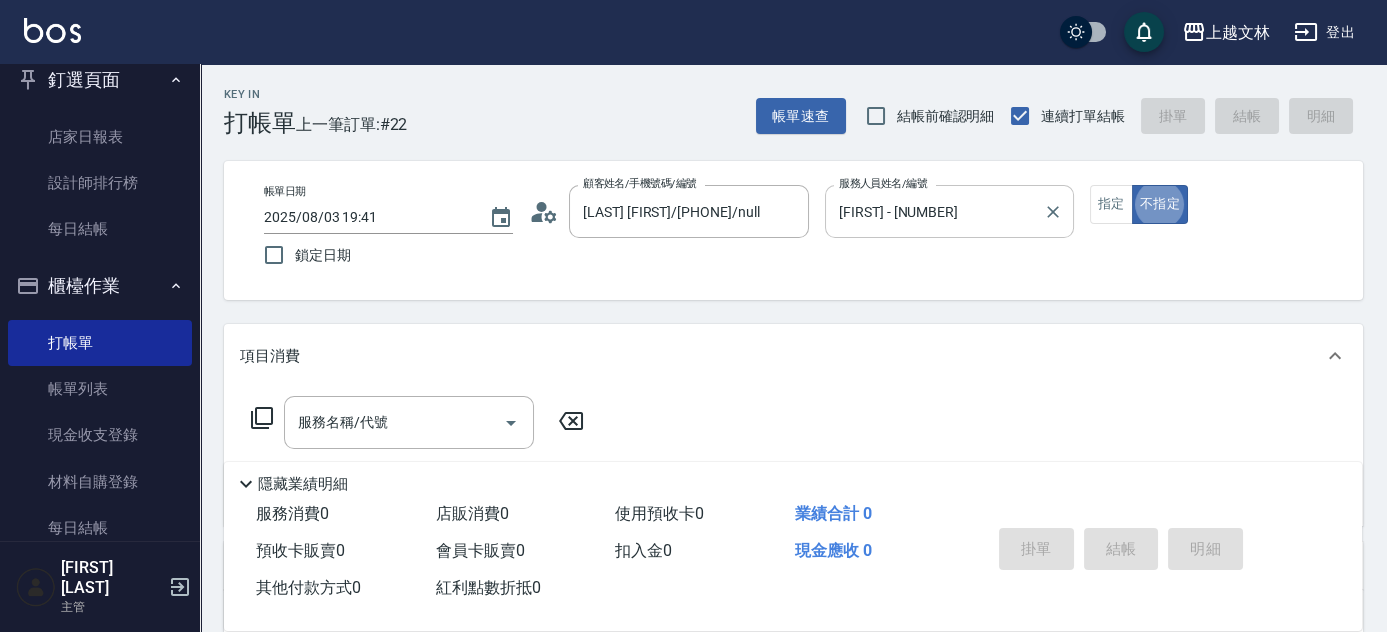 type on "false" 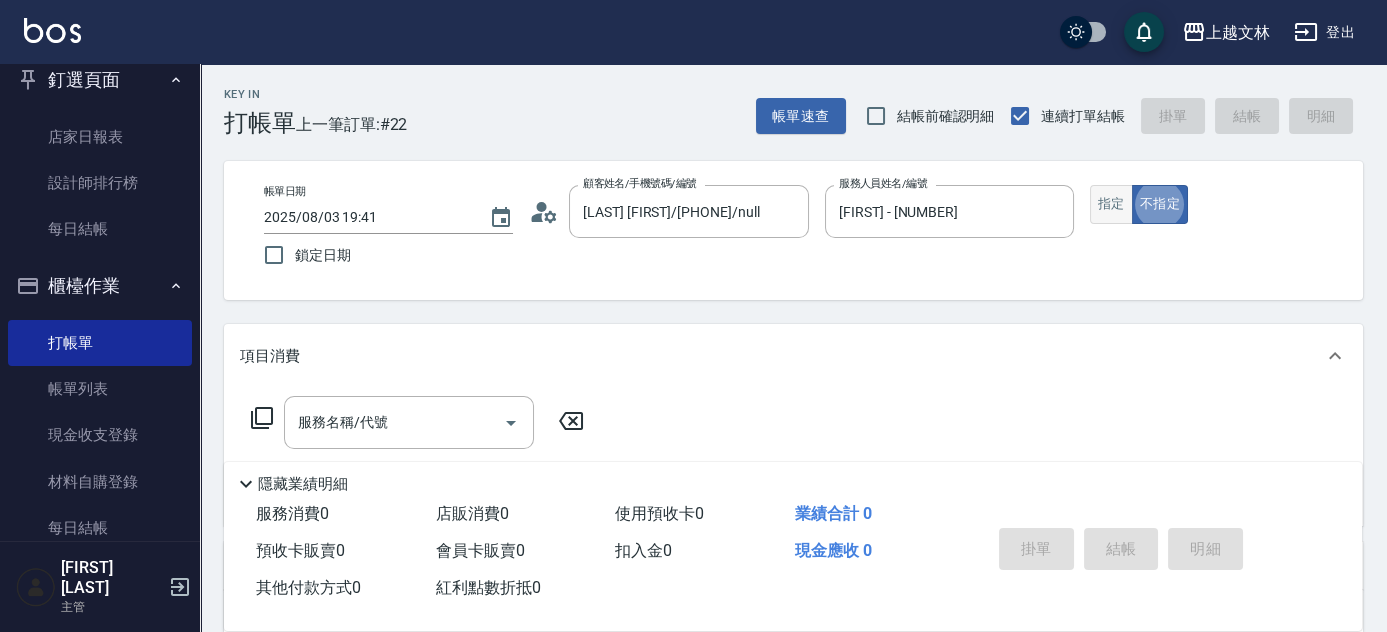 click on "指定" at bounding box center (1111, 204) 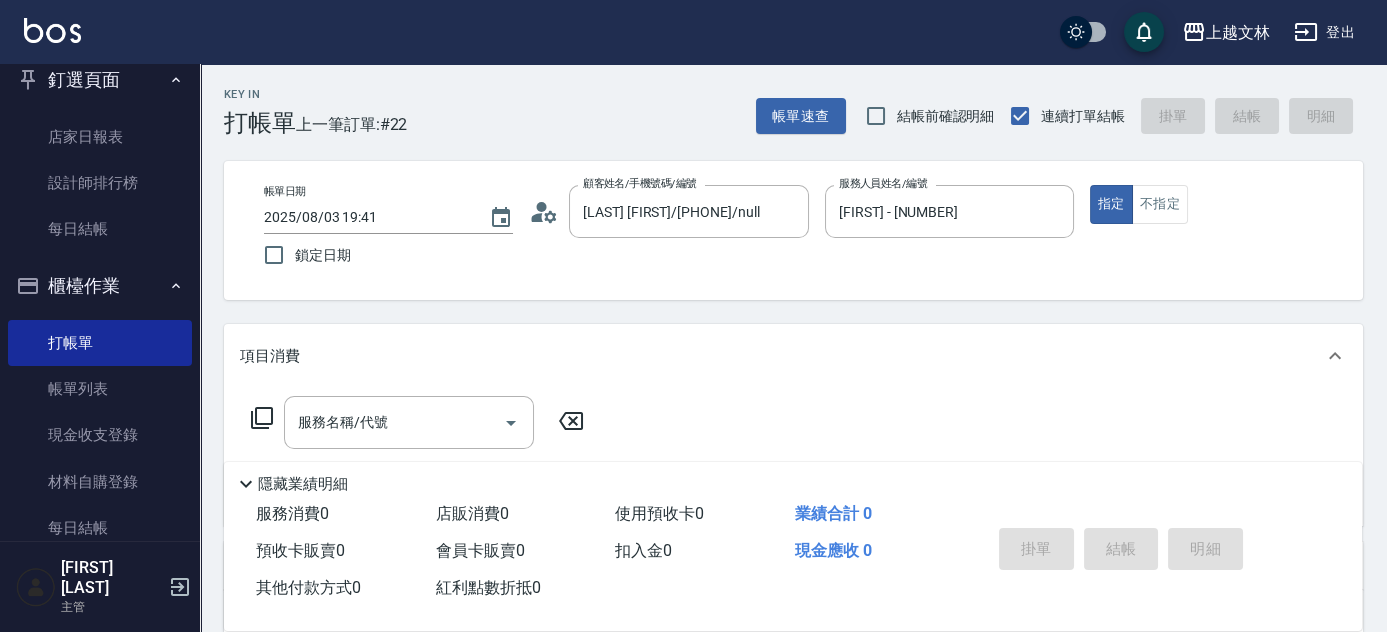 click 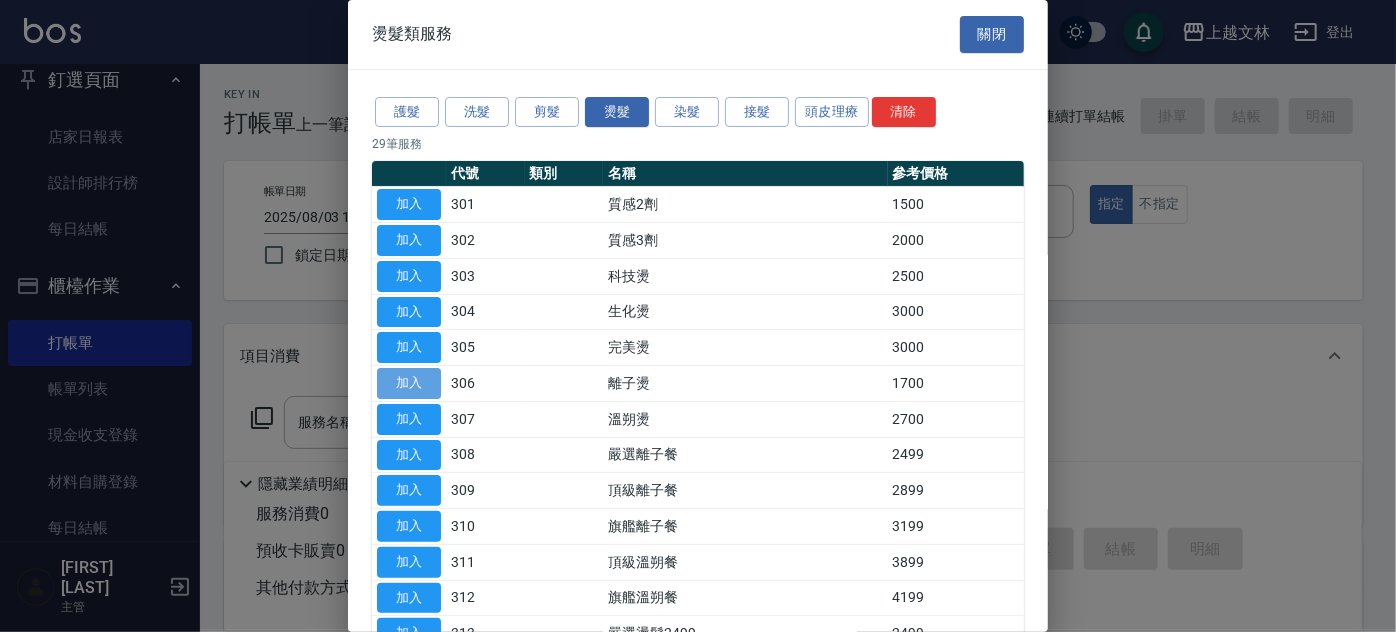 click on "加入" at bounding box center (409, 383) 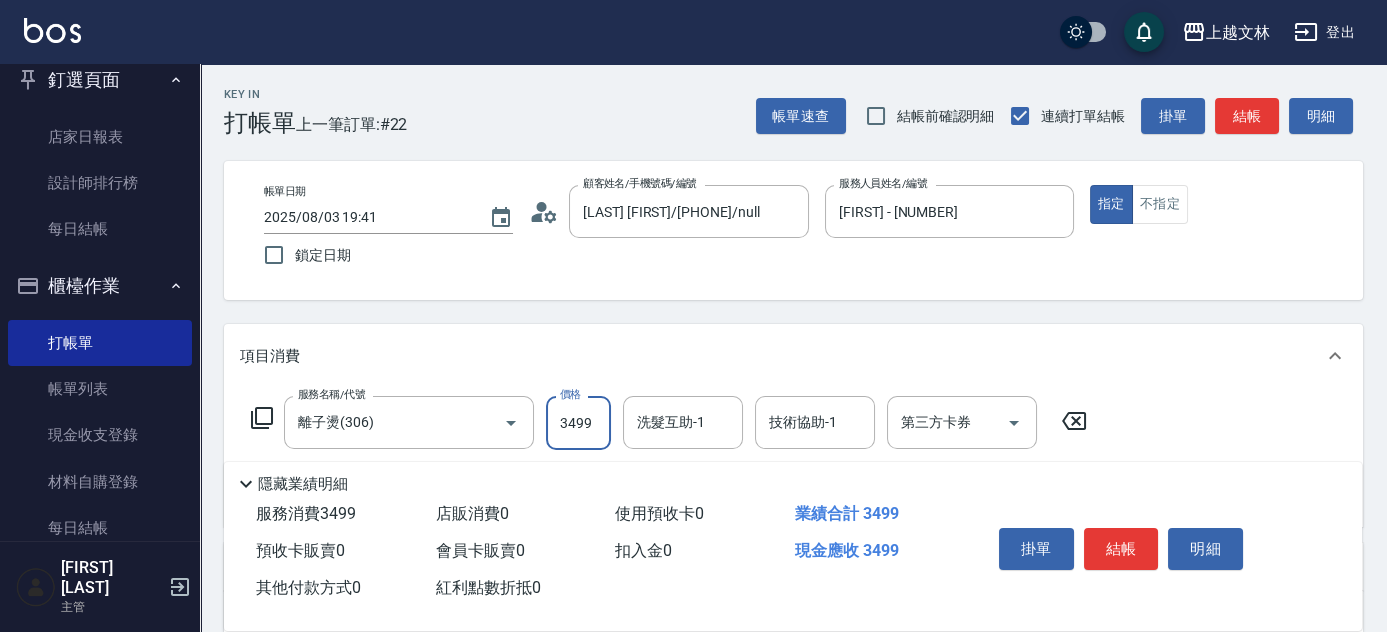 type on "3499" 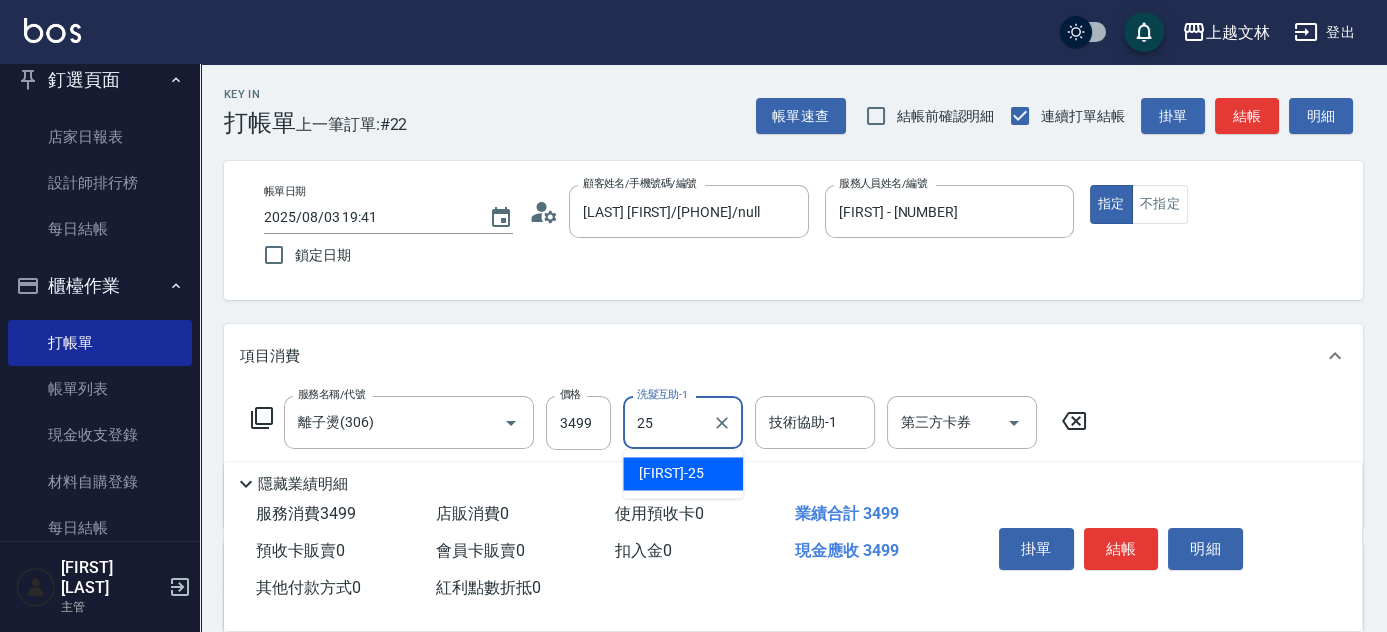 type on "[FIRST] - [NUMBER]" 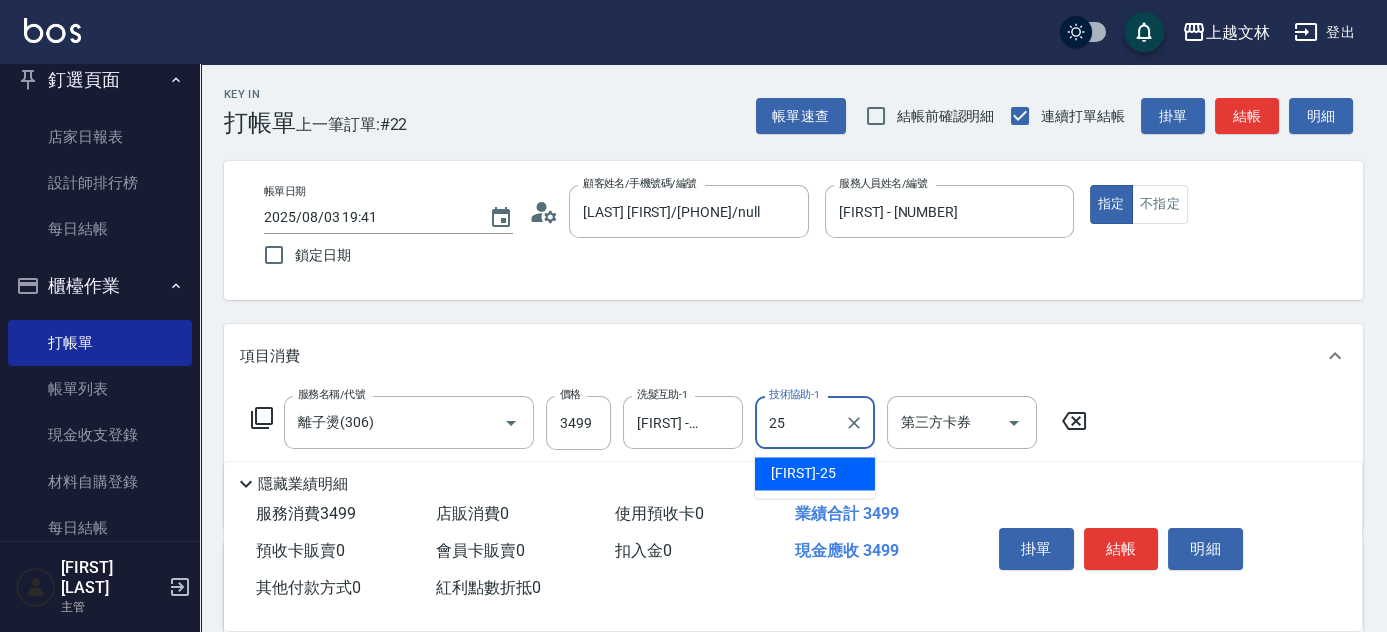 type on "[FIRST] - [NUMBER]" 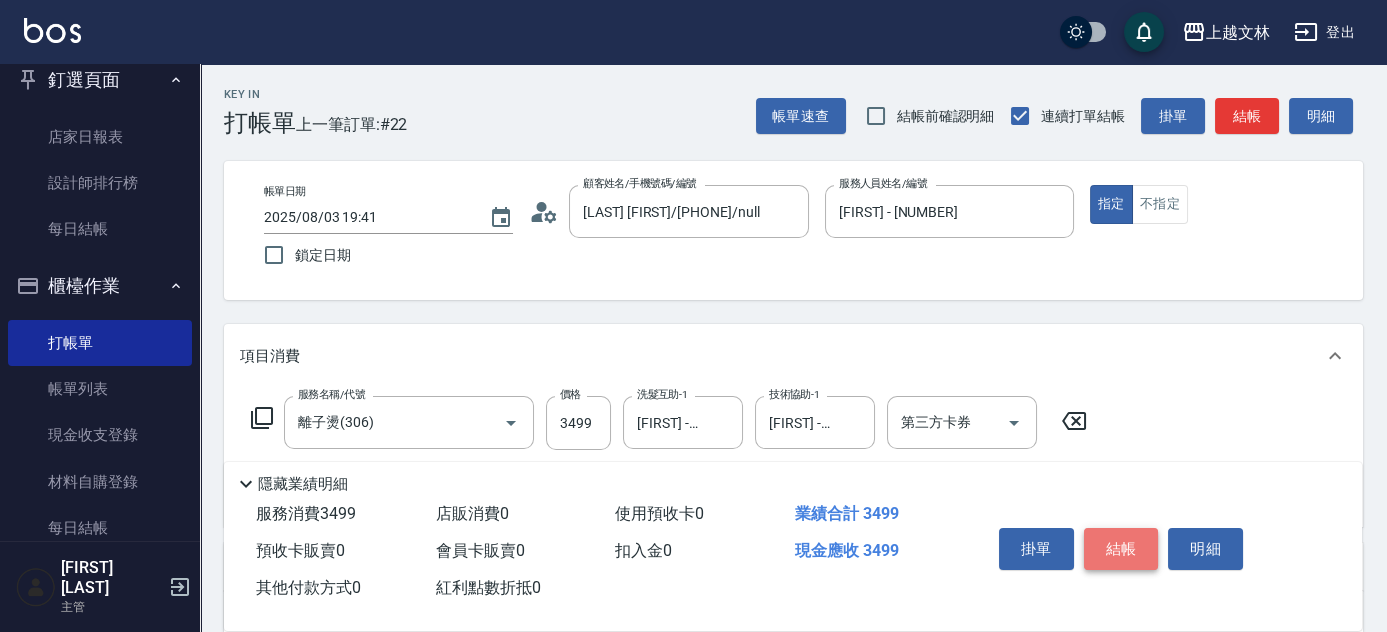 click on "結帳" at bounding box center (1121, 549) 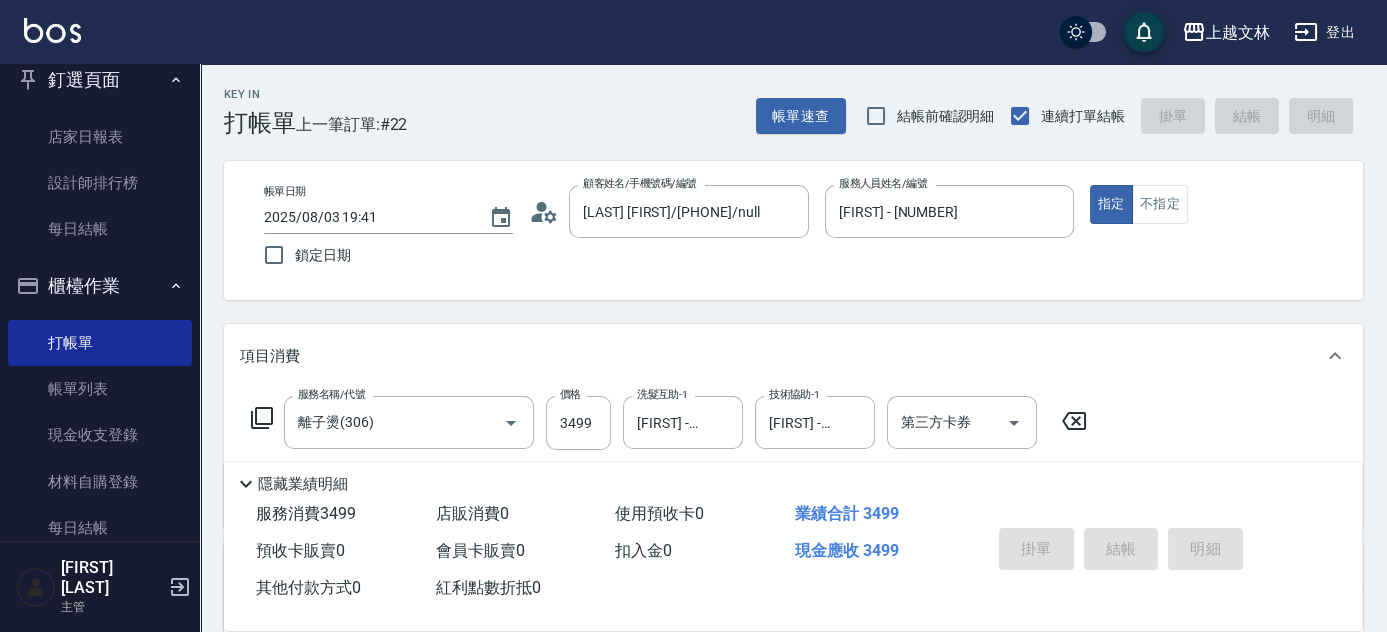 type on "[DATE] [TIME]" 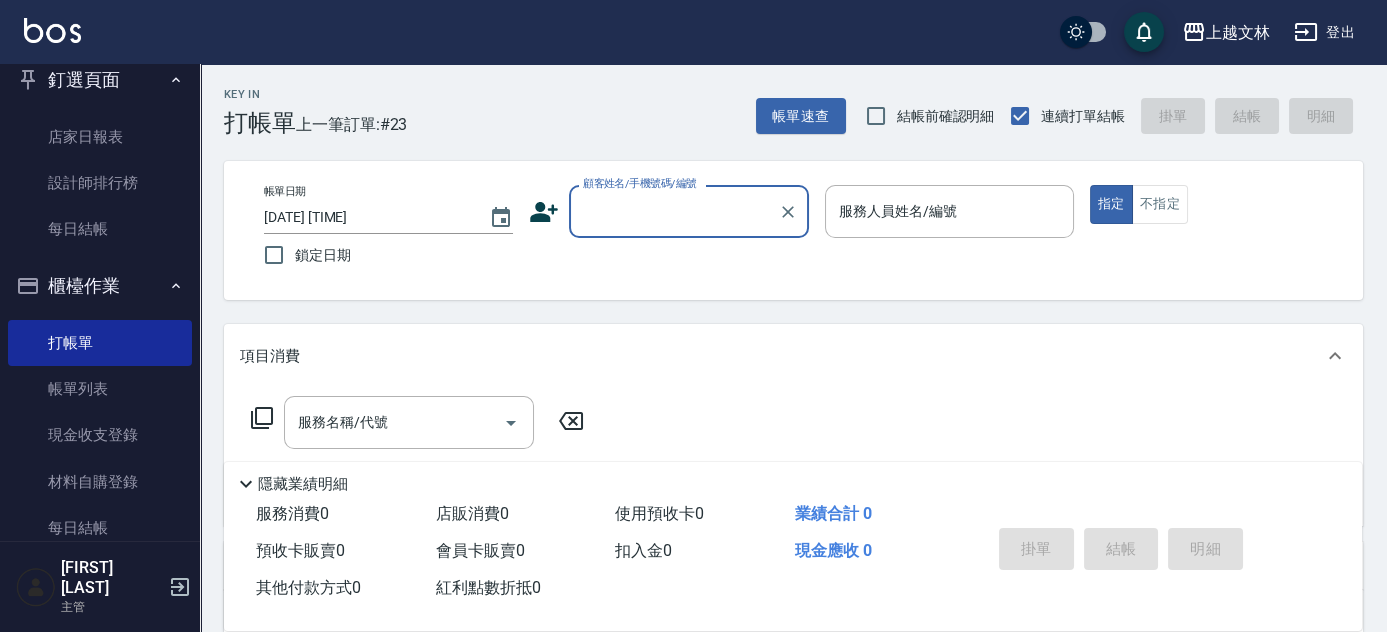 click 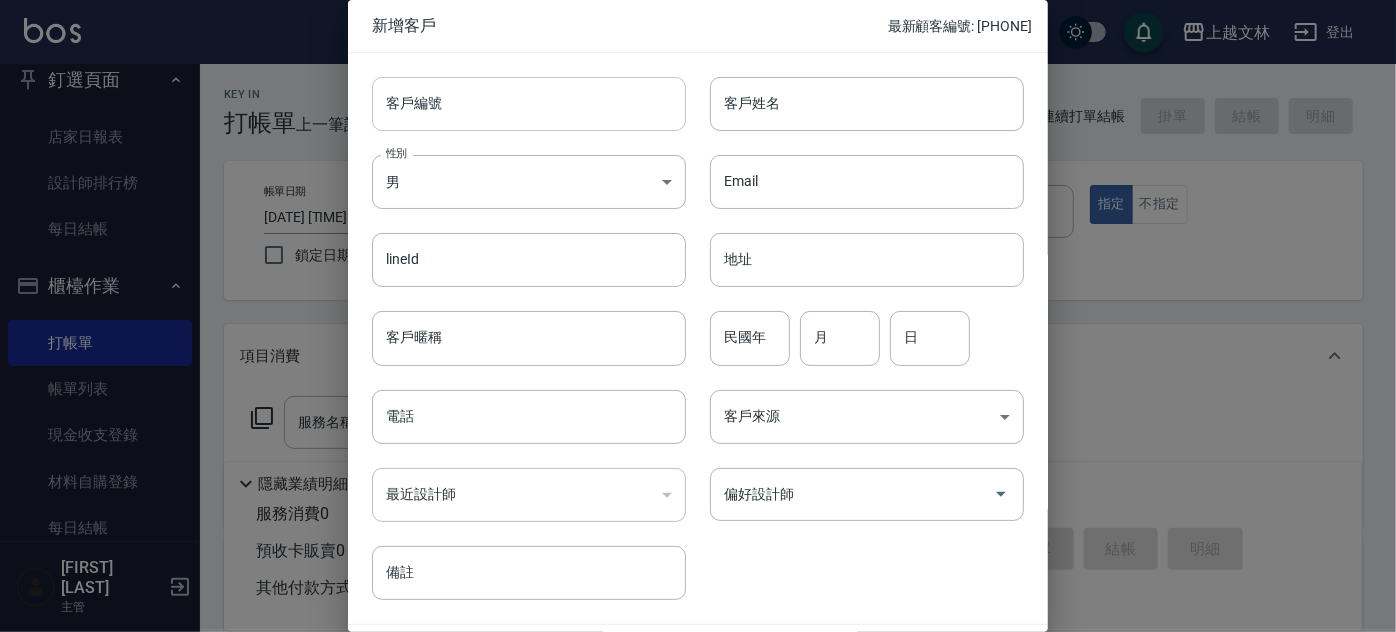 click on "客戶編號" at bounding box center (529, 104) 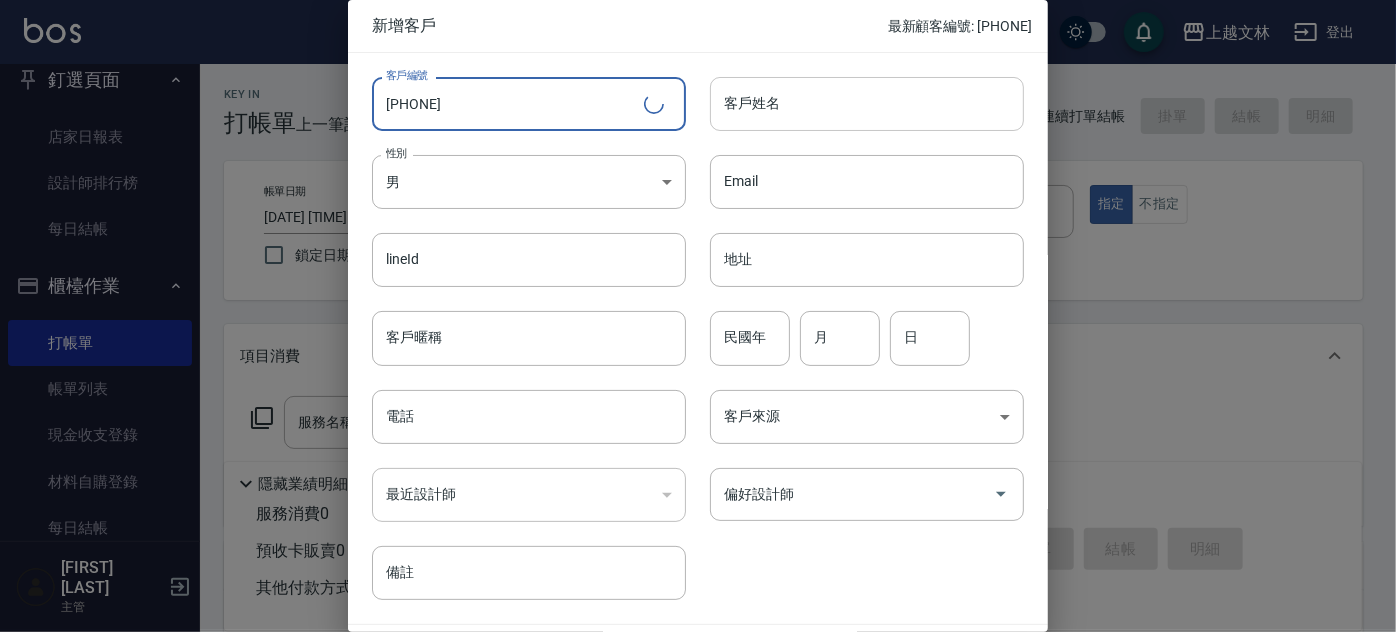 type on "[PHONE]" 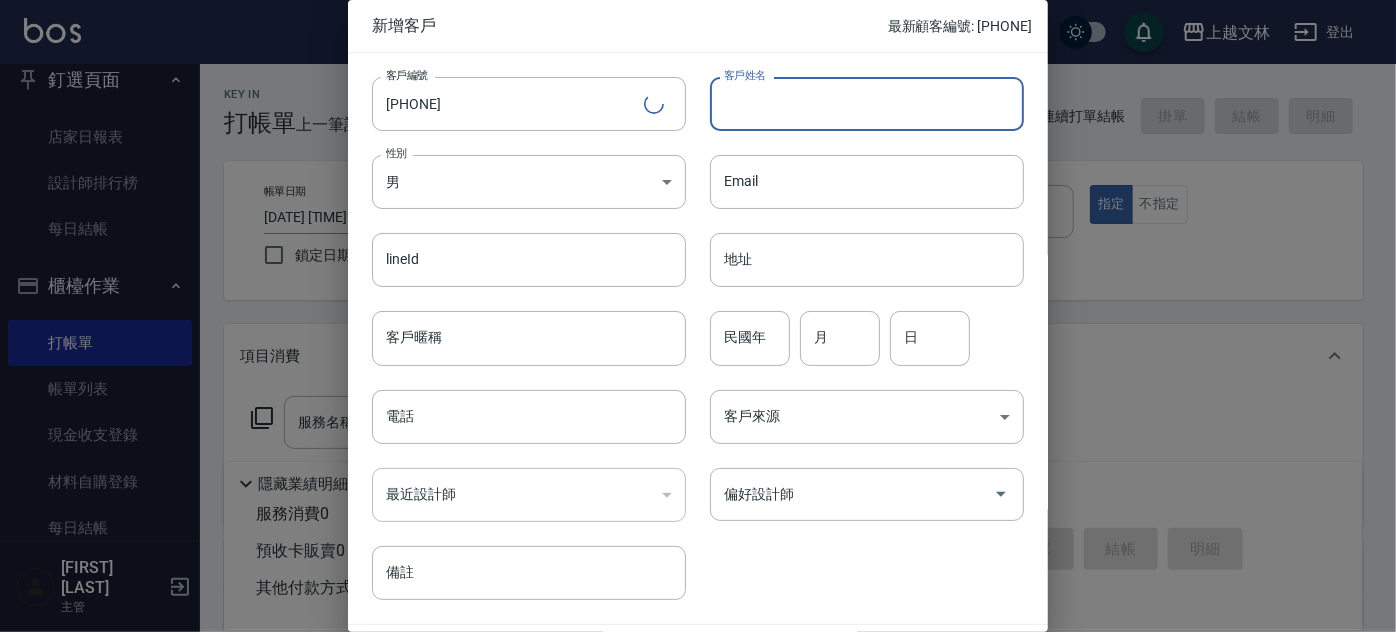 click on "客戶姓名" at bounding box center [867, 104] 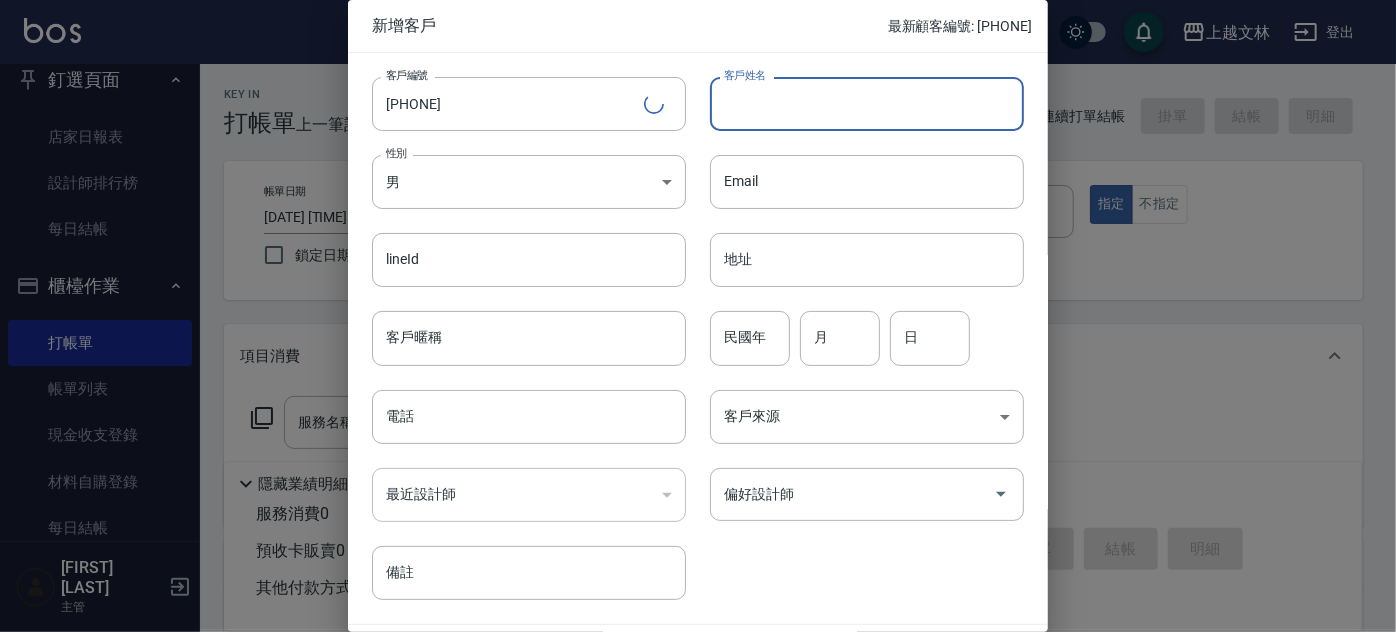 click on "客戶姓名" at bounding box center [867, 104] 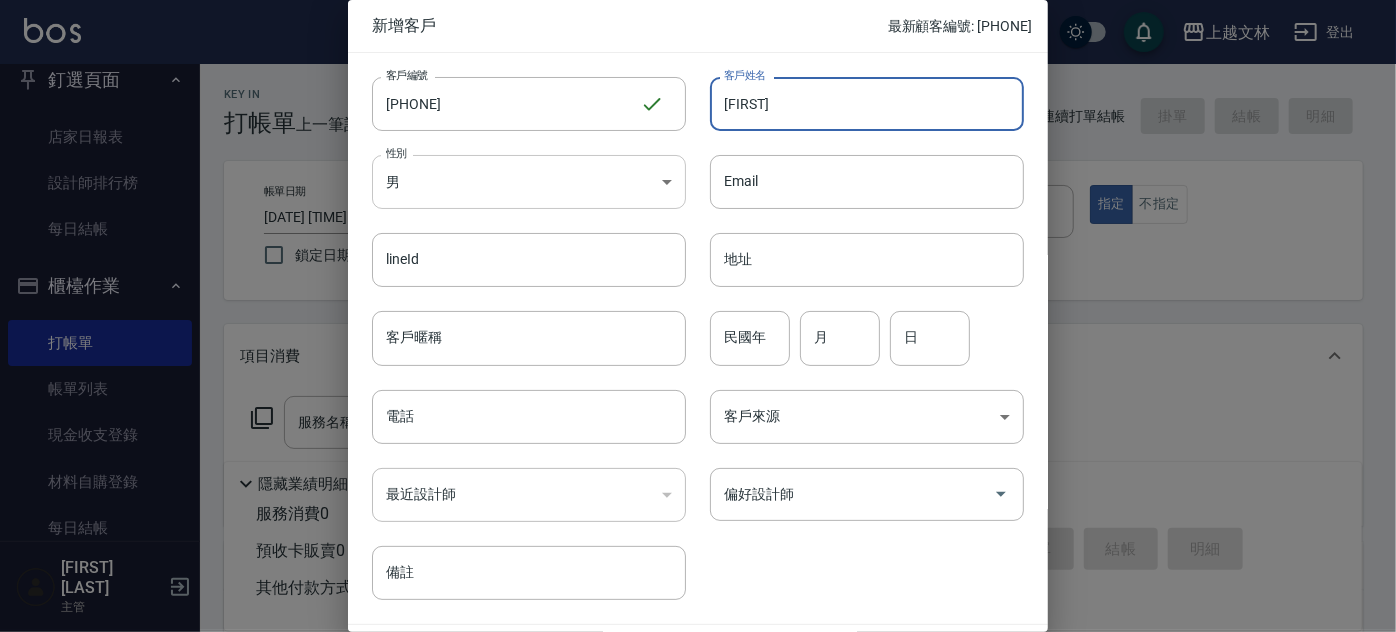 type on "[FIRST]" 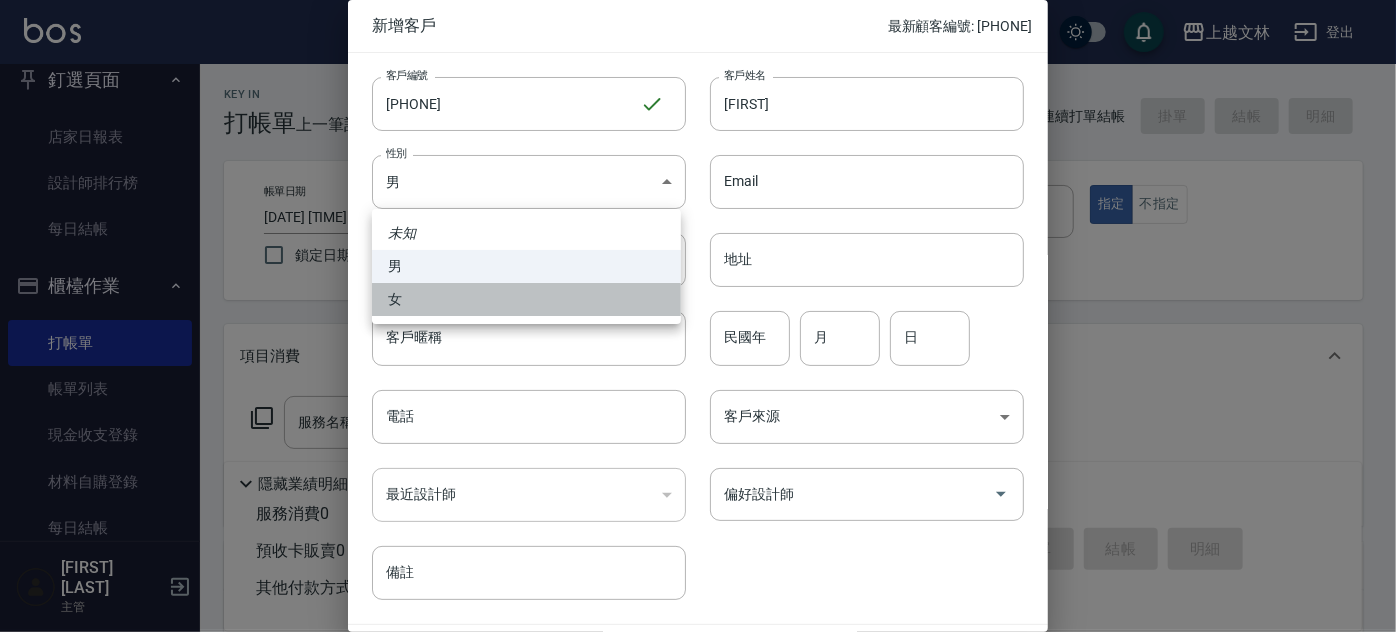 click on "女" at bounding box center [526, 299] 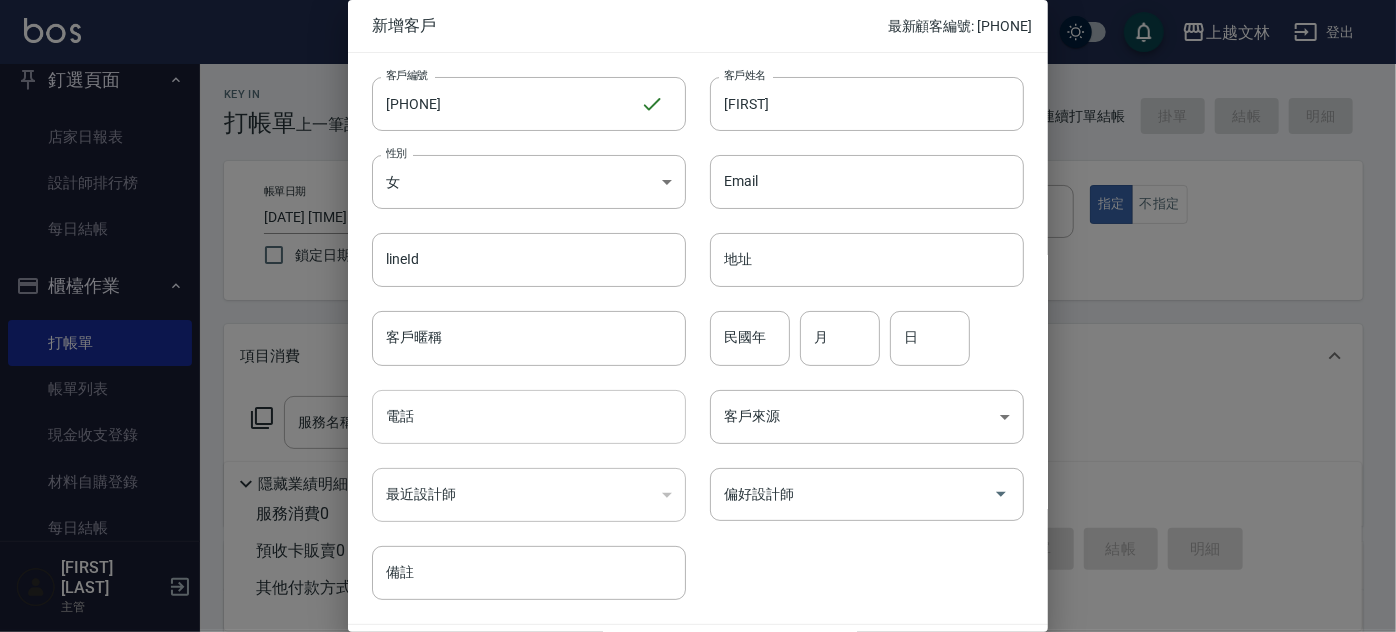 click on "電話" at bounding box center (529, 417) 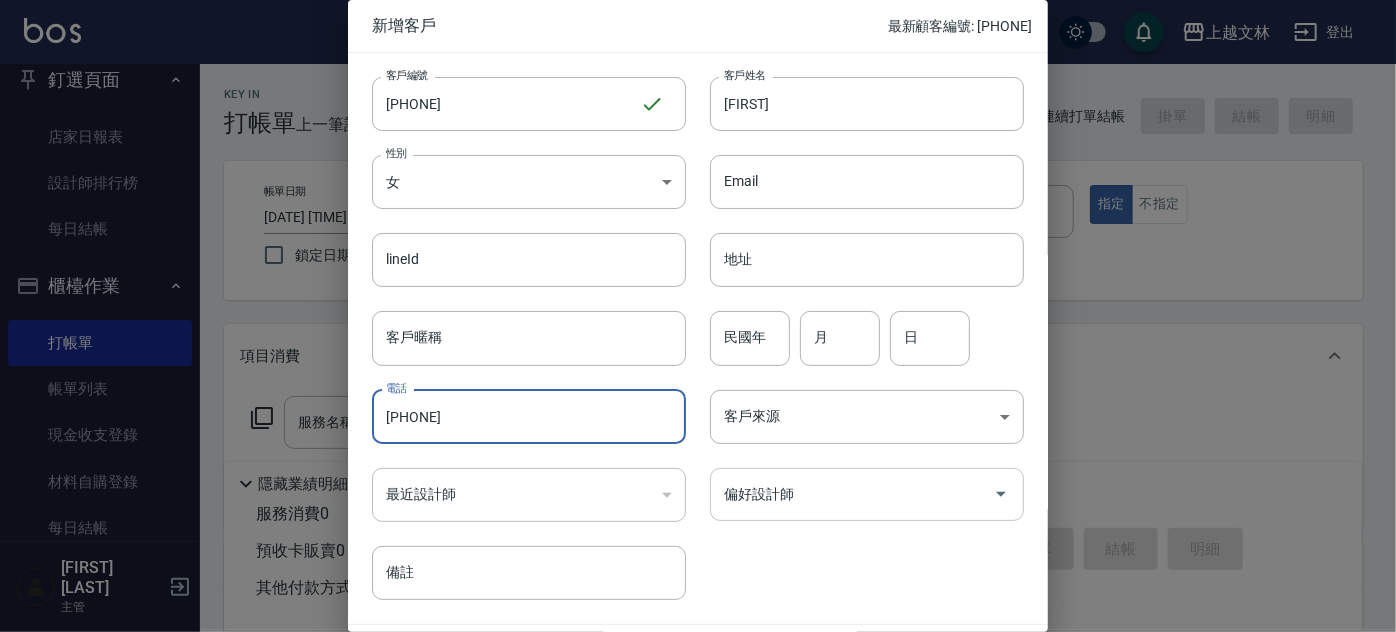 type on "[PHONE]" 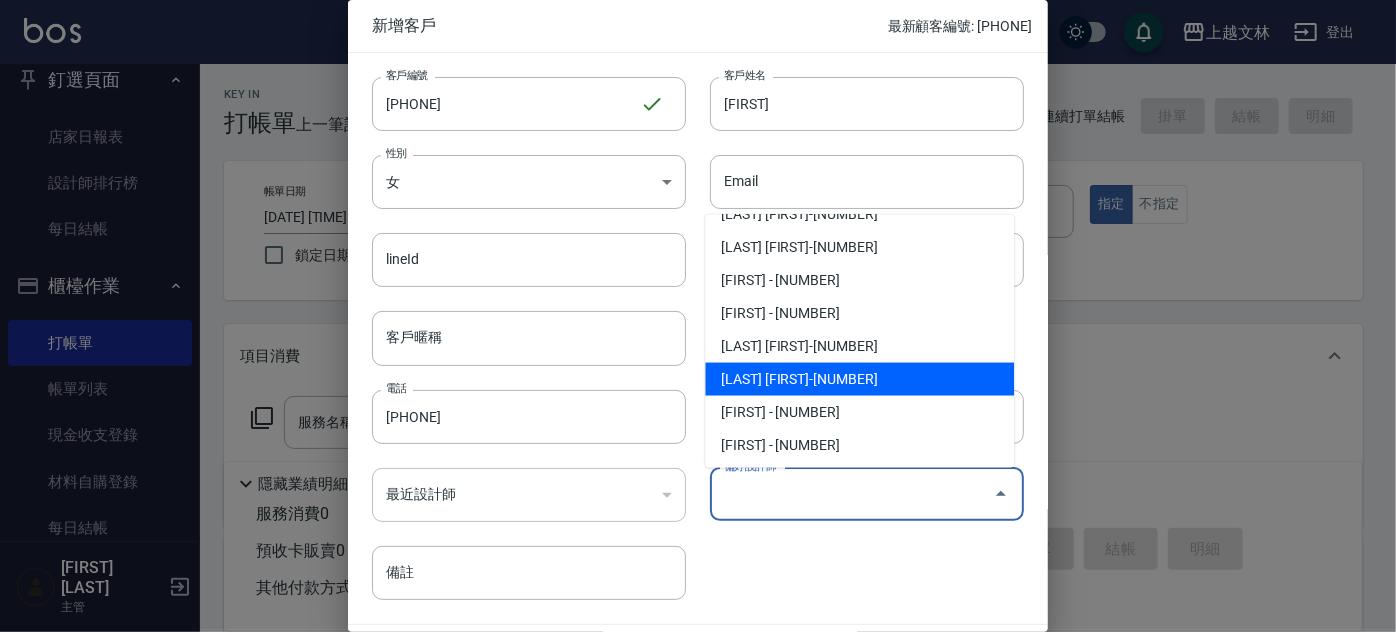 scroll, scrollTop: 545, scrollLeft: 0, axis: vertical 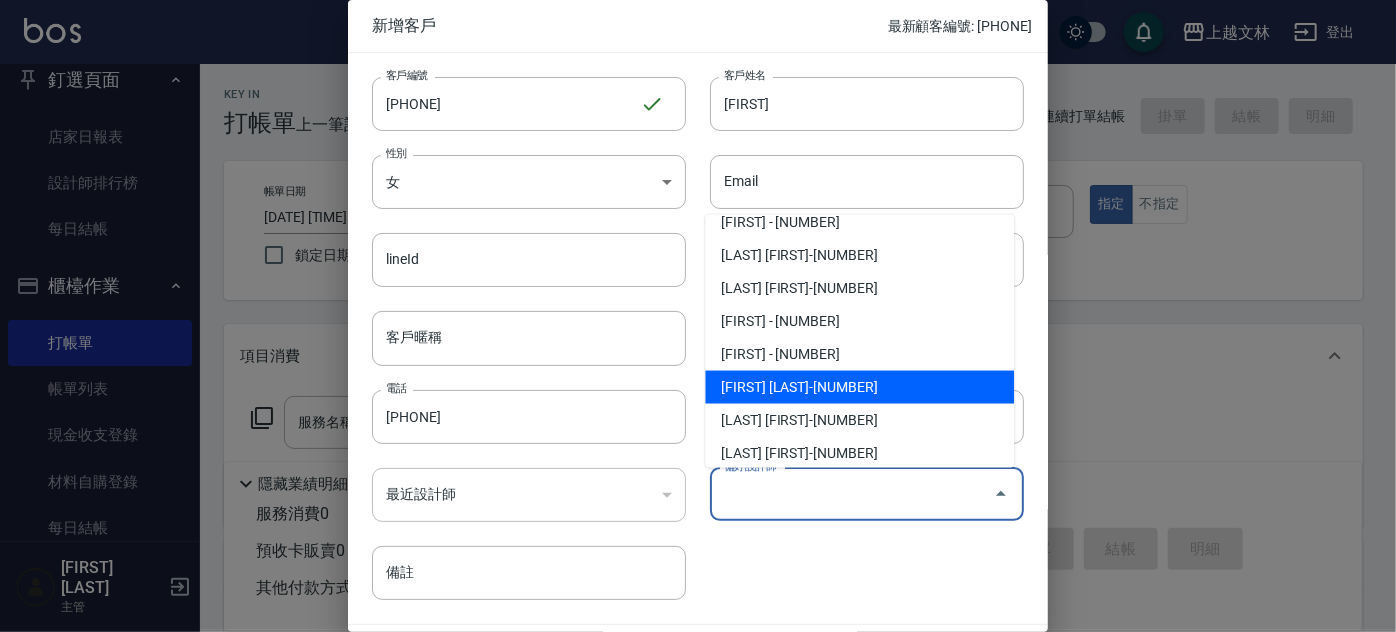 click on "[FIRST] [LAST]-[NUMBER]" at bounding box center [859, 387] 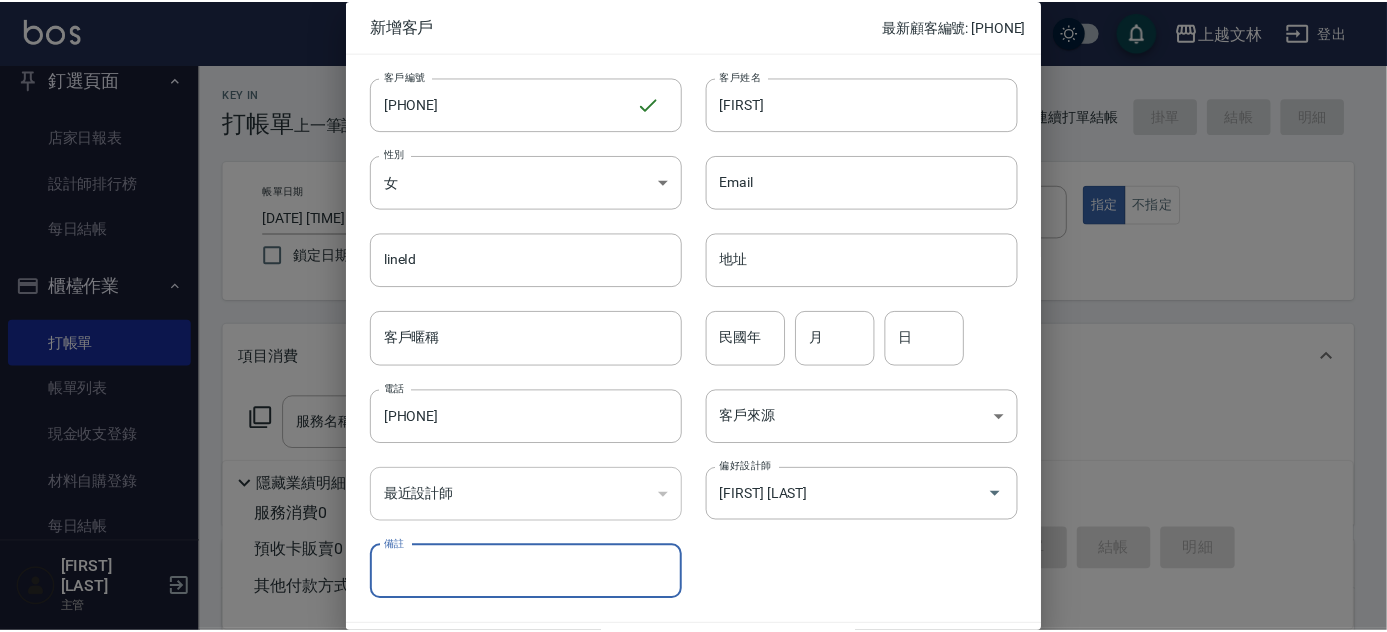scroll, scrollTop: 60, scrollLeft: 0, axis: vertical 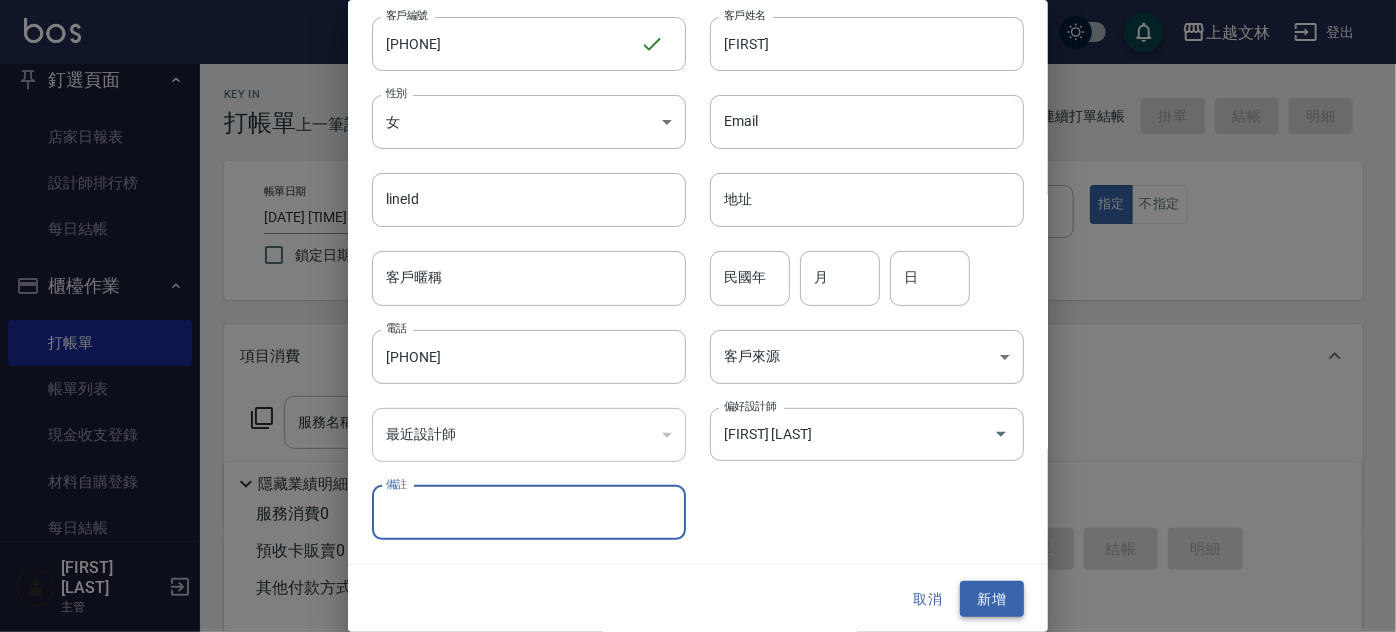 click on "新增" at bounding box center [992, 599] 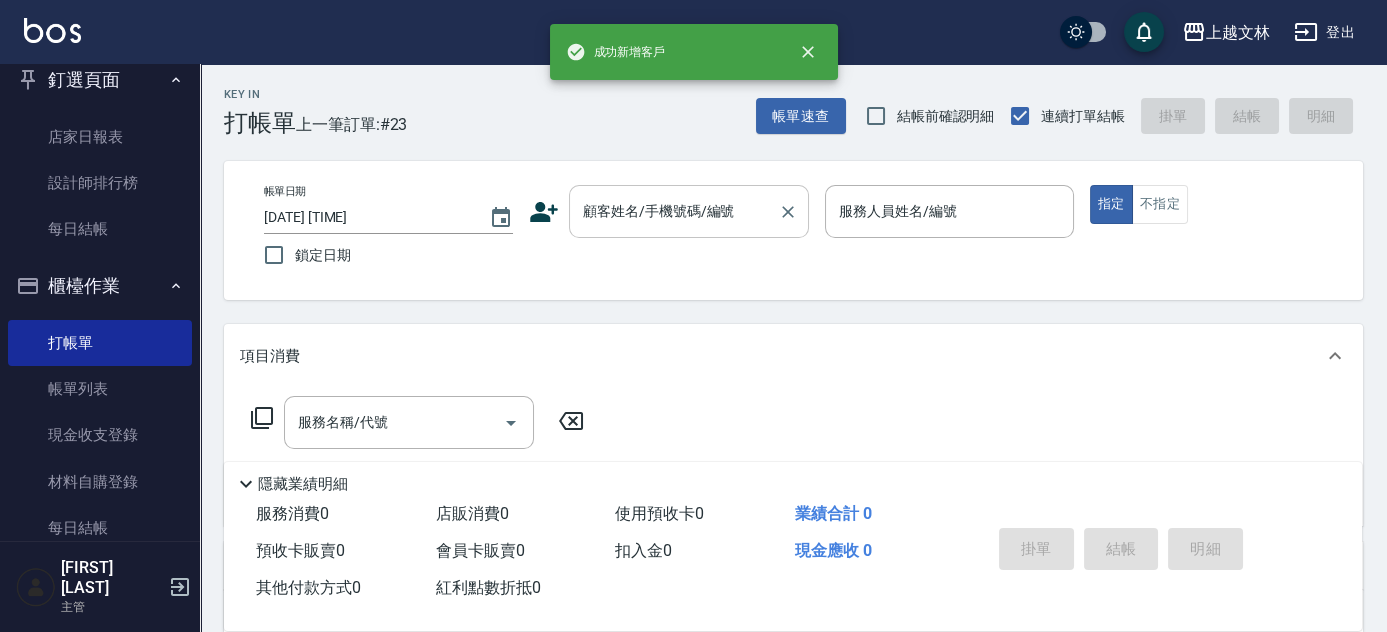 click on "顧客姓名/手機號碼/編號" at bounding box center [674, 211] 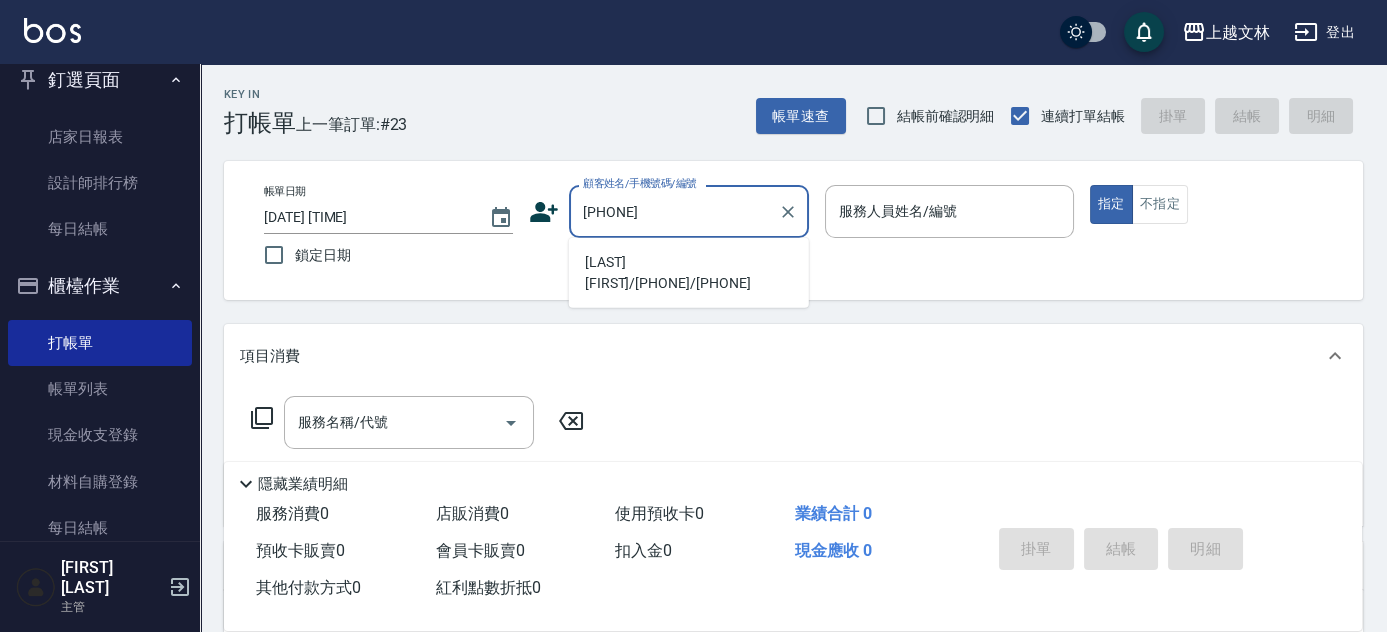click on "[LAST] [FIRST]/[PHONE]/[PHONE]" at bounding box center (689, 273) 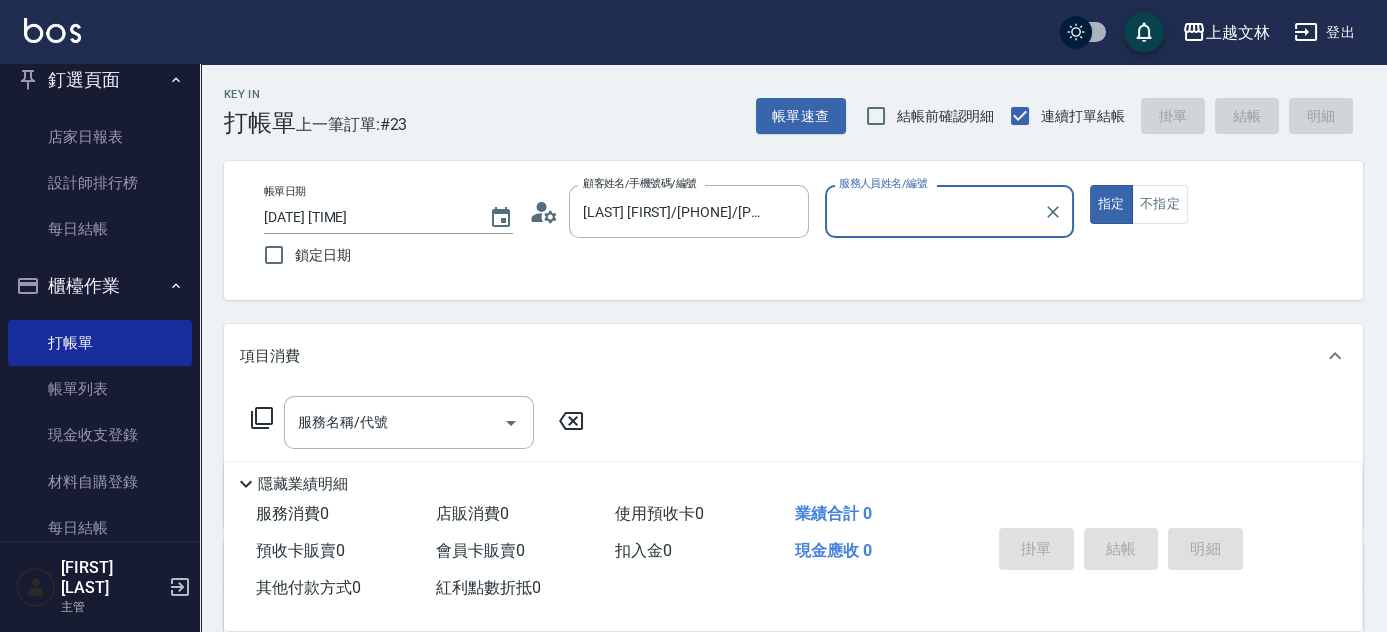 type on "[FIRST] - [NUMBER]" 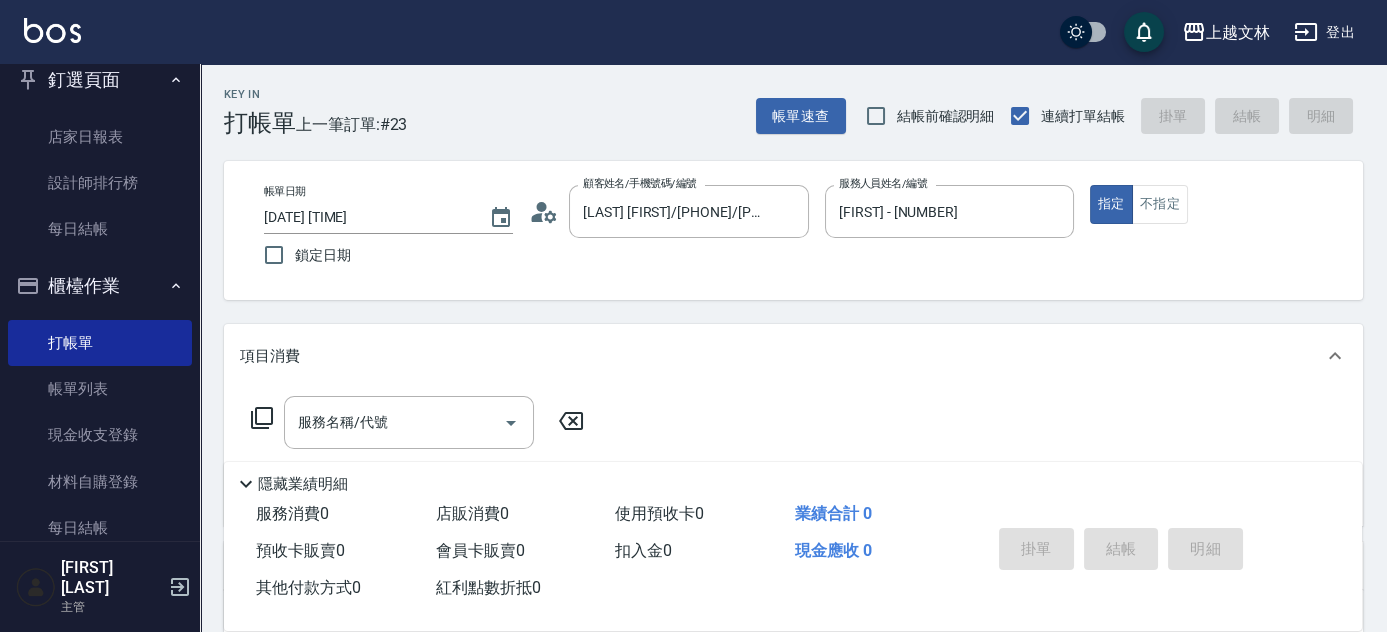 click 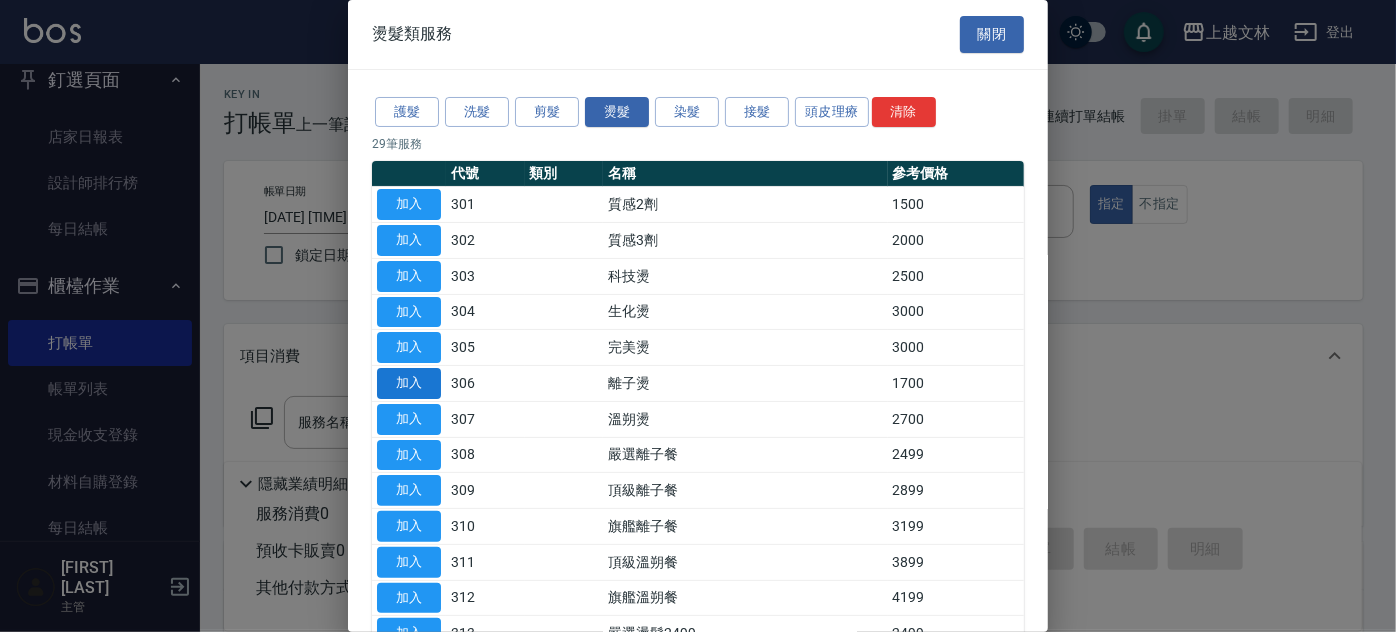 click on "加入" at bounding box center [409, 383] 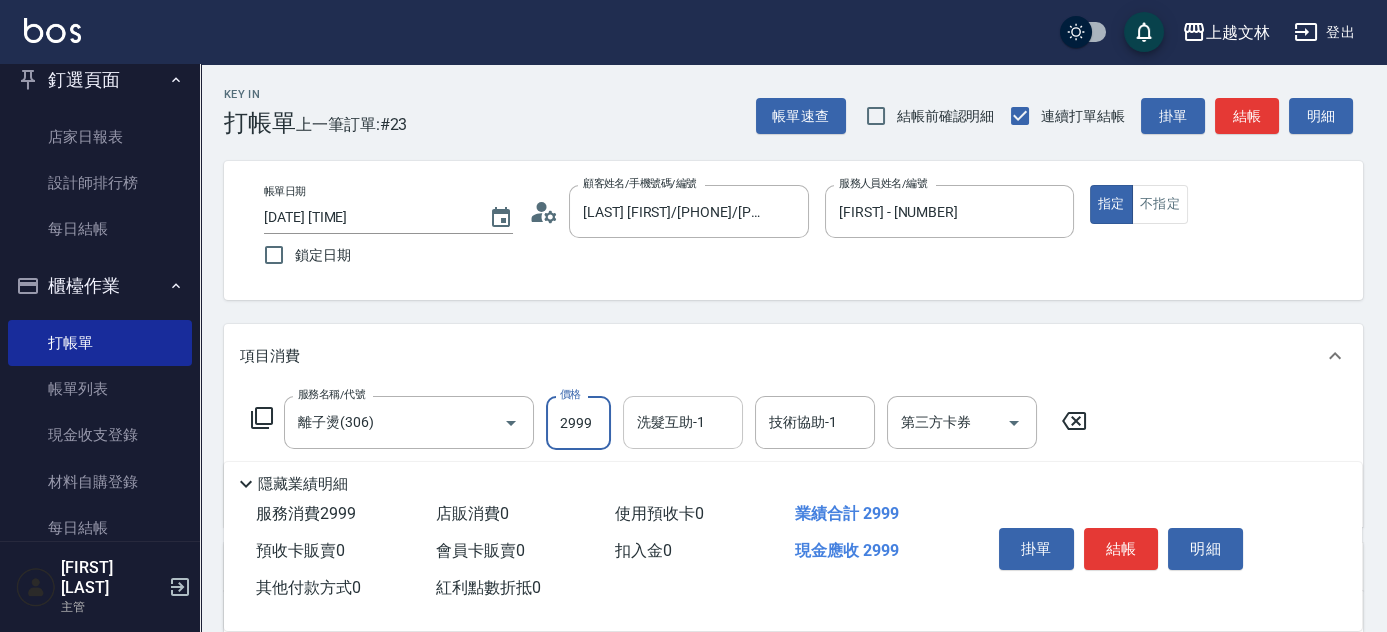 type on "2999" 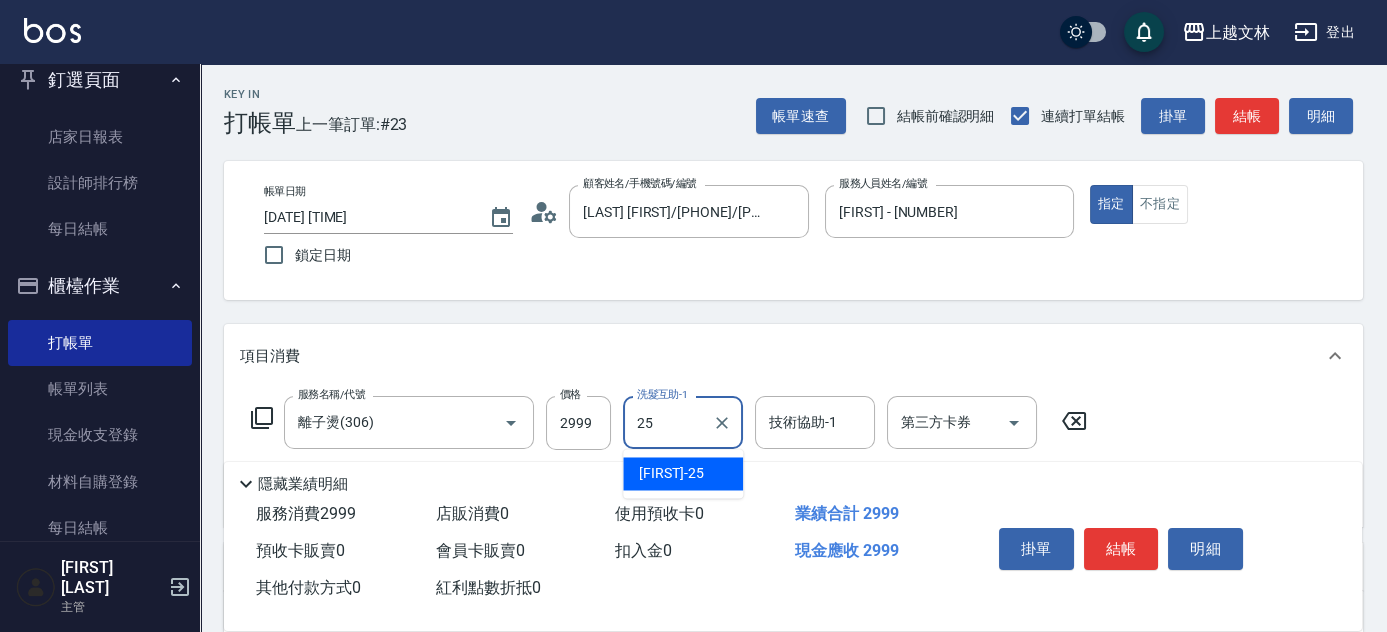 type on "[FIRST] - [NUMBER]" 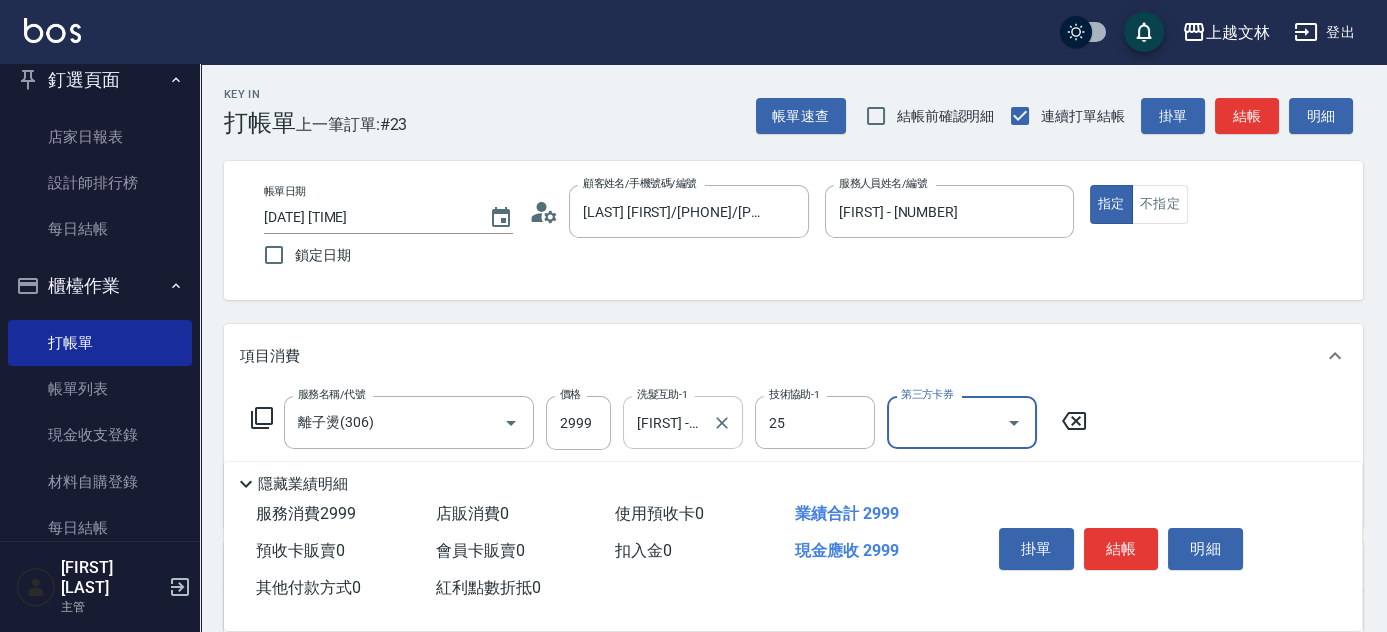 type on "[FIRST] - [NUMBER]" 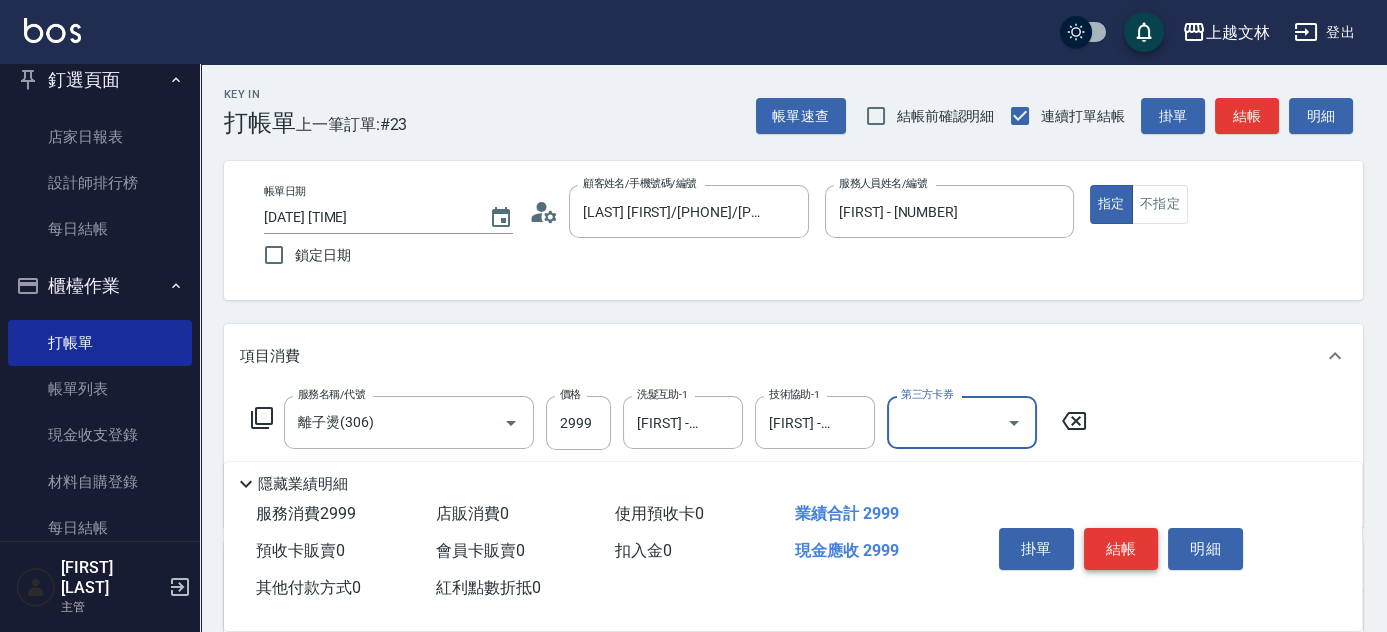 click on "結帳" at bounding box center [1121, 549] 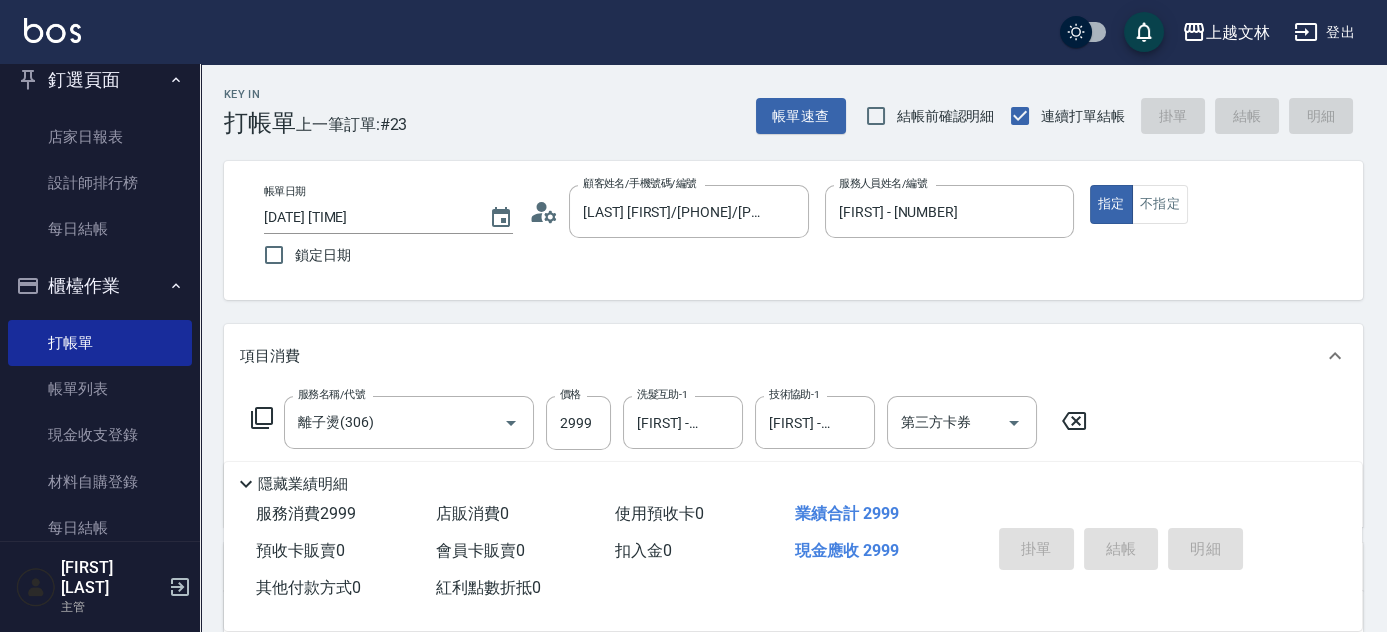 type on "2025/08/03 19:43" 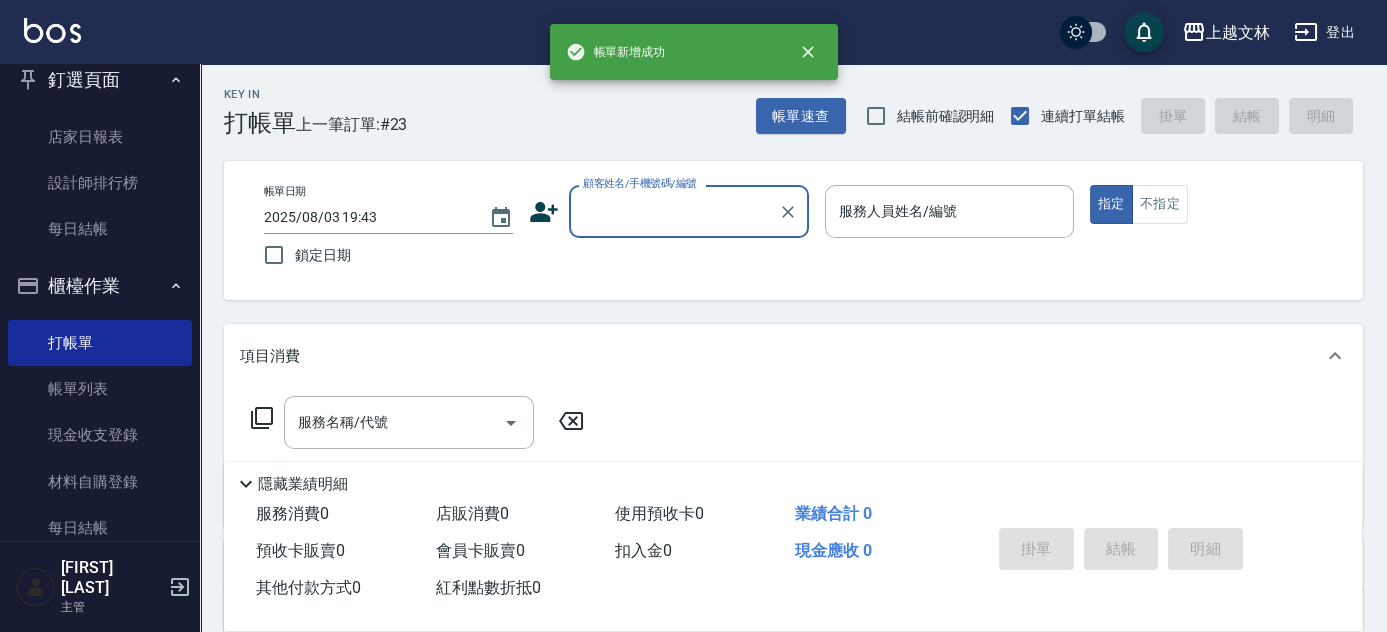 scroll, scrollTop: 0, scrollLeft: 0, axis: both 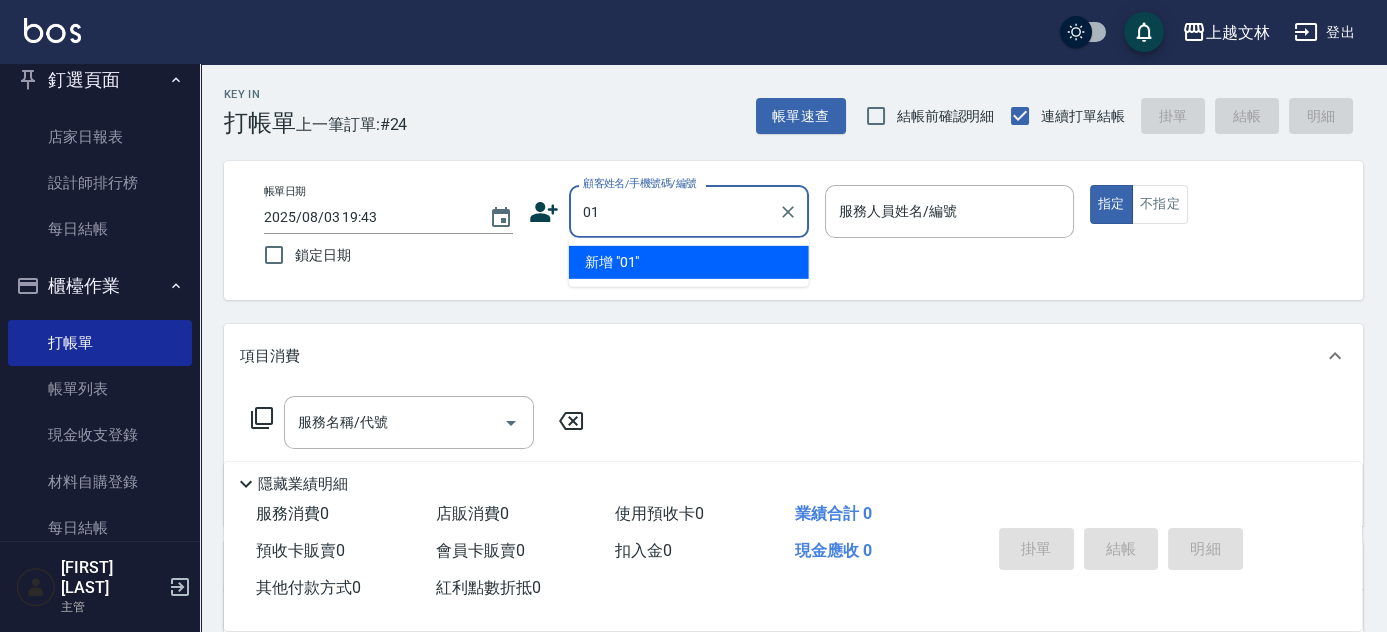 type on "01" 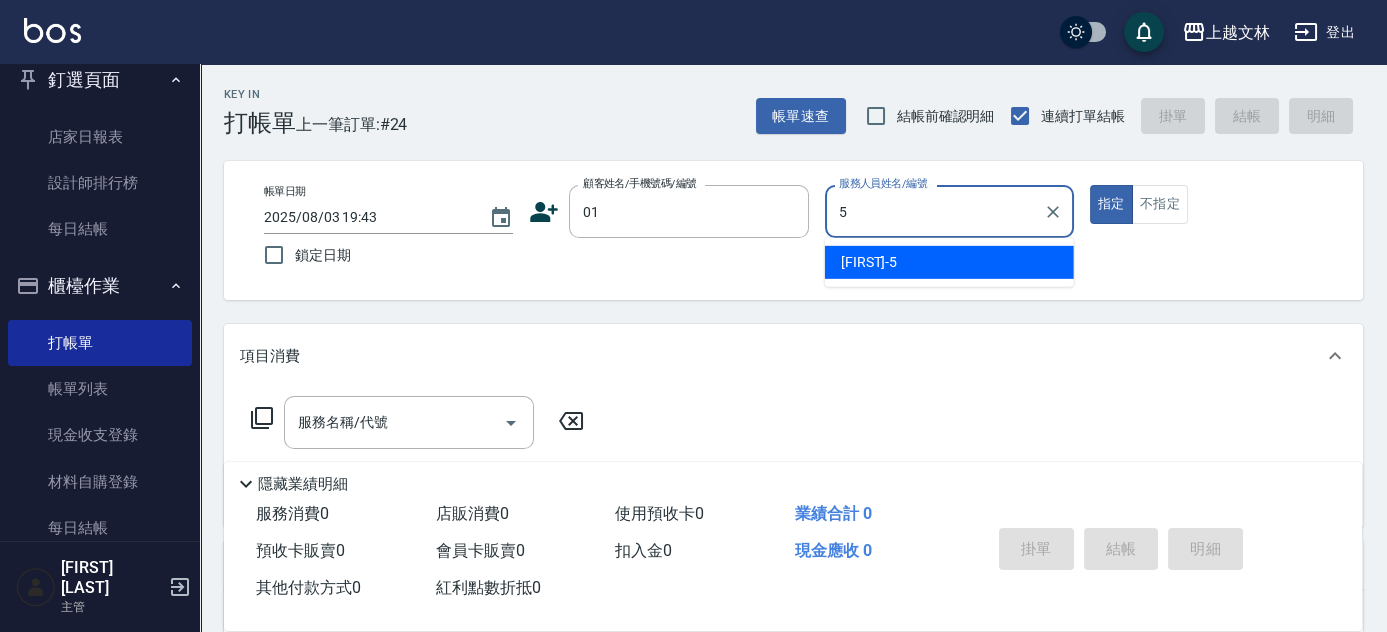 type on "[FIRST] - [NUMBER]" 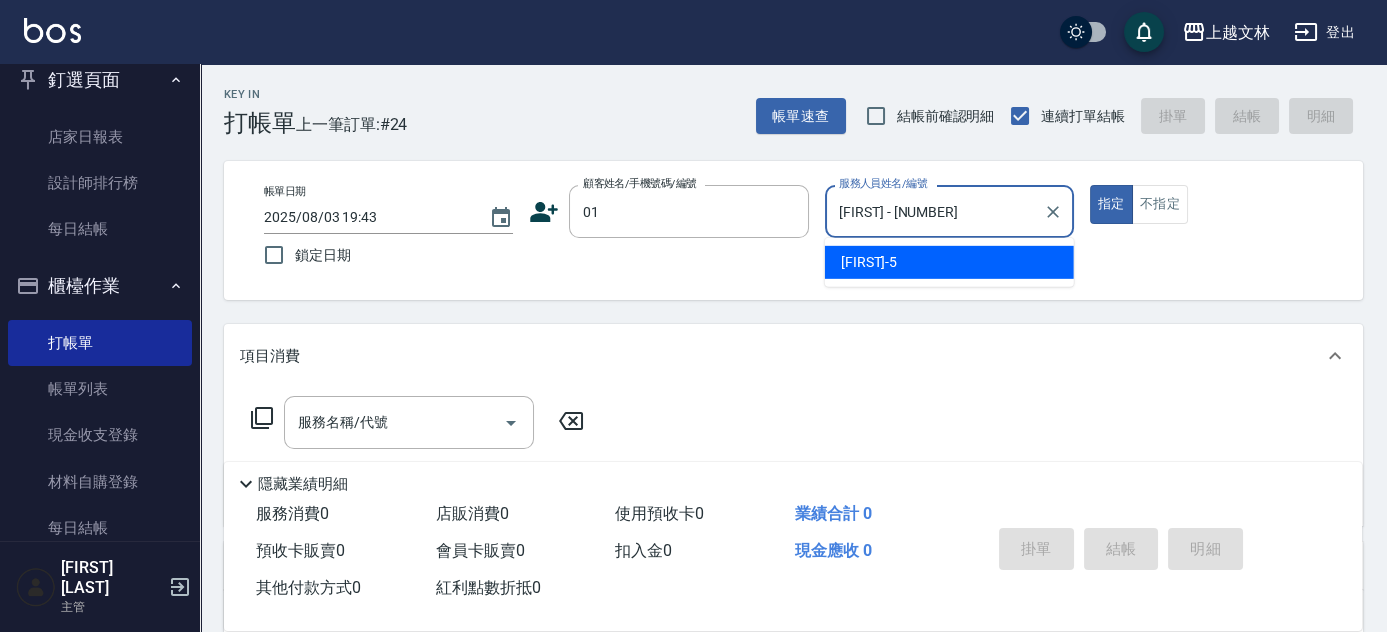 type on "true" 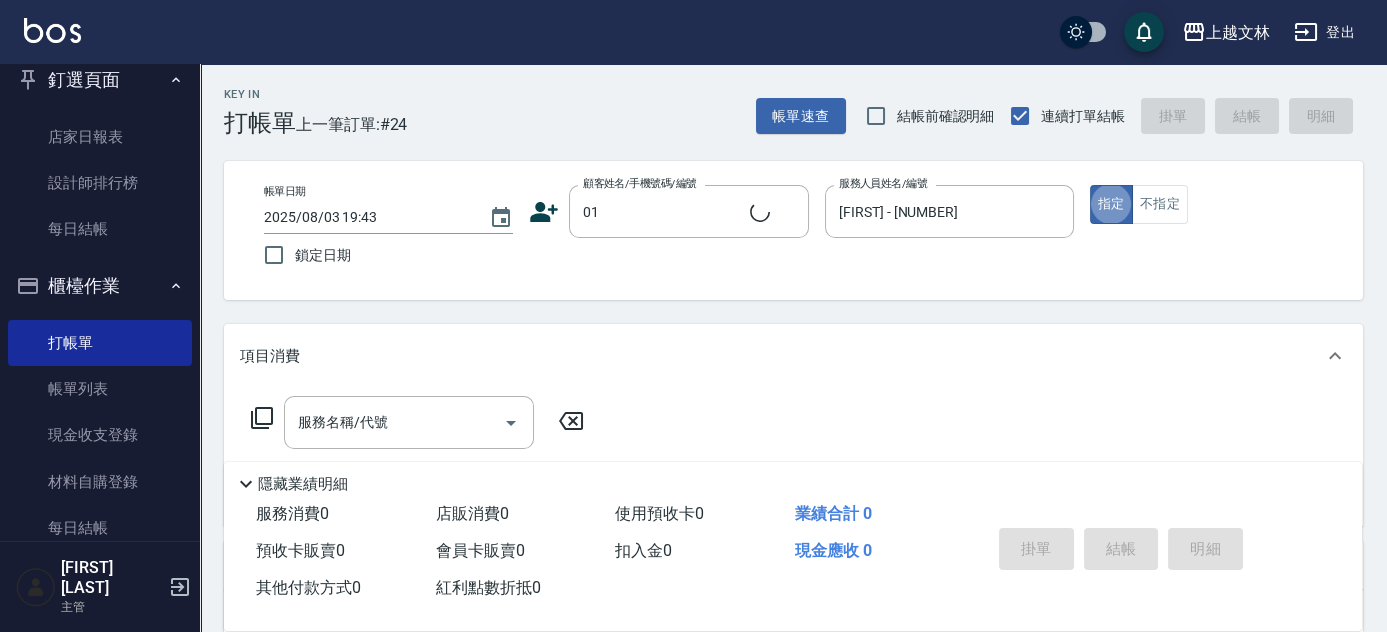 type on "新客人 姓名未設定/01/null" 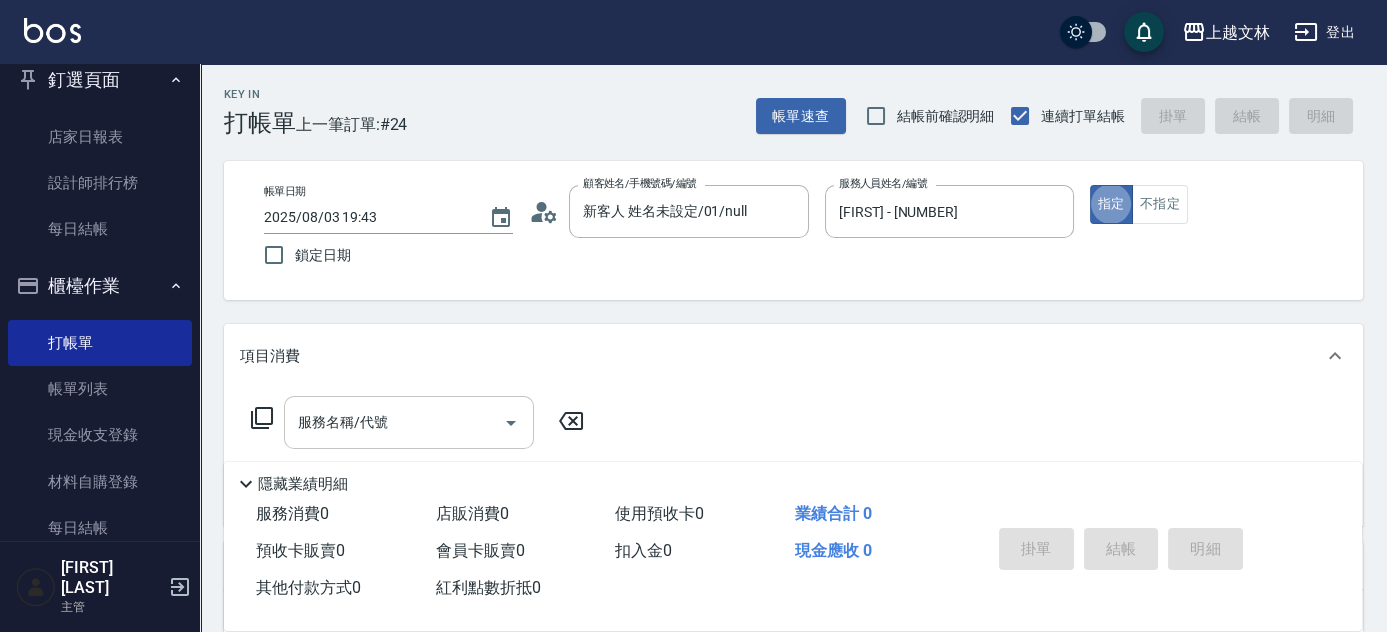 click on "服務名稱/代號" at bounding box center (394, 422) 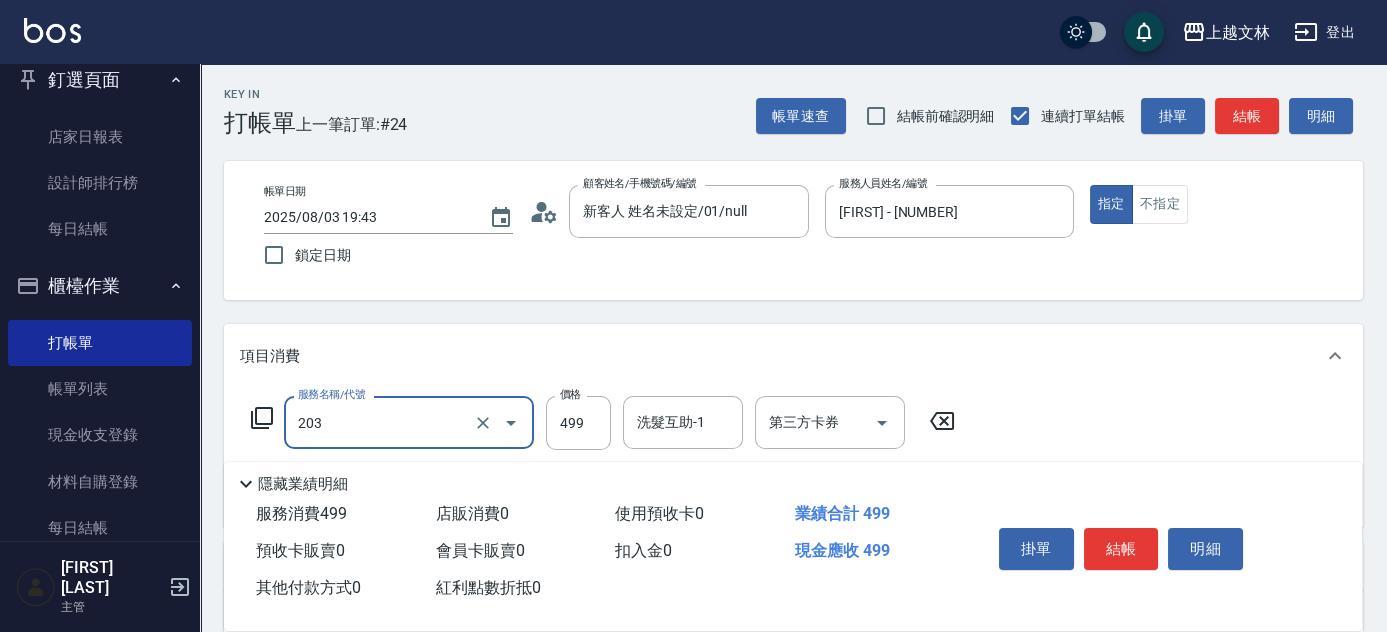 type on "B級洗+剪(203)" 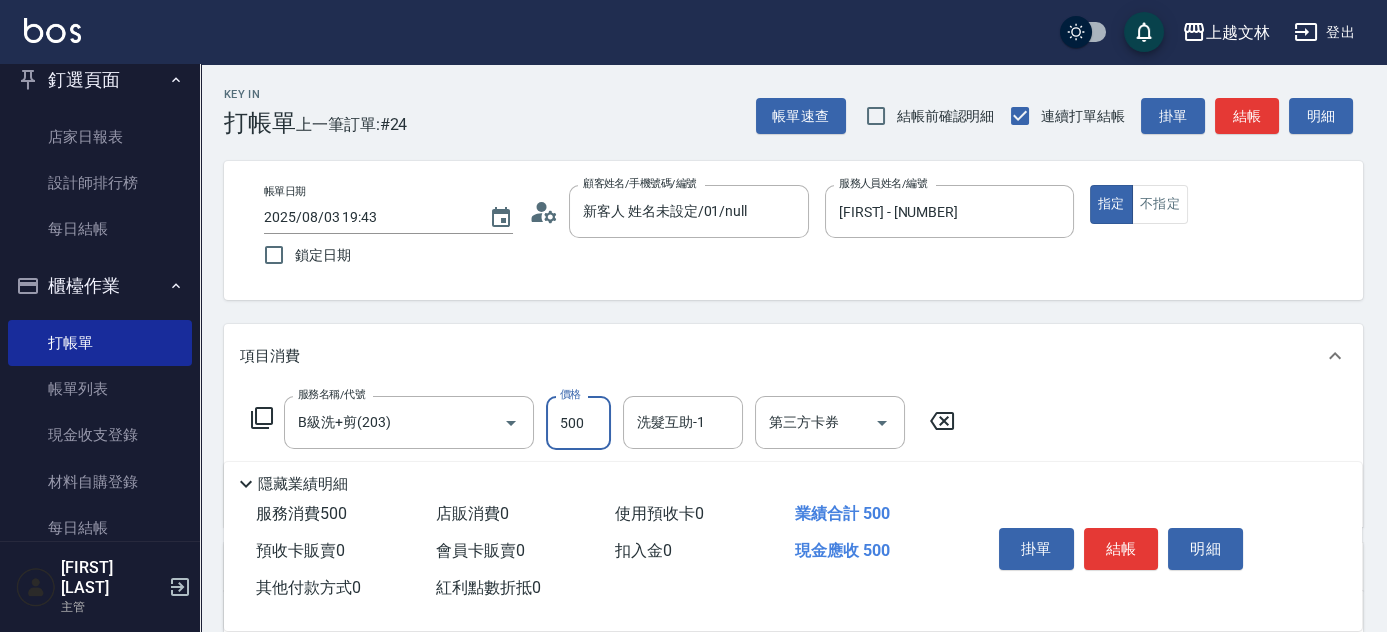 type on "500" 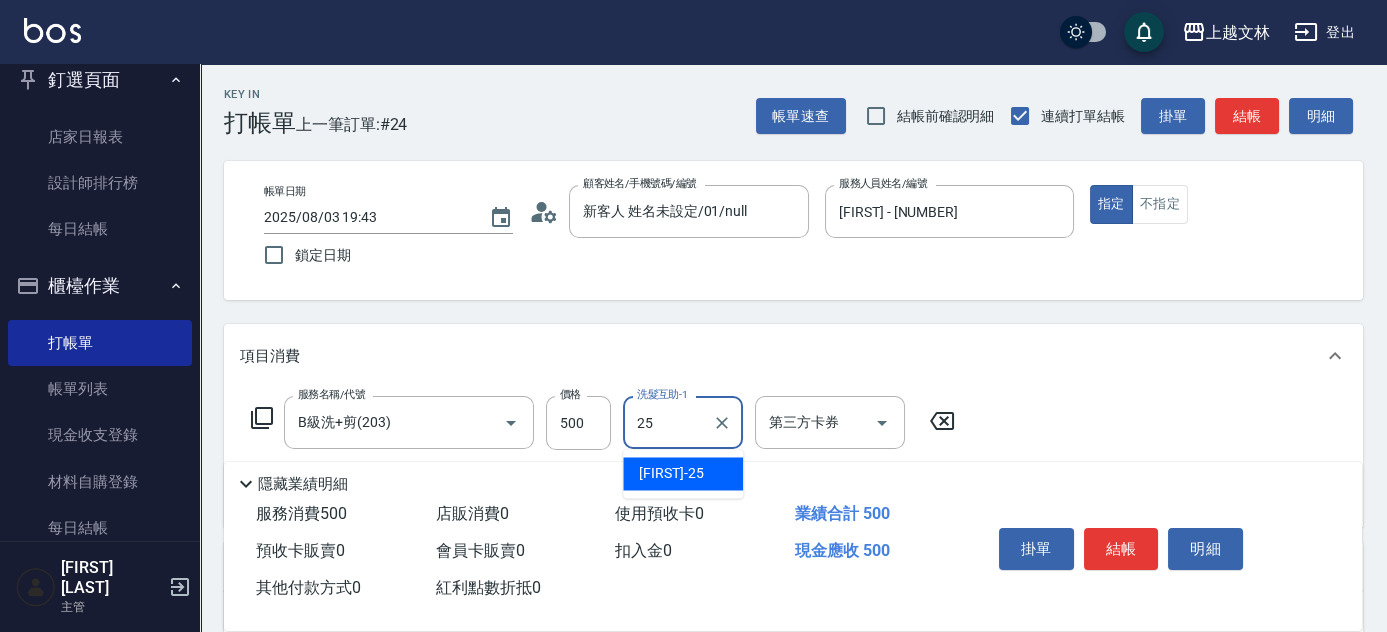 type on "[FIRST] - [NUMBER]" 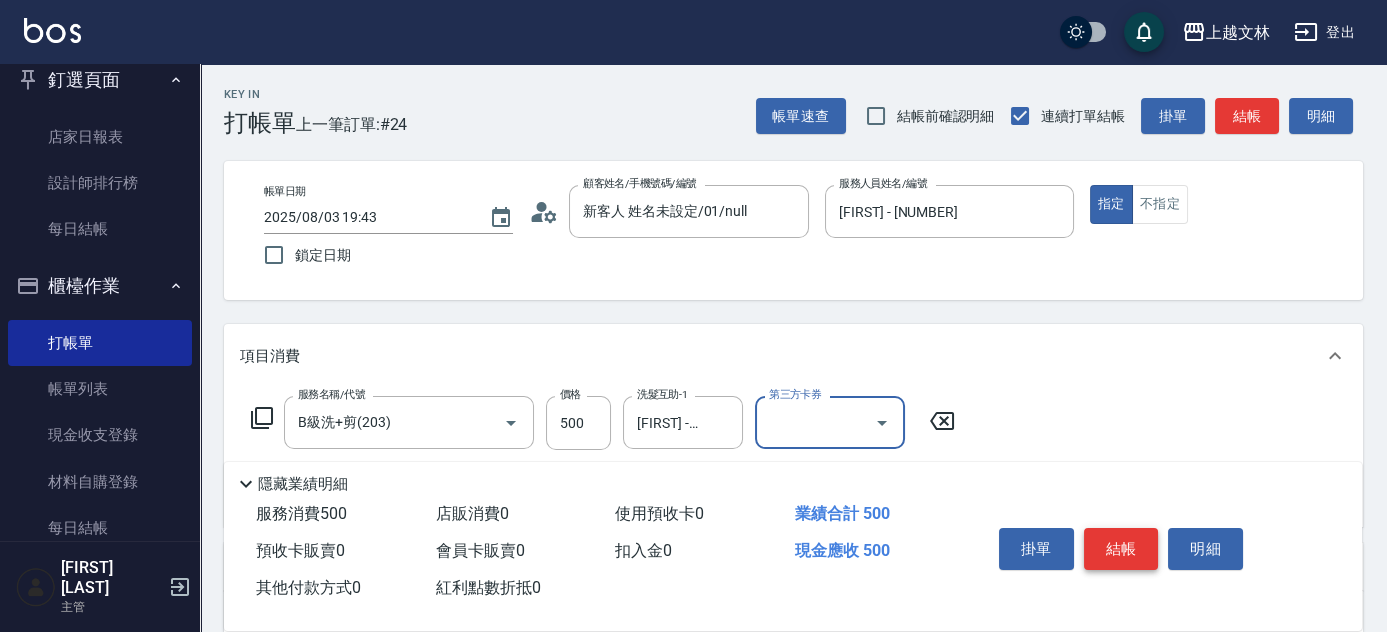 click on "結帳" at bounding box center [1121, 549] 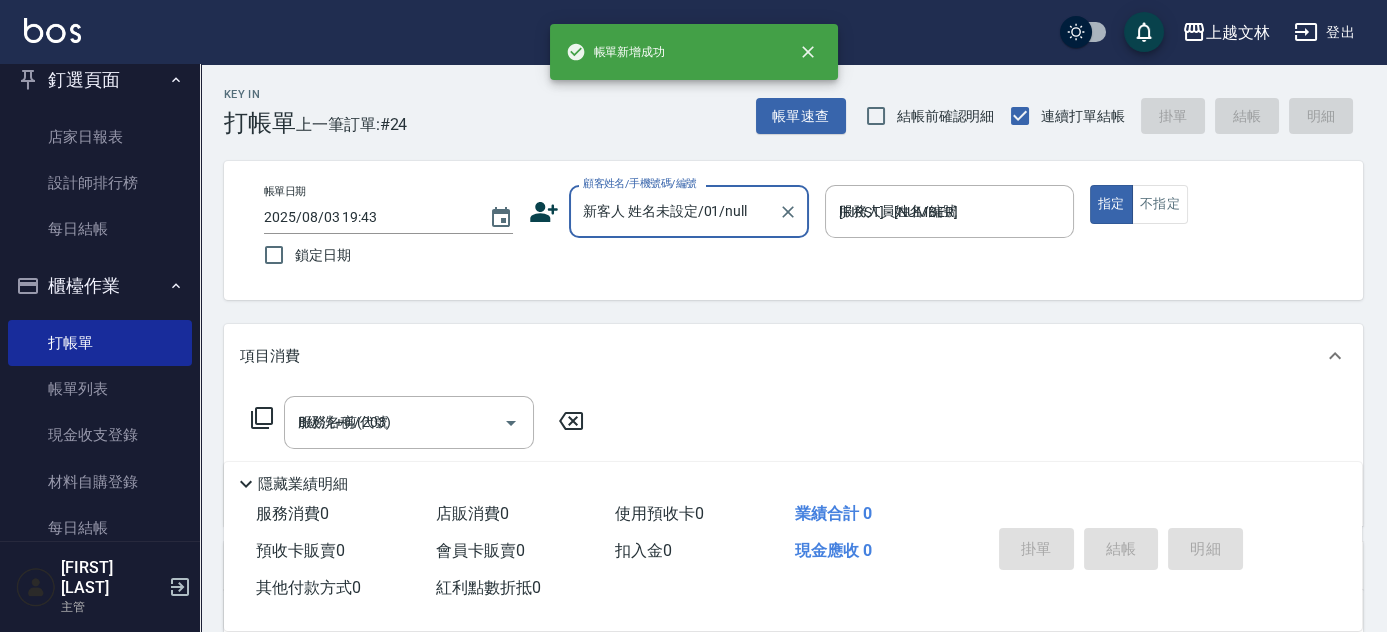 type on "[DATE] [TIME]" 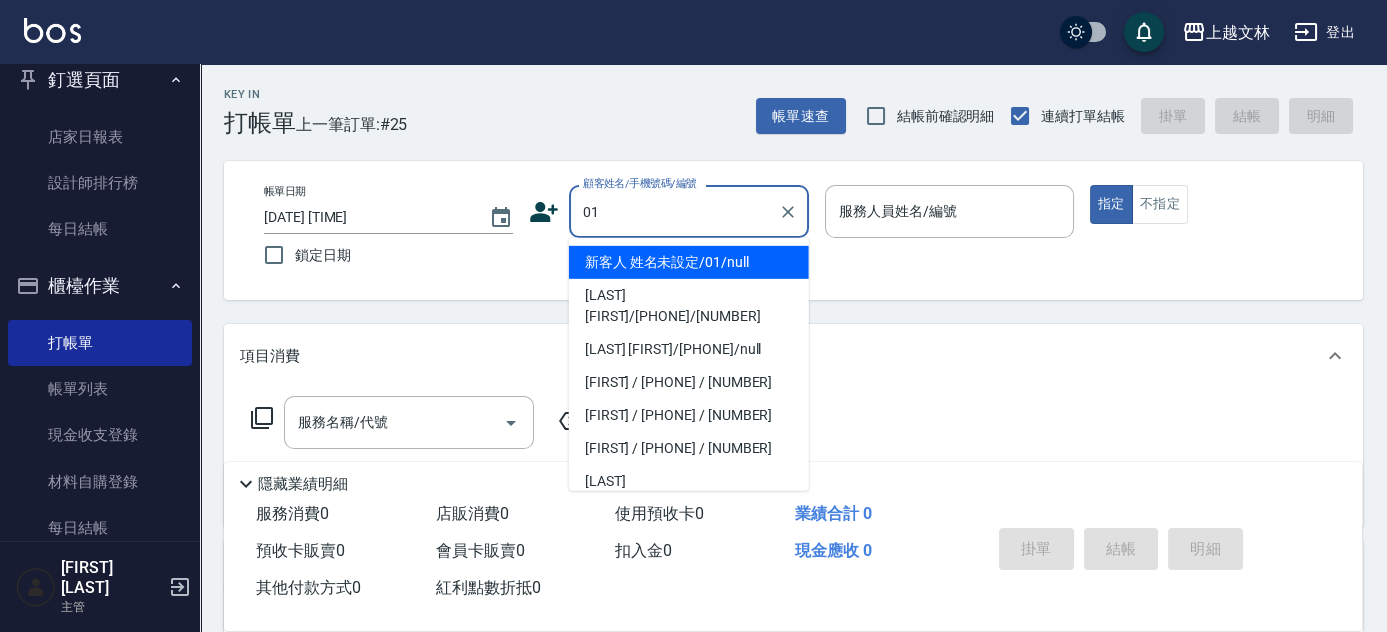 type on "新客人 姓名未設定/01/null" 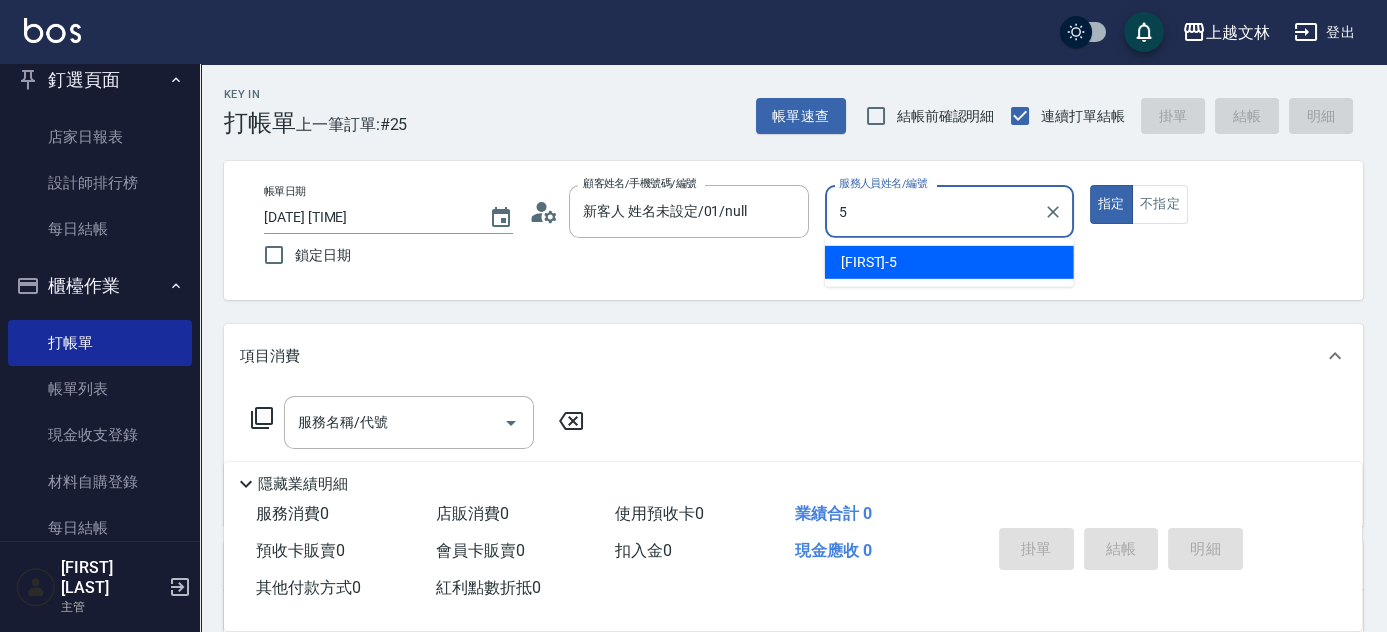 type on "[FIRST] - [NUMBER]" 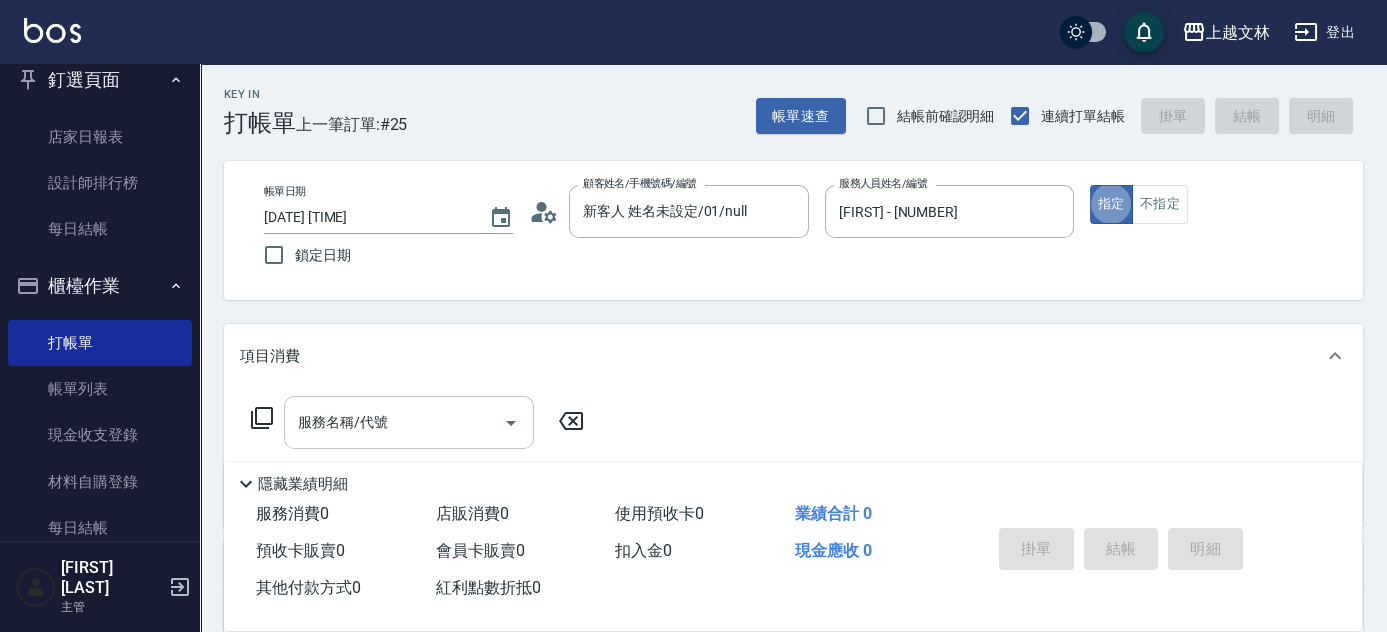 click on "服務名稱/代號" at bounding box center [394, 422] 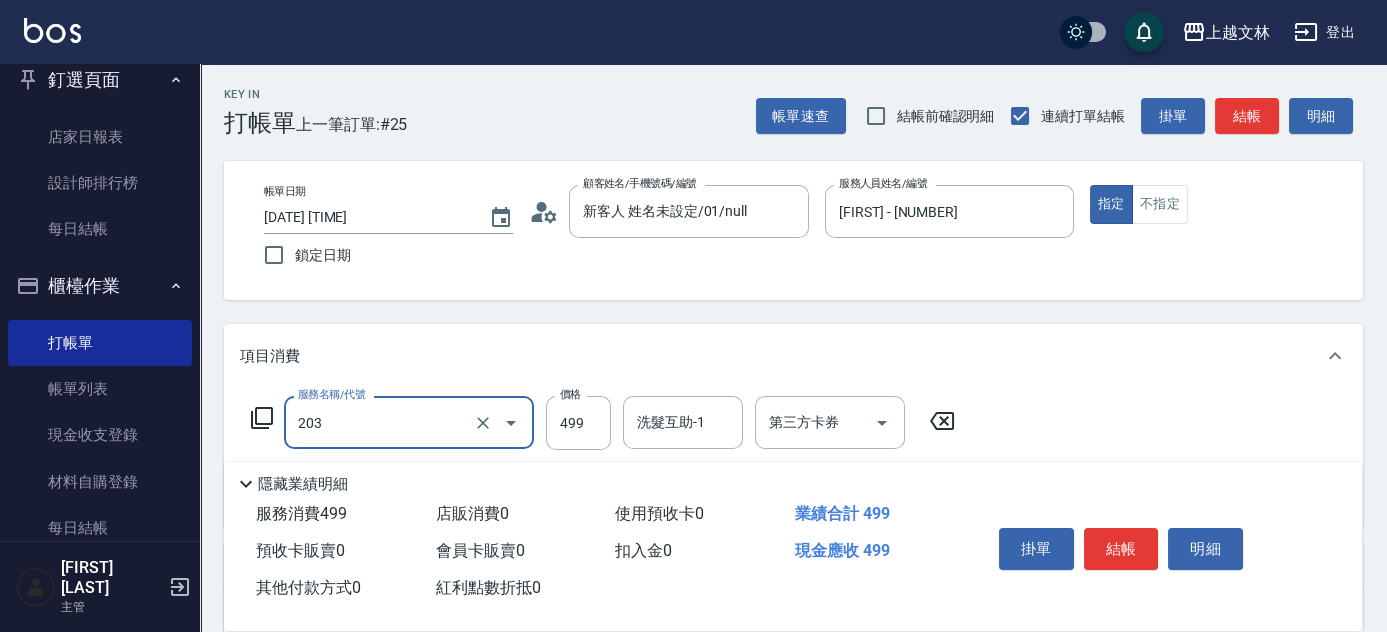 type on "B級洗+剪(203)" 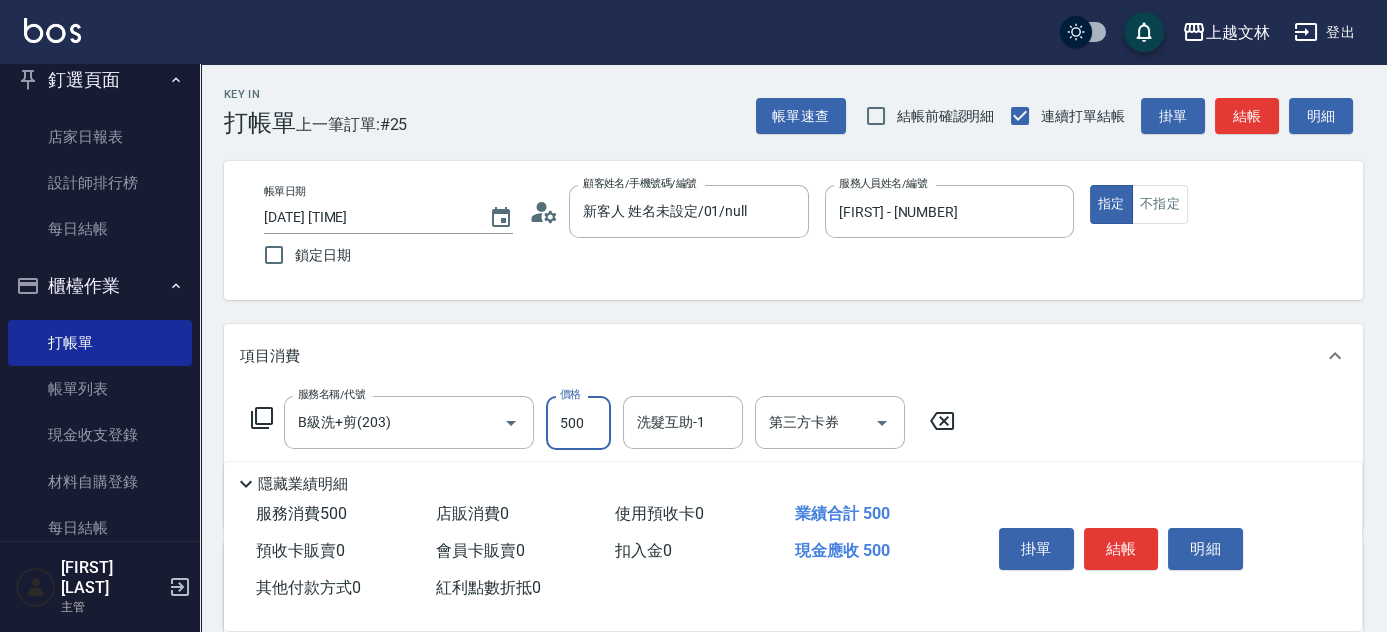 type on "500" 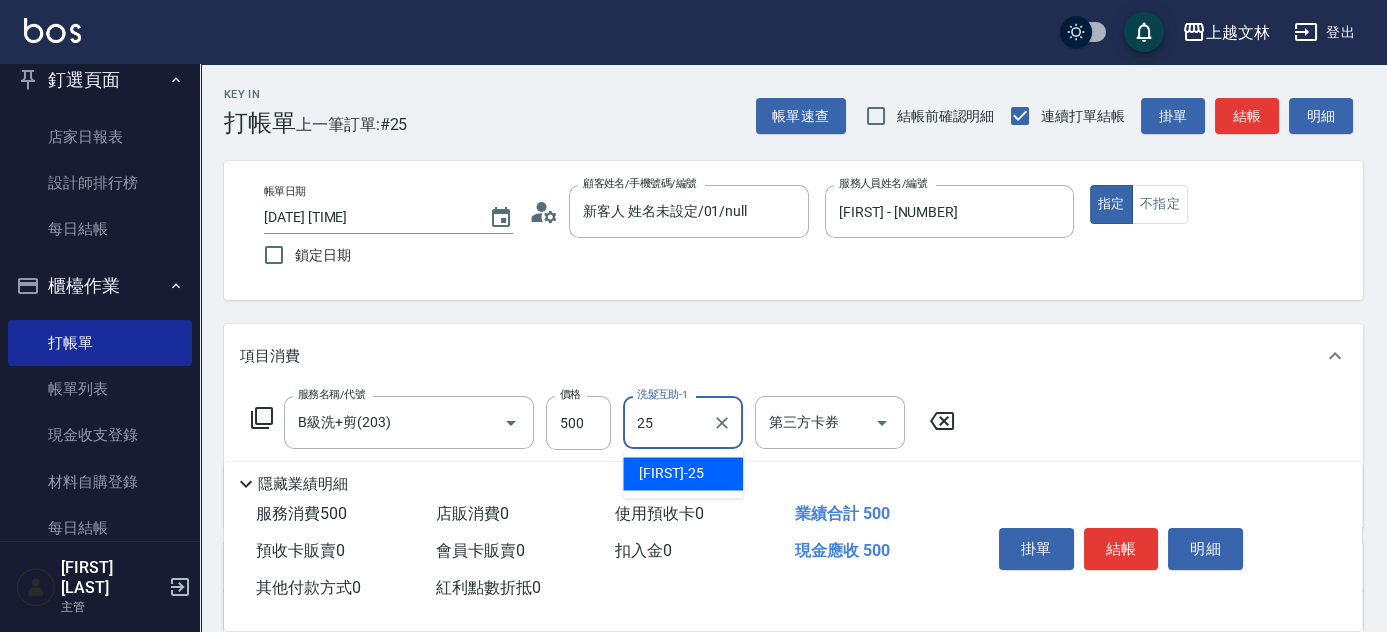 type on "[FIRST] - [NUMBER]" 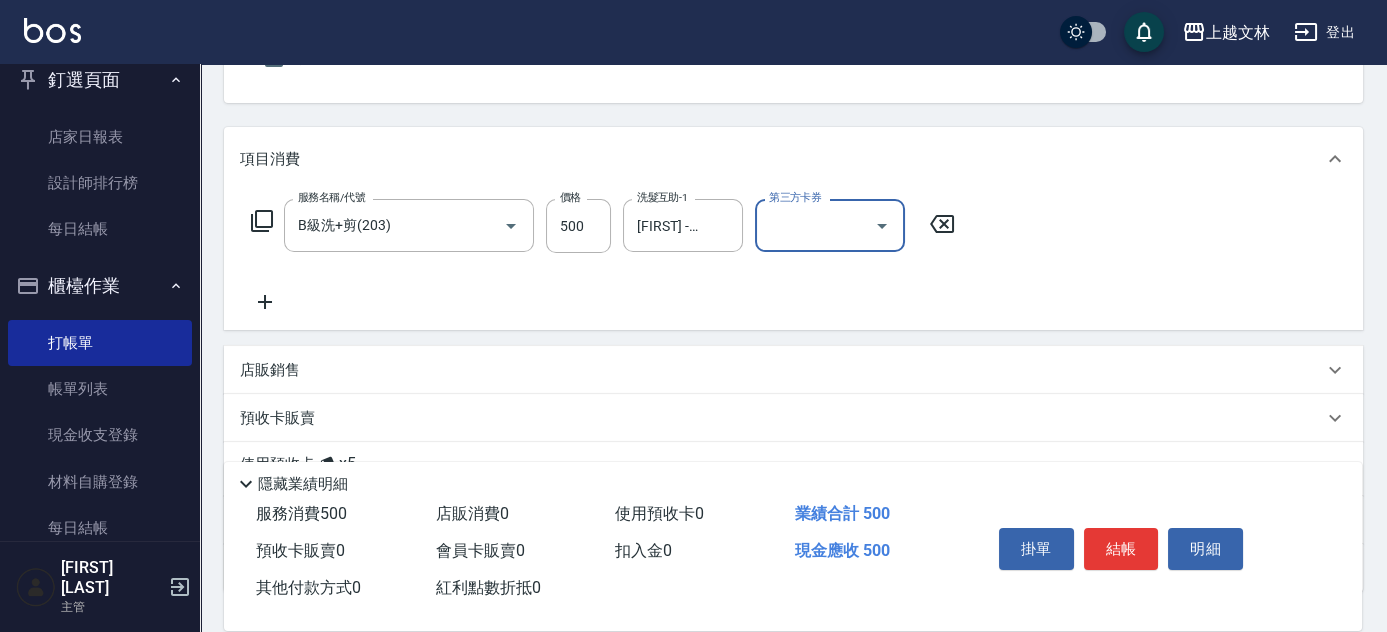 scroll, scrollTop: 272, scrollLeft: 0, axis: vertical 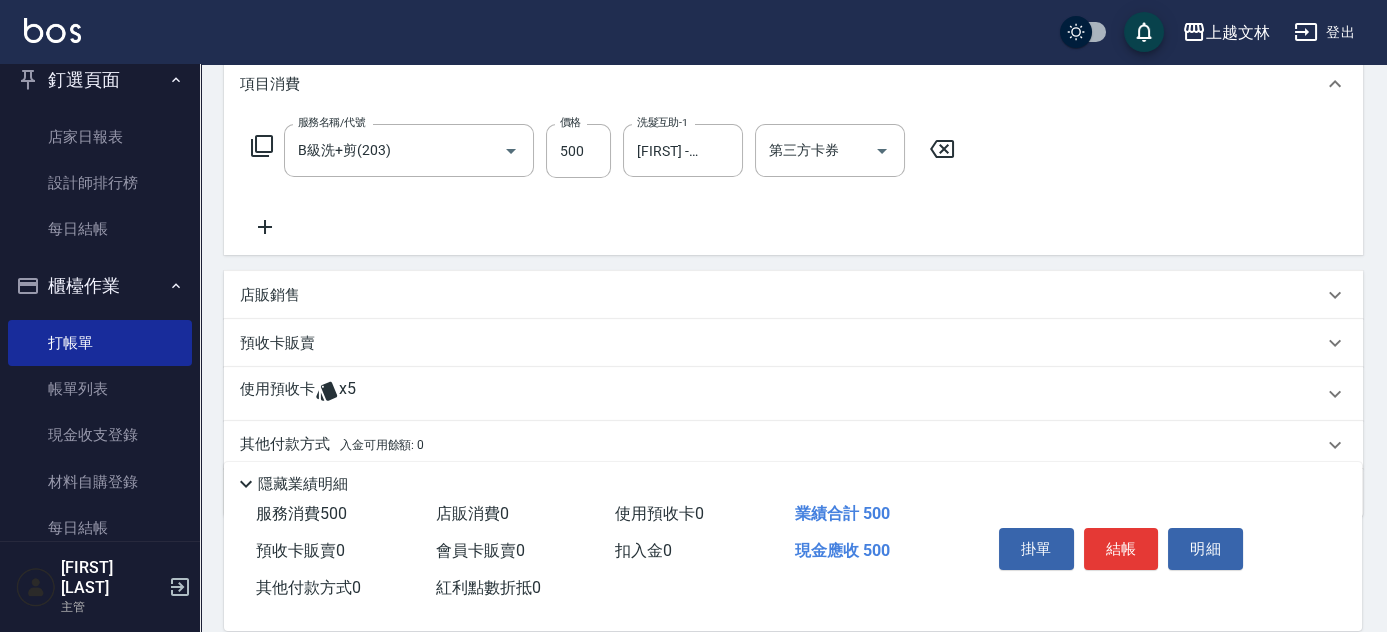 click 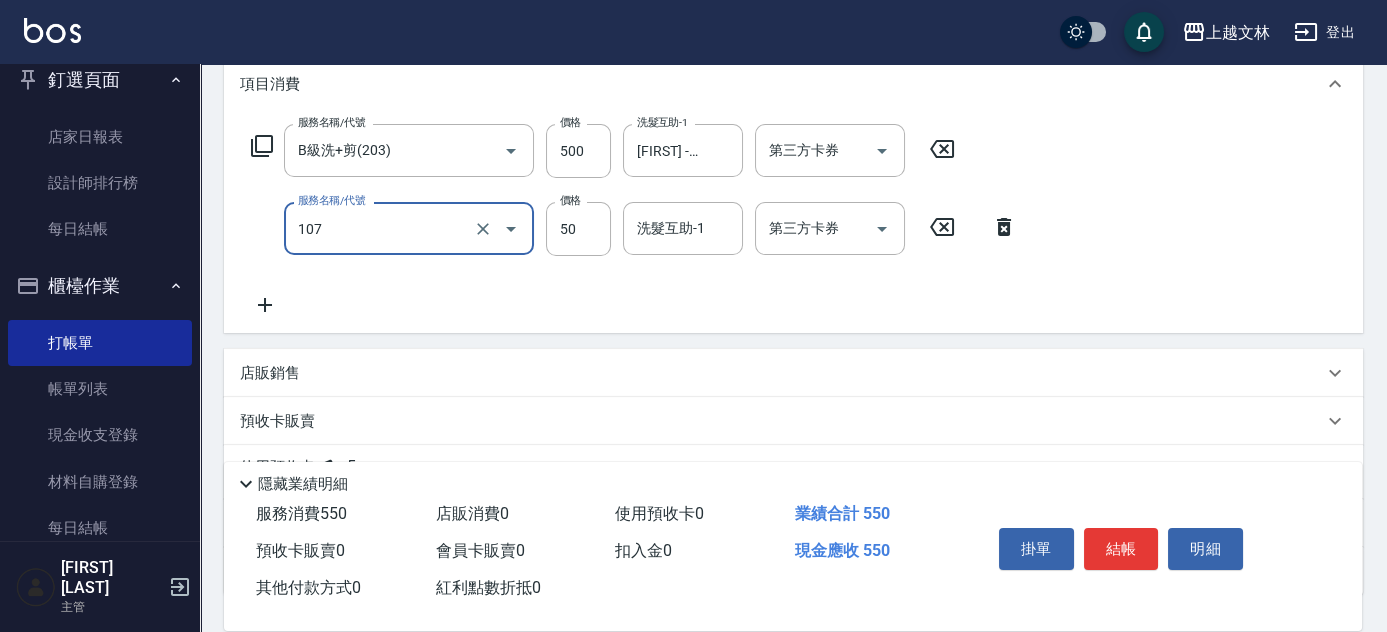 type on "[SERVICE] ([NUMBER])" 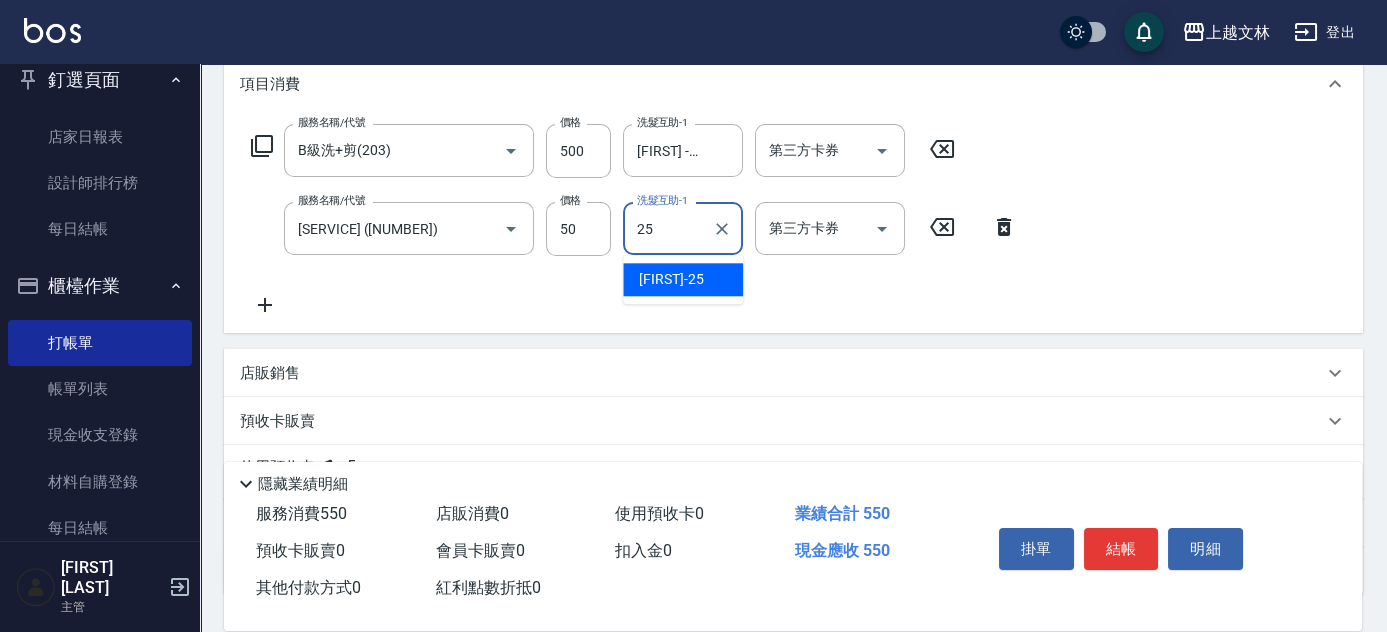 type on "[FIRST] - [NUMBER]" 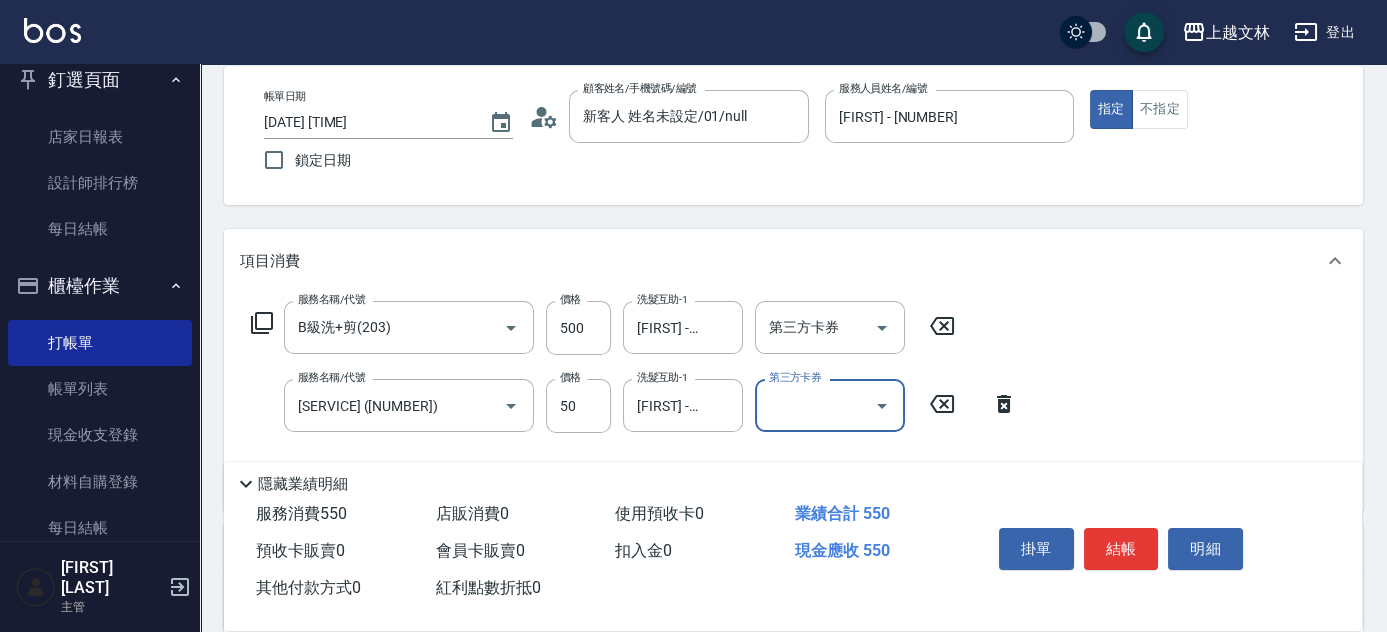 scroll, scrollTop: 90, scrollLeft: 0, axis: vertical 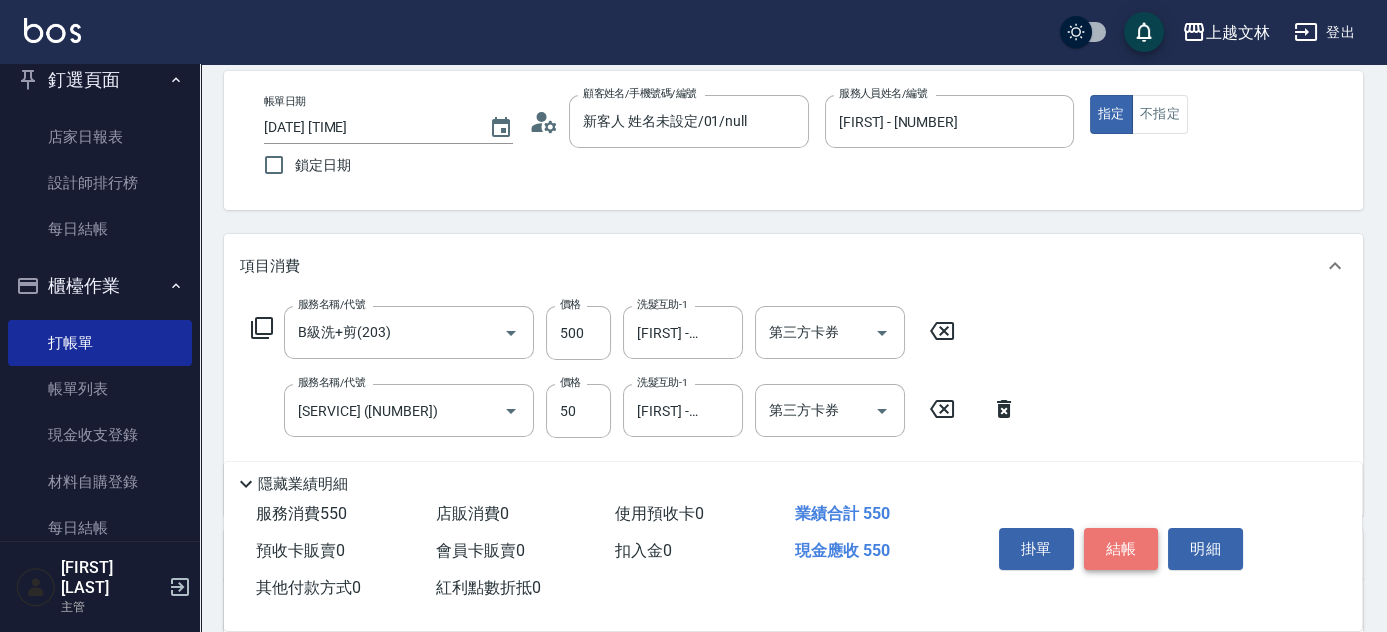 click on "結帳" at bounding box center [1121, 549] 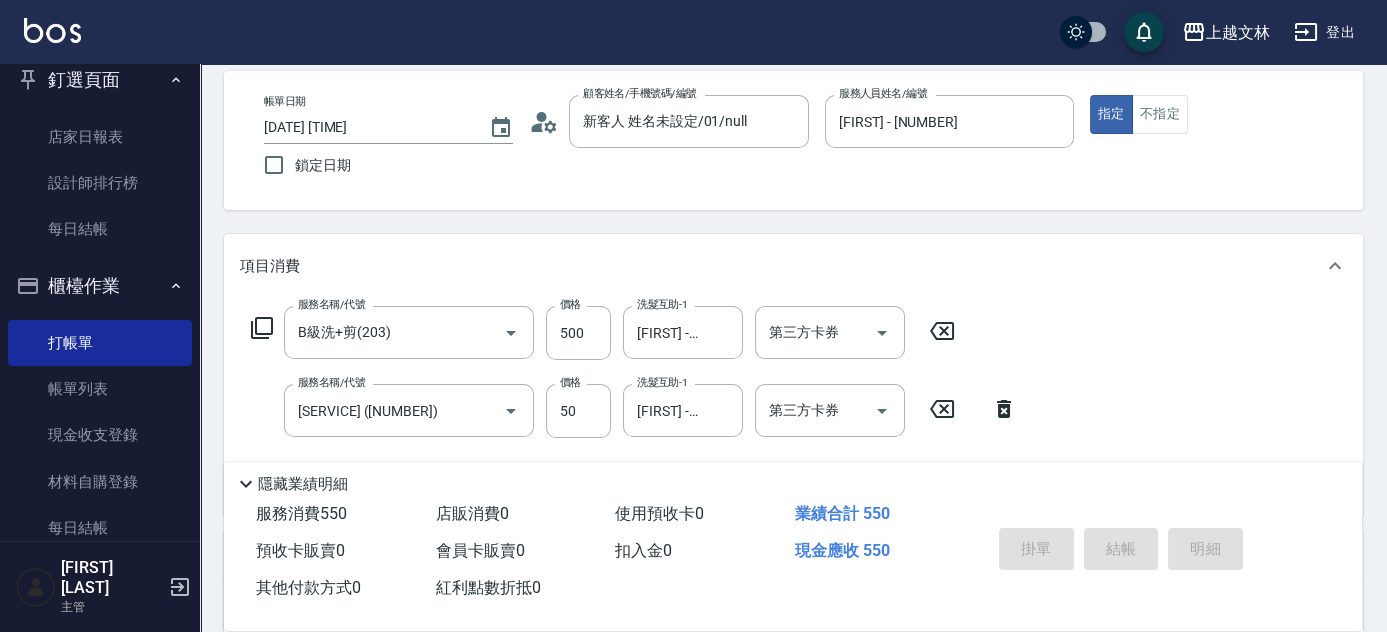 type 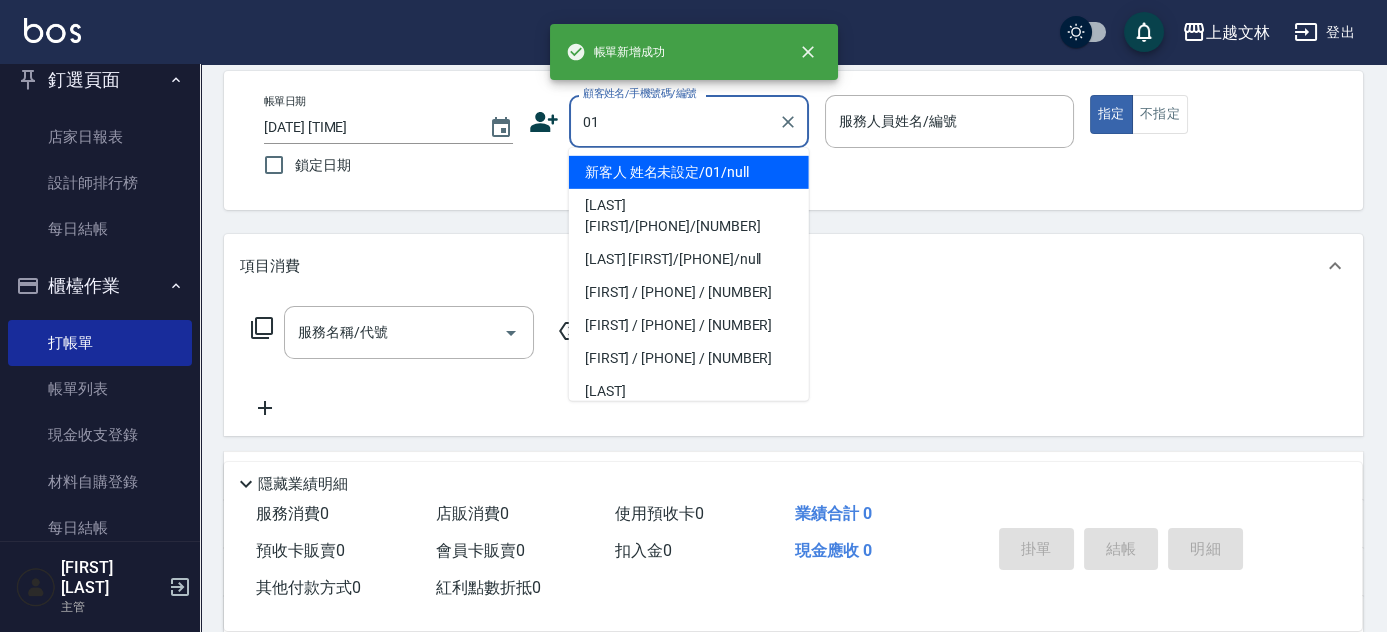 type on "新客人 姓名未設定/01/null" 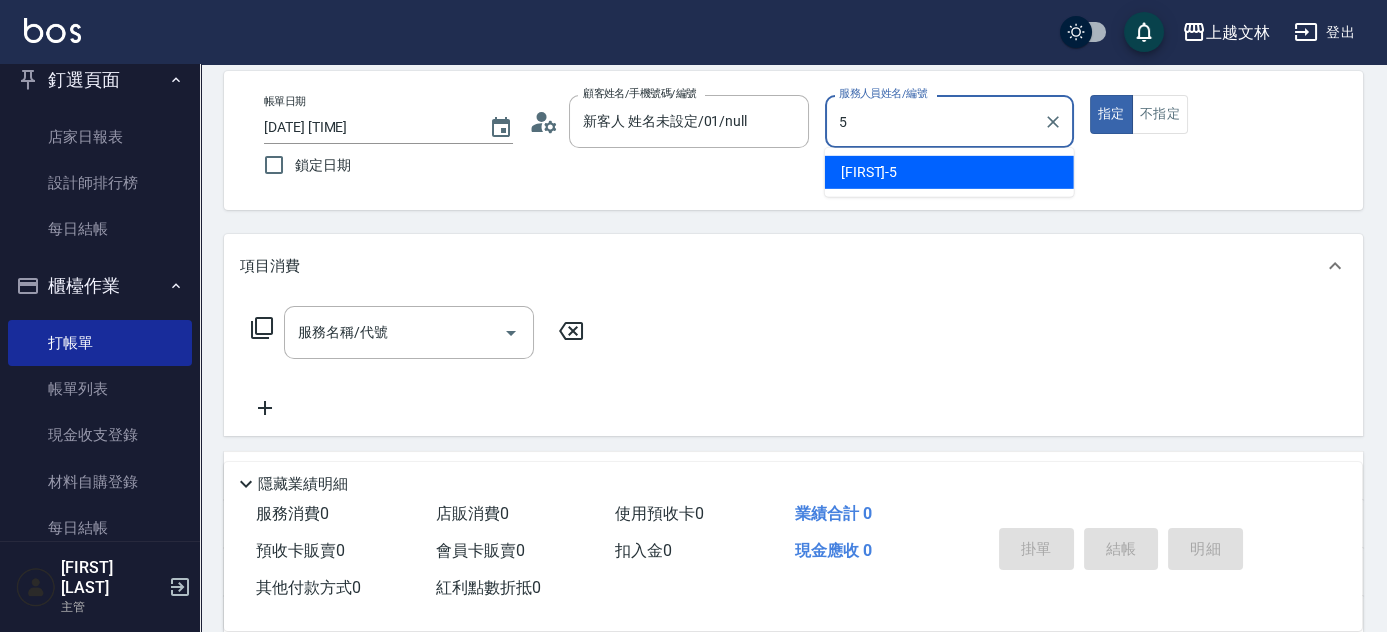 type on "[FIRST] - [NUMBER]" 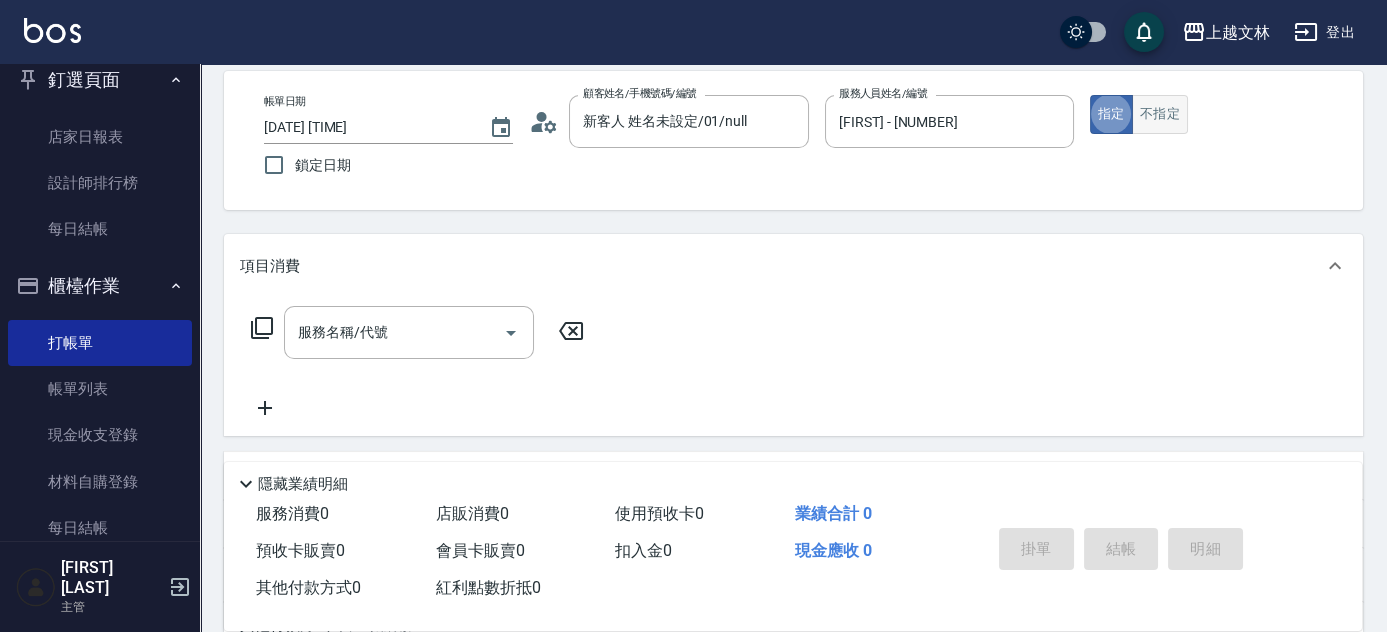 click on "不指定" at bounding box center (1160, 114) 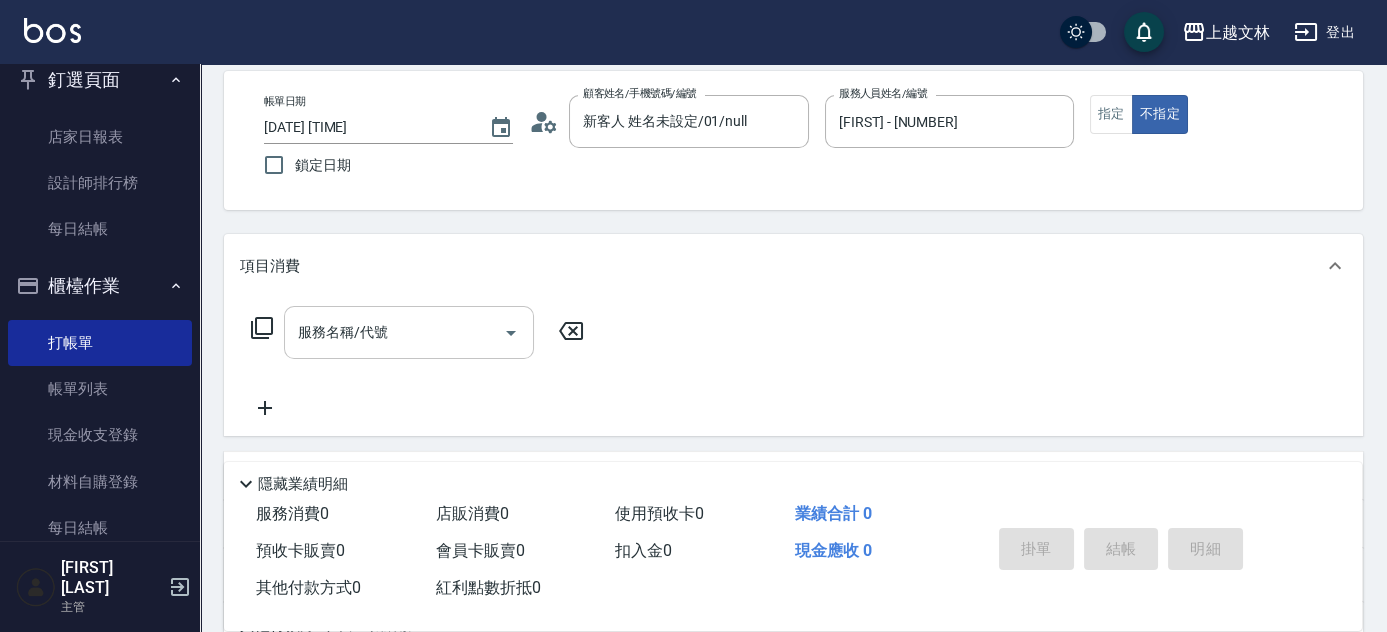 click on "服務名稱/代號" at bounding box center [394, 332] 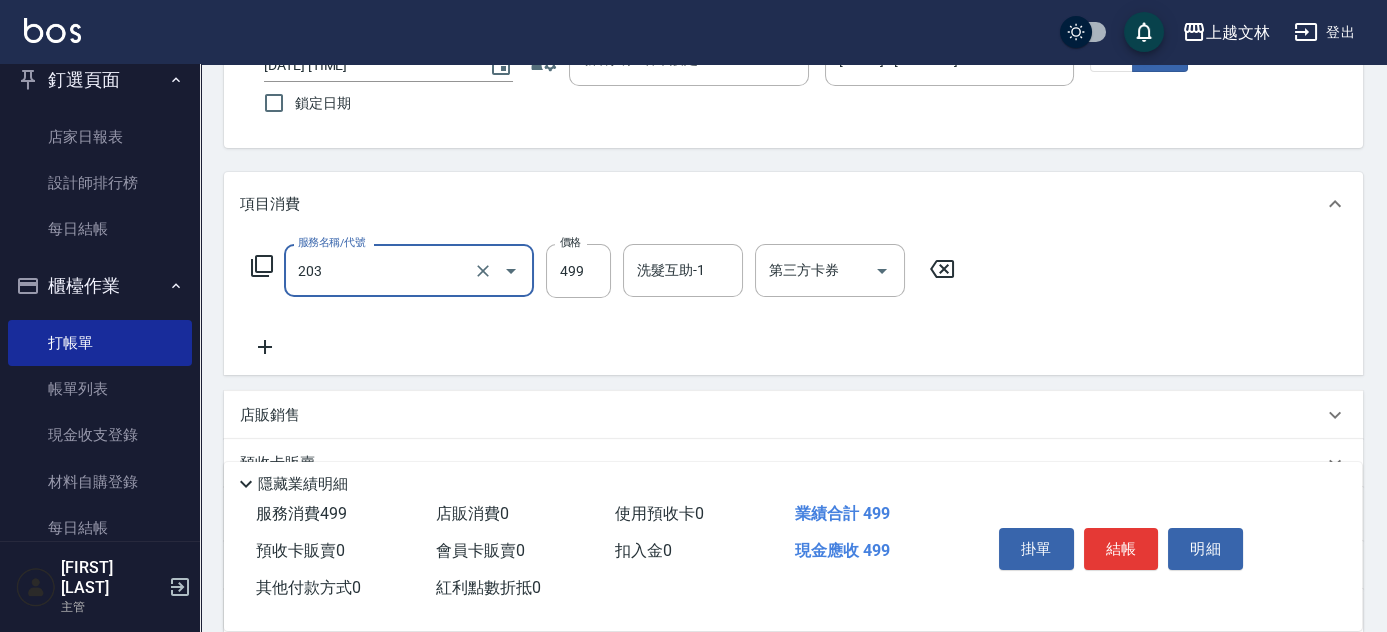 scroll, scrollTop: 181, scrollLeft: 0, axis: vertical 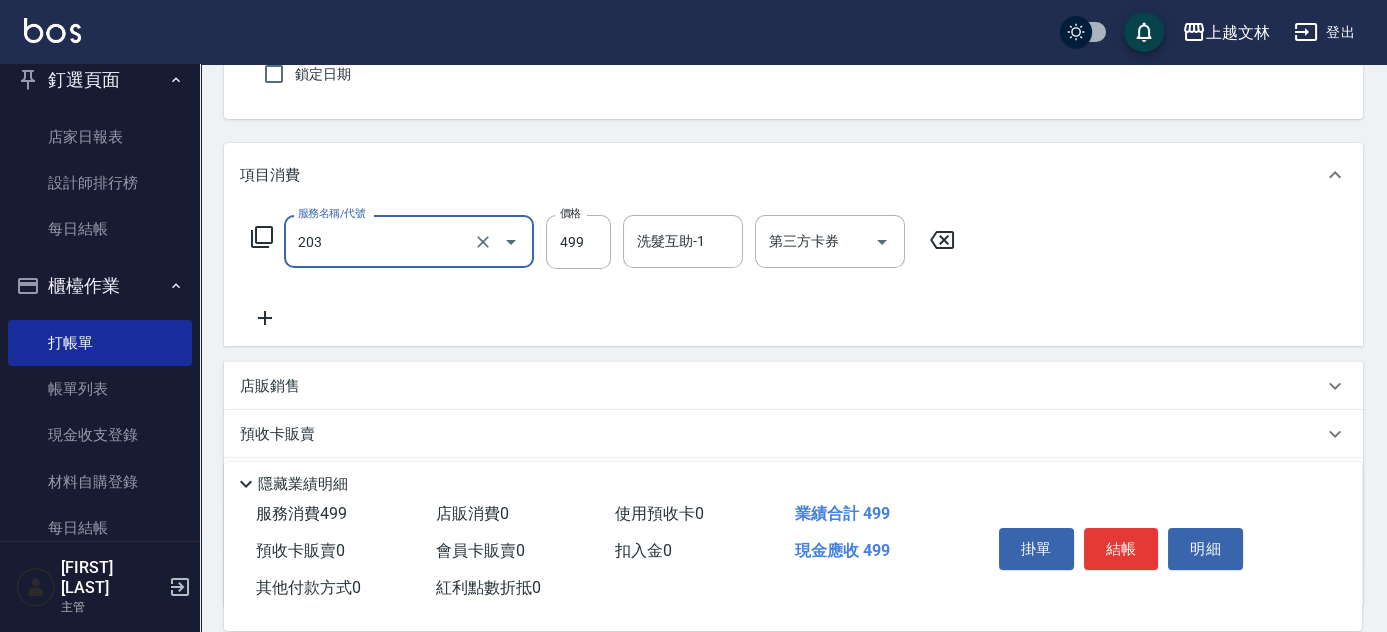 type on "B級洗+剪(203)" 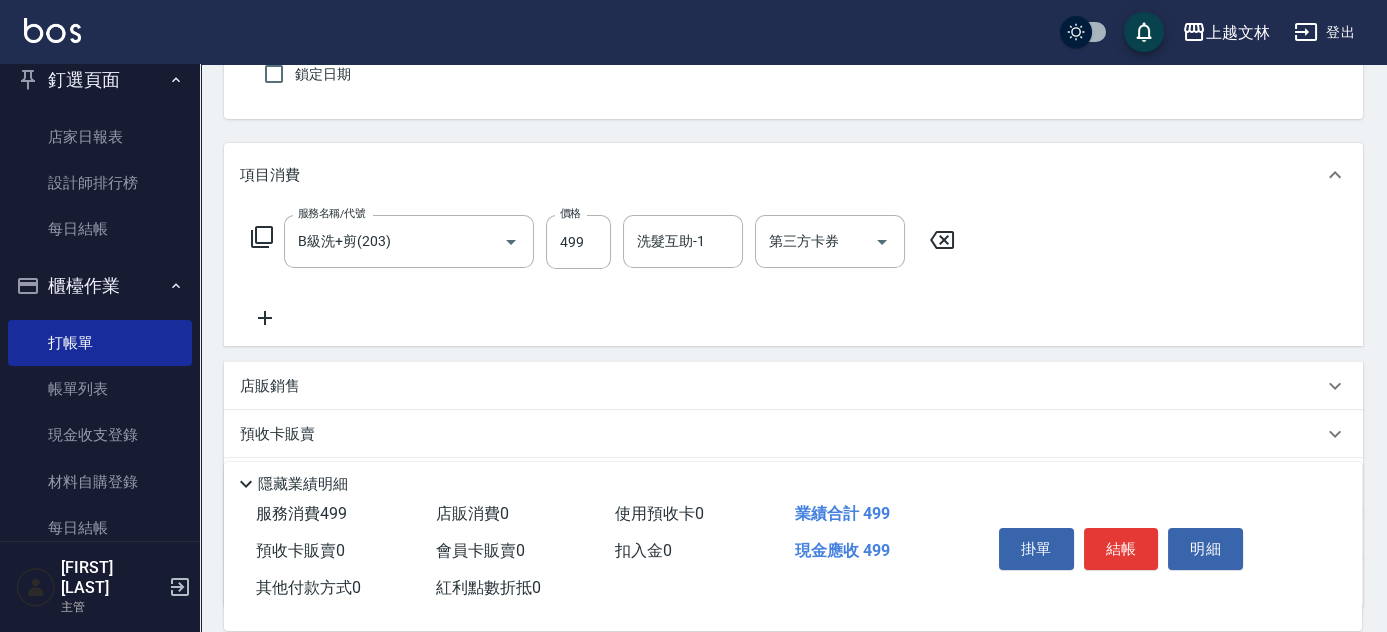 click 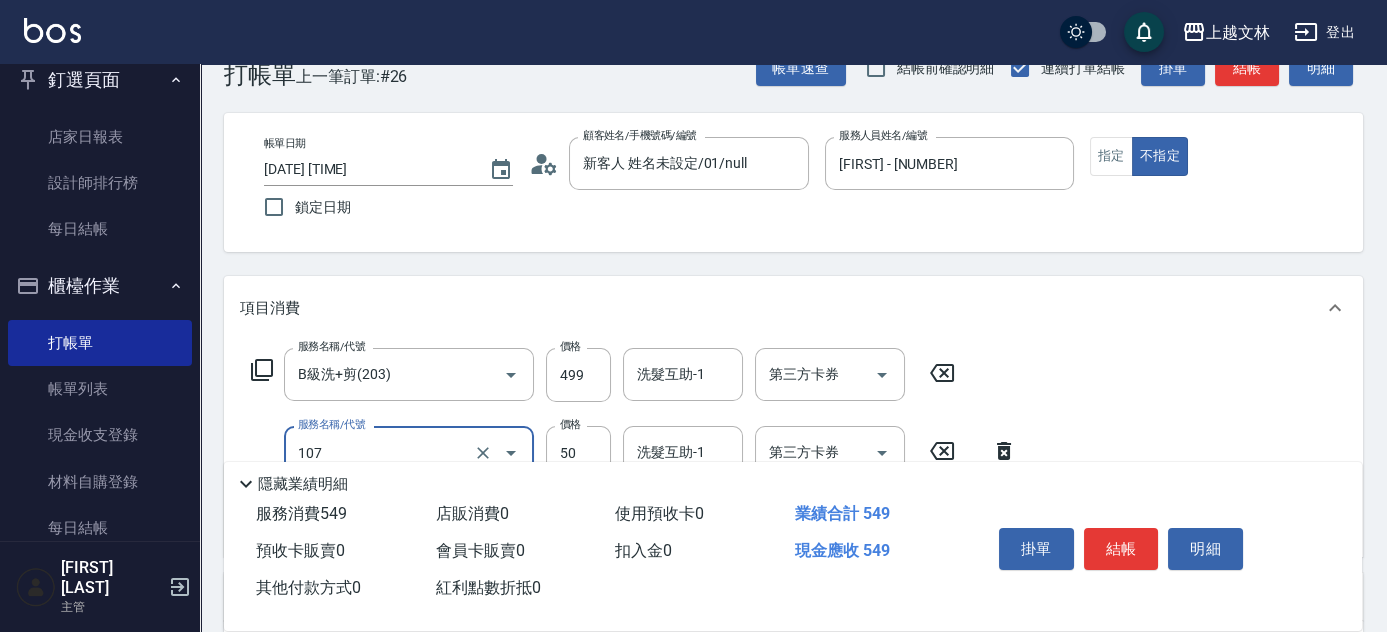 scroll, scrollTop: 0, scrollLeft: 0, axis: both 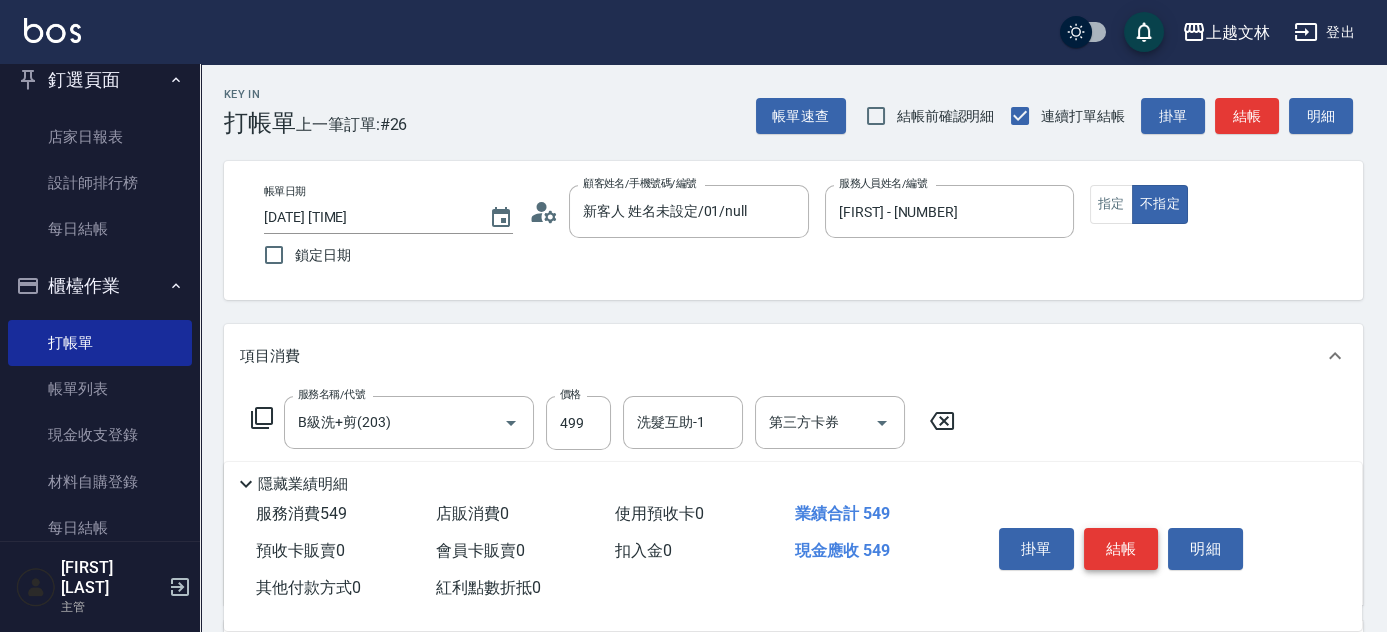 type on "[SERVICE] ([NUMBER])" 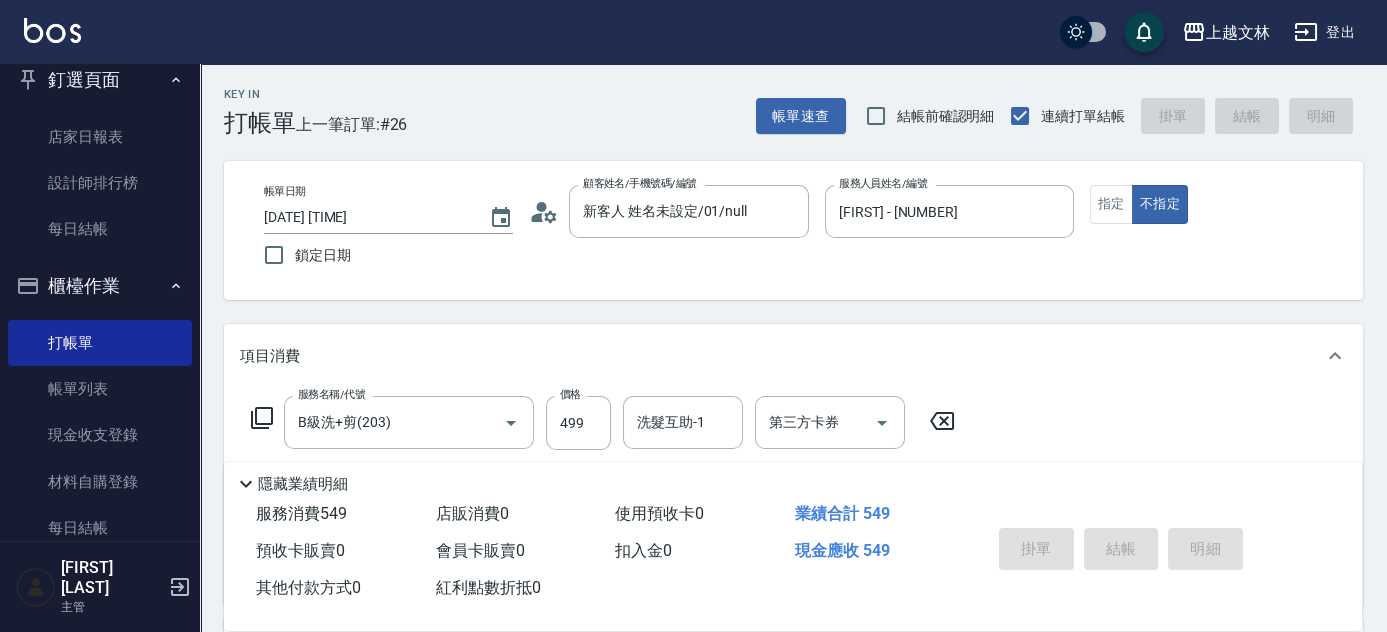 type 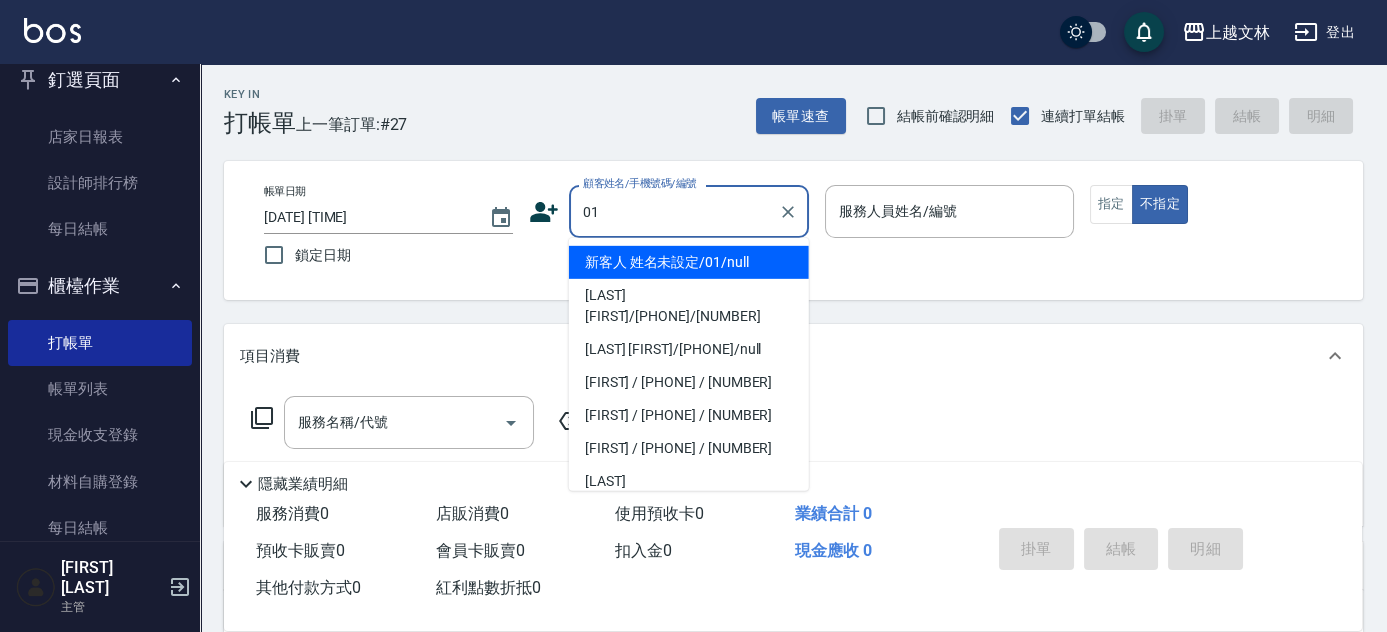 type on "01" 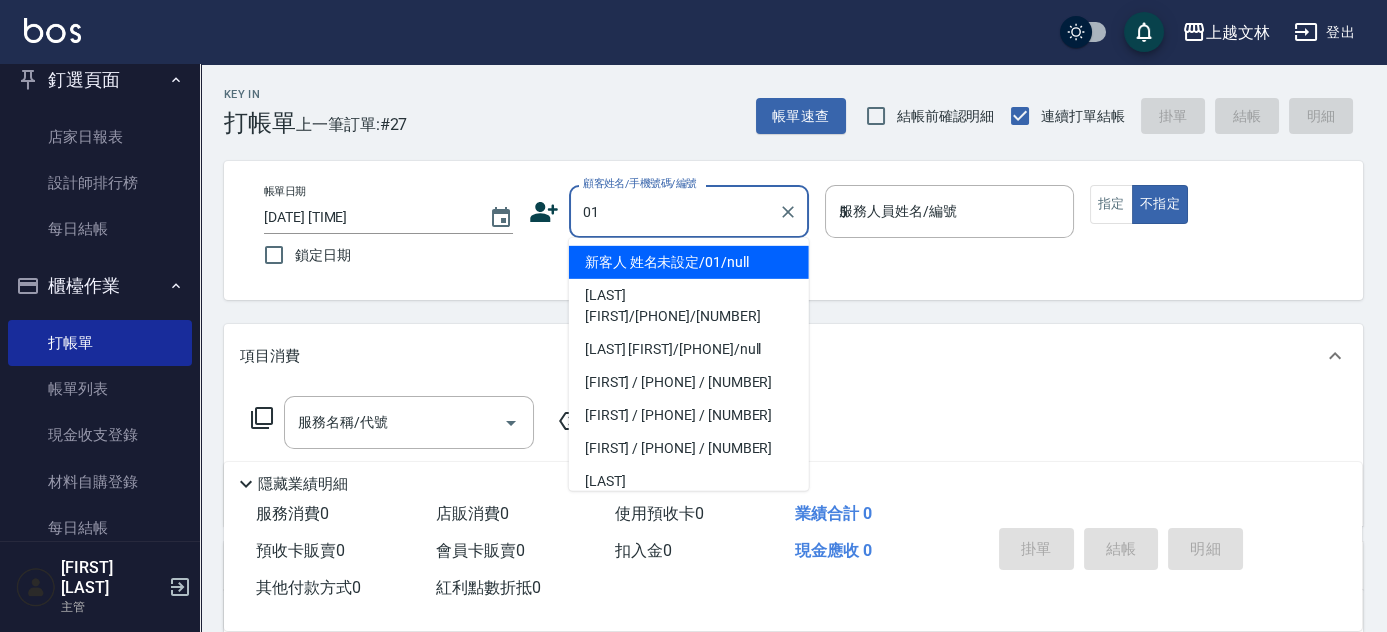 type on "新客人 姓名未設定/01/null" 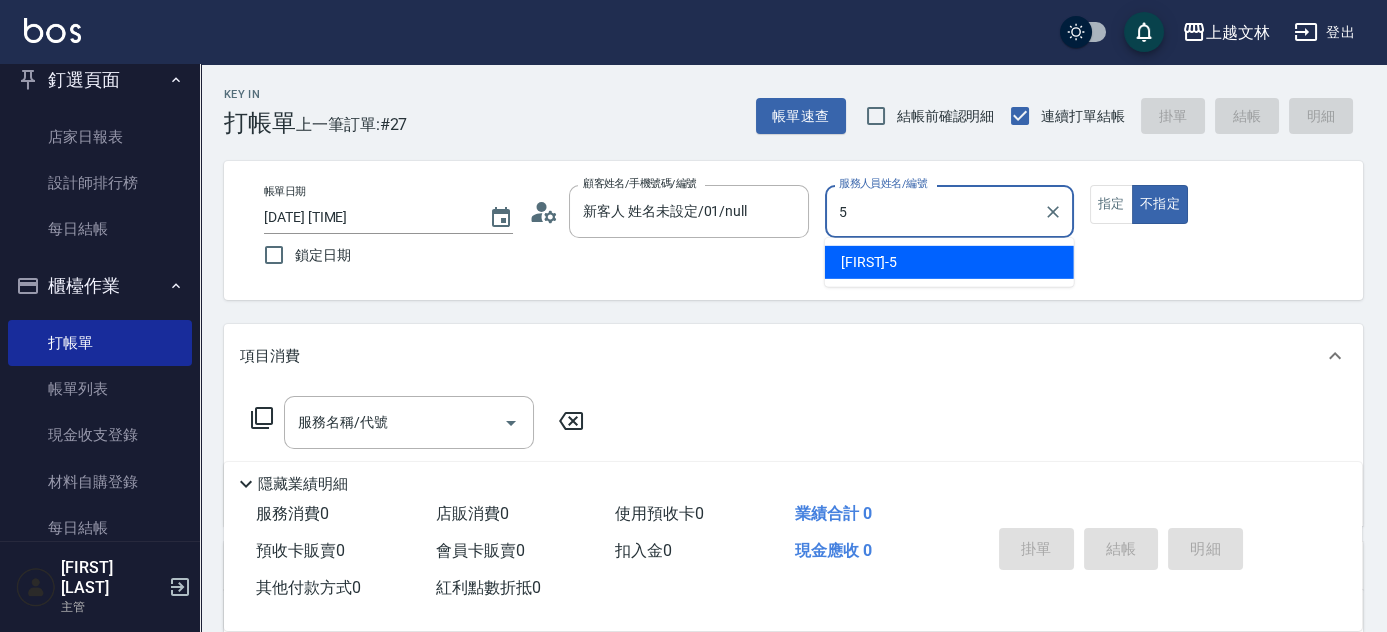 type on "[FIRST] - [NUMBER]" 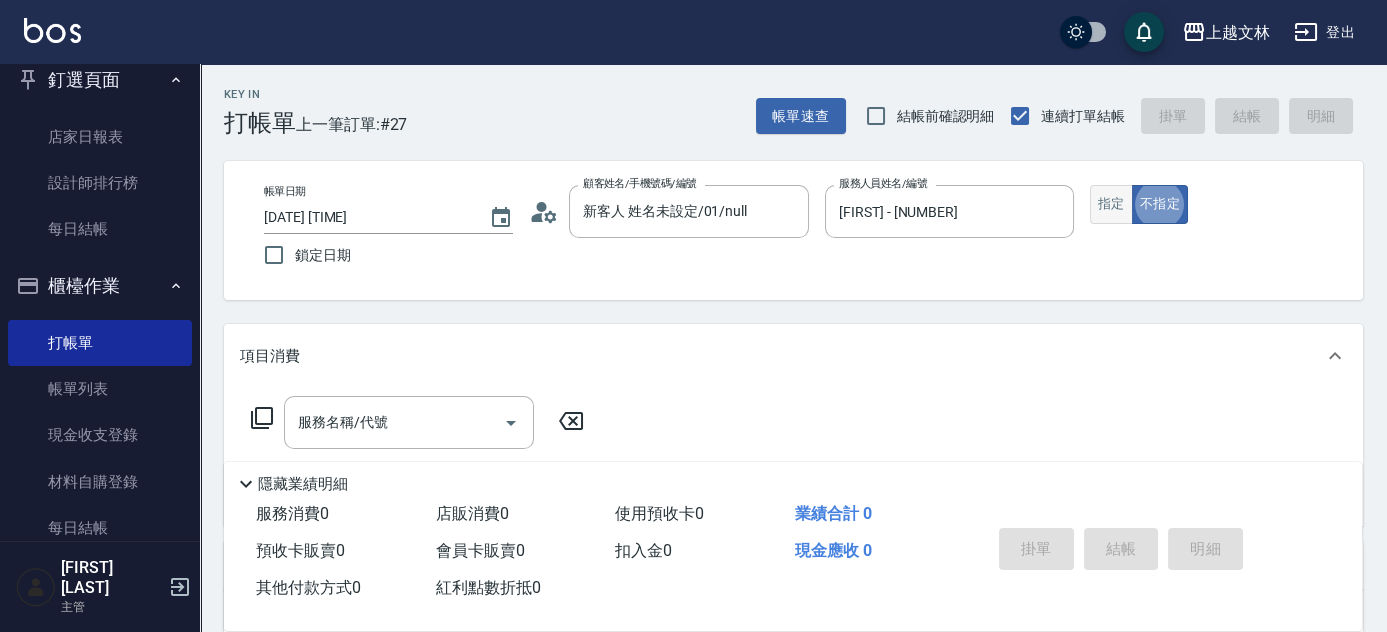 click on "指定" at bounding box center [1111, 204] 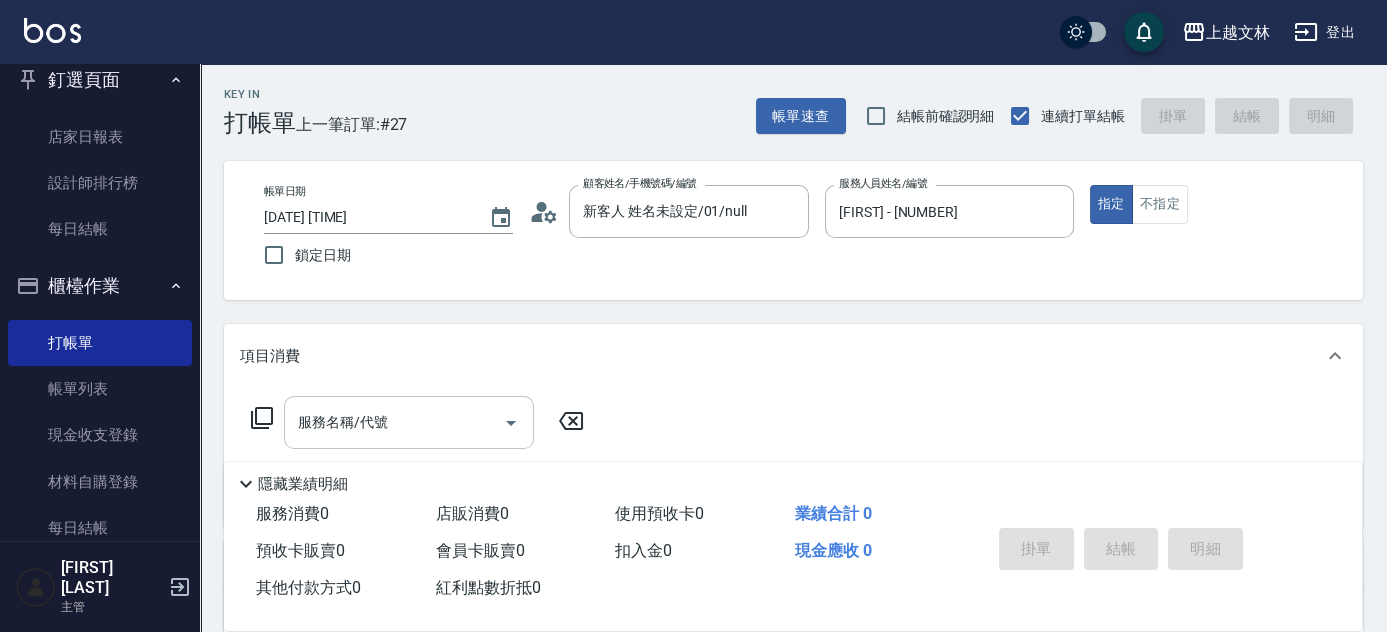 click on "服務名稱/代號" at bounding box center (394, 422) 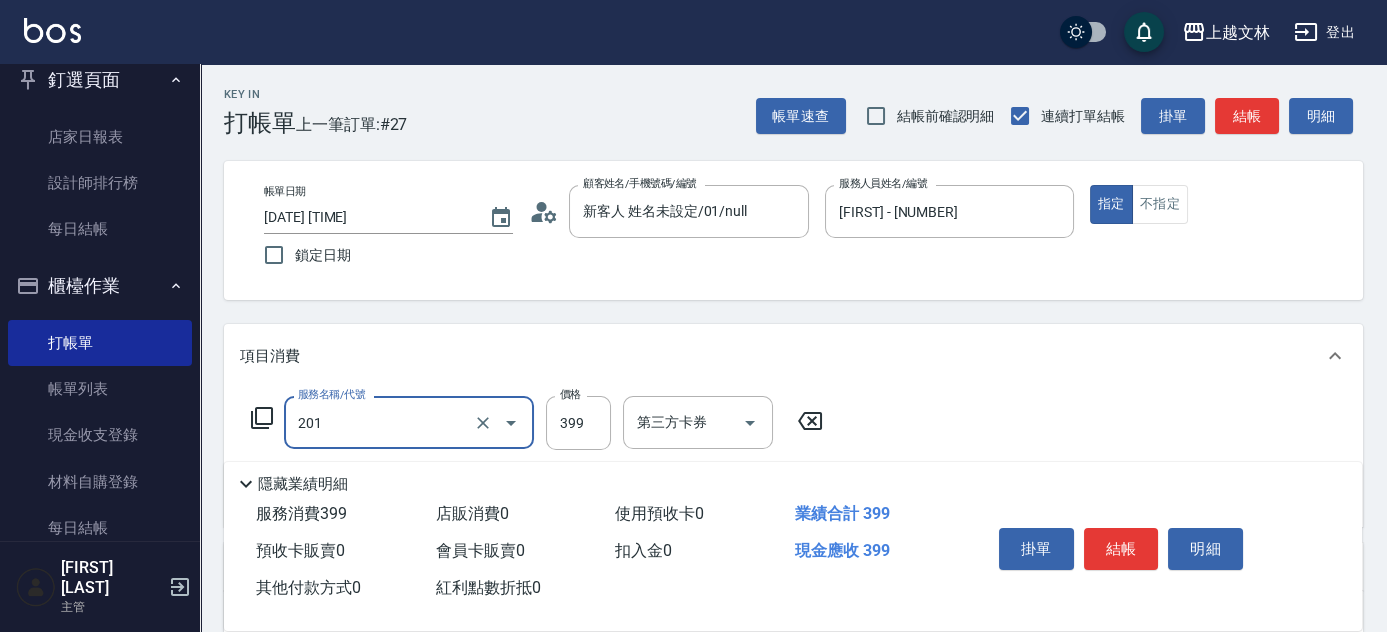 type on "B級單剪(201)" 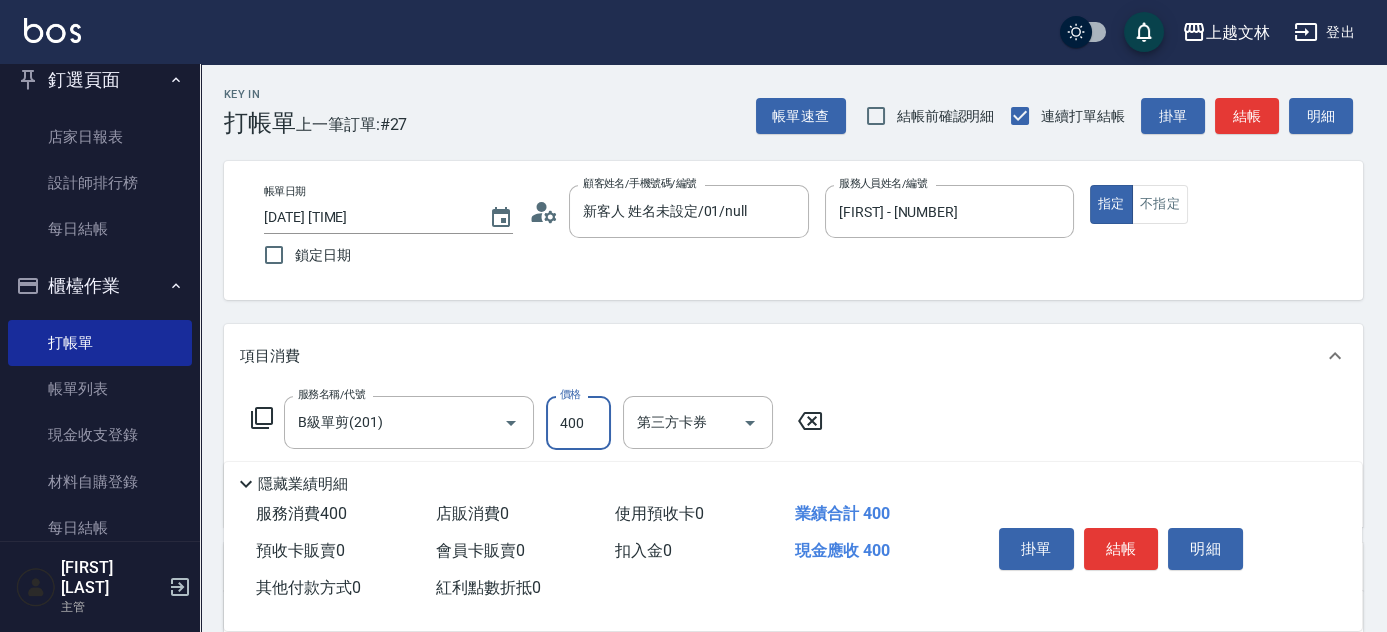 type on "400" 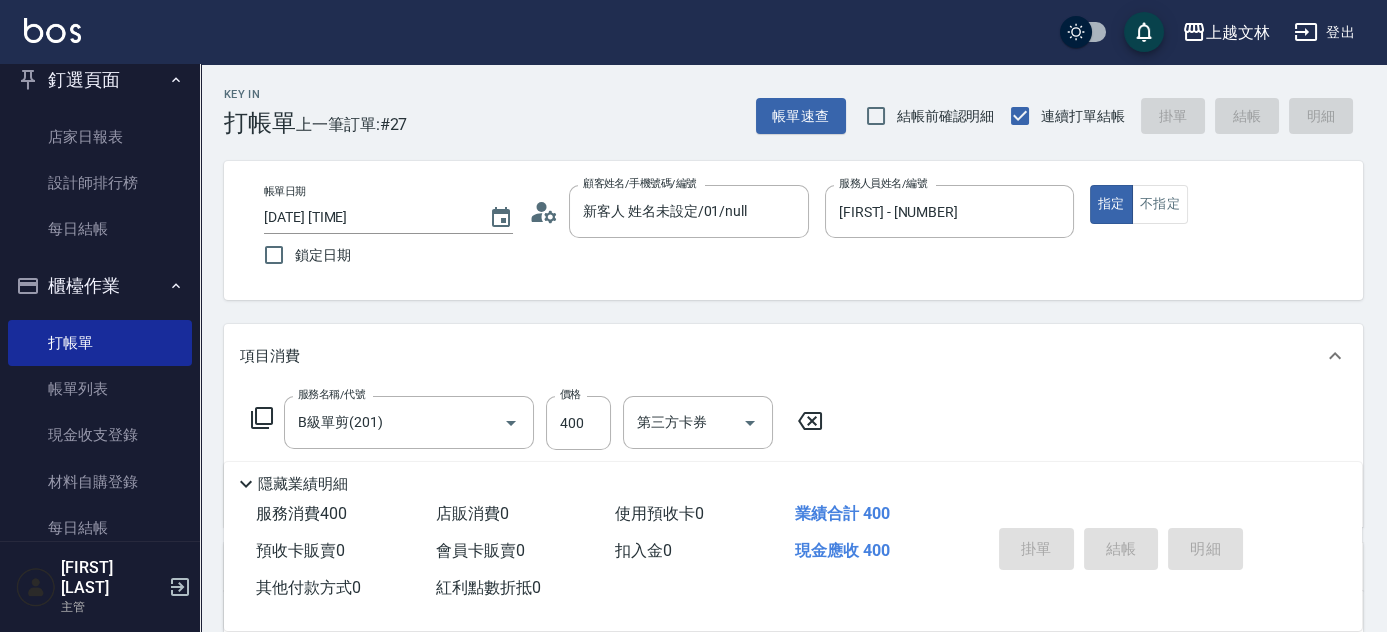 type on "[DATE] [TIME]" 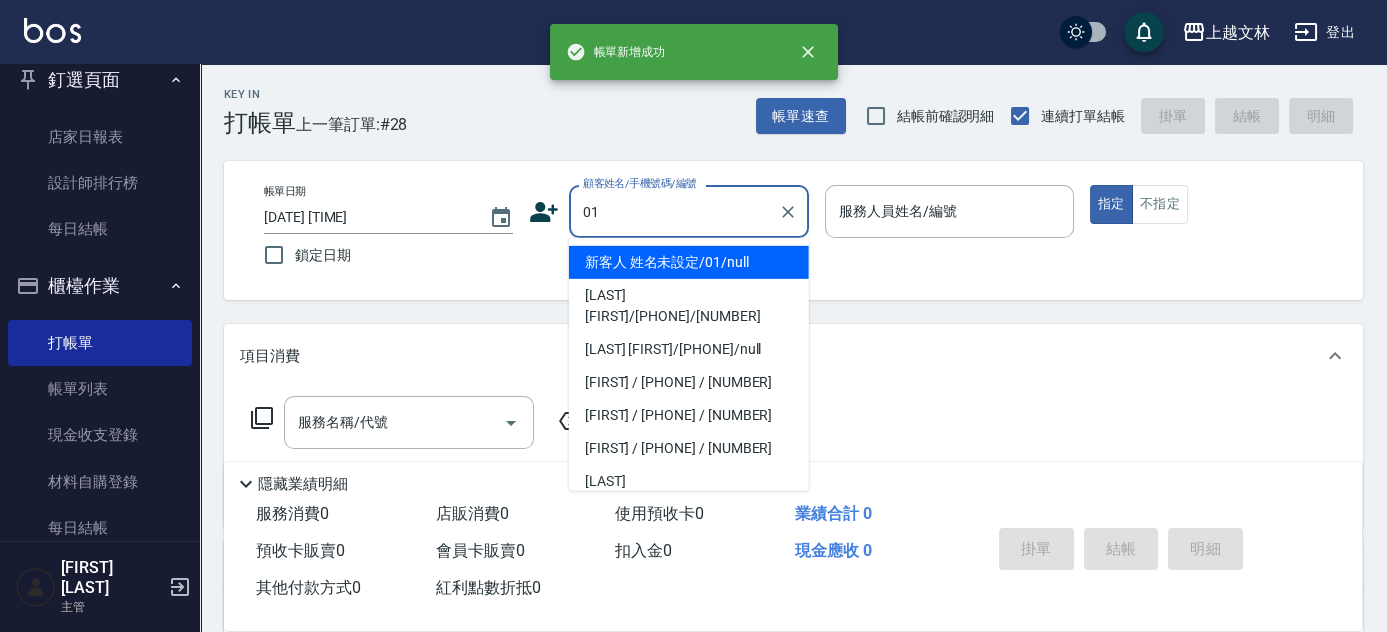 type on "新客人 姓名未設定/01/null" 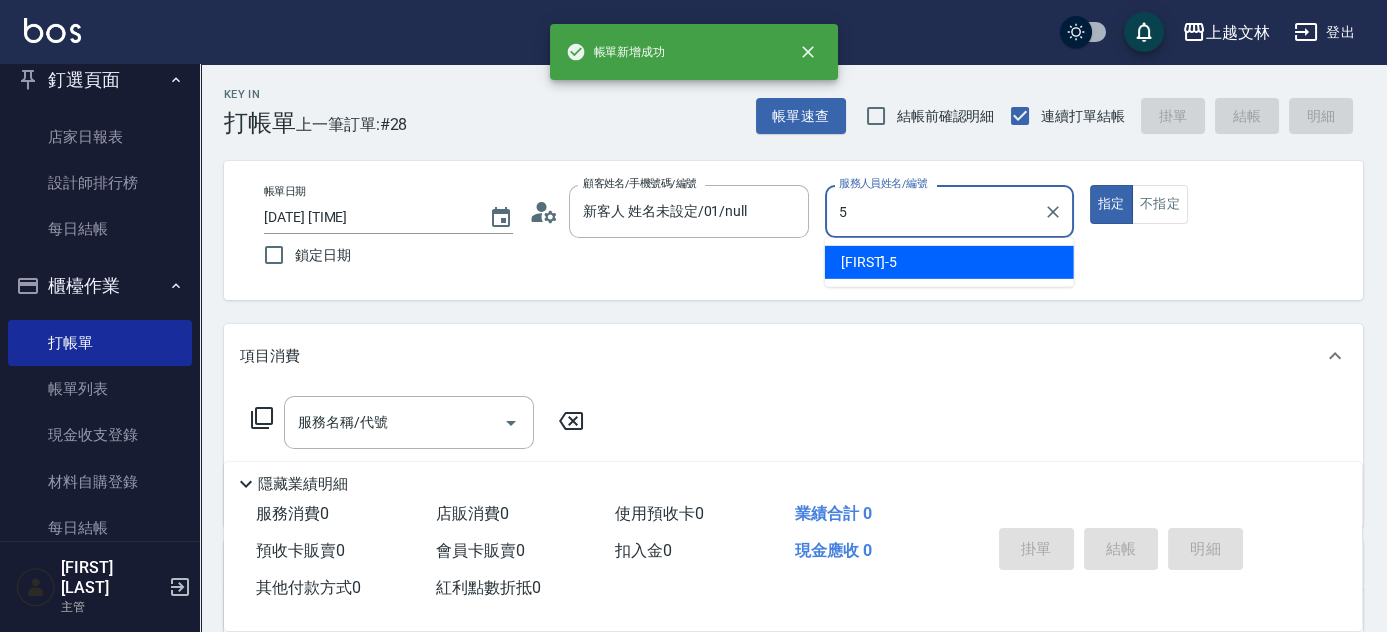 type on "[FIRST] - [NUMBER]" 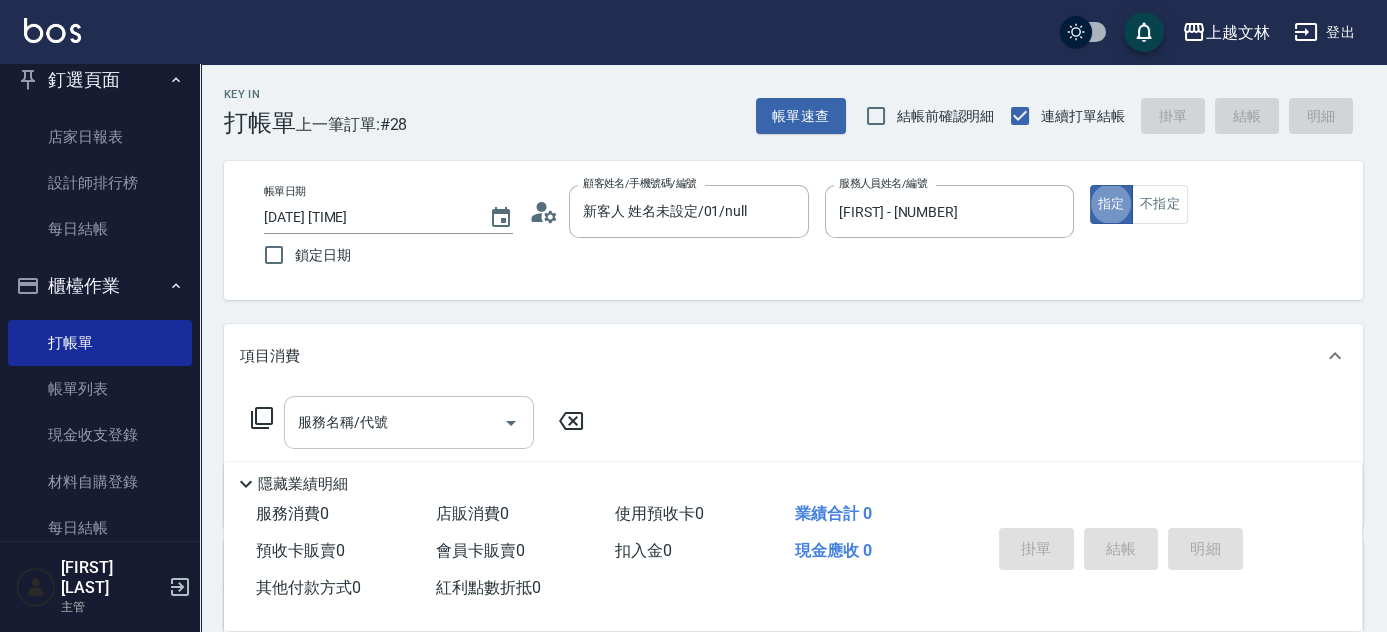 click on "服務名稱/代號" at bounding box center (394, 422) 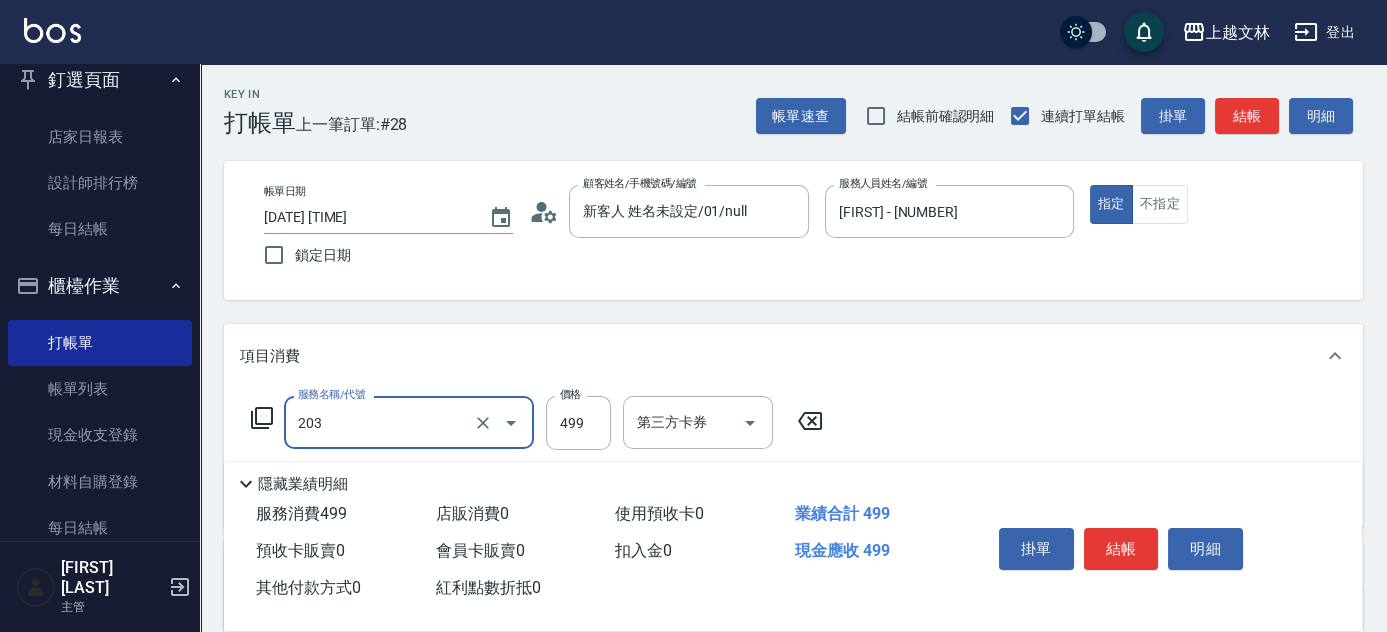 type on "B級洗+剪(203)" 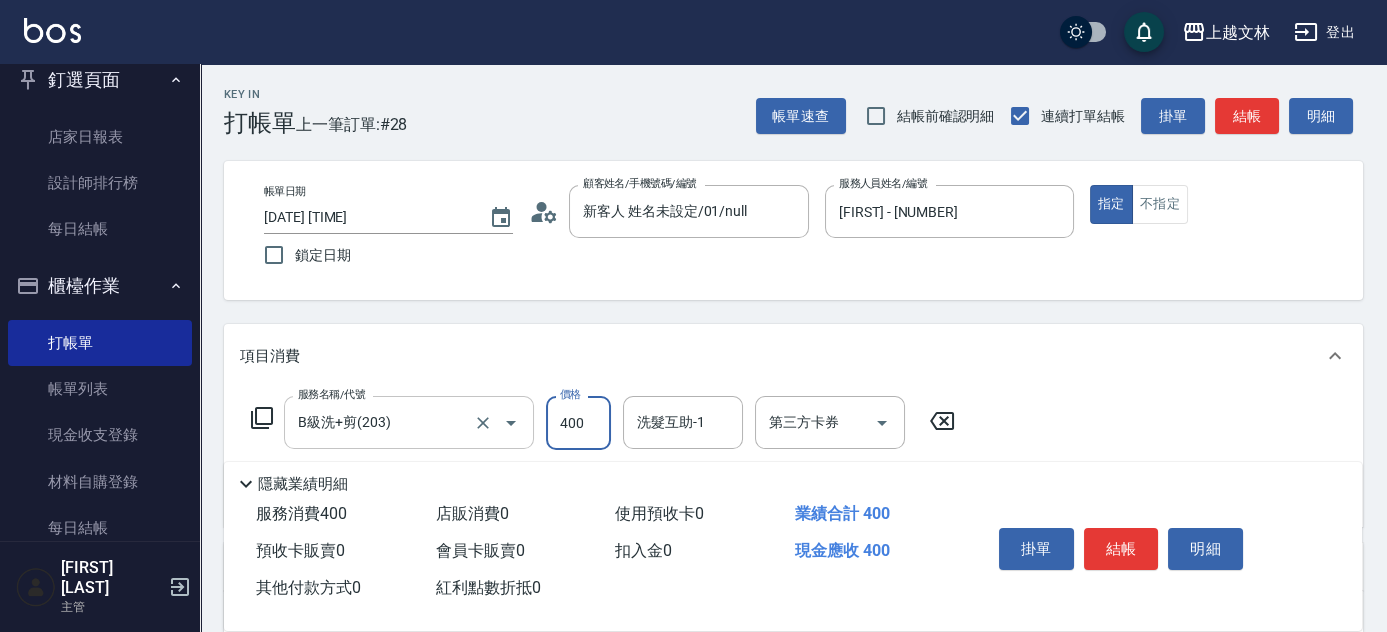 type on "400" 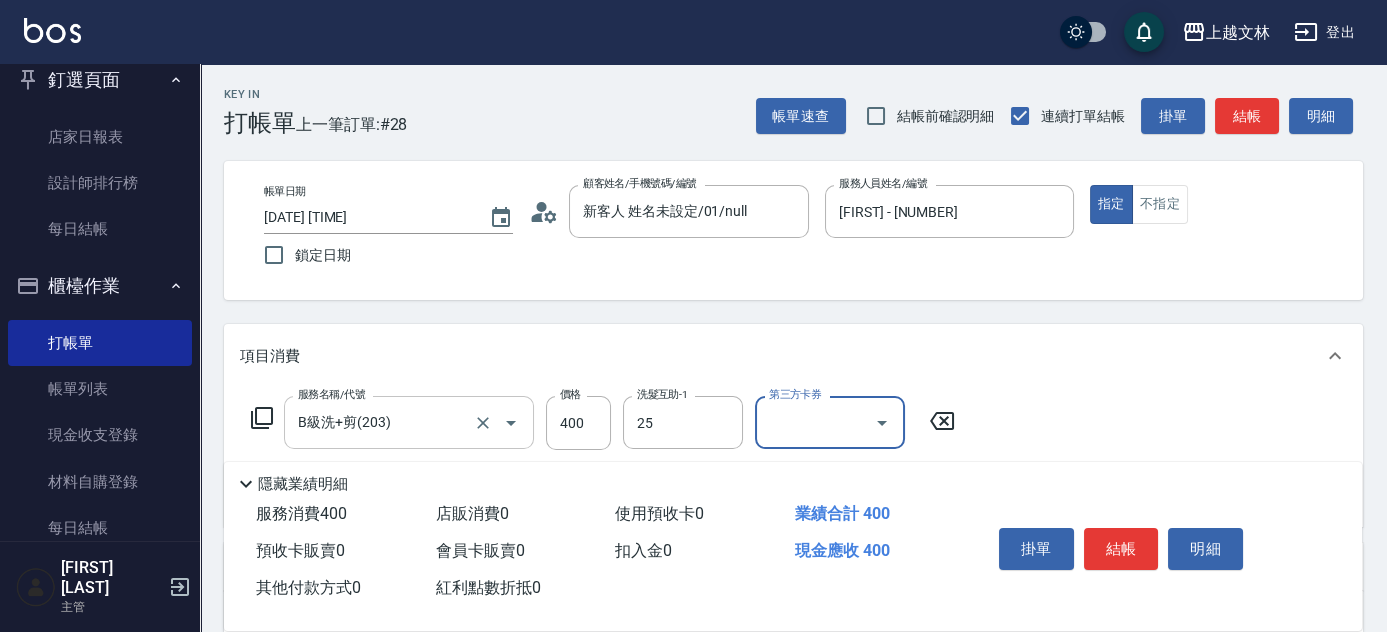 type on "[FIRST] - [NUMBER]" 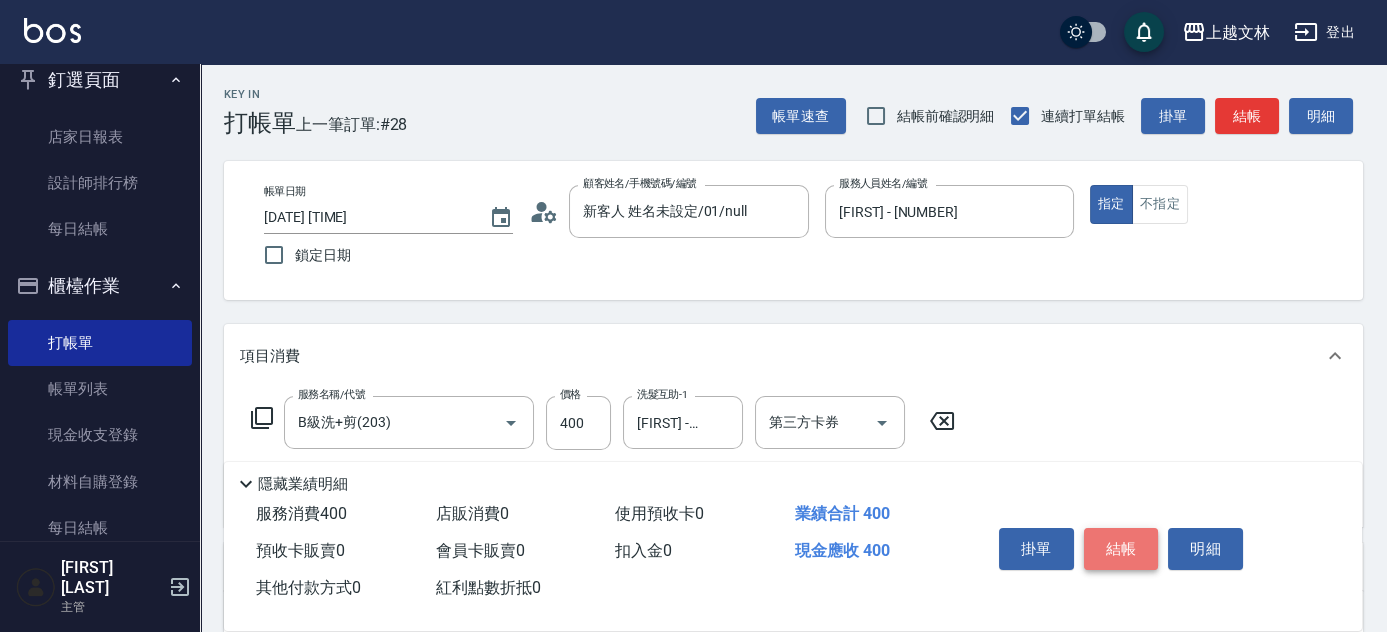 click on "結帳" at bounding box center [1121, 549] 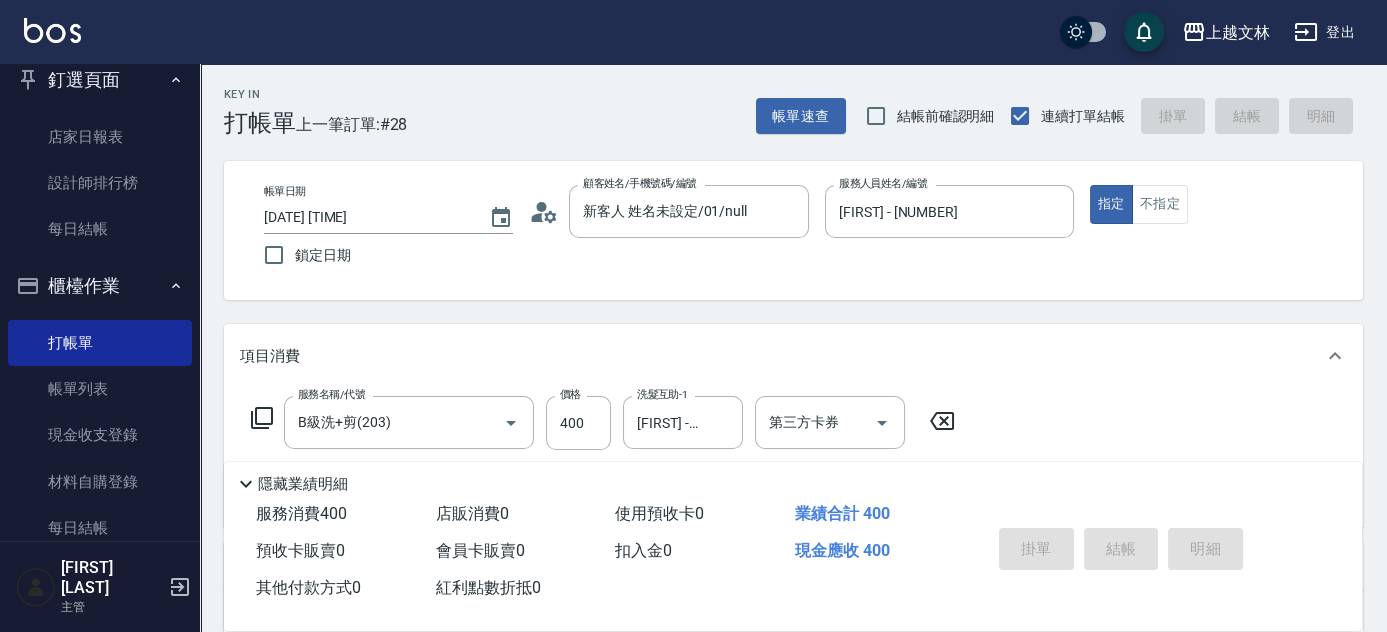 type 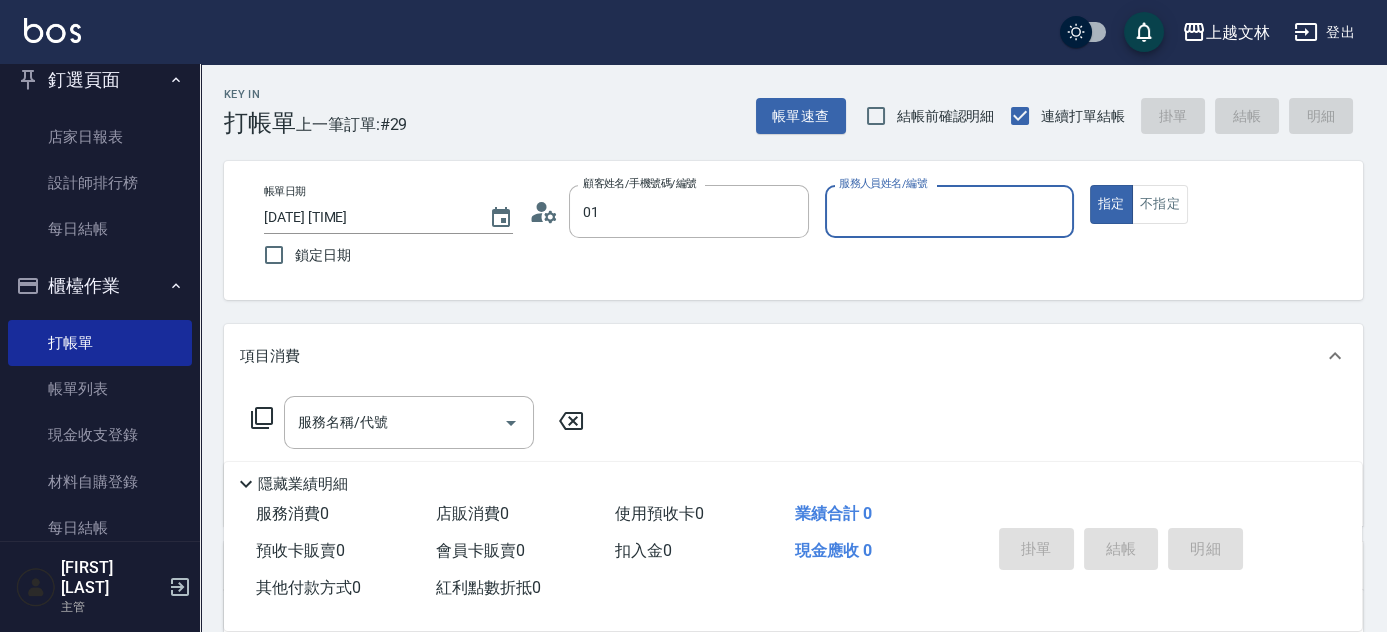 type on "新客人 姓名未設定/01/null" 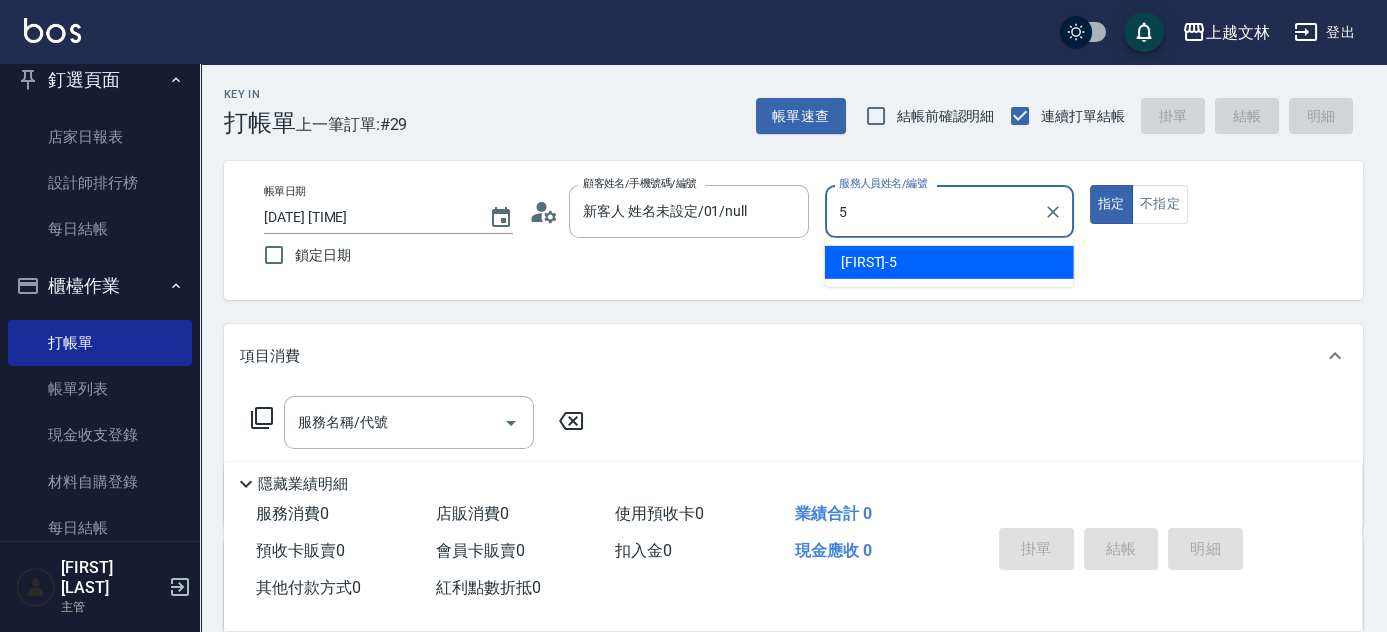 type on "[FIRST] - [NUMBER]" 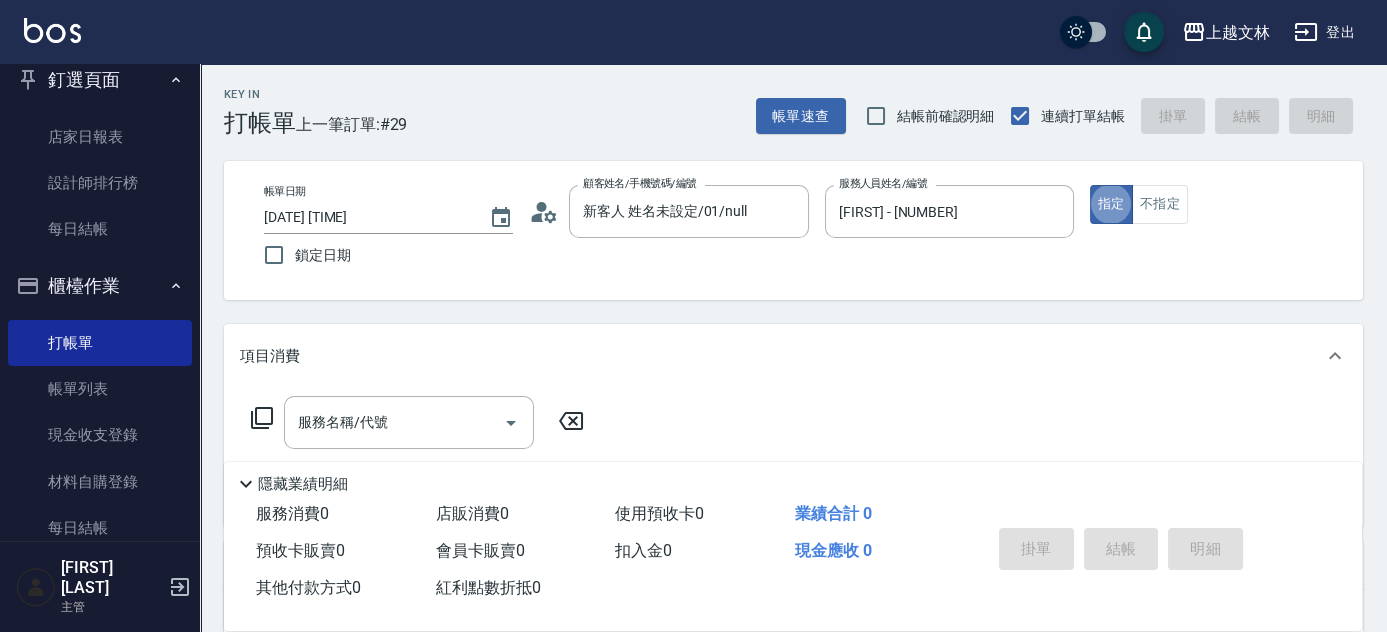 click on "服務名稱/代號 服務名稱/代號" at bounding box center (409, 422) 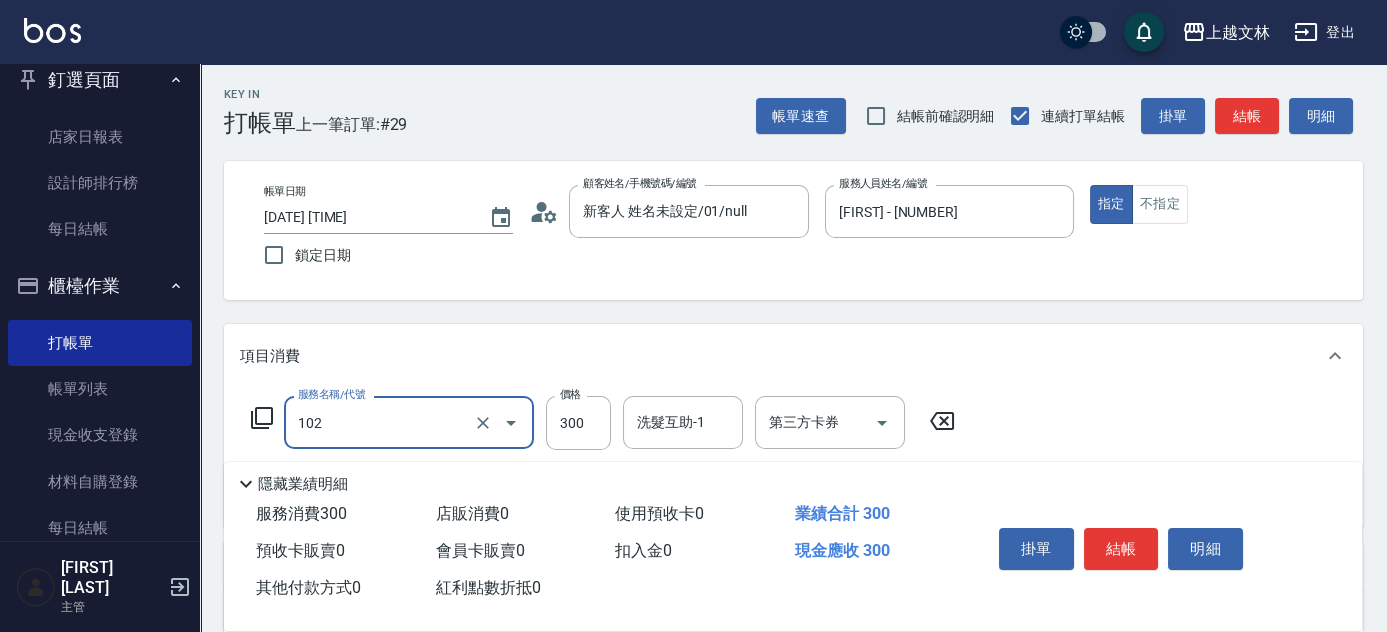 type on "精油洗髮(102)" 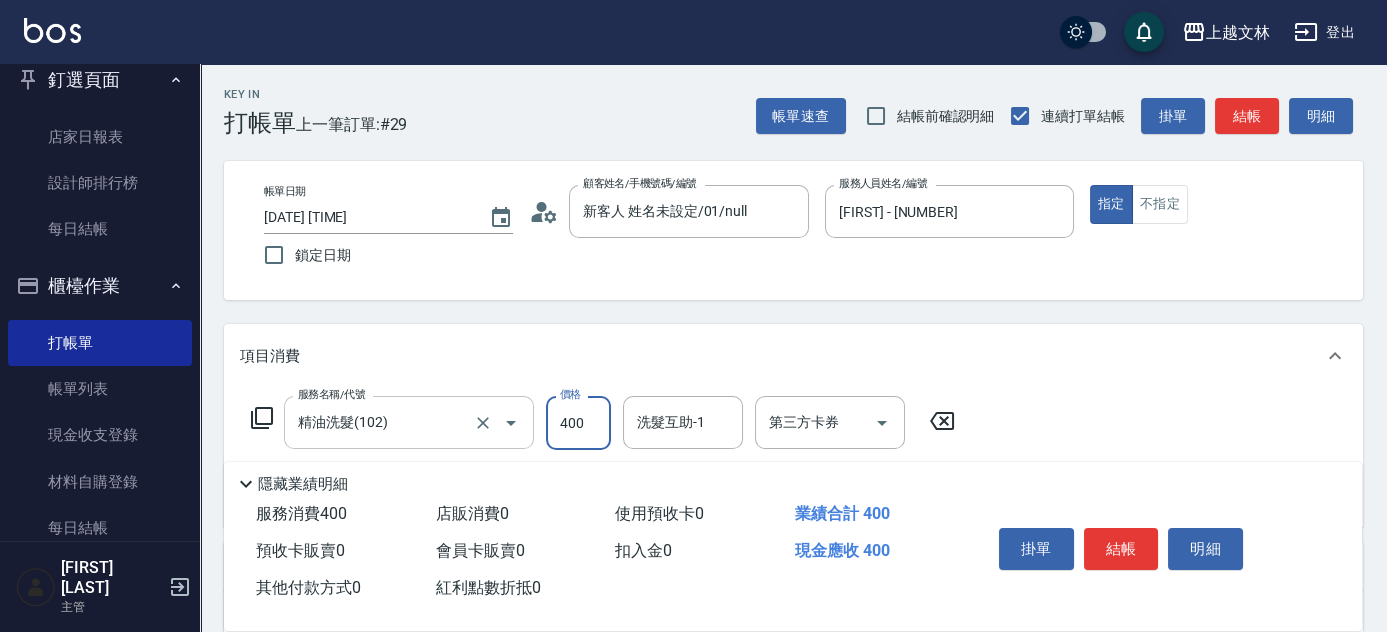 type on "400" 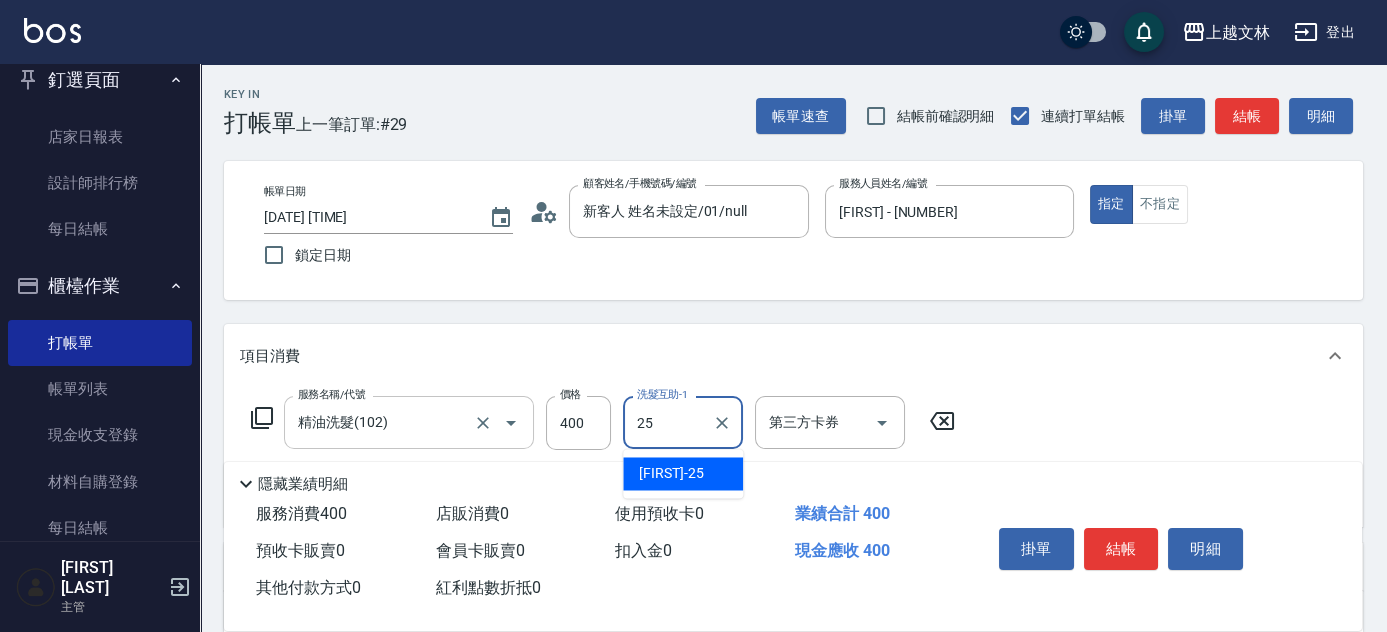 type on "[FIRST] - [NUMBER]" 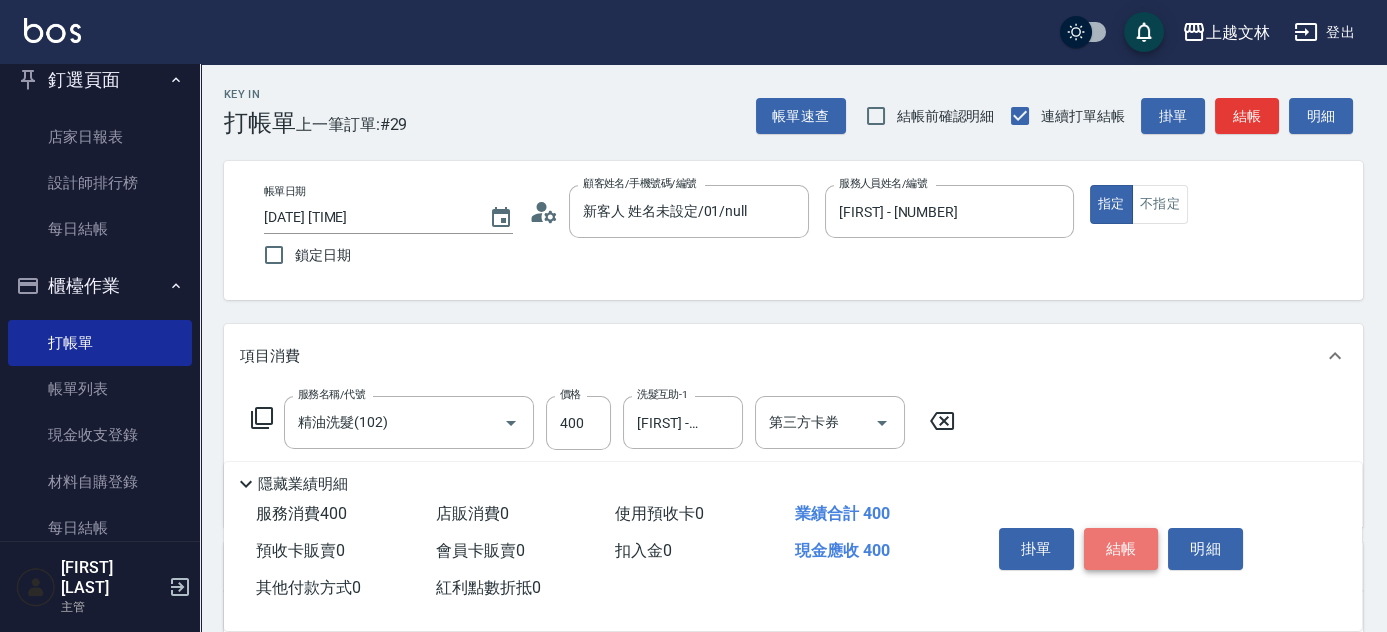click on "結帳" at bounding box center (1121, 549) 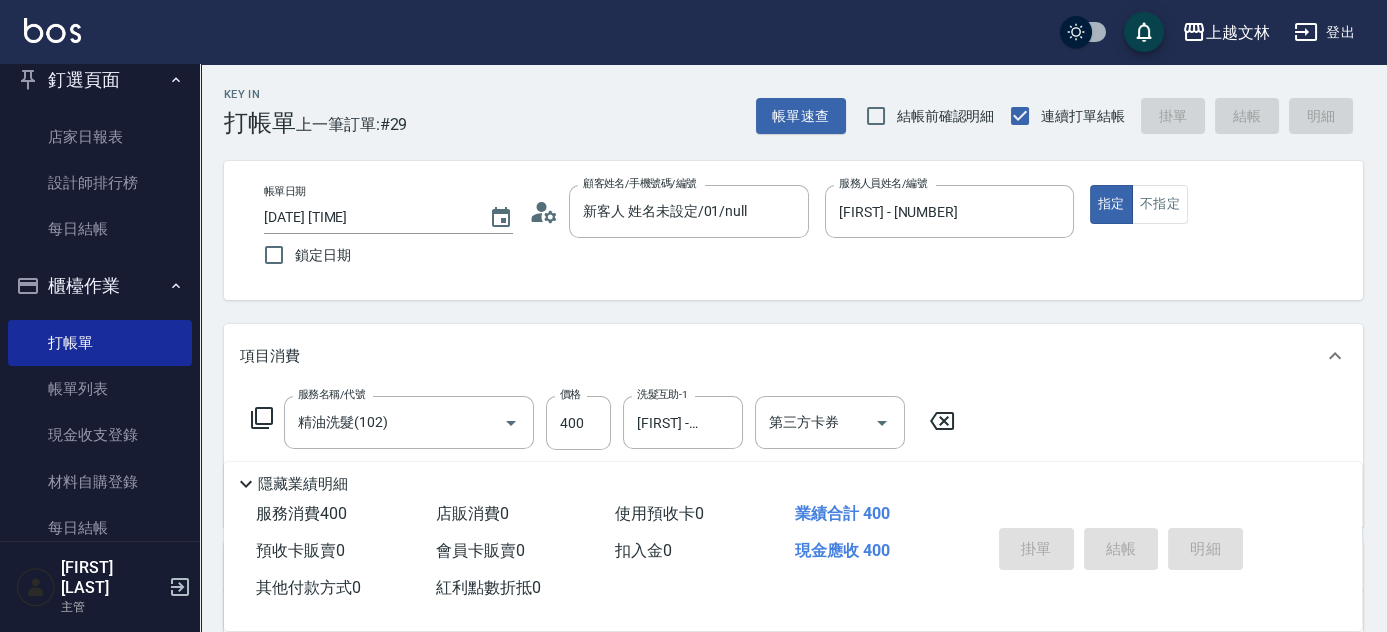 type 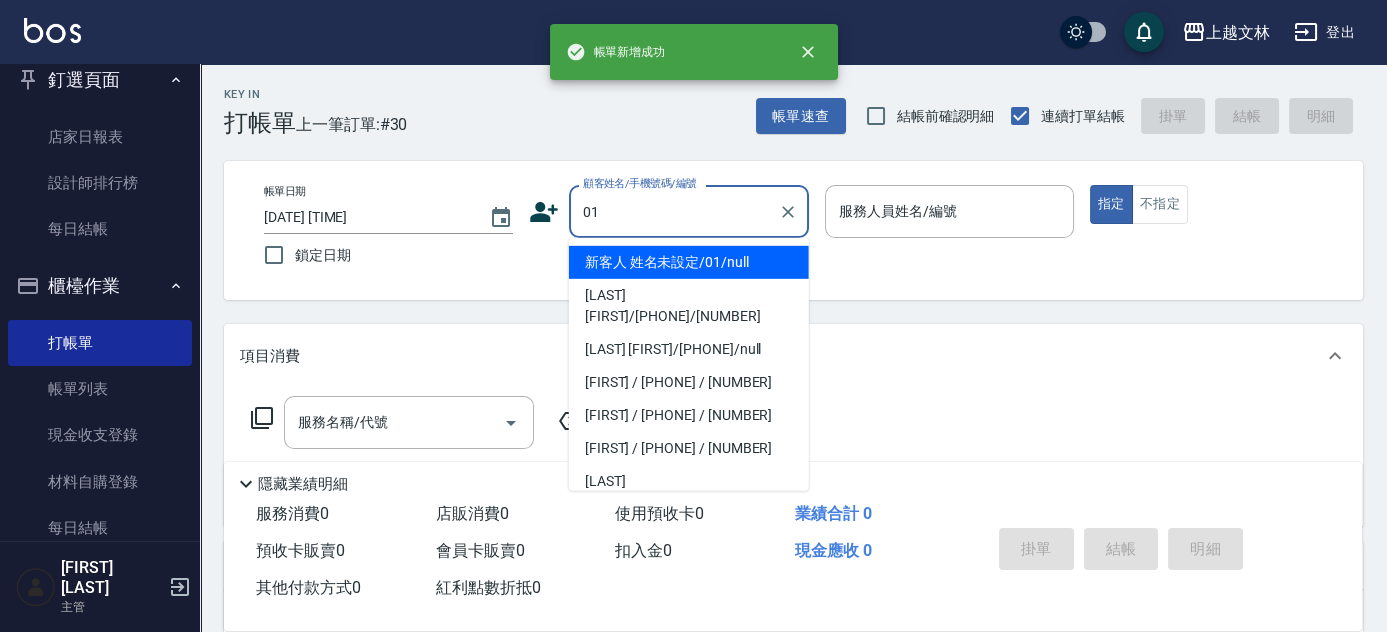 type on "新客人 姓名未設定/01/null" 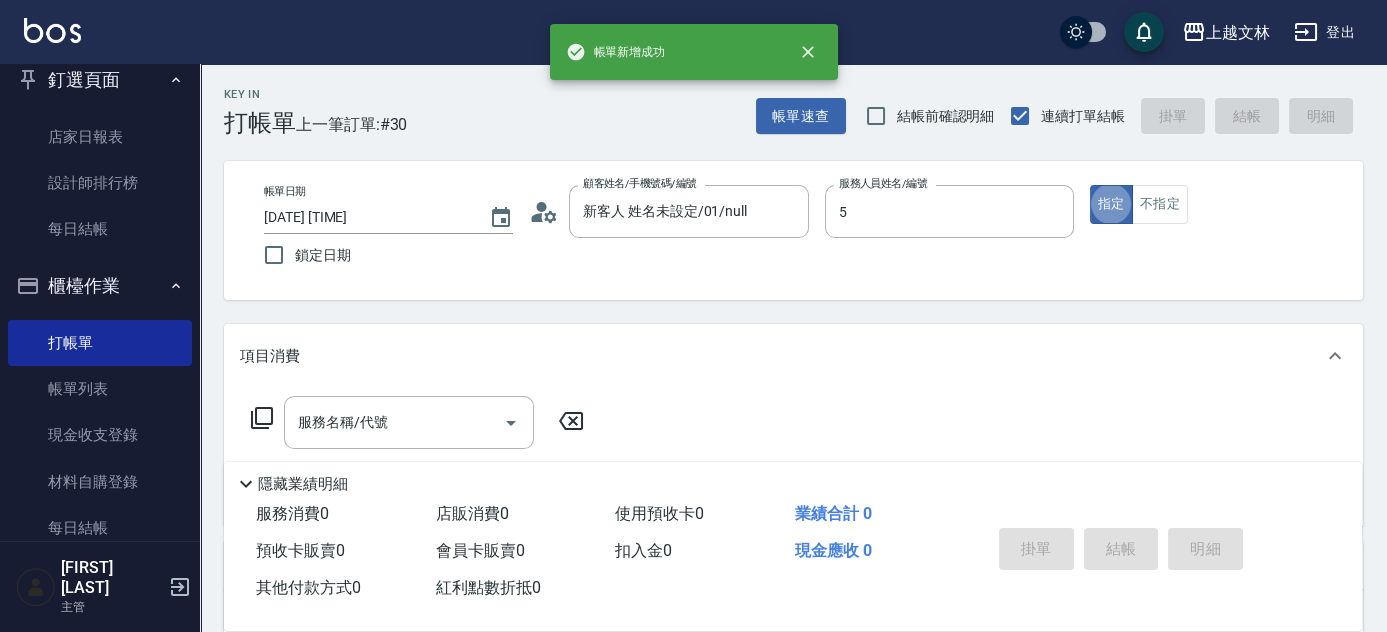 type on "[FIRST] - [NUMBER]" 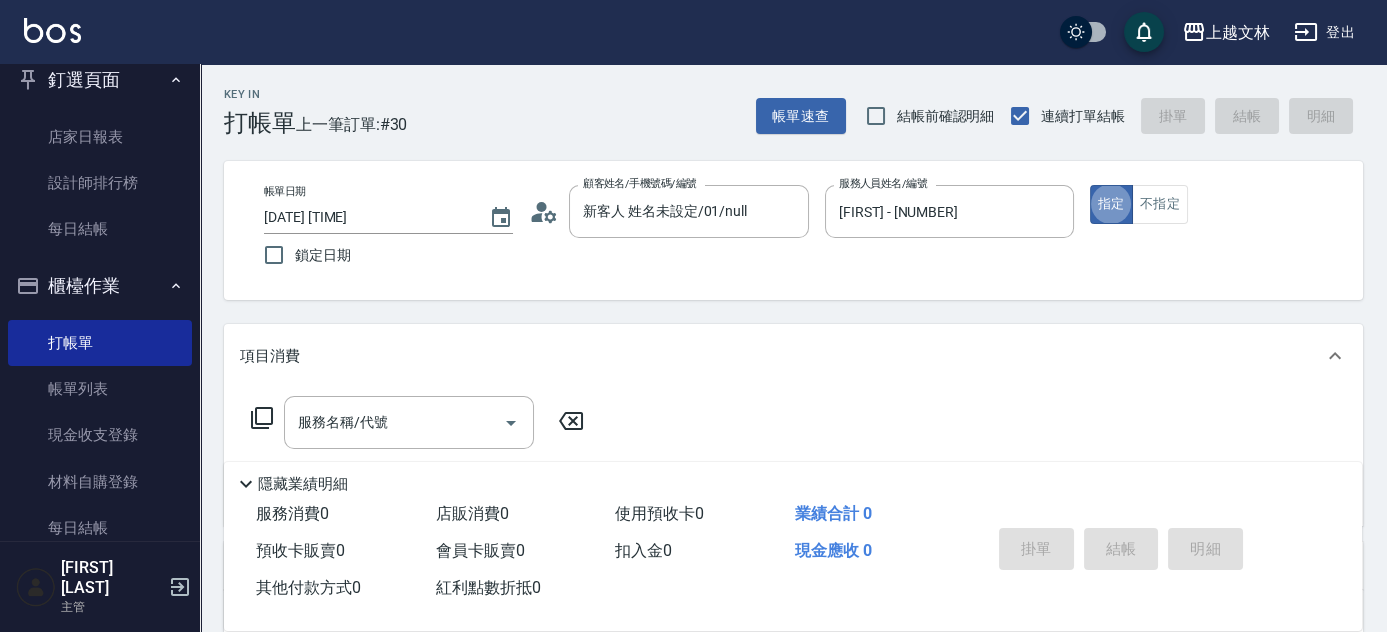 click 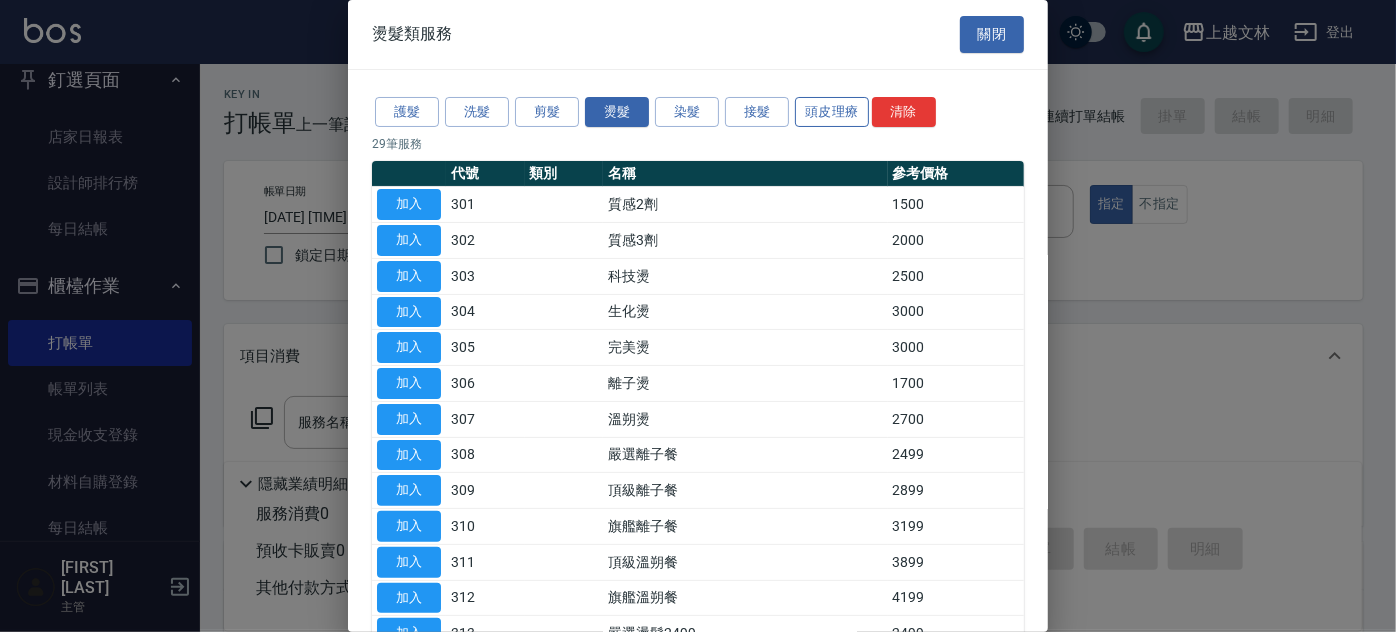 click on "頭皮理療" at bounding box center (832, 112) 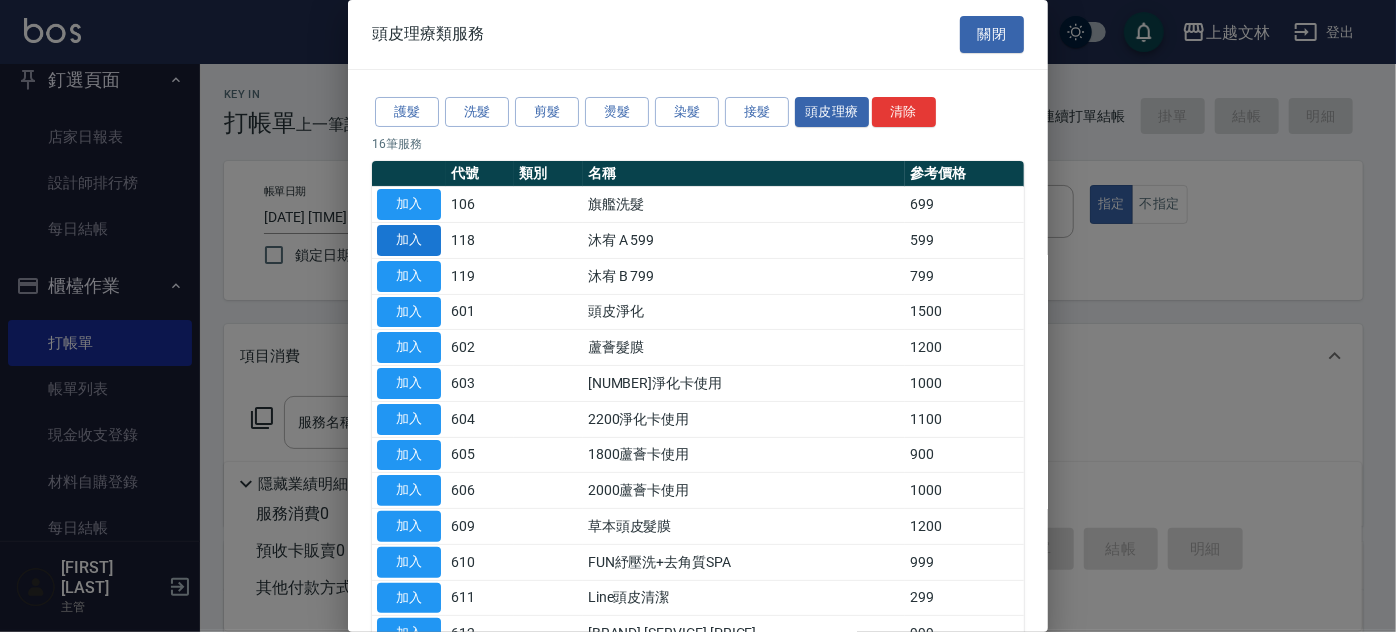 click on "加入" at bounding box center (409, 240) 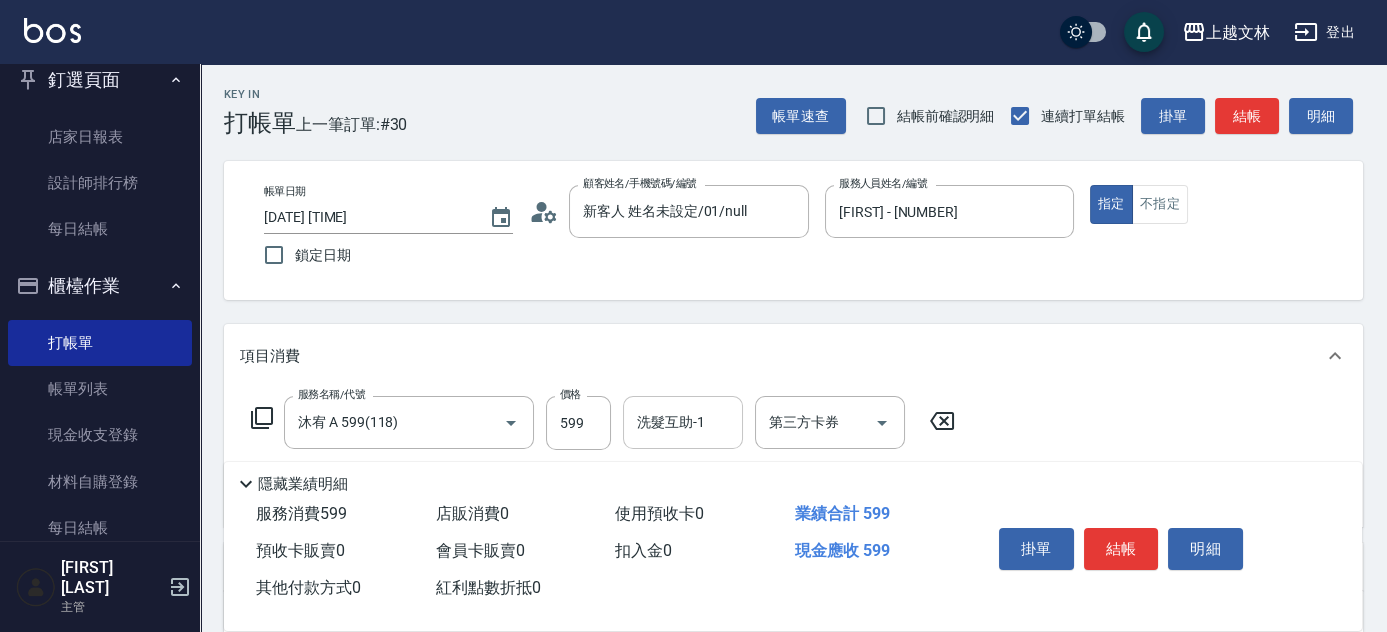 click on "洗髮互助-1 洗髮互助-1" at bounding box center (683, 422) 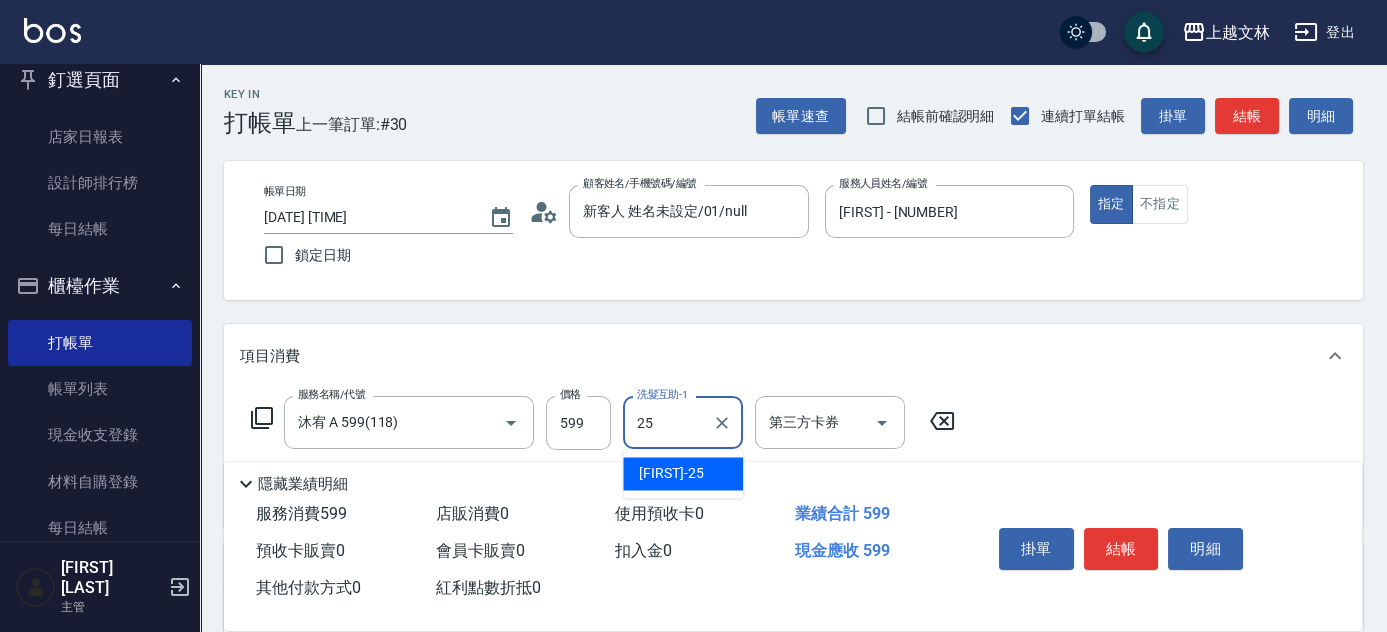 type on "[FIRST] - [NUMBER]" 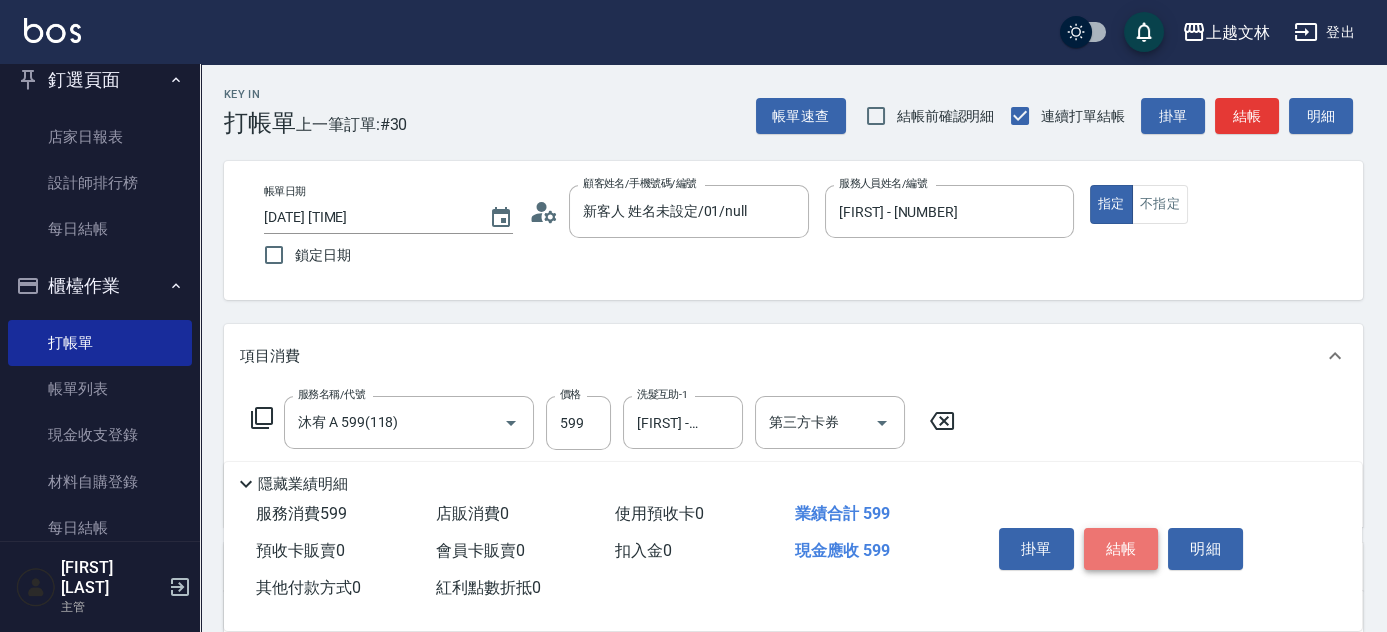 click on "結帳" at bounding box center (1121, 549) 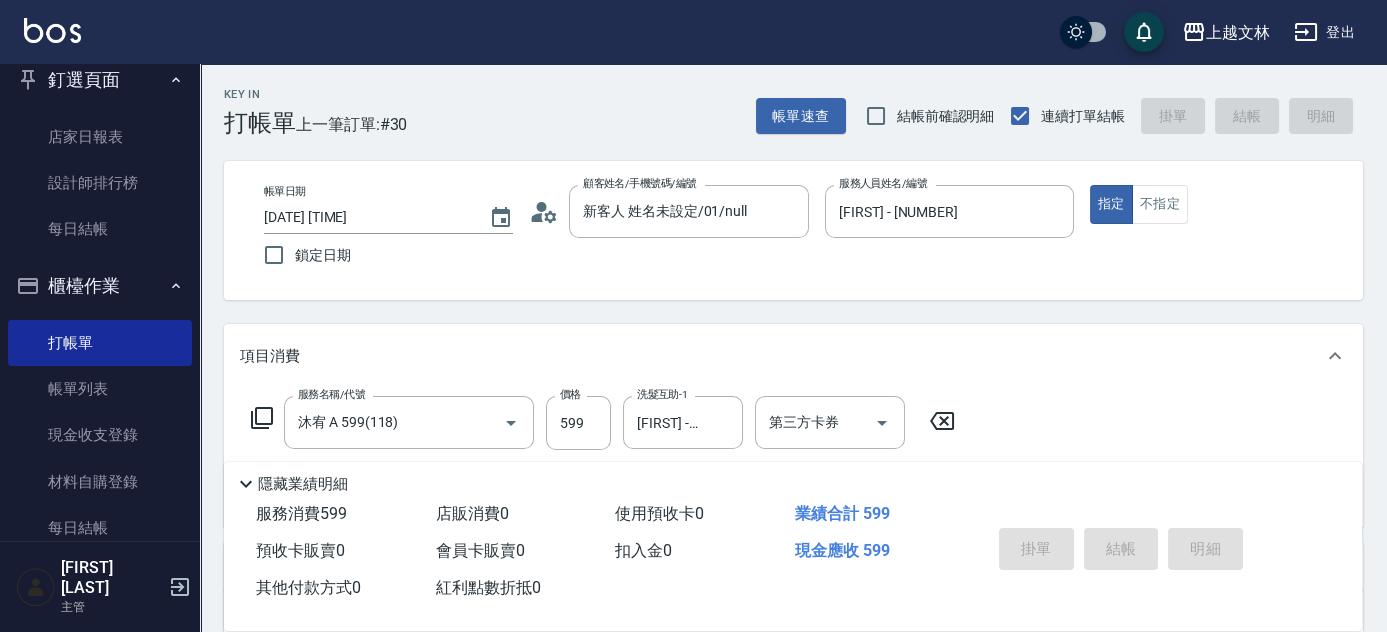 type 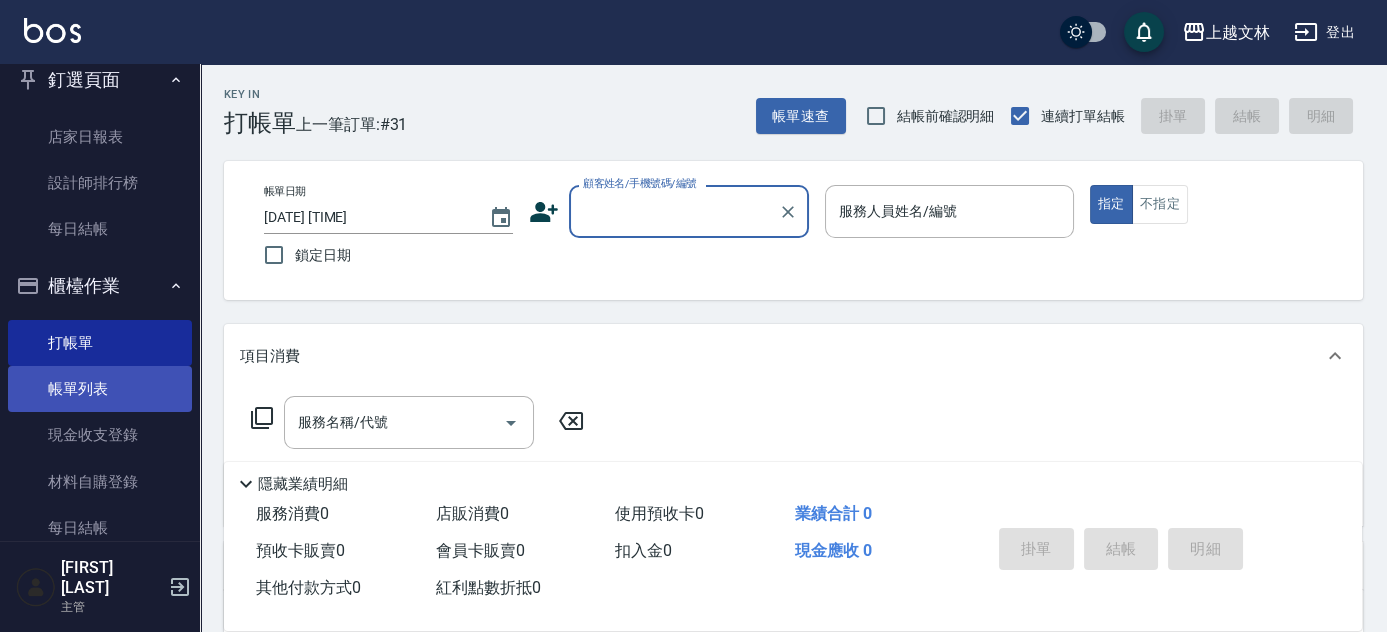 click on "帳單列表" at bounding box center (100, 389) 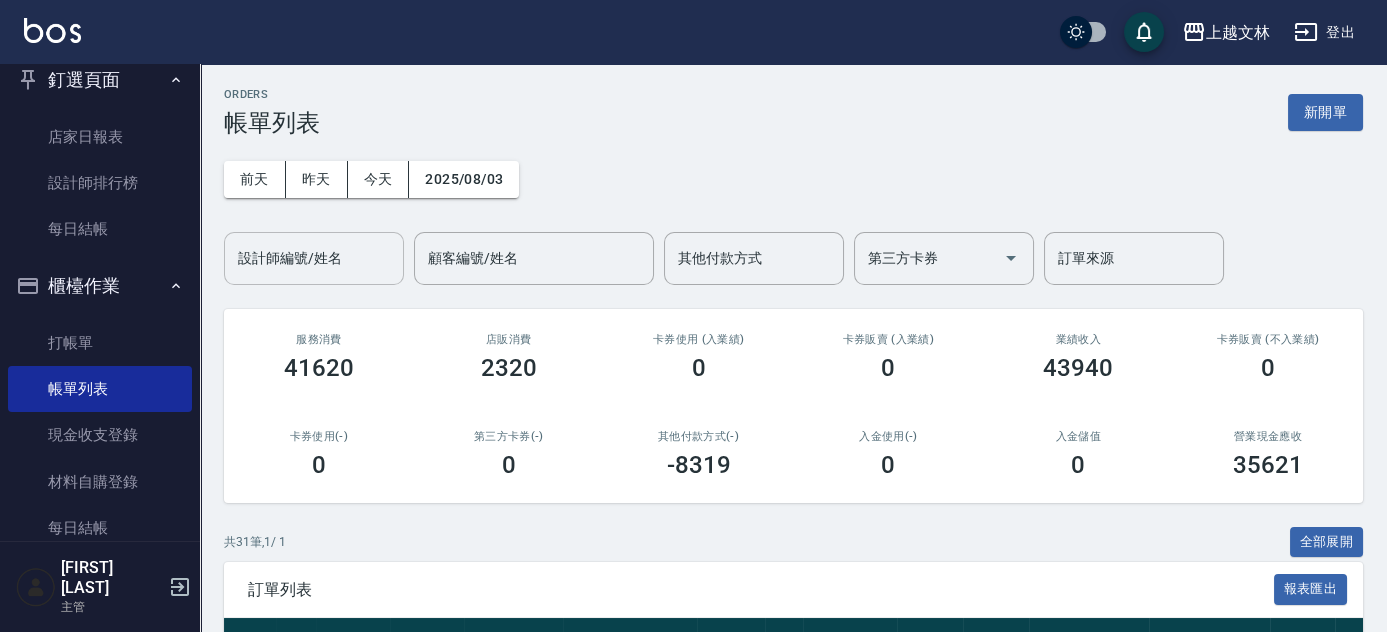 click on "設計師編號/姓名" at bounding box center [314, 258] 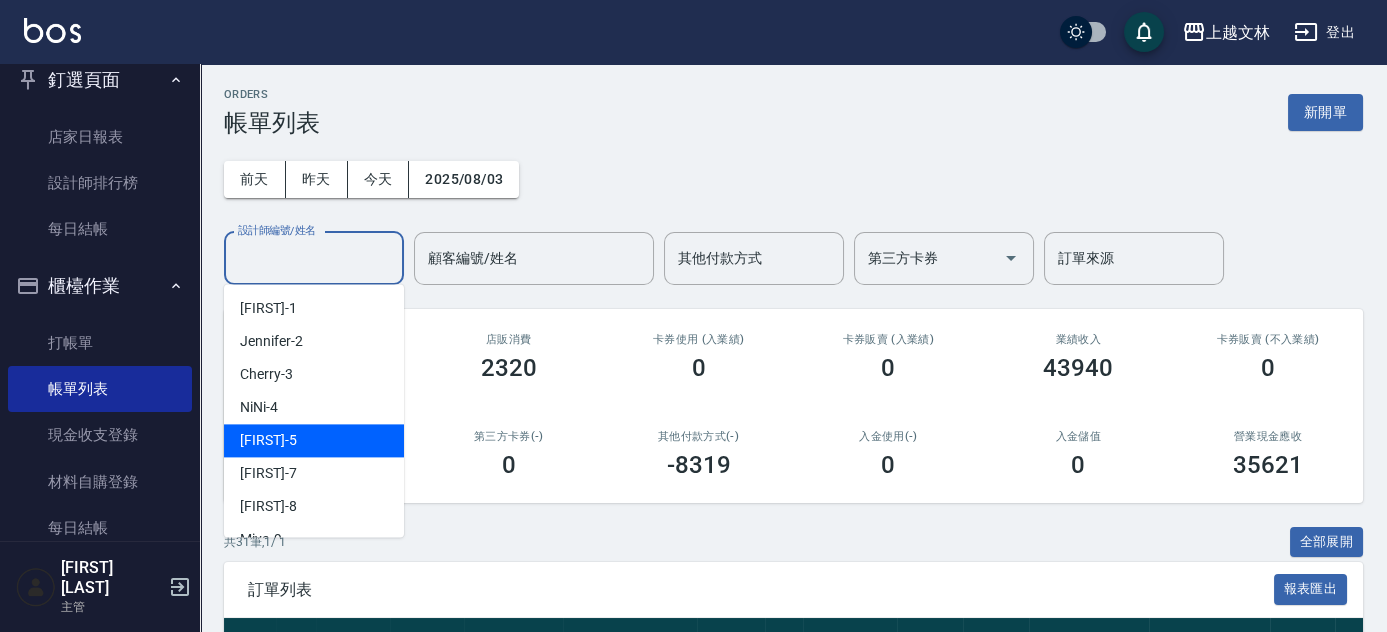 click on "[FIRST] -[NUMBER]" at bounding box center [314, 440] 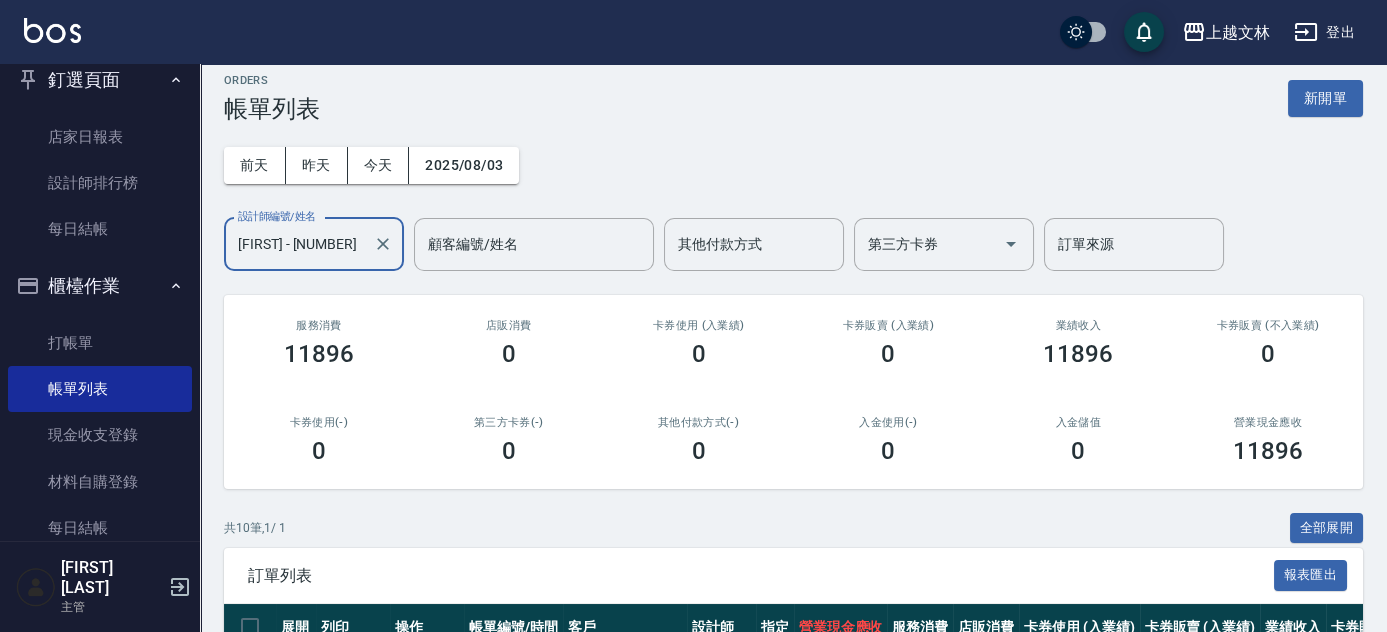 scroll, scrollTop: 0, scrollLeft: 0, axis: both 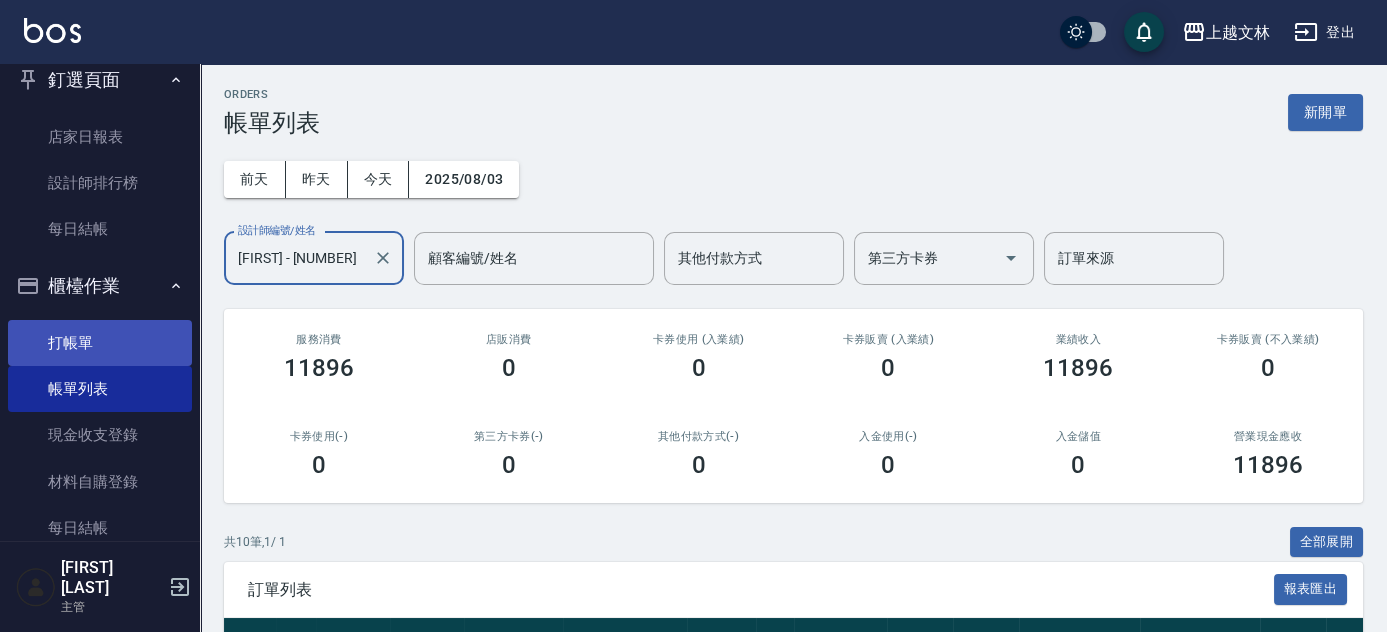 click on "打帳單" at bounding box center [100, 343] 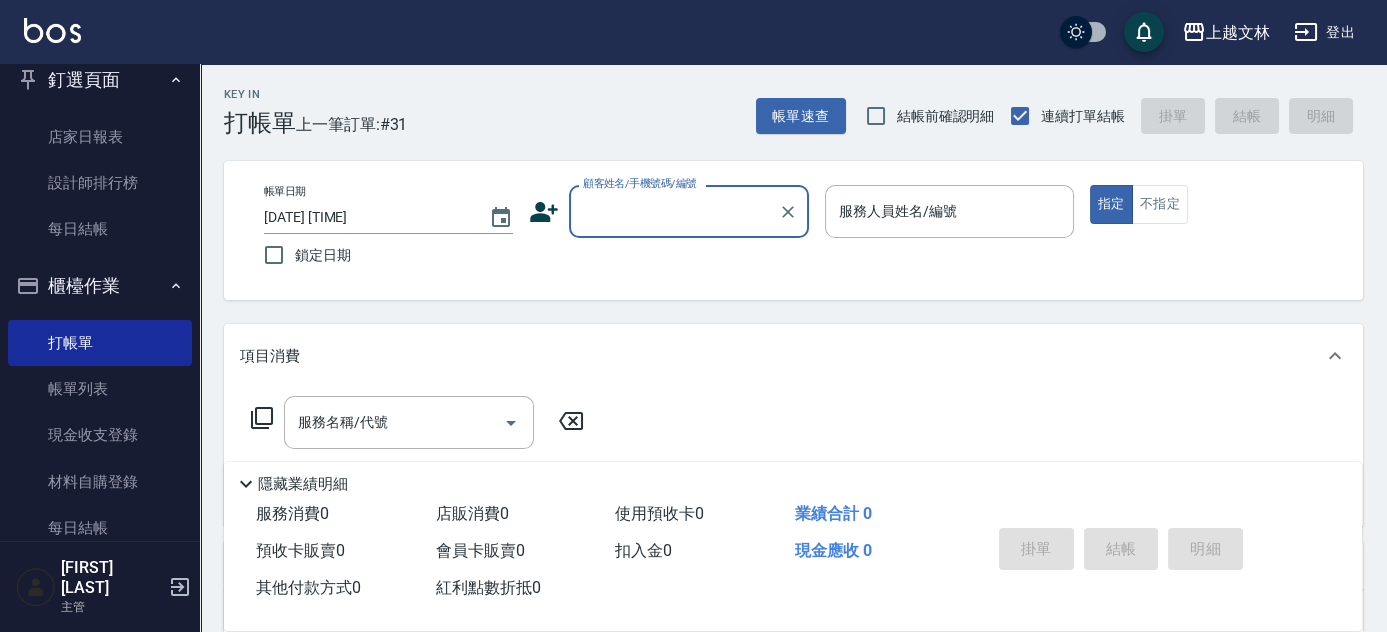 click on "顧客姓名/手機號碼/編號" at bounding box center [674, 211] 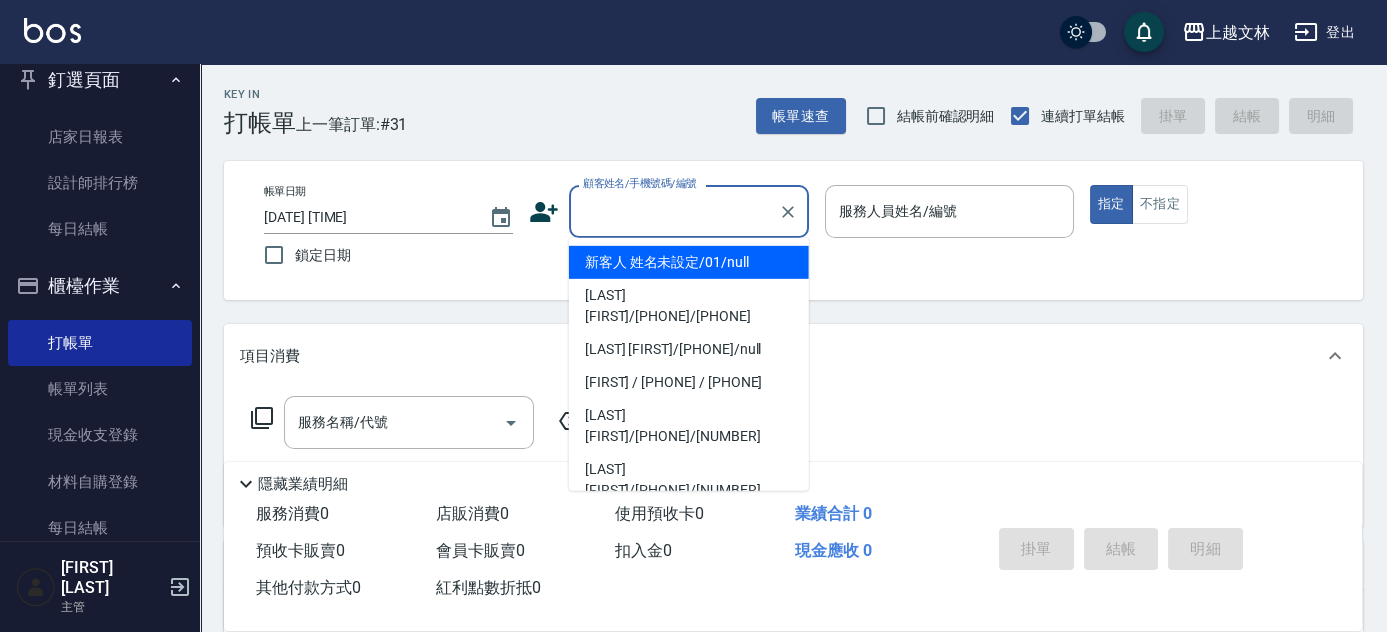 click on "新客人 姓名未設定/01/null" at bounding box center [689, 262] 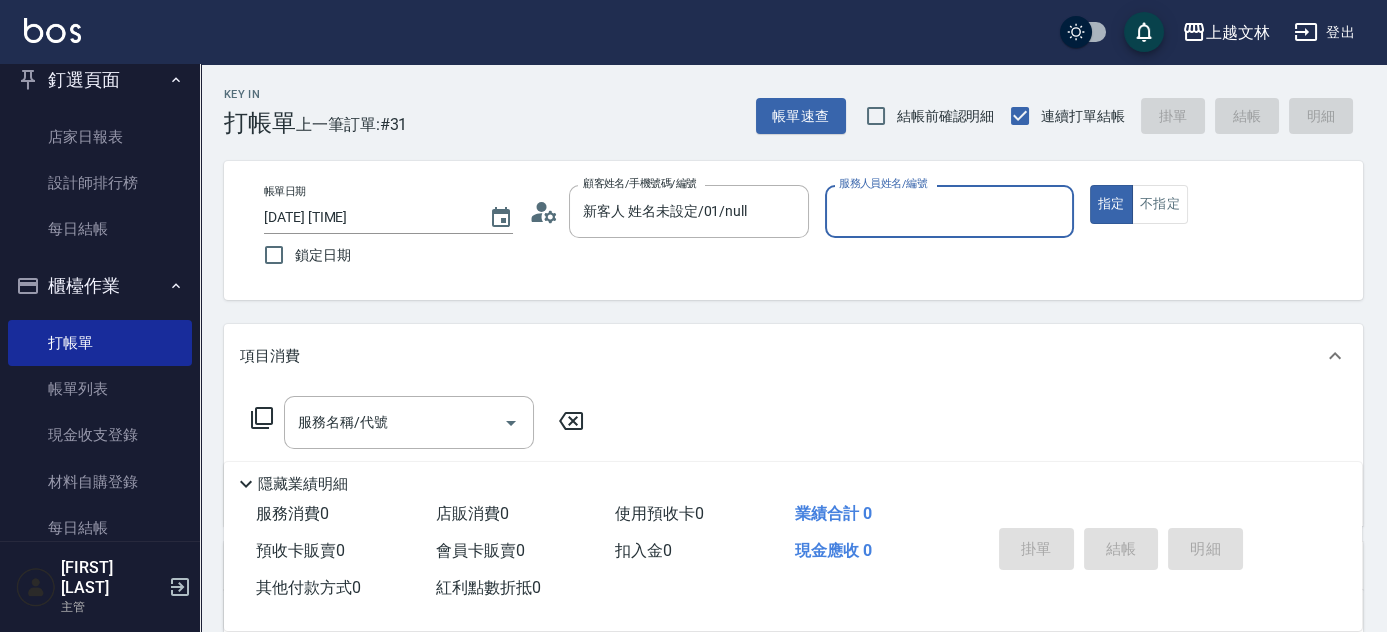 click on "服務人員姓名/編號" at bounding box center [949, 211] 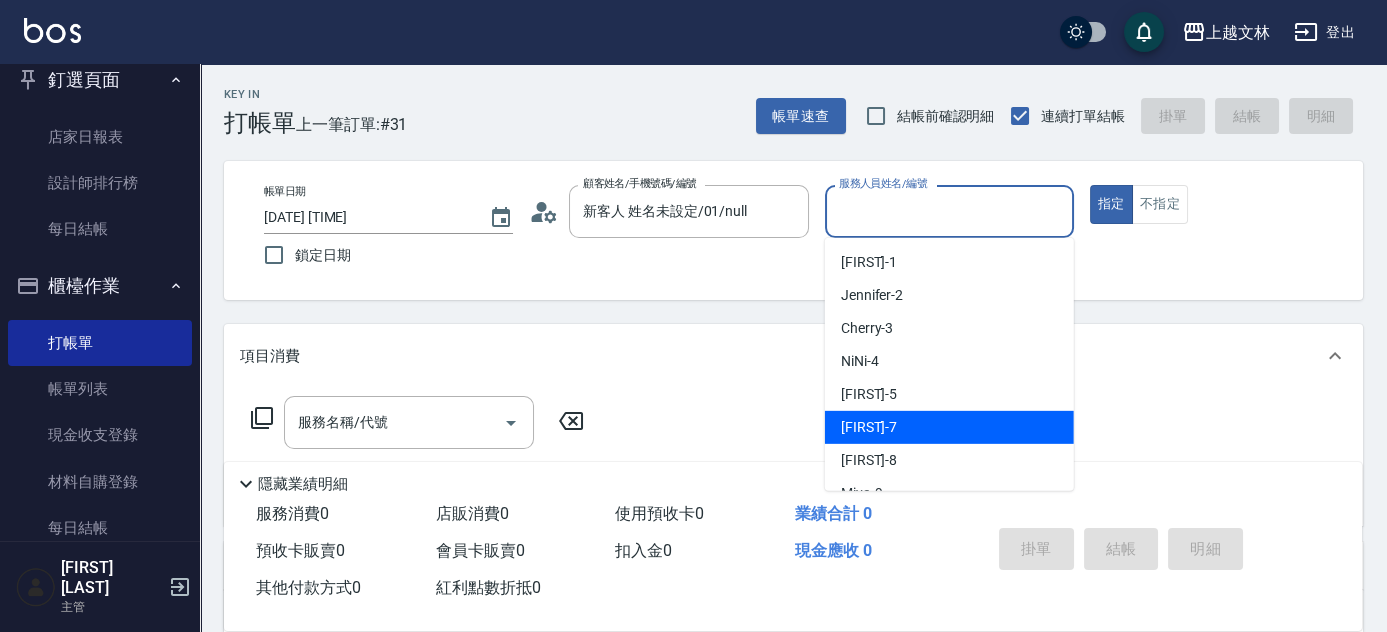 click on "Tiffany -7" at bounding box center (949, 427) 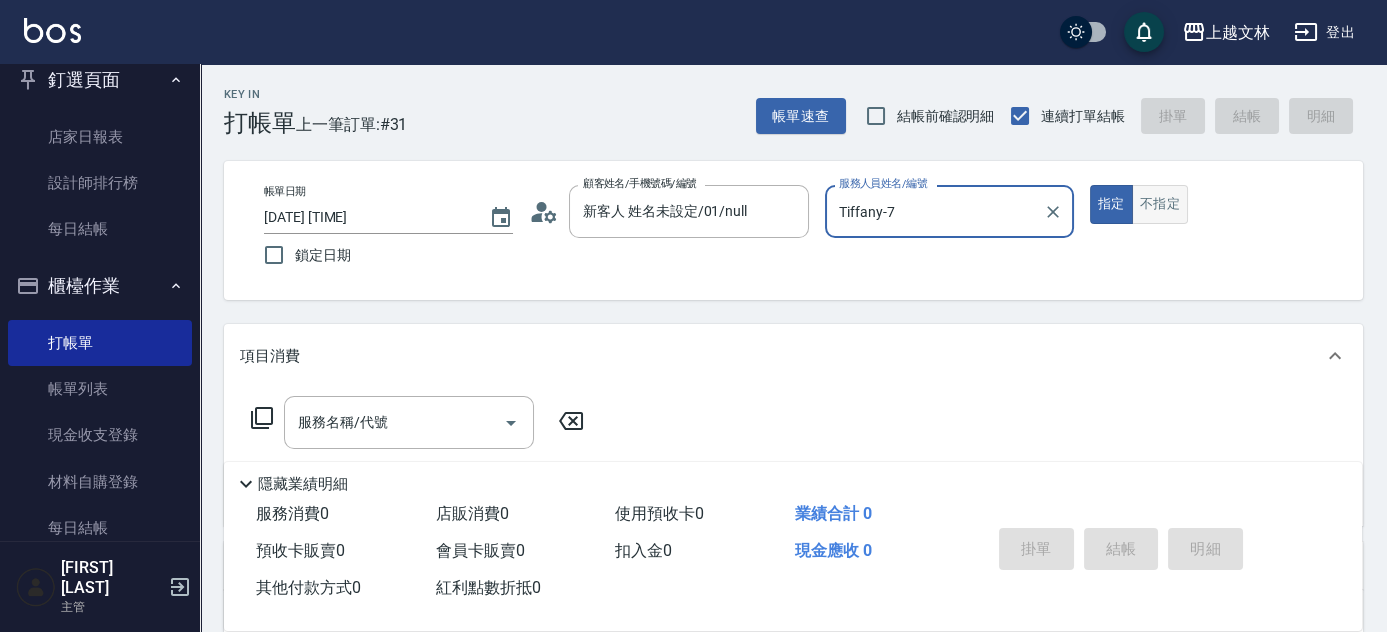 click on "不指定" at bounding box center (1160, 204) 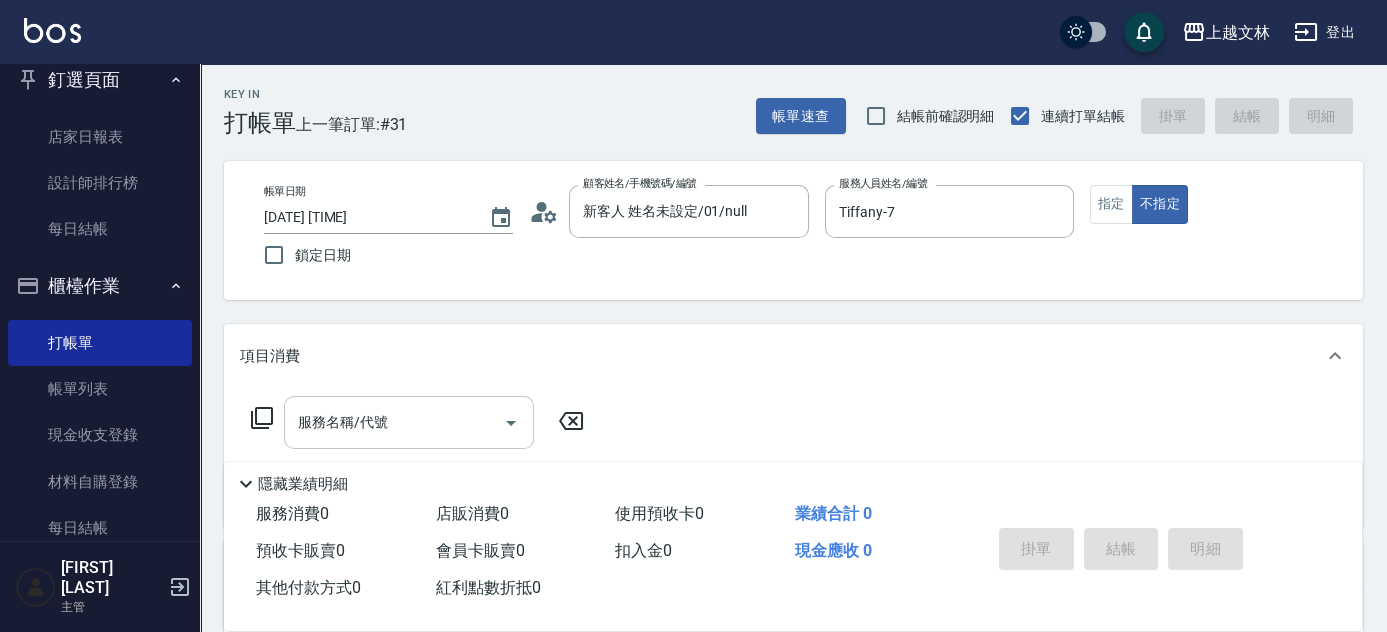 click on "服務名稱/代號" at bounding box center (394, 422) 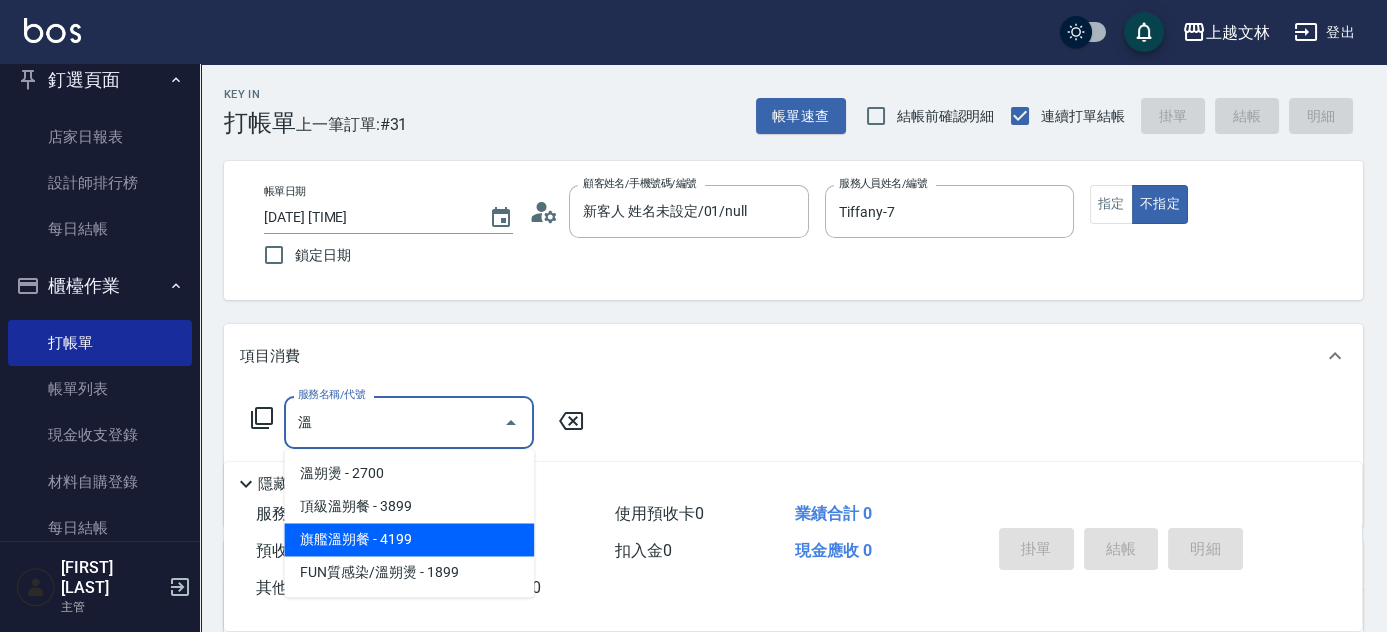 click on "旗艦溫朔餐 - 4199" at bounding box center [409, 539] 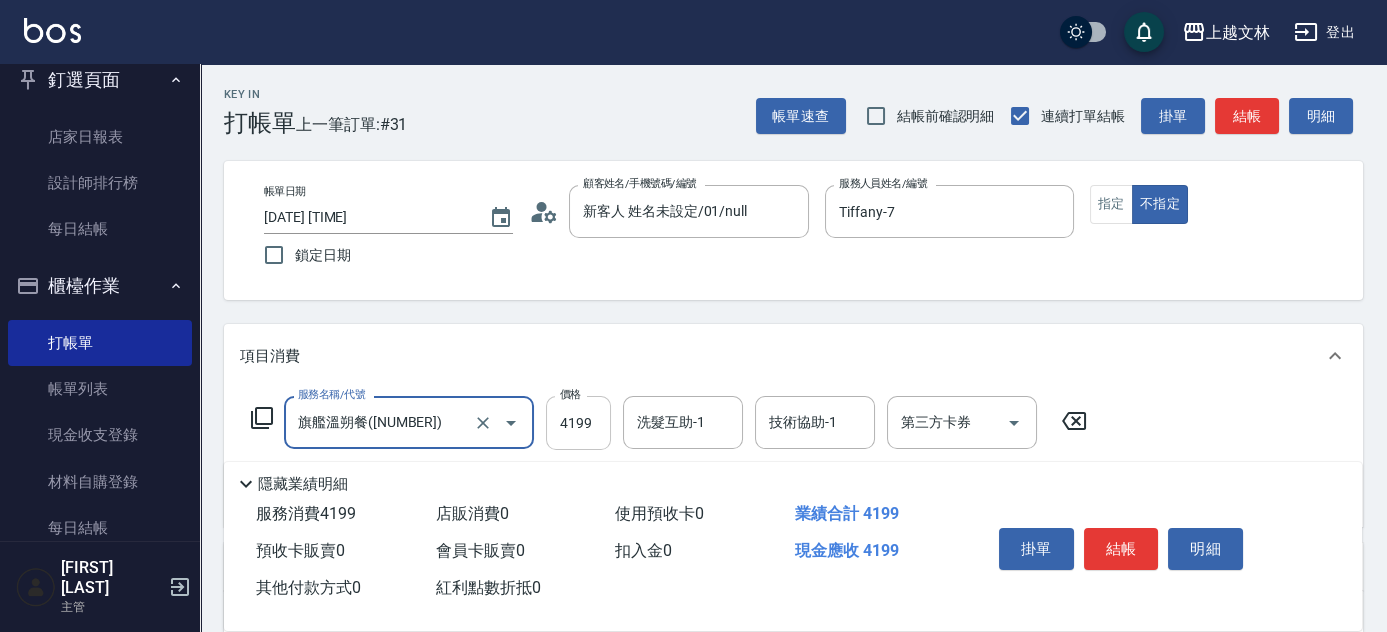 type on "旗艦溫朔餐([NUMBER])" 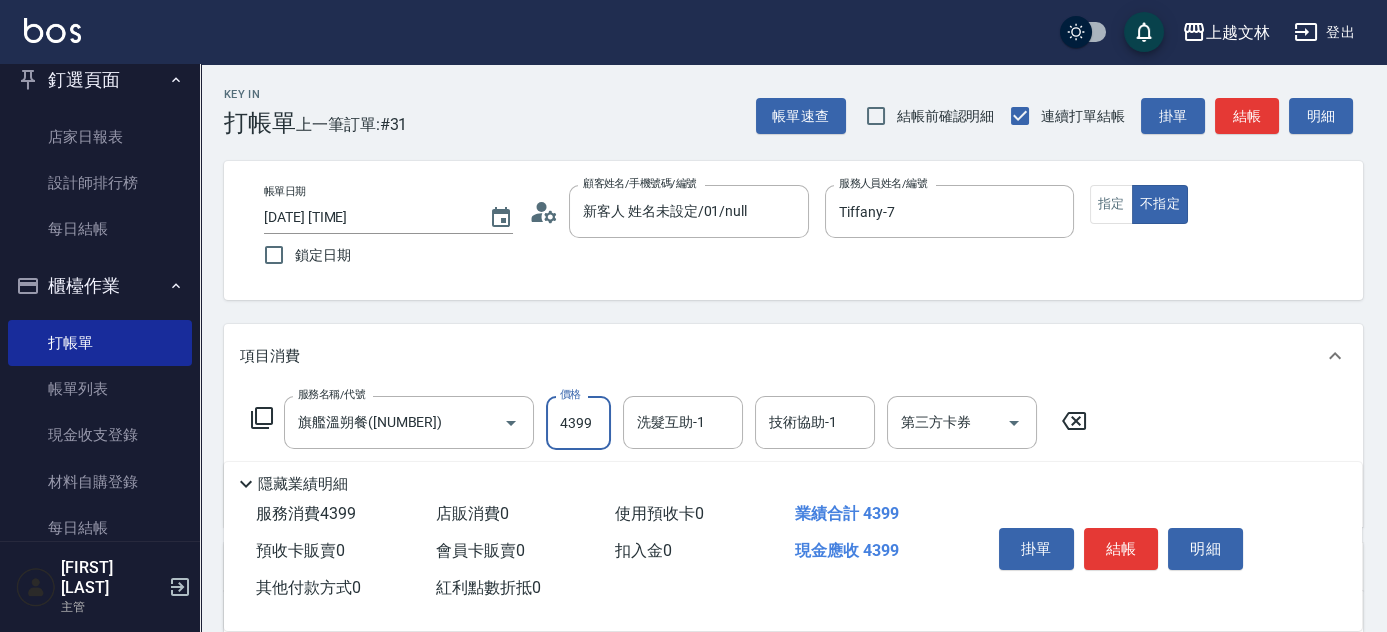scroll, scrollTop: 0, scrollLeft: 0, axis: both 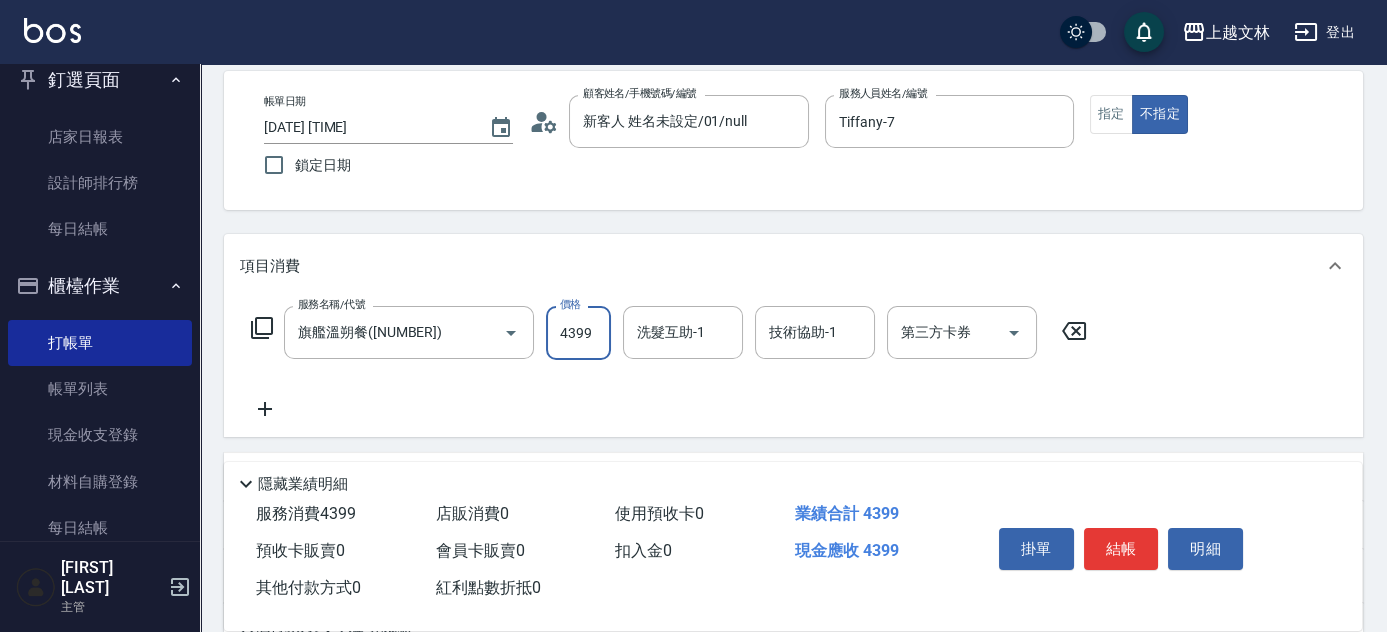 type on "4399" 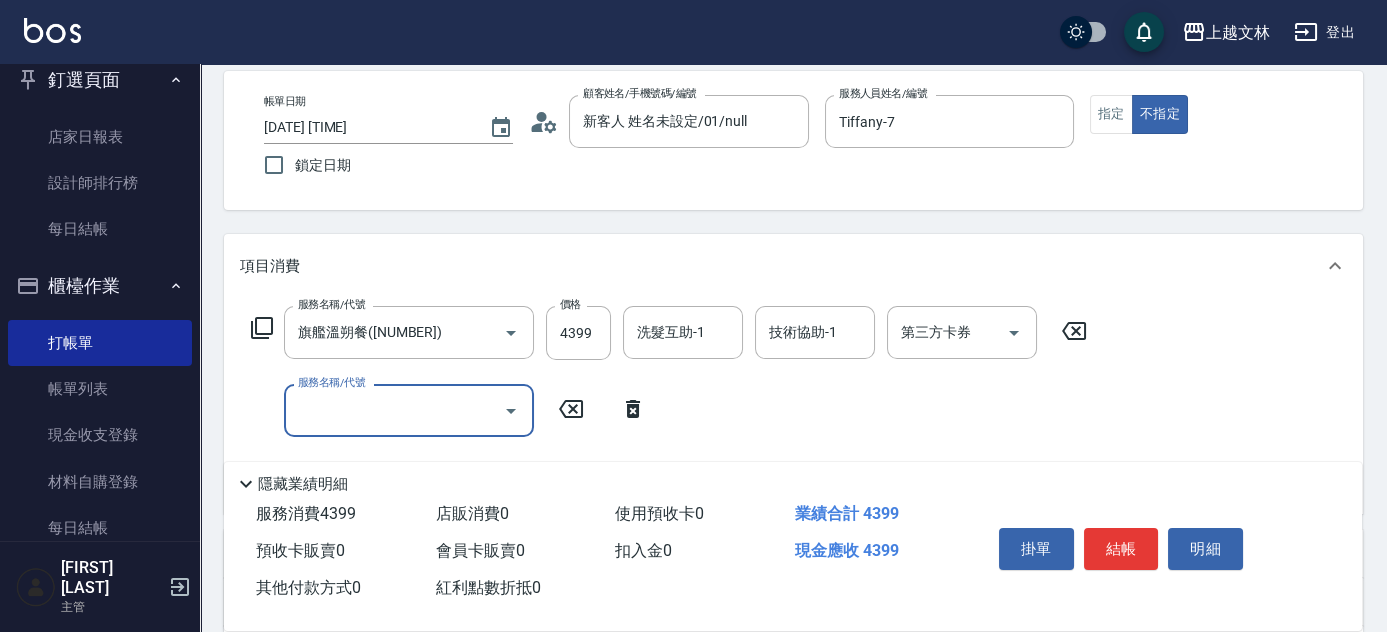 click on "服務名稱/代號" at bounding box center (394, 410) 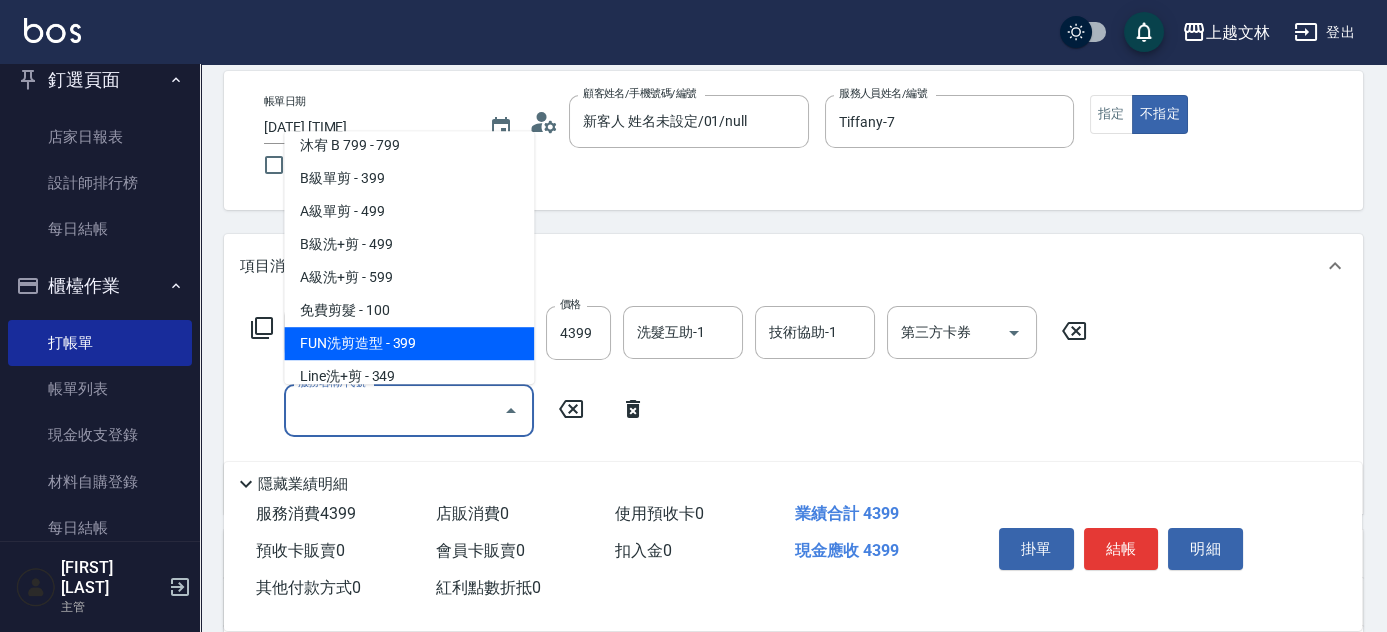 scroll, scrollTop: 454, scrollLeft: 0, axis: vertical 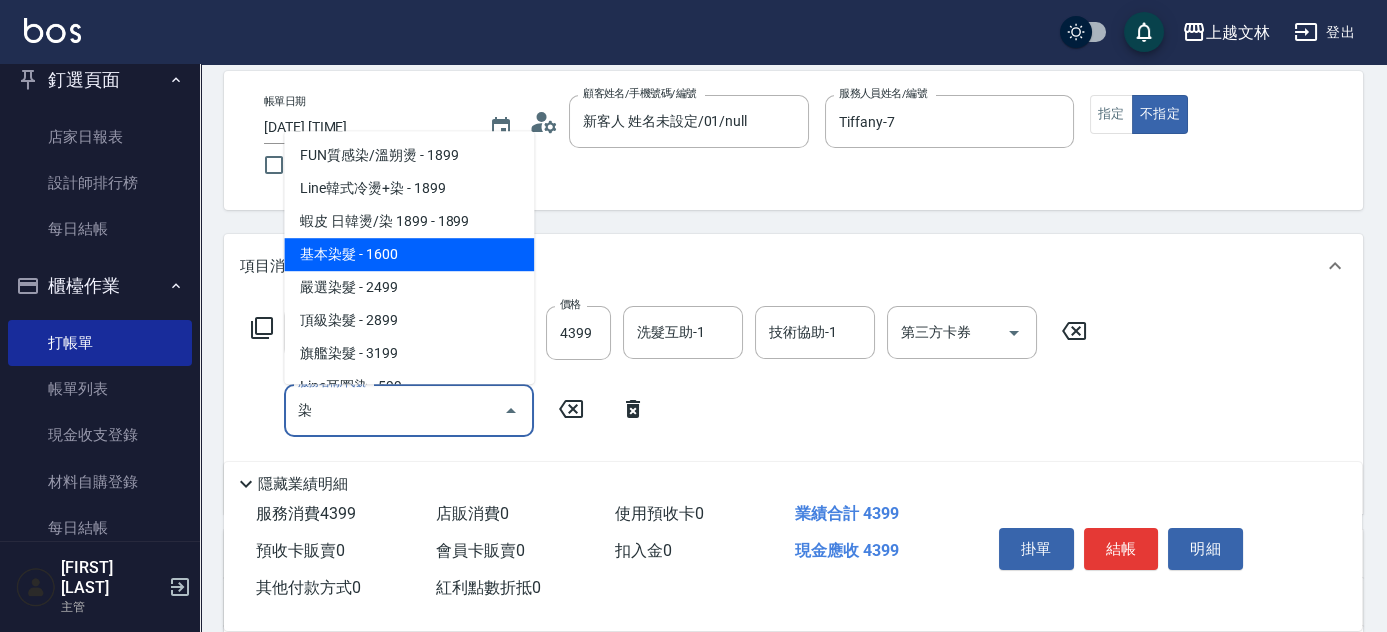 click on "基本染髮 - 1600" at bounding box center [409, 254] 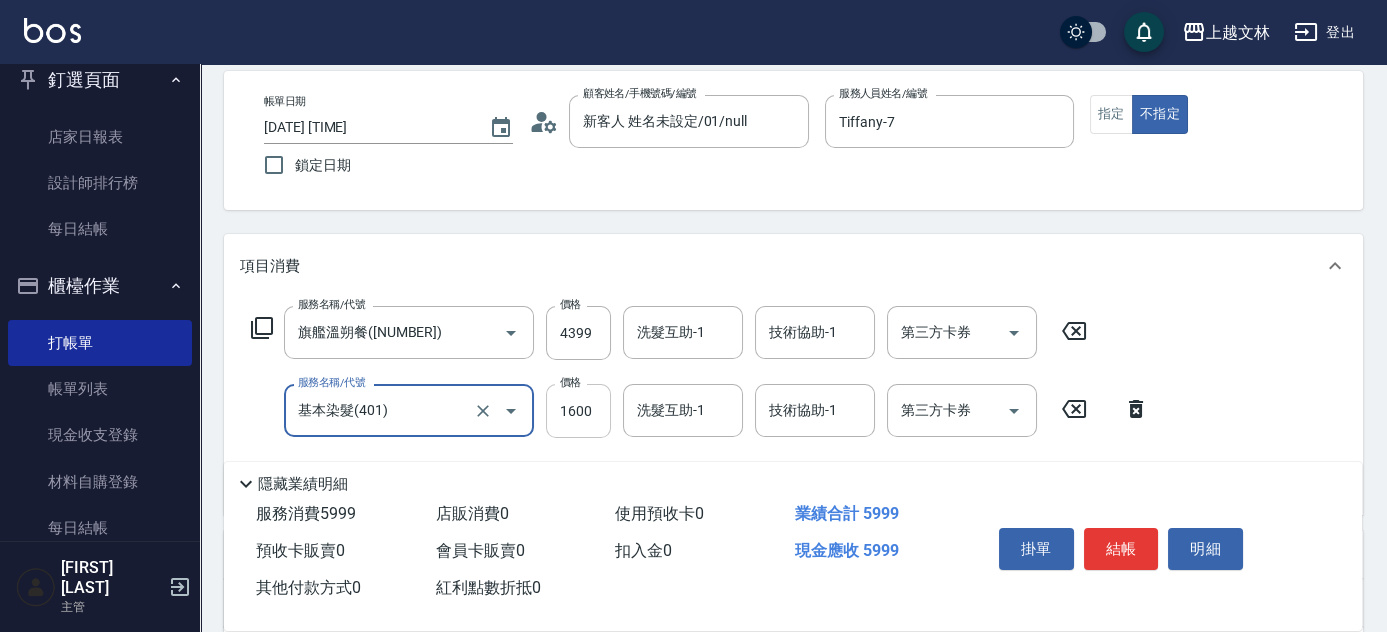 type on "基本染髮(401)" 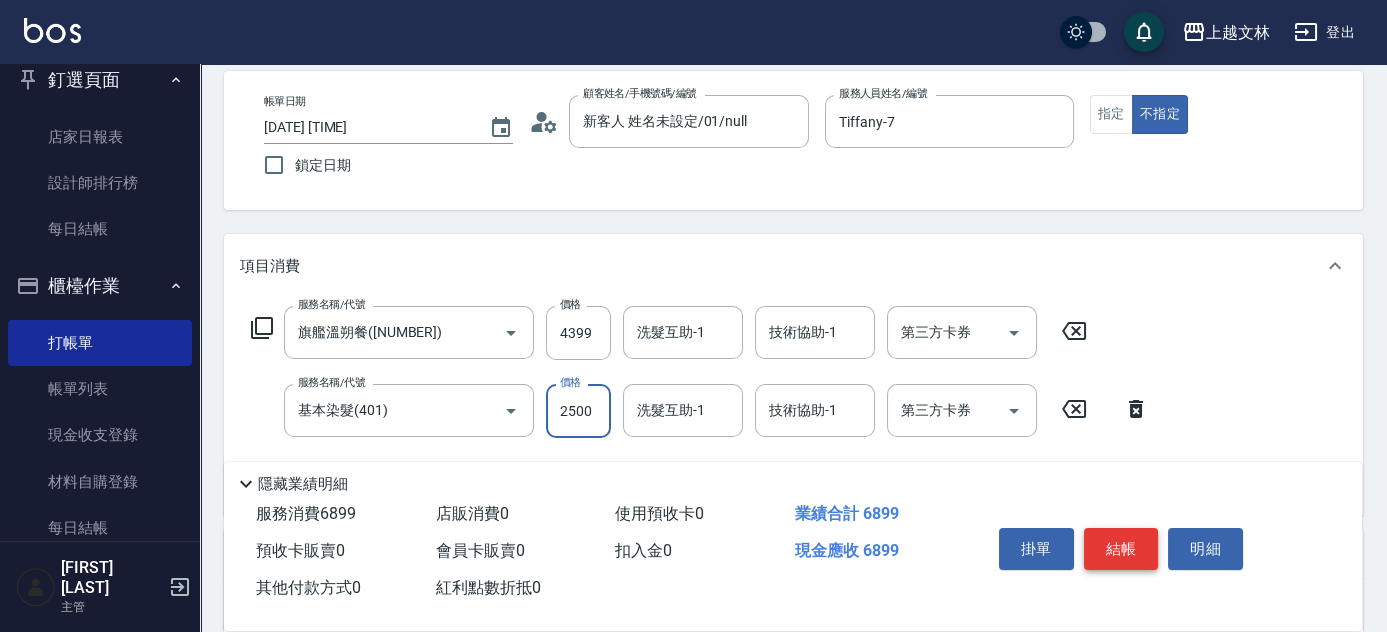 type on "2500" 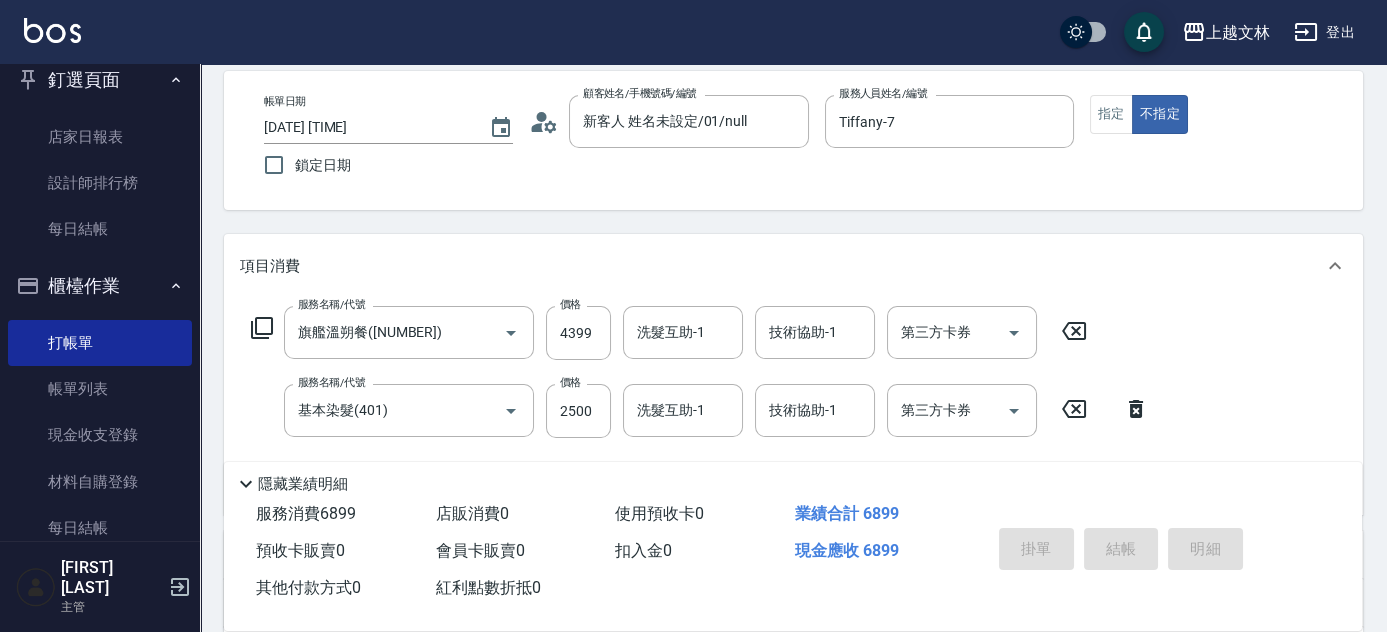 type on "[DATE] [TIME]" 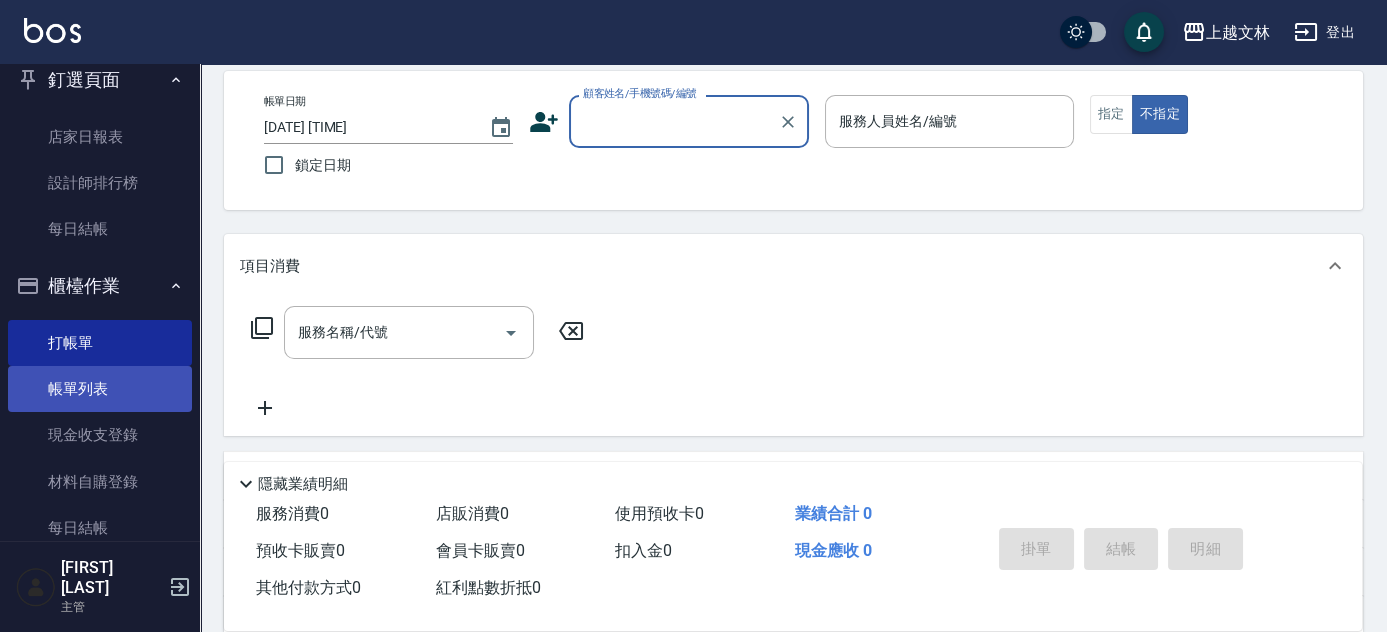 click on "帳單列表" at bounding box center [100, 389] 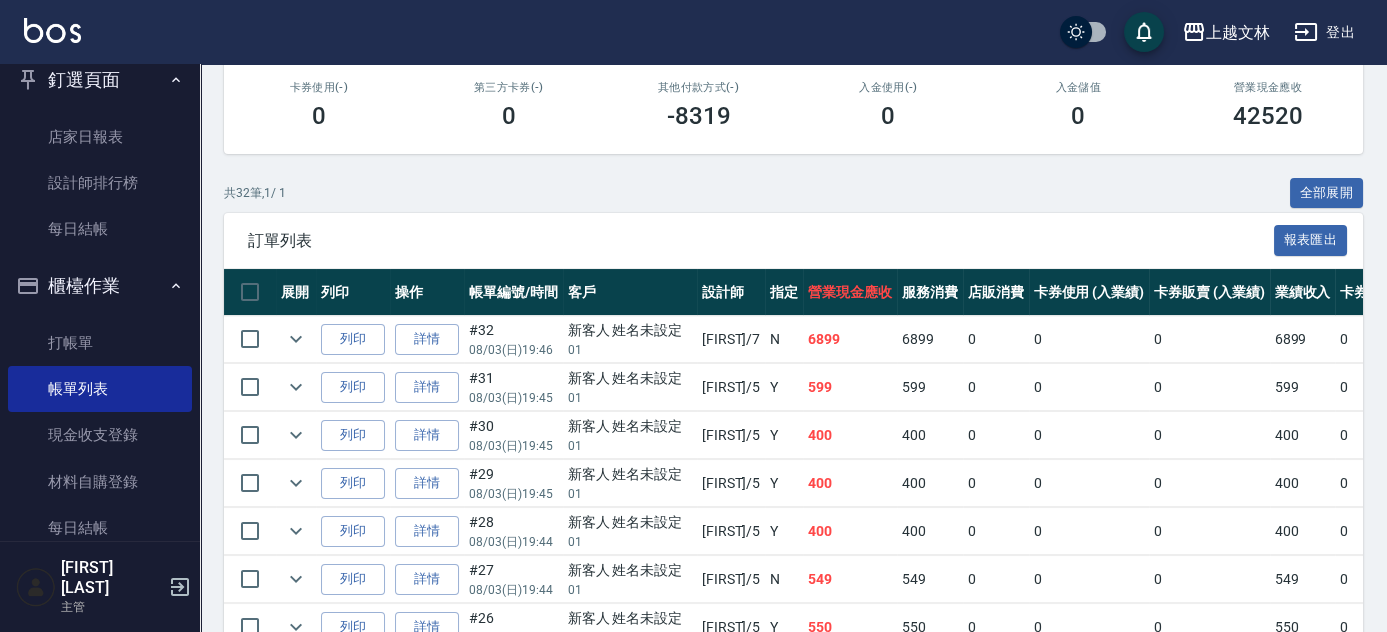 scroll, scrollTop: 363, scrollLeft: 0, axis: vertical 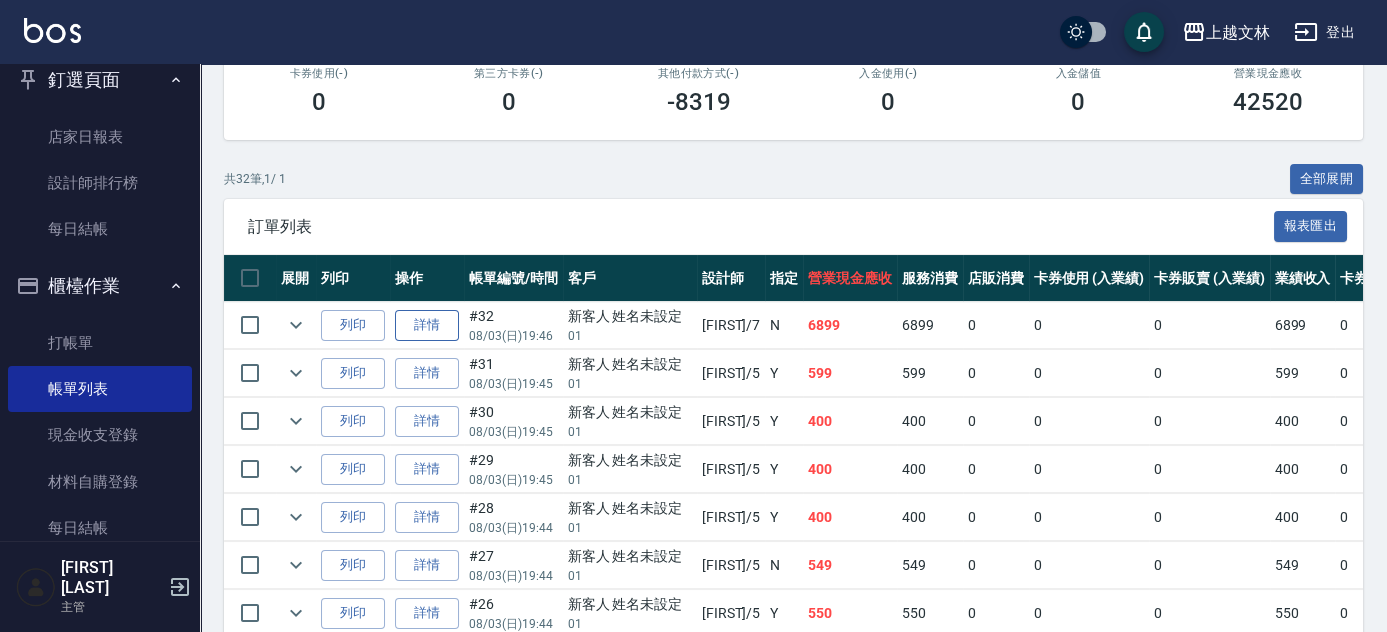 click on "詳情" at bounding box center (427, 325) 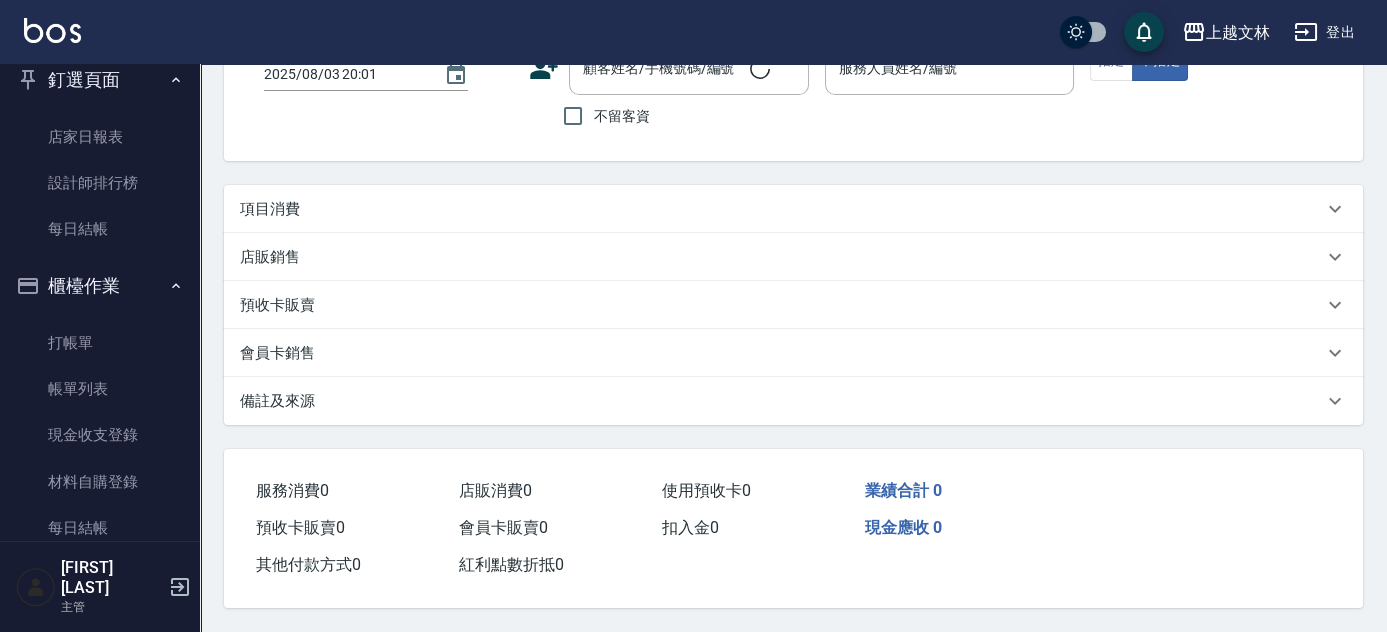 scroll, scrollTop: 0, scrollLeft: 0, axis: both 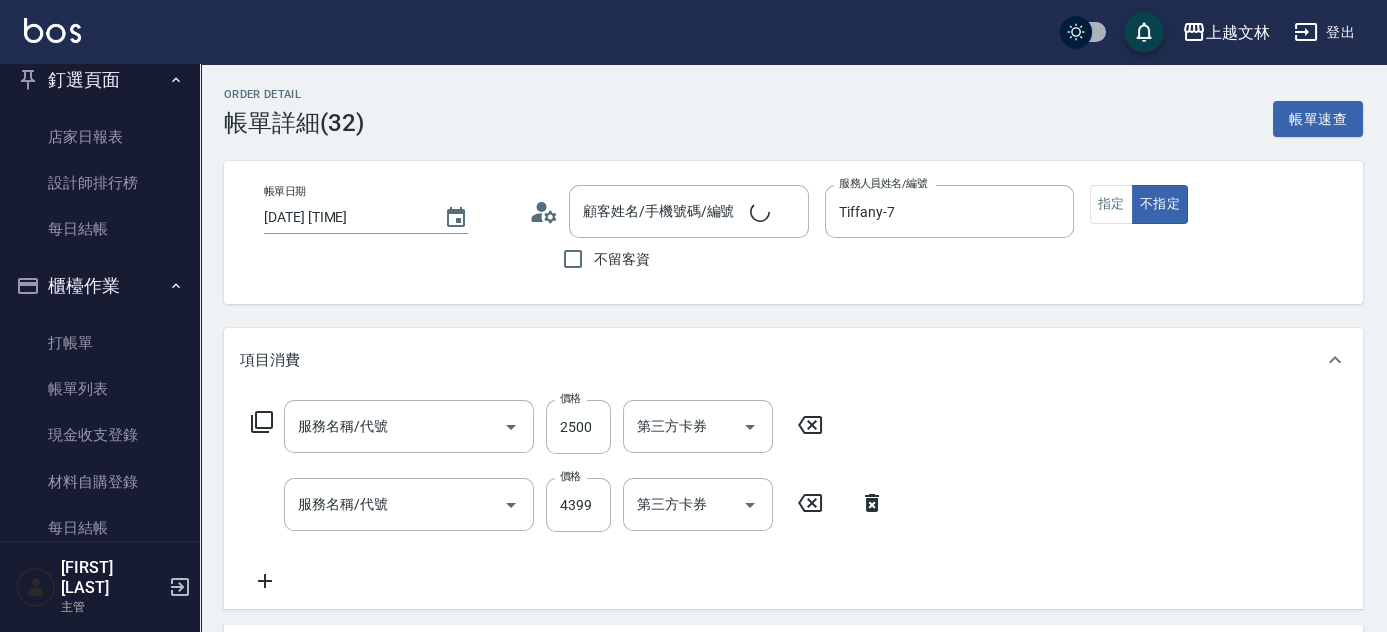 type on "[DATE] [TIME]" 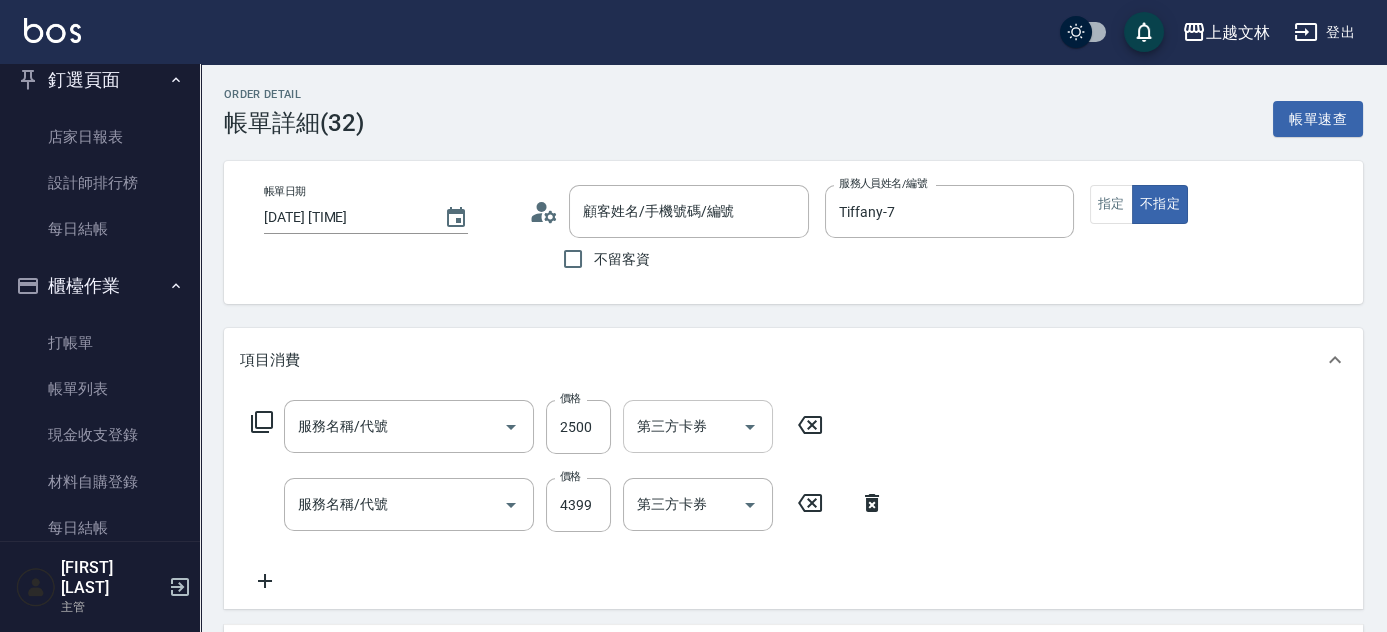 type on "基本染髮(401)" 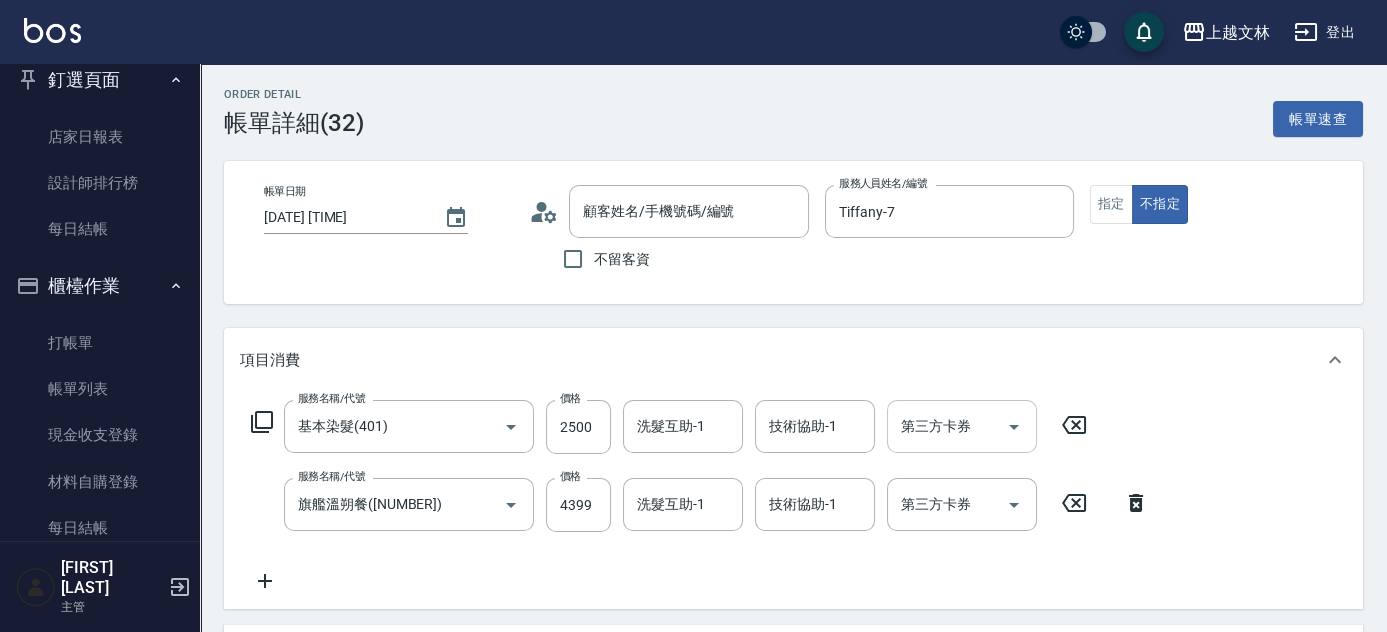 type on "新客人 姓名未設定/01/null" 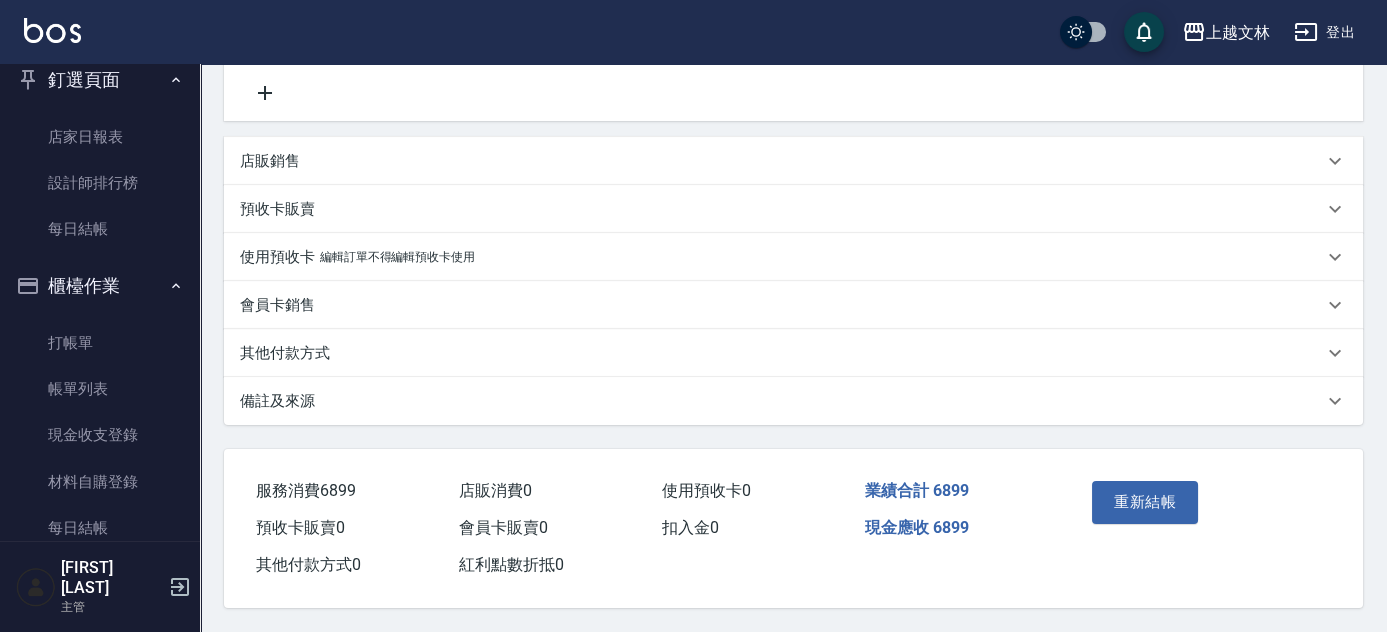scroll, scrollTop: 495, scrollLeft: 0, axis: vertical 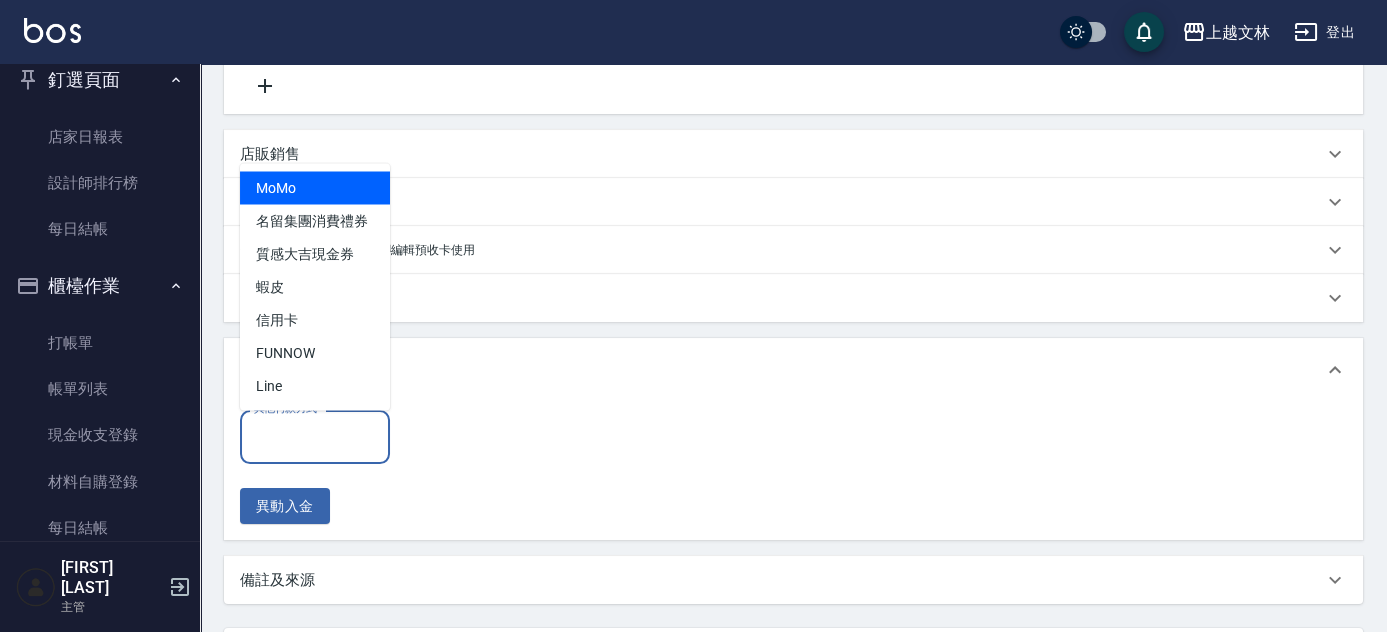 click on "其他付款方式" at bounding box center [315, 436] 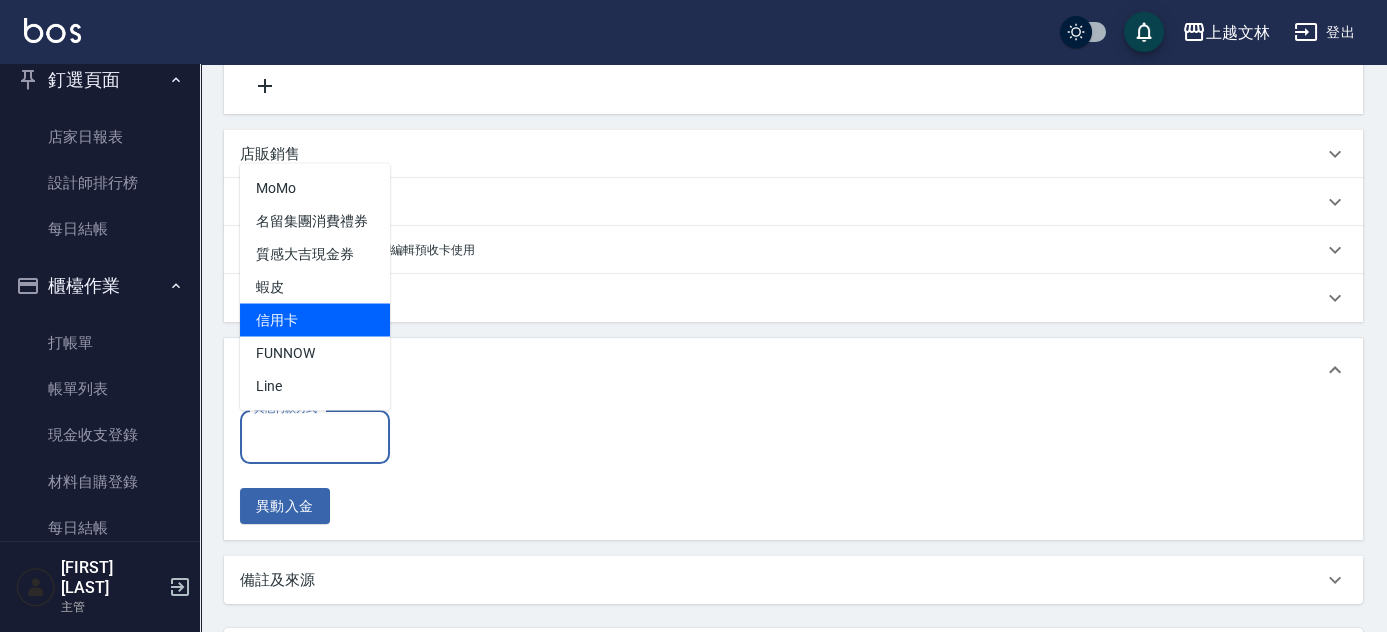 click on "信用卡" at bounding box center [315, 319] 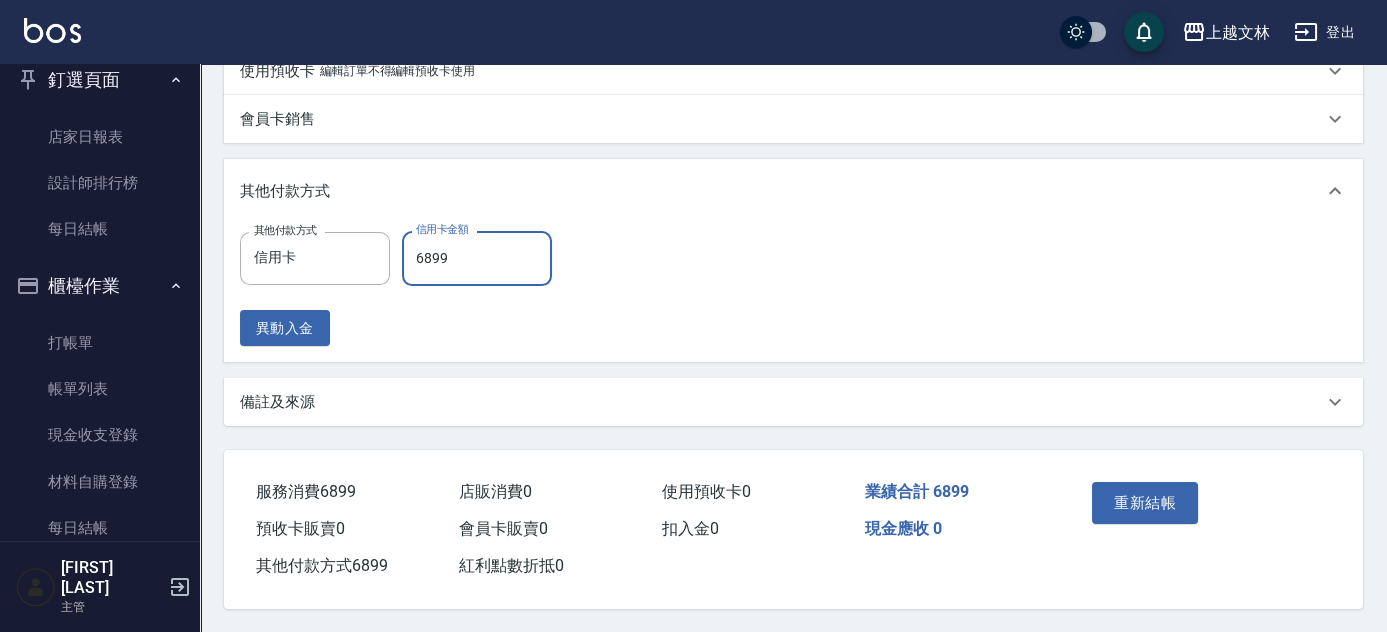 scroll, scrollTop: 677, scrollLeft: 0, axis: vertical 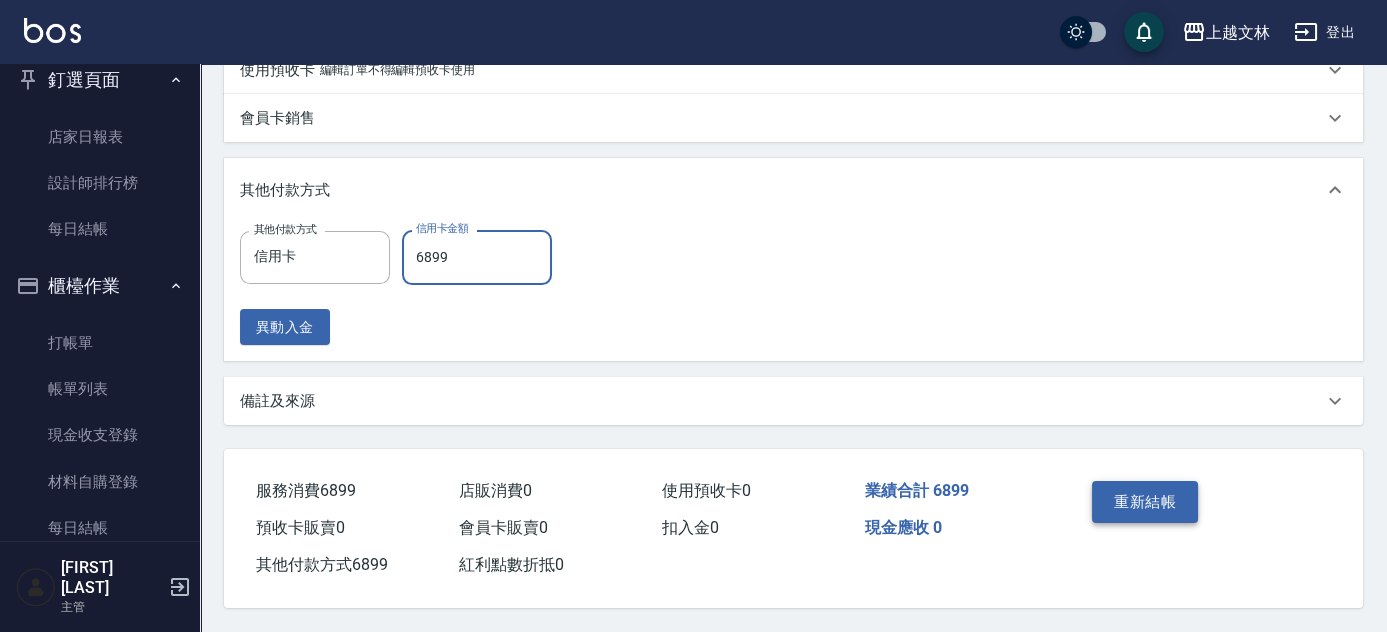 type on "6899" 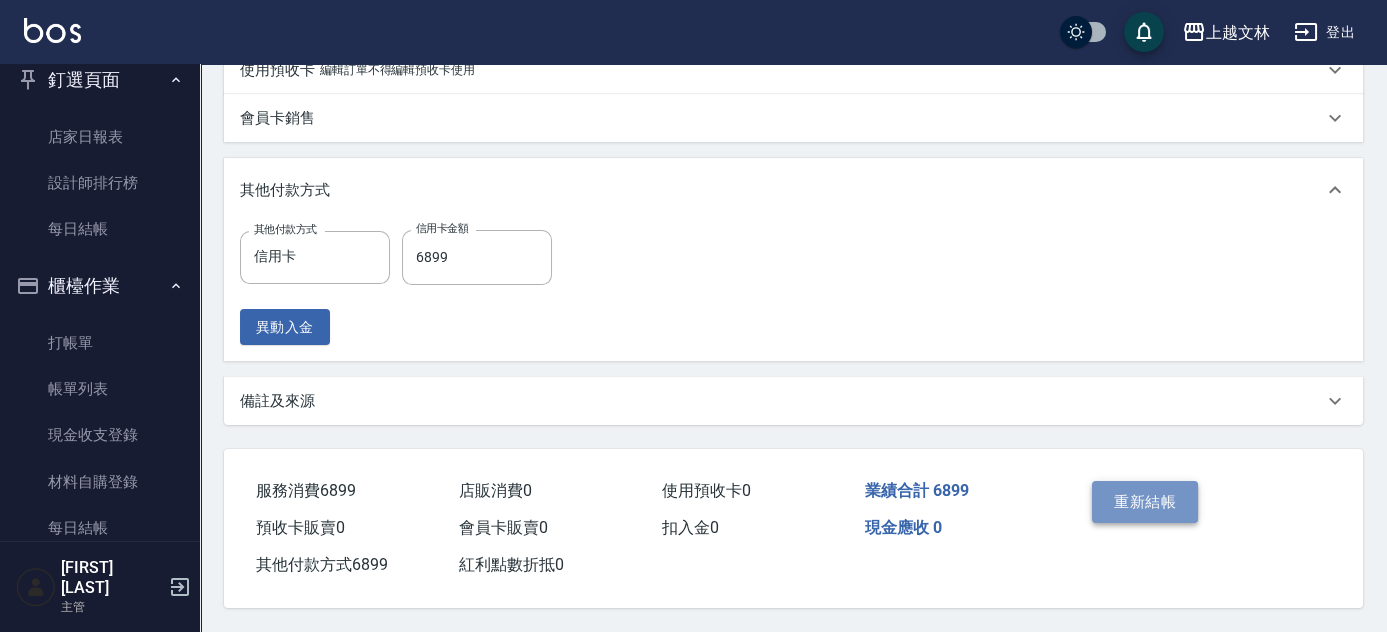 click on "重新結帳" at bounding box center (1145, 502) 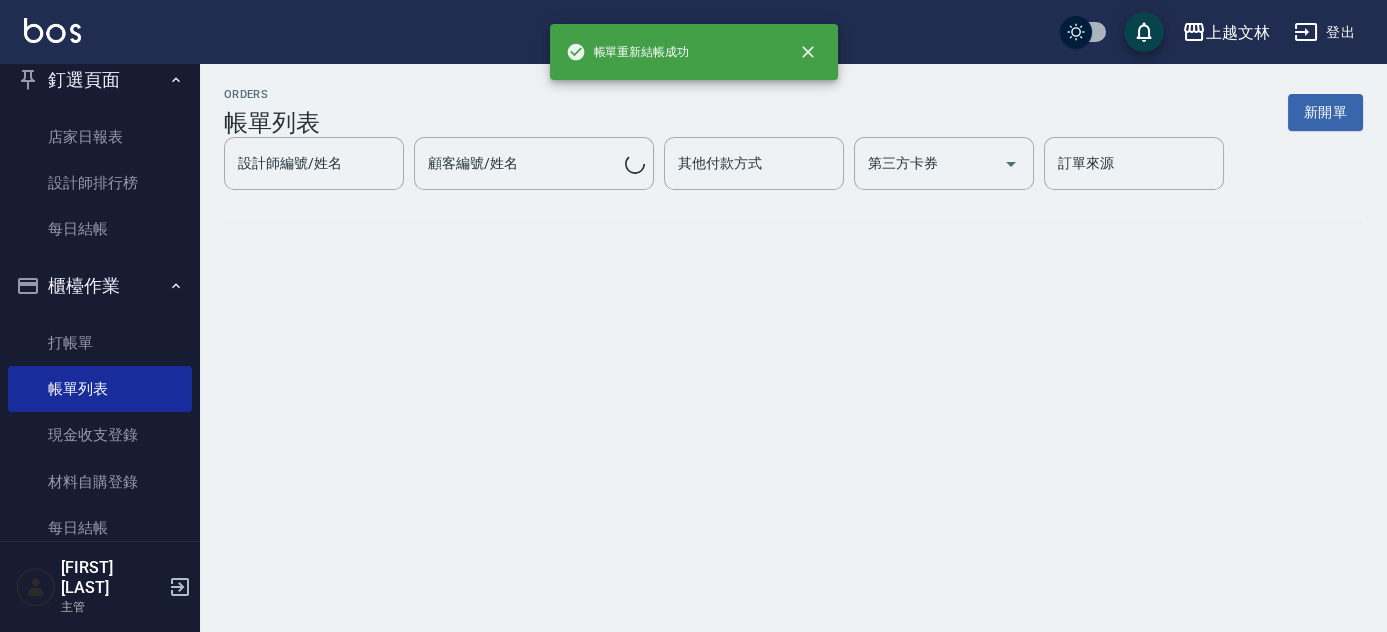scroll, scrollTop: 0, scrollLeft: 0, axis: both 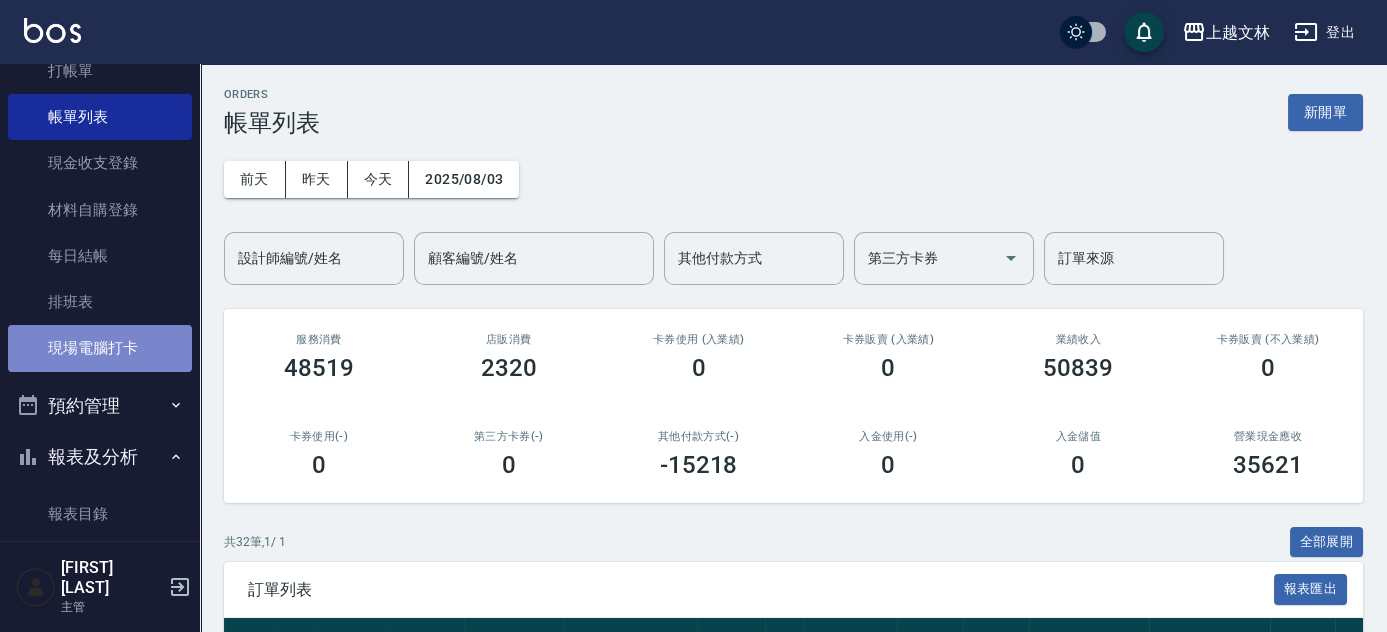 click on "現場電腦打卡" at bounding box center [100, 348] 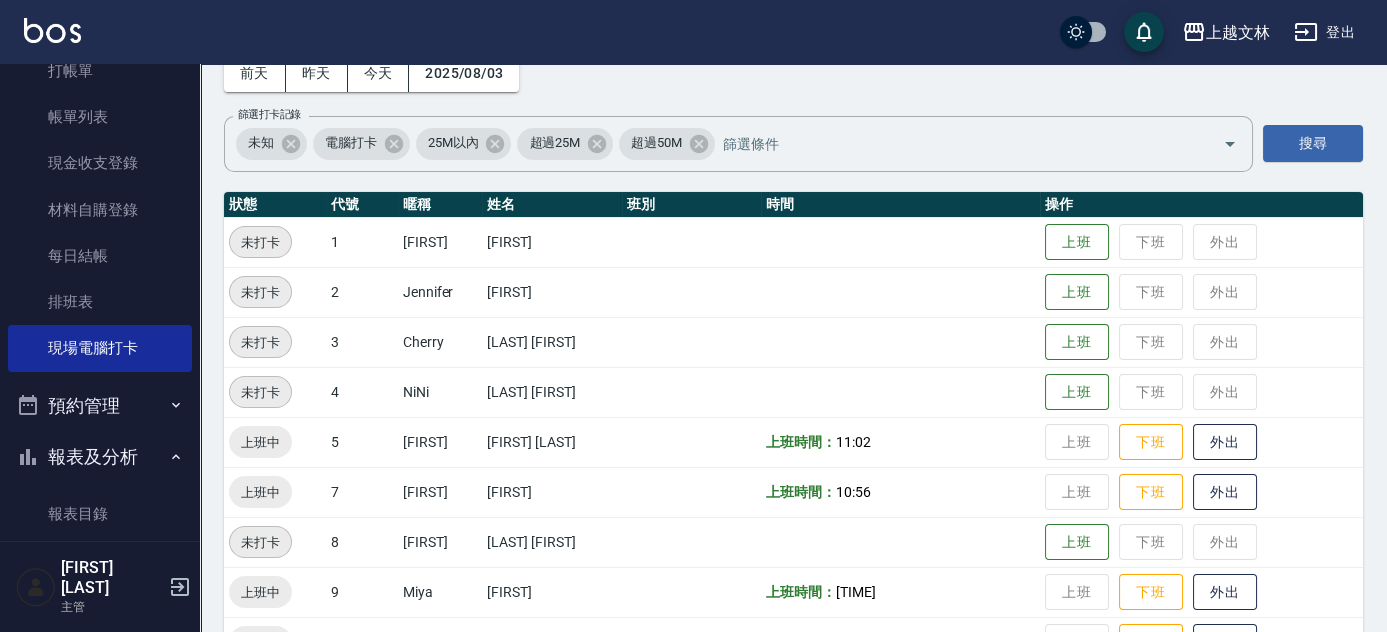 scroll, scrollTop: 272, scrollLeft: 0, axis: vertical 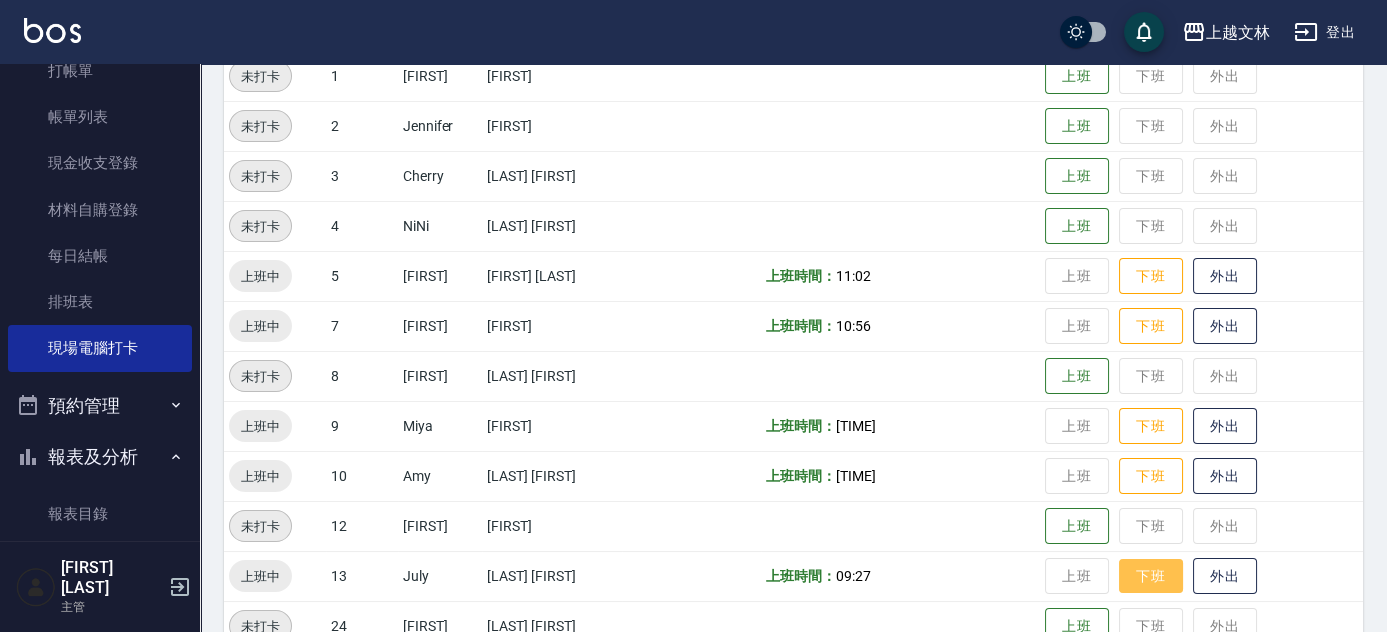 click on "下班" at bounding box center (1151, 576) 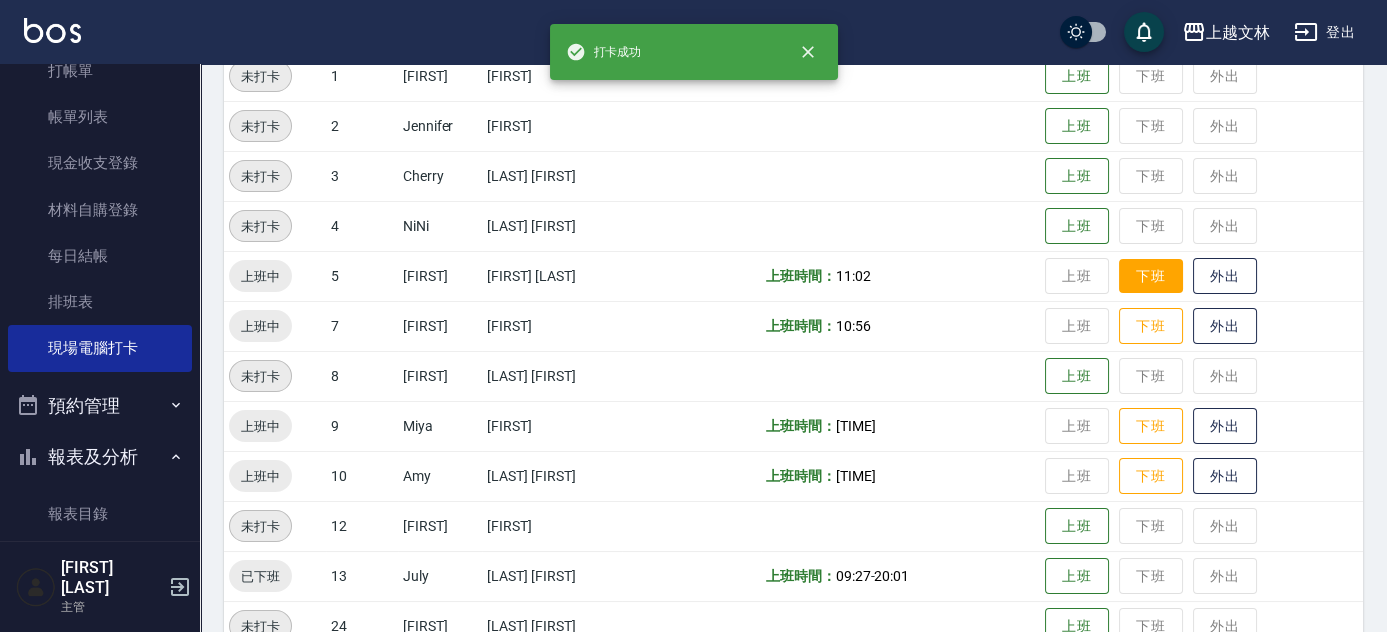 click on "下班" at bounding box center (1151, 276) 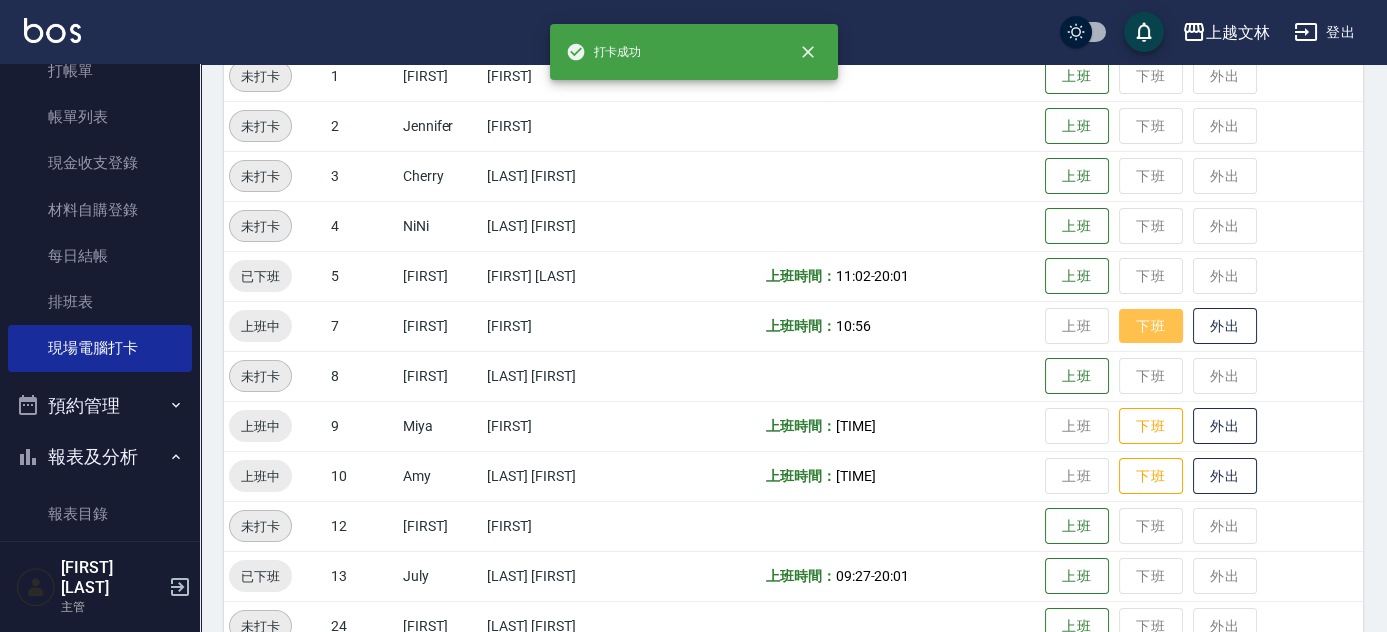 click on "下班" at bounding box center [1151, 326] 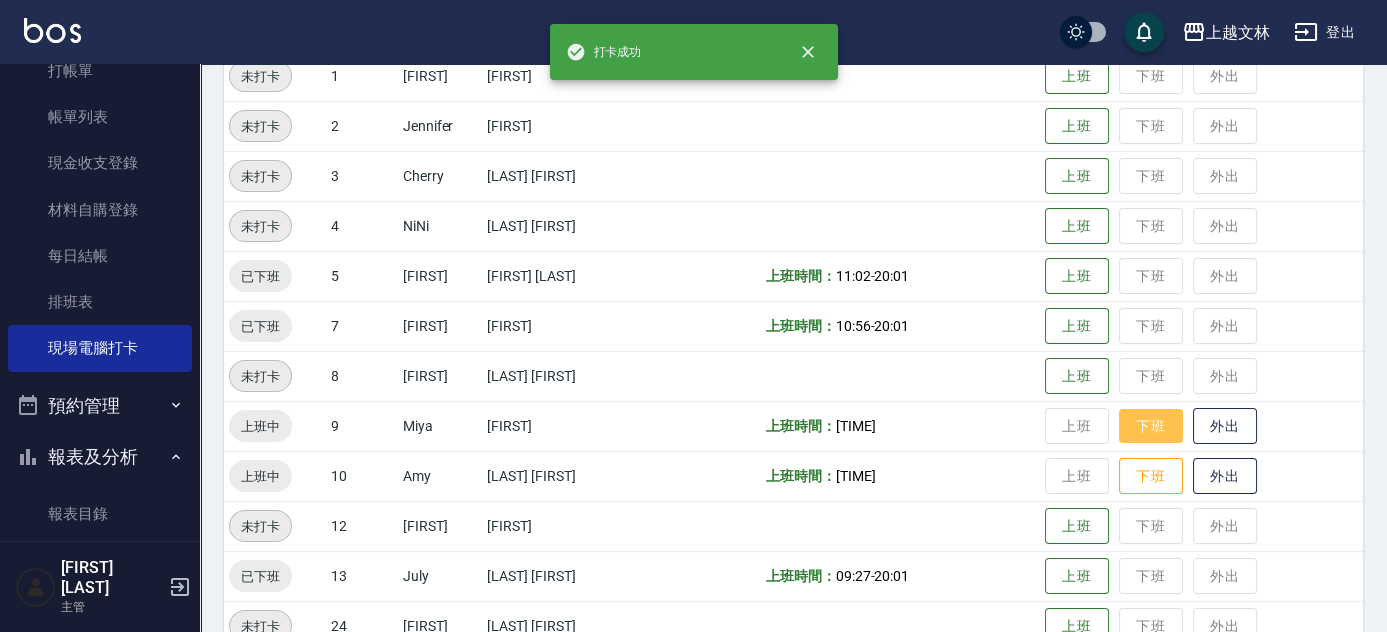 click on "下班" at bounding box center [1151, 426] 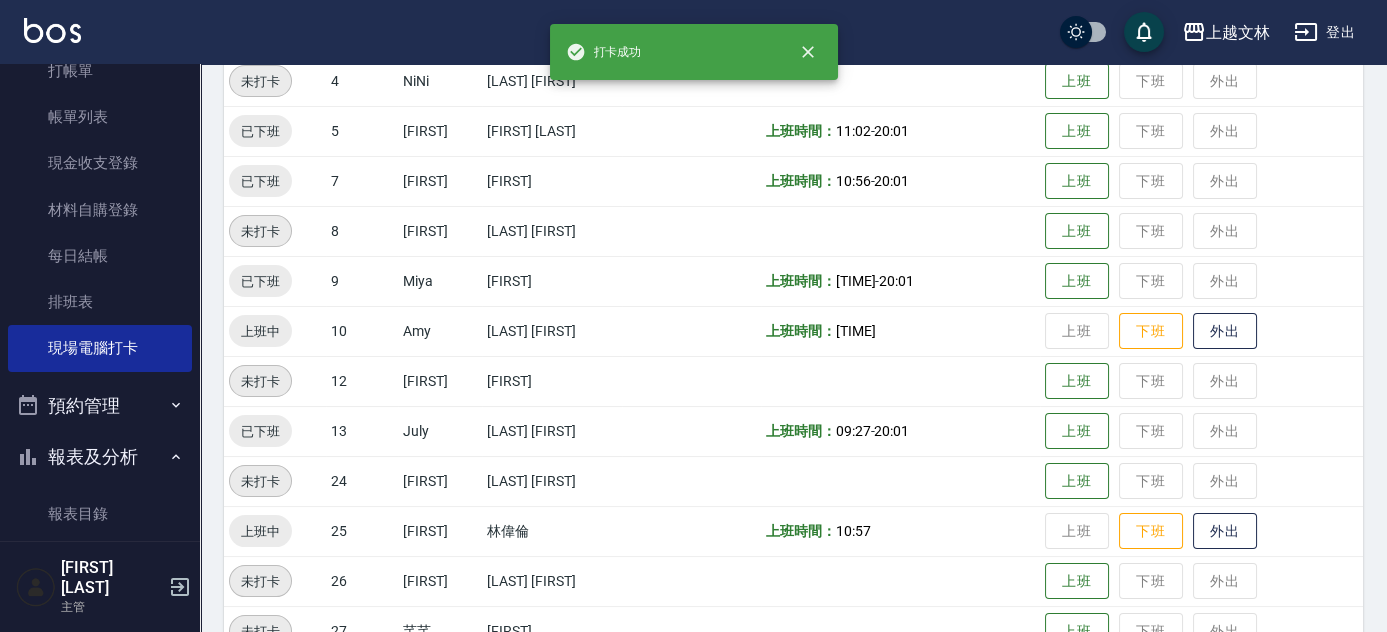 scroll, scrollTop: 454, scrollLeft: 0, axis: vertical 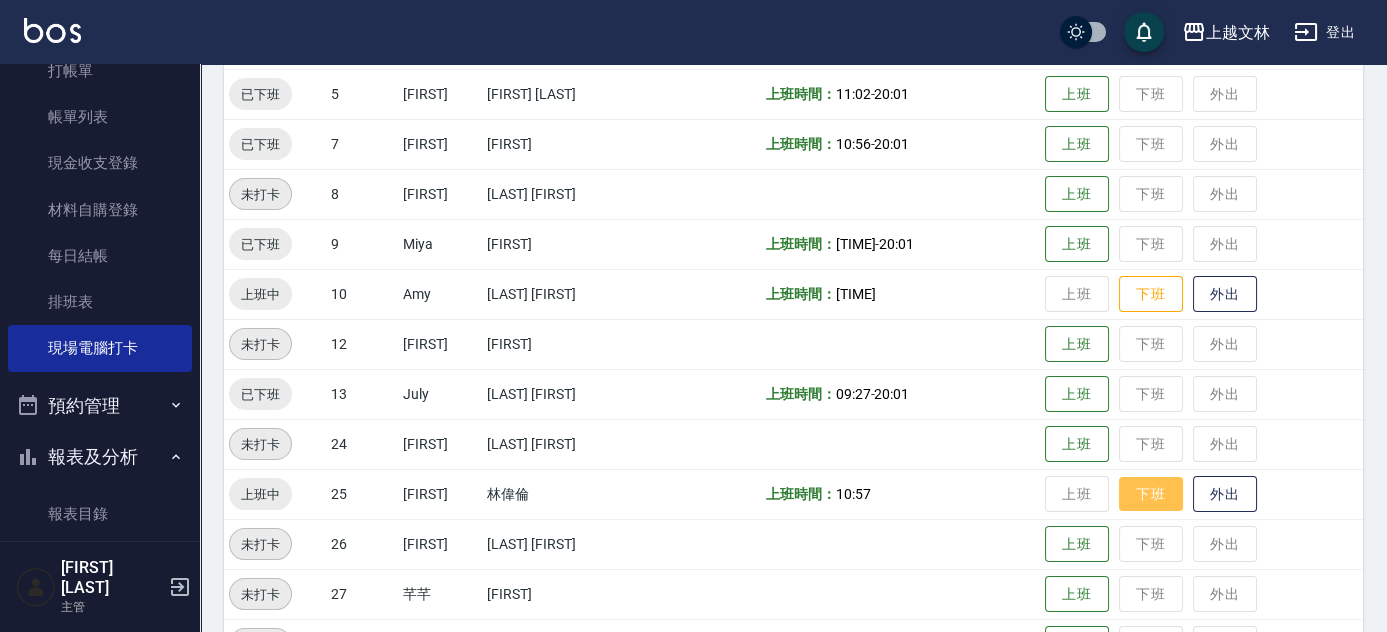 click on "下班" at bounding box center [1151, 494] 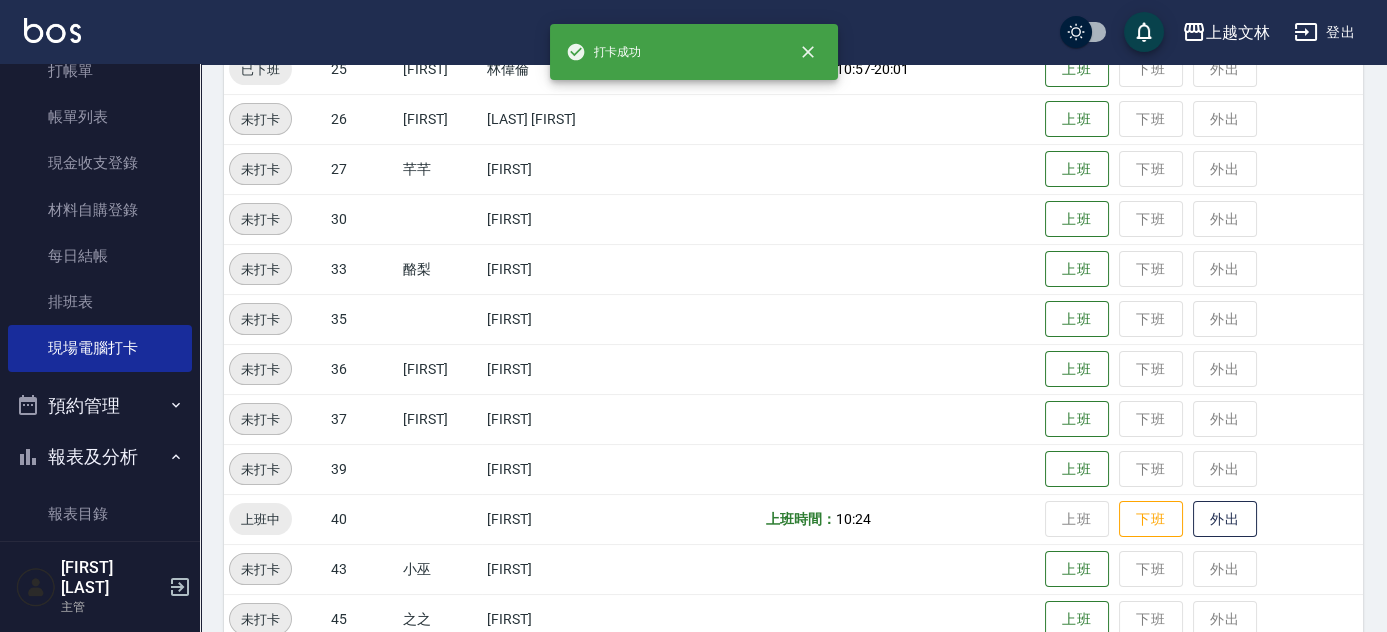 scroll, scrollTop: 909, scrollLeft: 0, axis: vertical 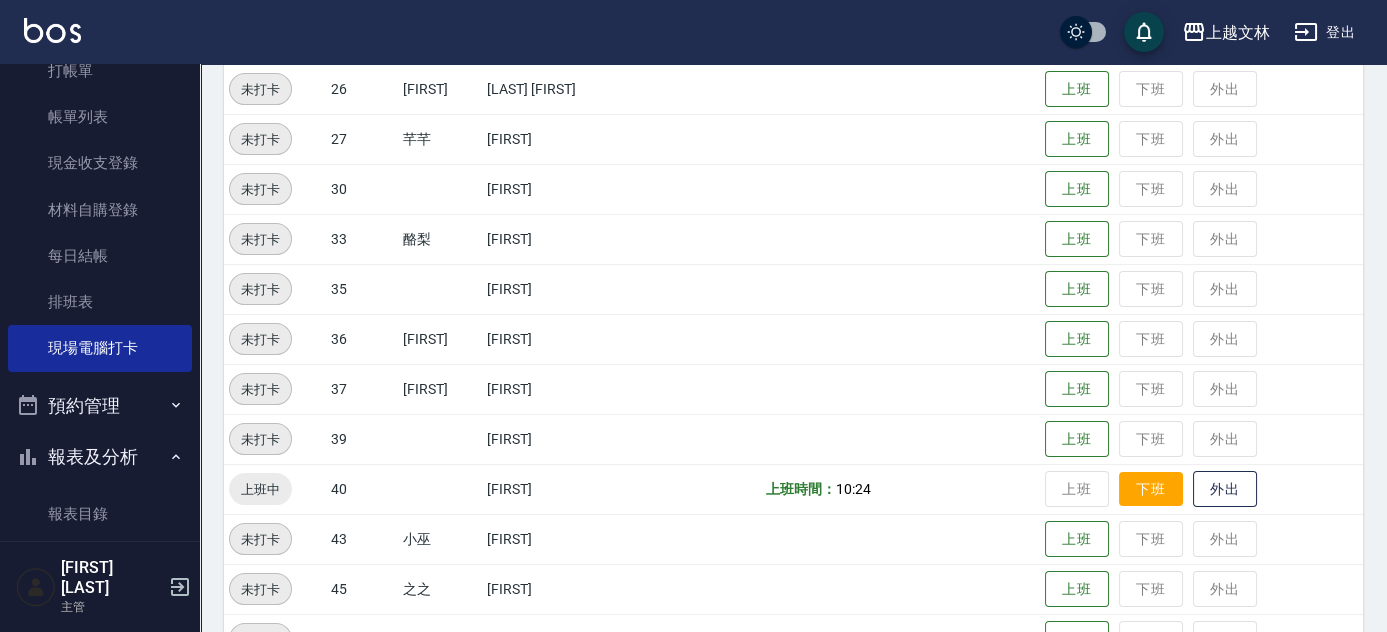 click on "下班" at bounding box center [1151, 489] 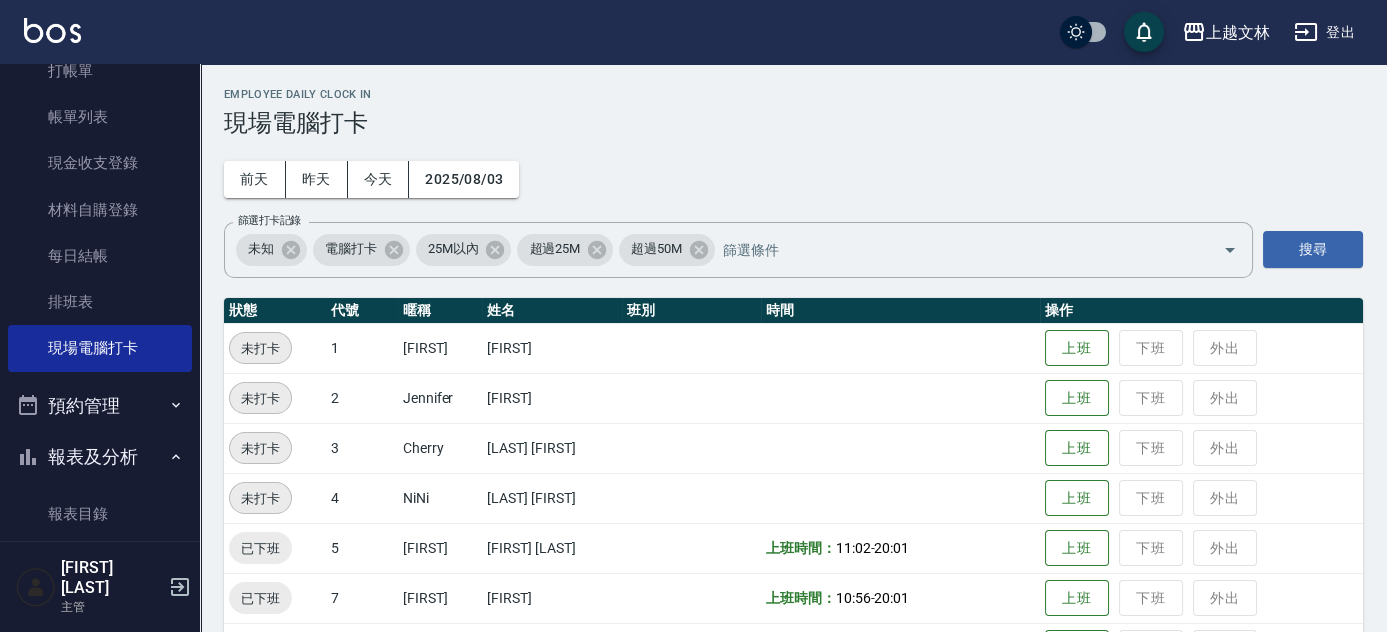 scroll, scrollTop: 0, scrollLeft: 0, axis: both 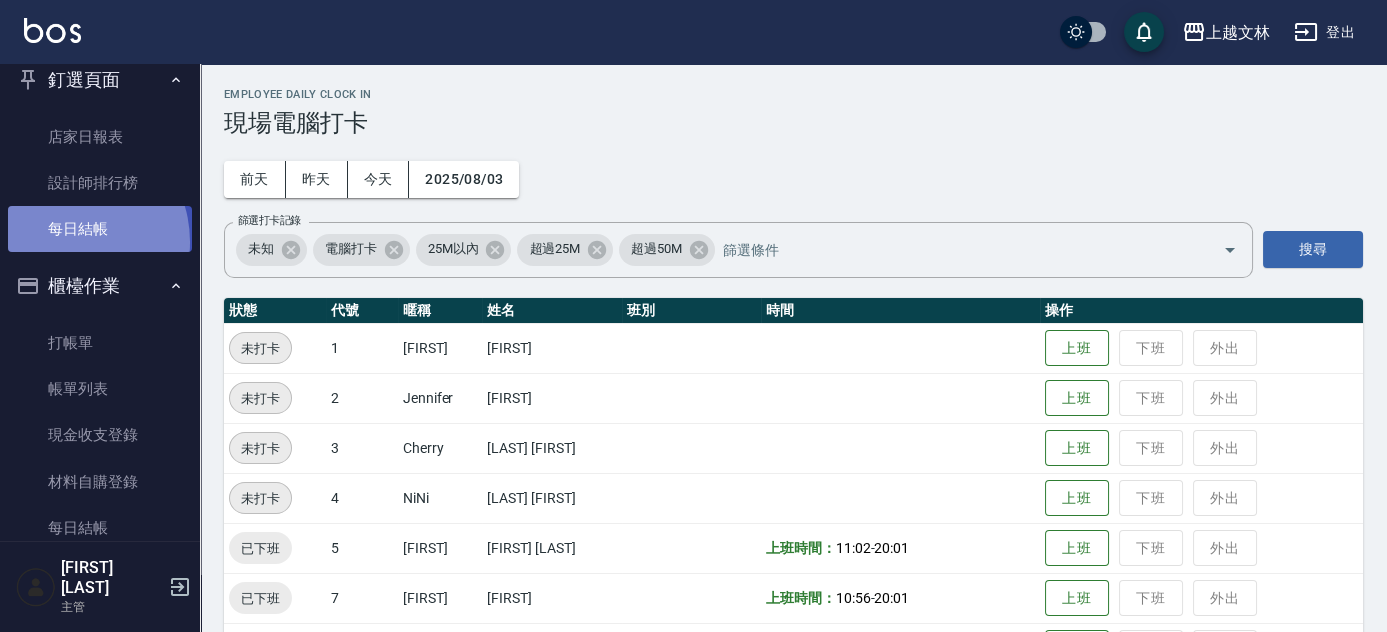 click on "每日結帳" at bounding box center [100, 229] 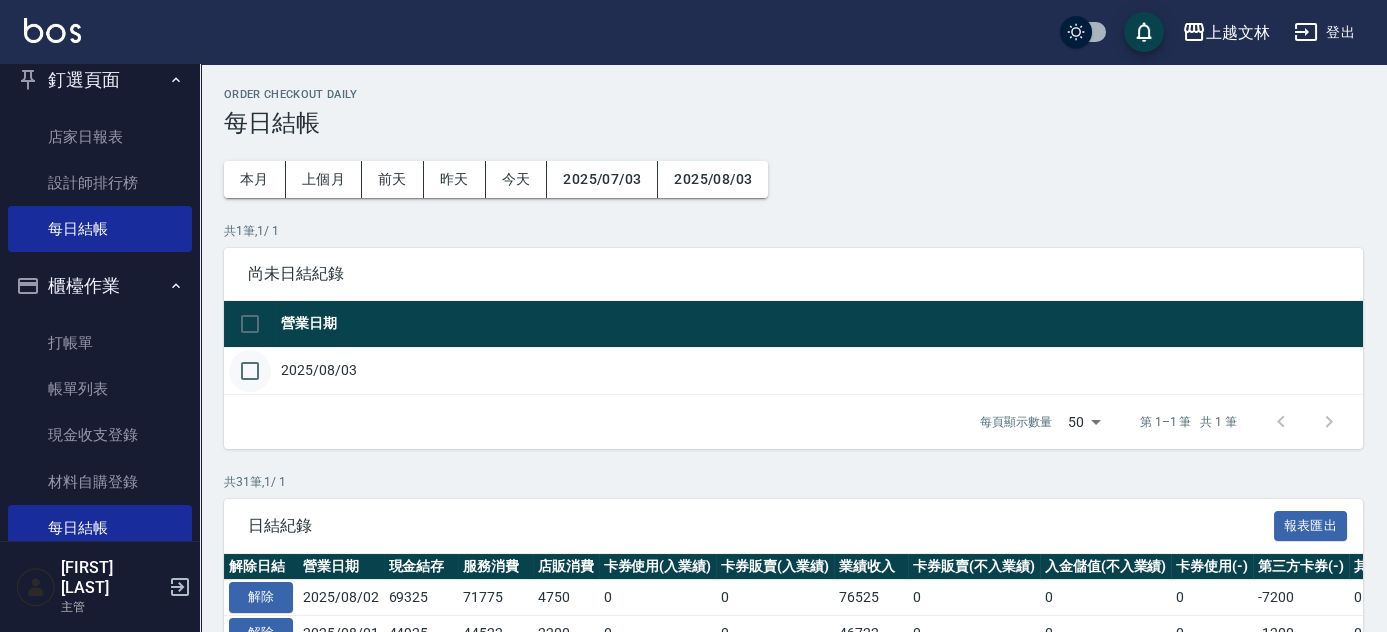 click at bounding box center [250, 371] 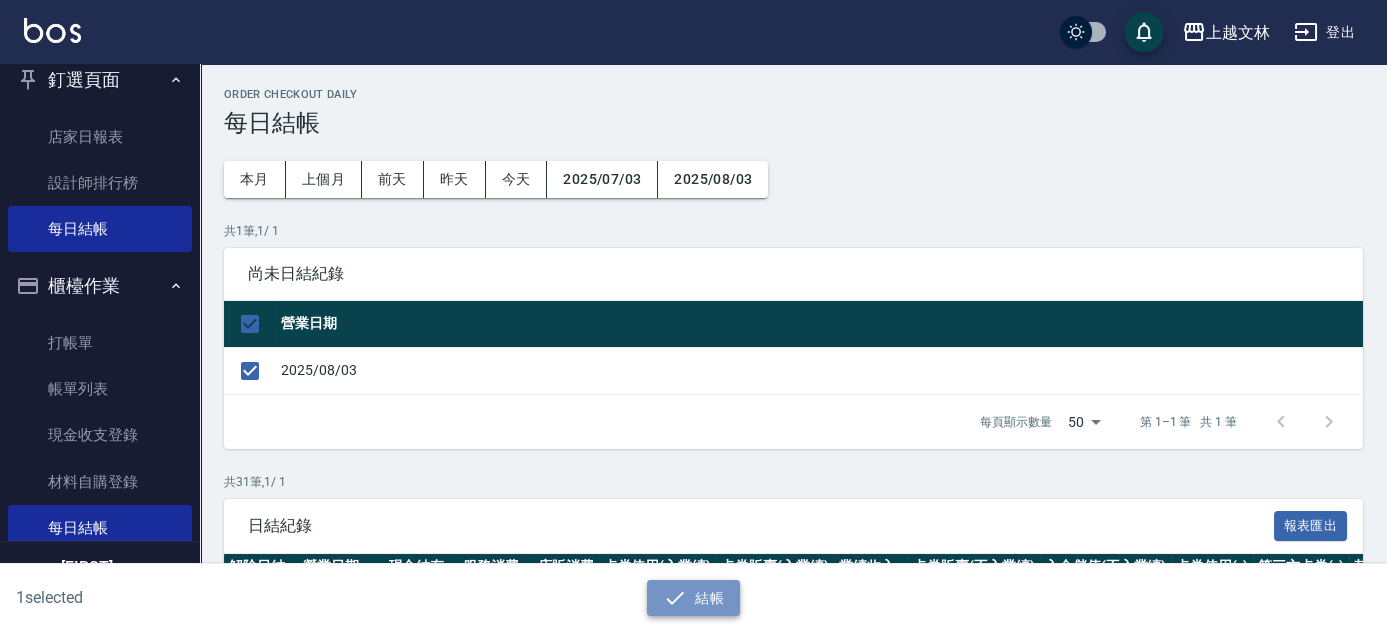 click on "結帳" at bounding box center (693, 598) 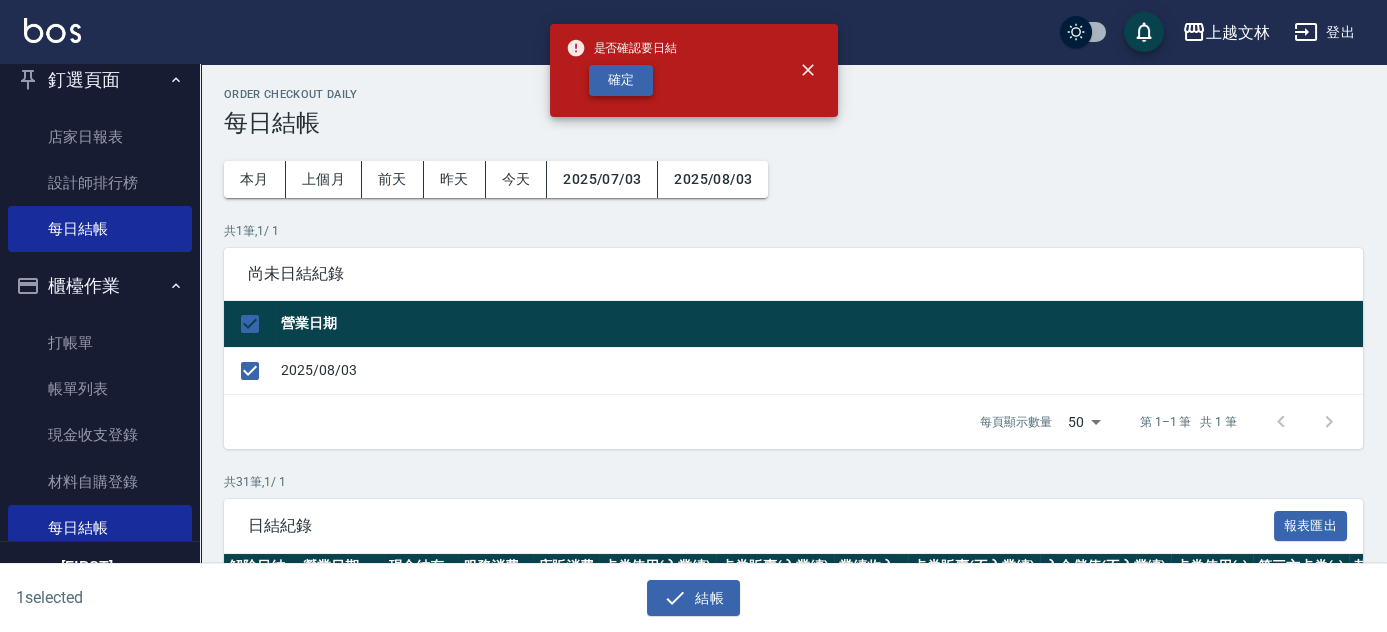 click on "確定" at bounding box center (621, 80) 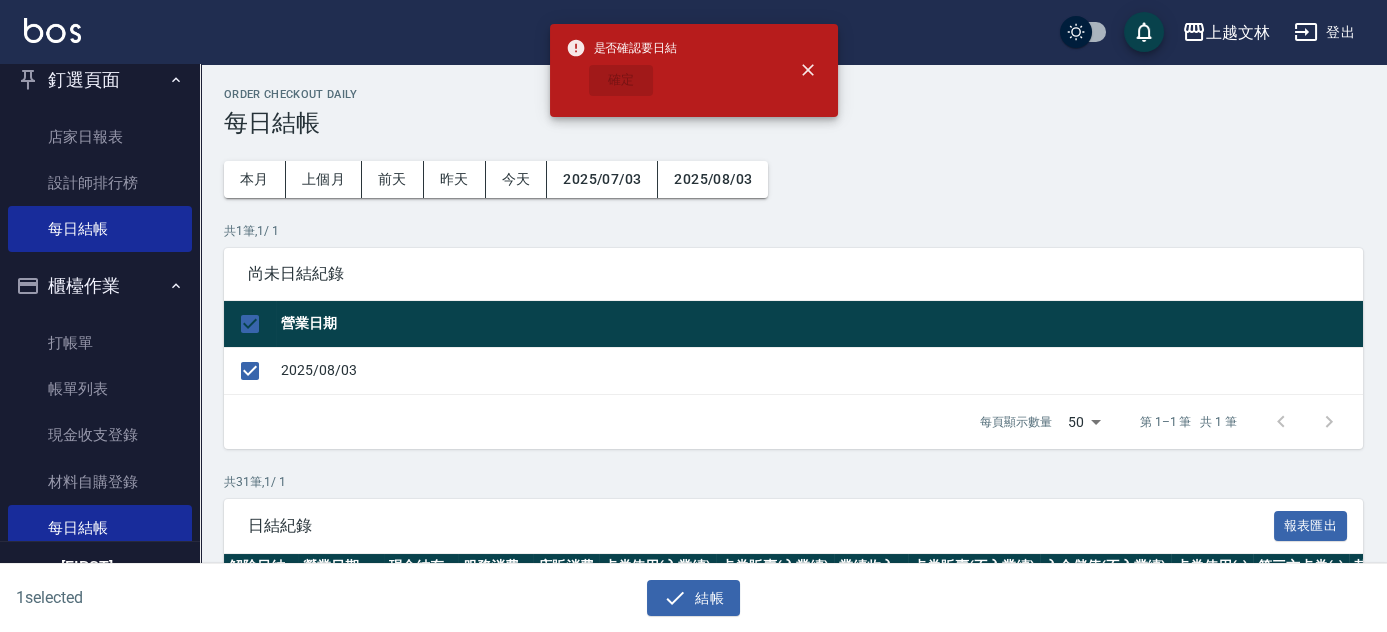 checkbox on "false" 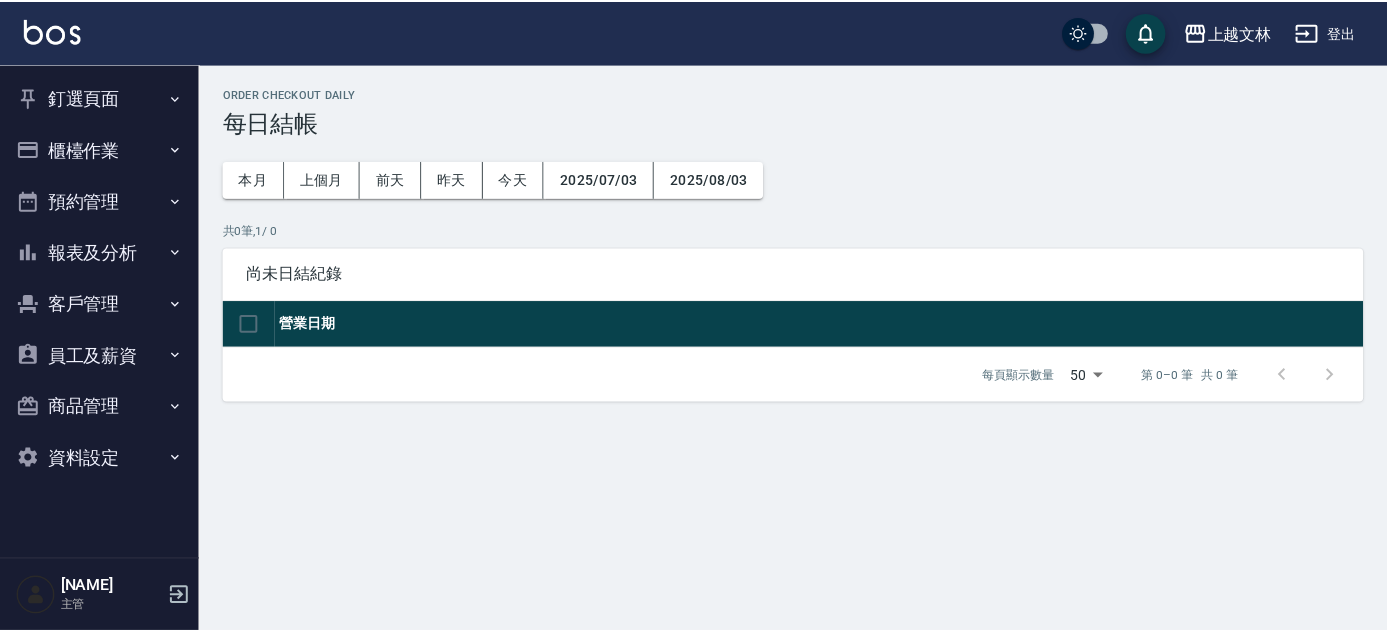 scroll, scrollTop: 0, scrollLeft: 0, axis: both 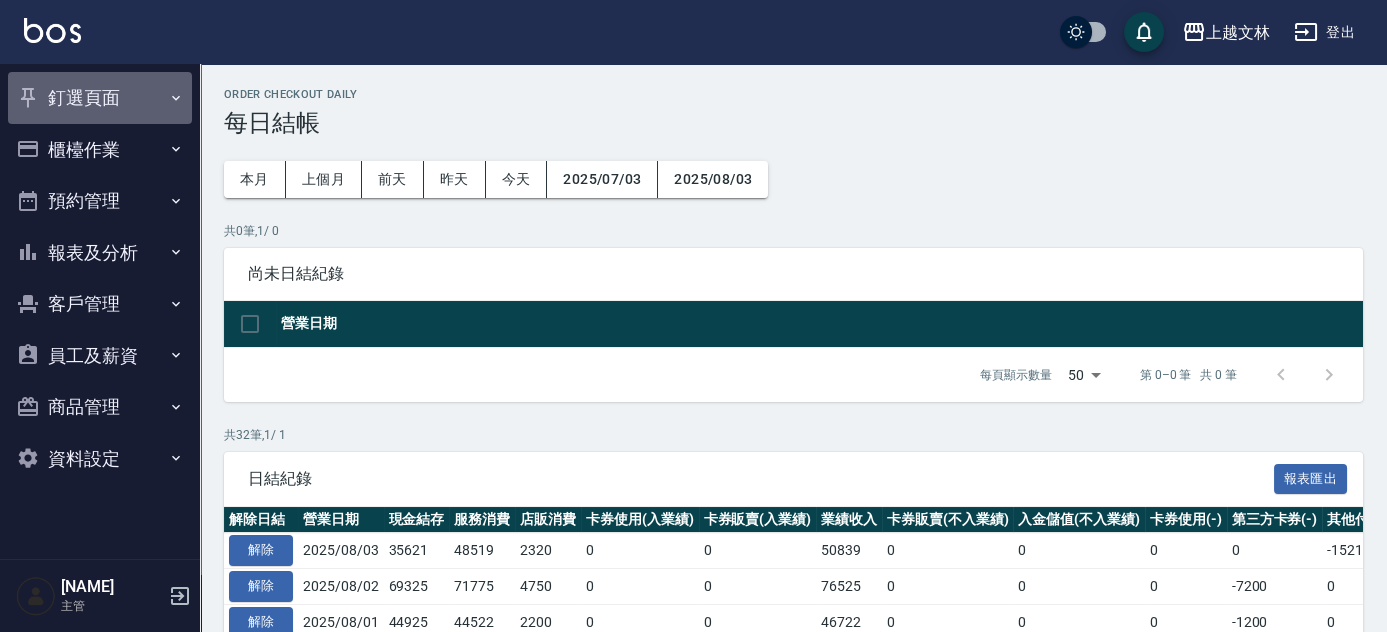 click on "釘選頁面" at bounding box center (100, 98) 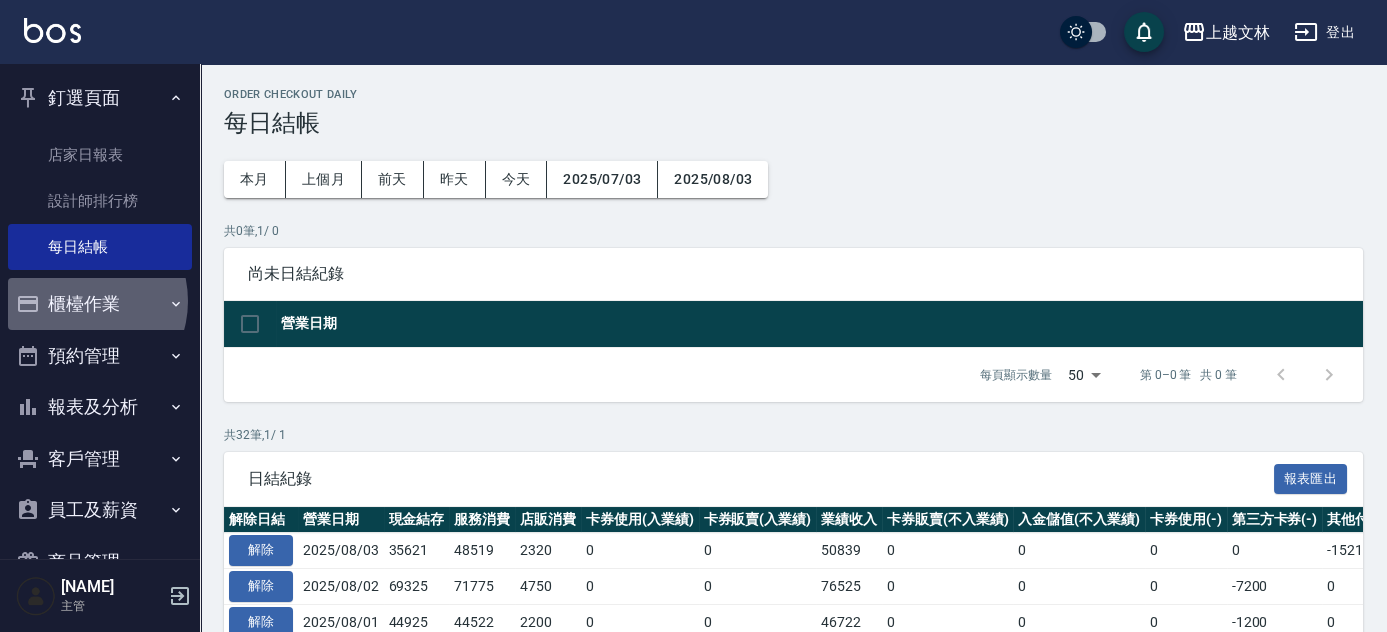 click on "櫃檯作業" at bounding box center [100, 304] 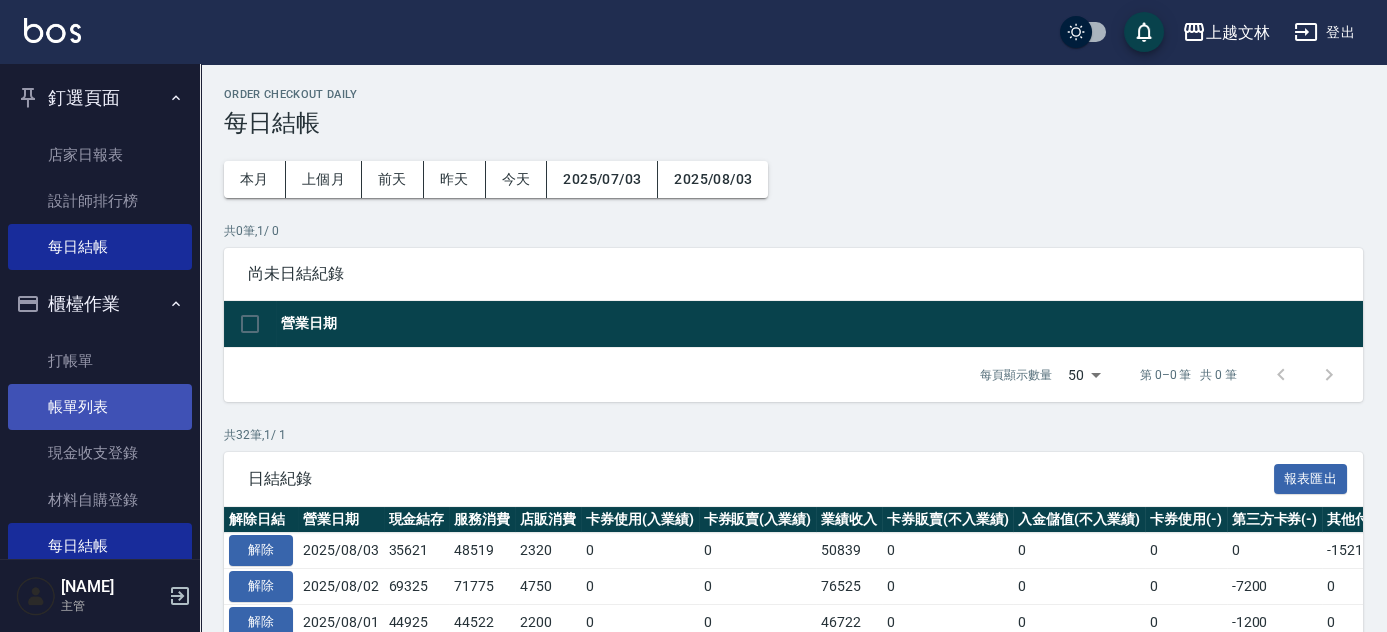 click on "帳單列表" at bounding box center (100, 407) 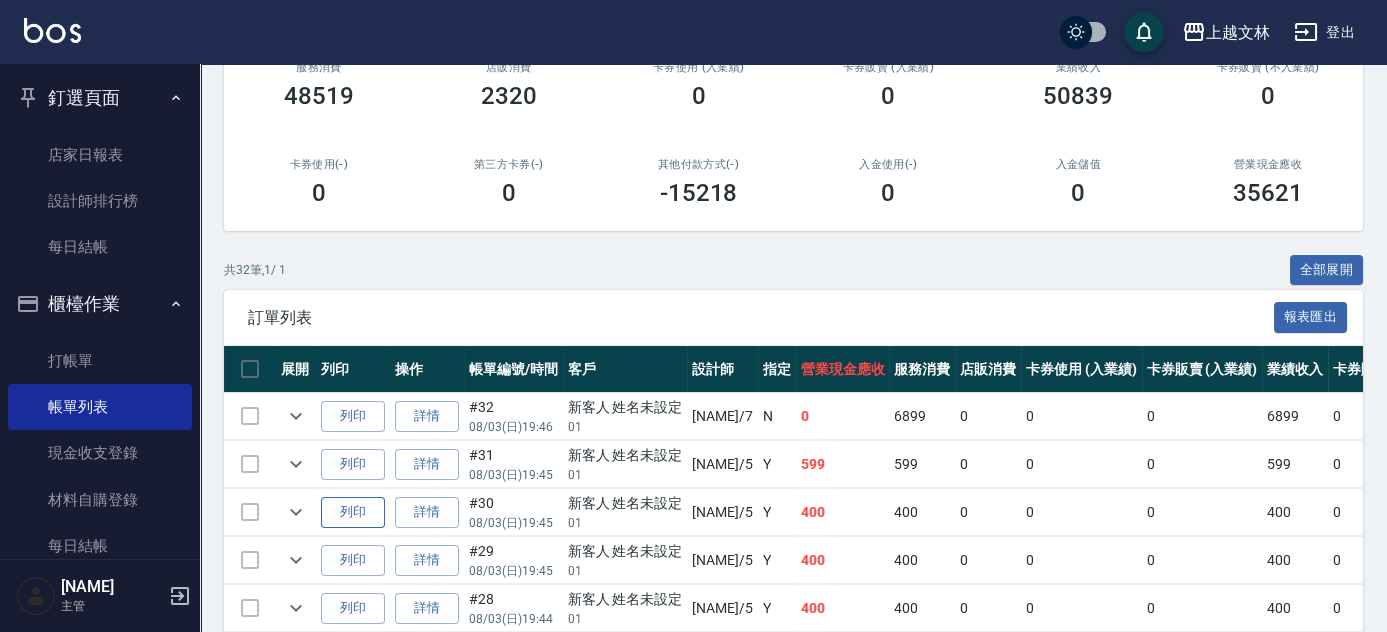 scroll, scrollTop: 363, scrollLeft: 0, axis: vertical 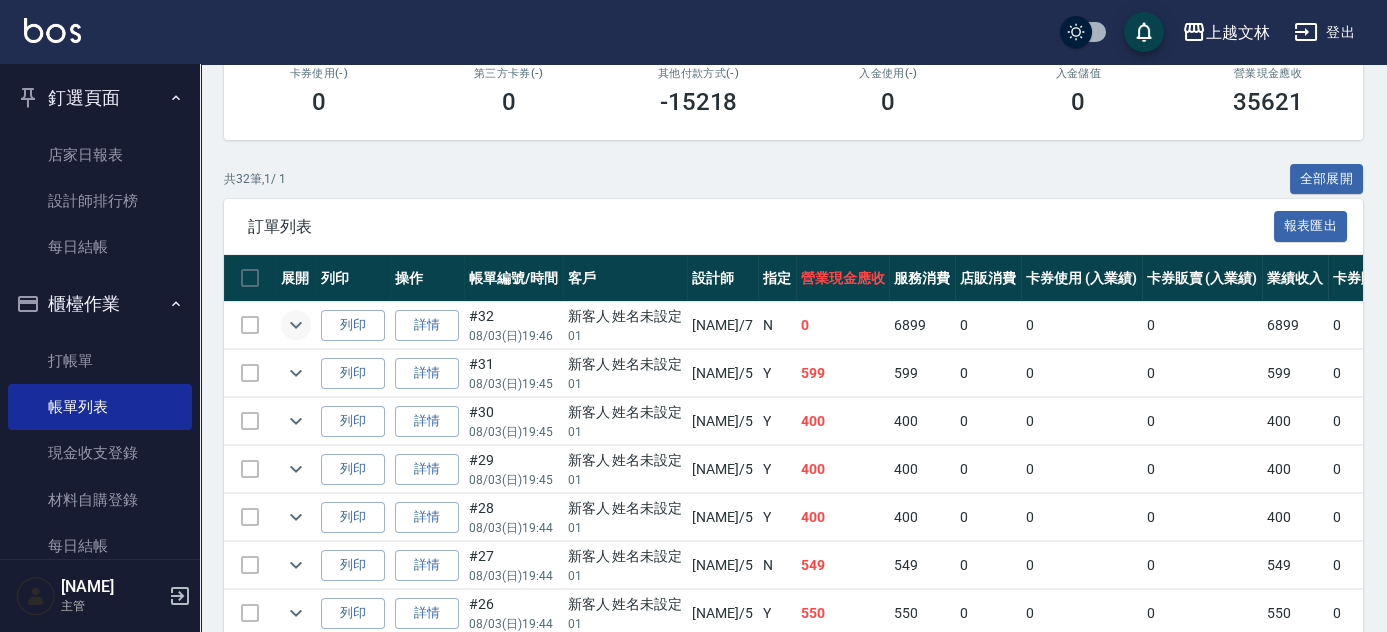 click 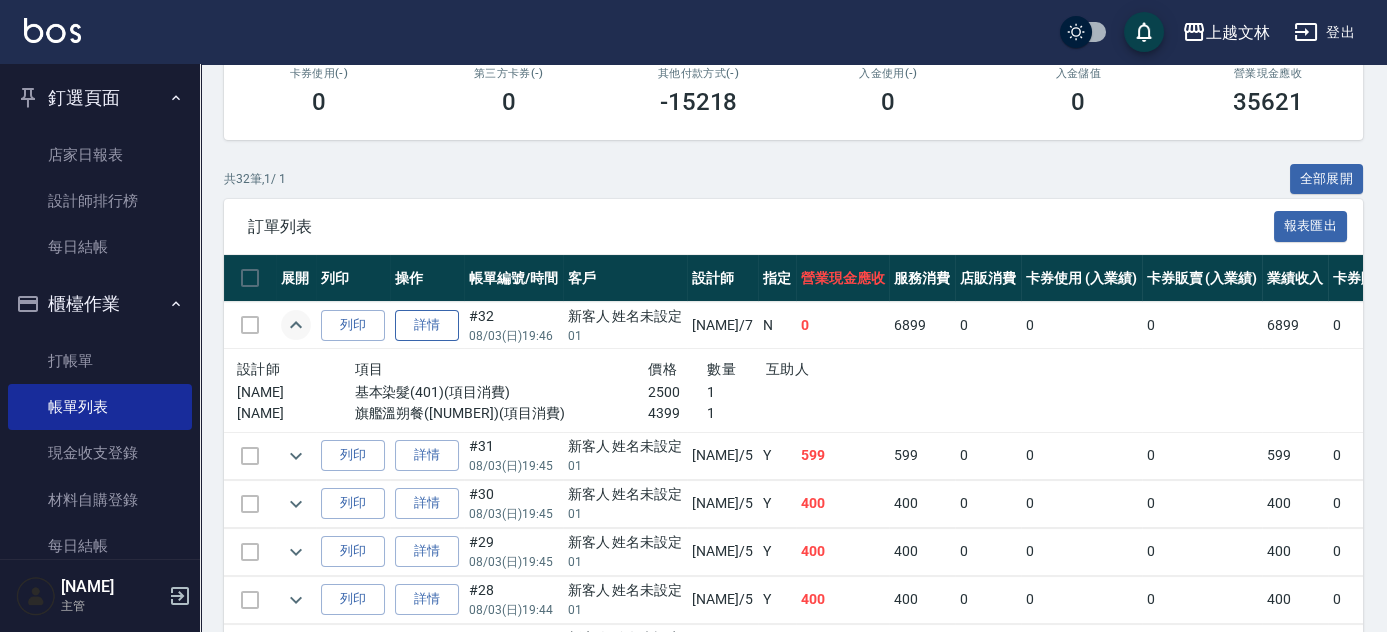 click on "詳情" at bounding box center (427, 325) 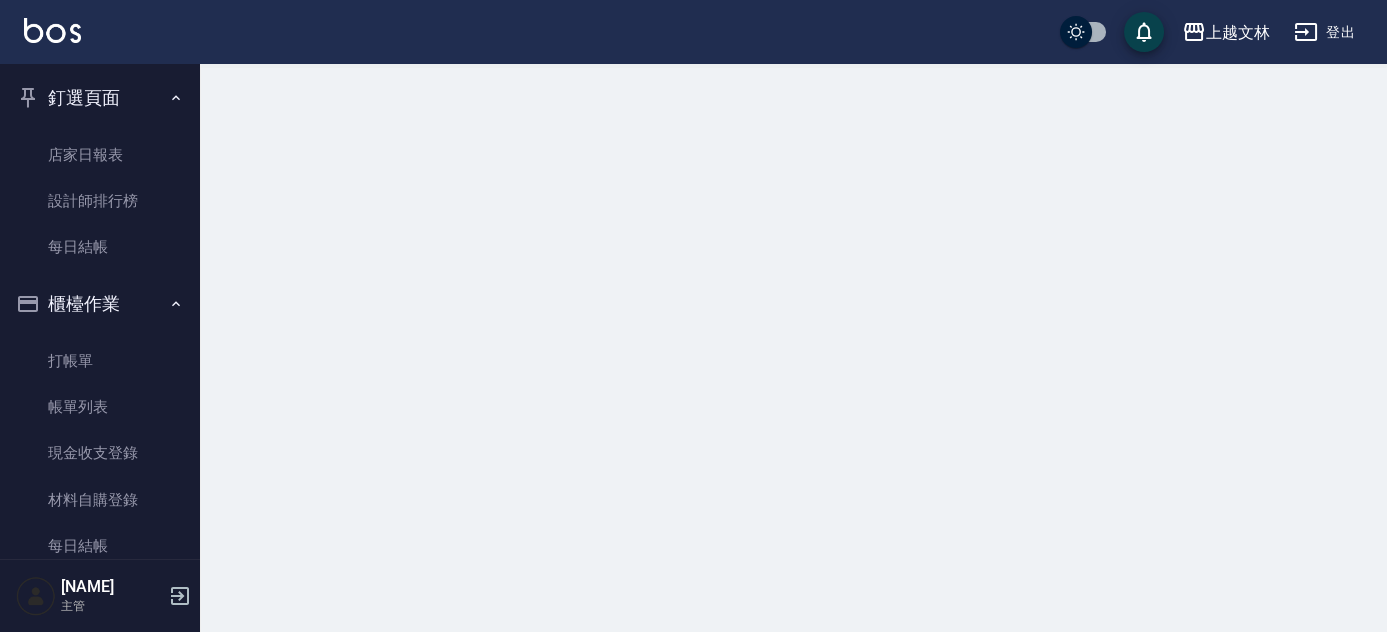scroll, scrollTop: 0, scrollLeft: 0, axis: both 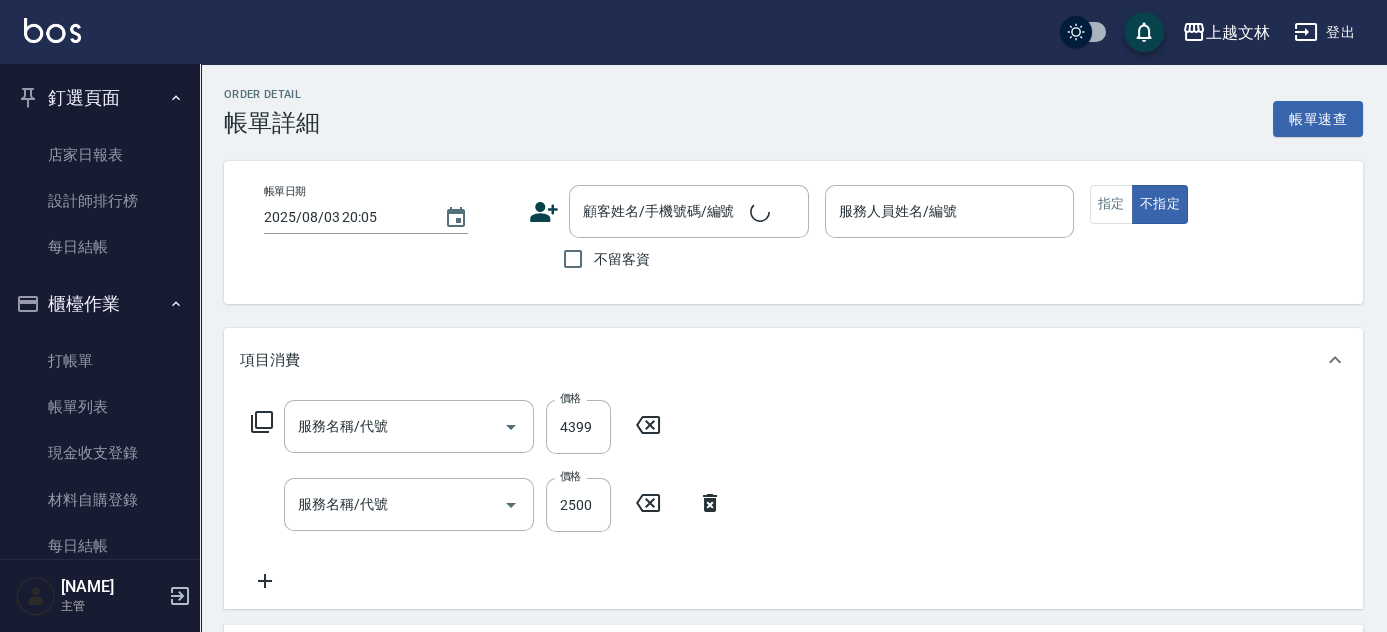 type on "[DATE] [TIME]" 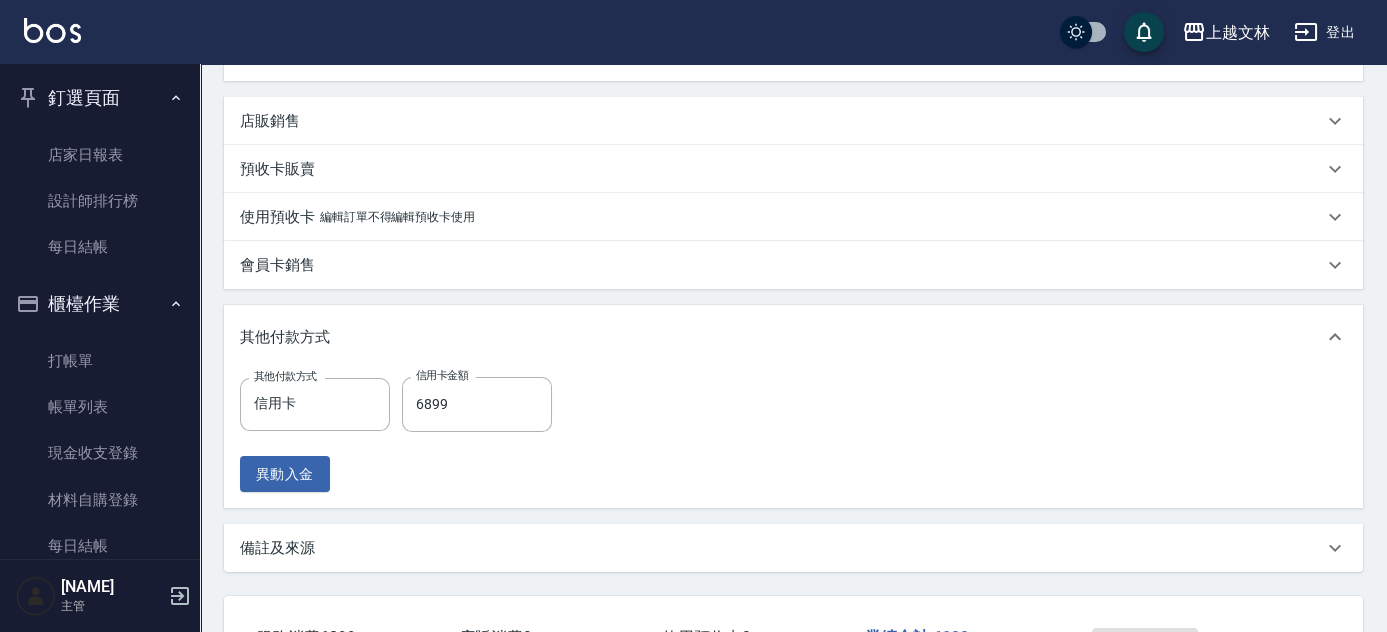 type on "新客人 姓名未設定/01/null" 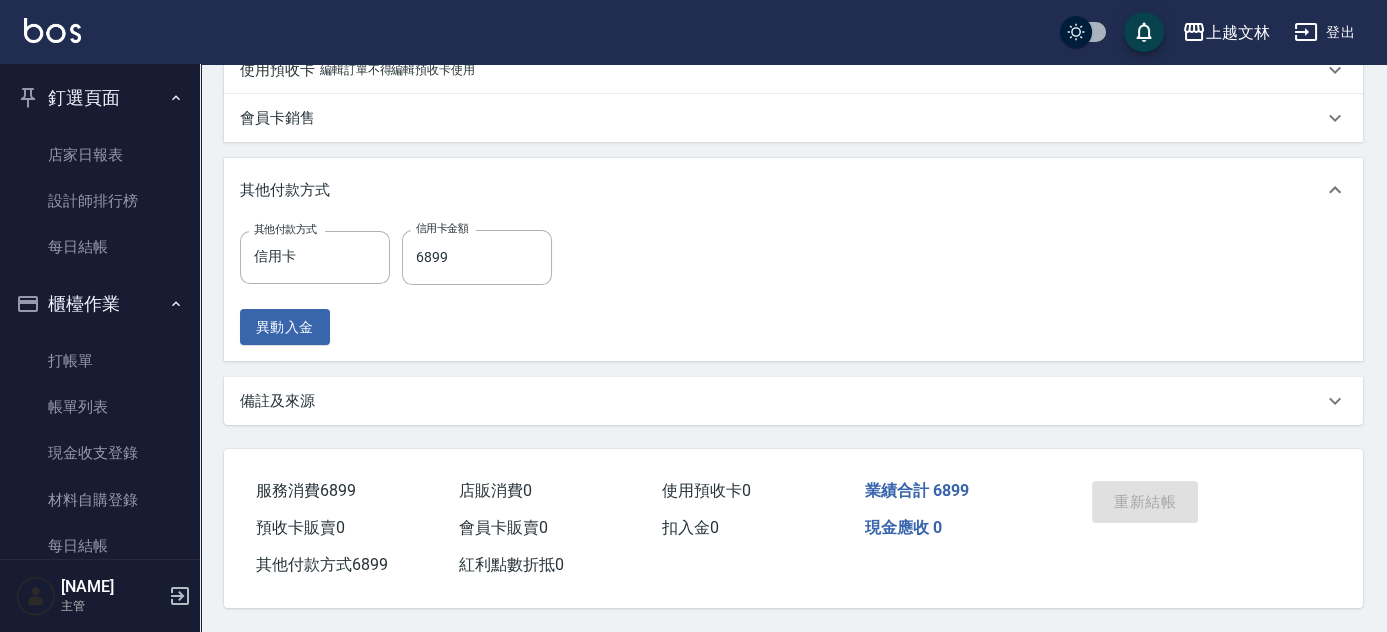 scroll, scrollTop: 318, scrollLeft: 0, axis: vertical 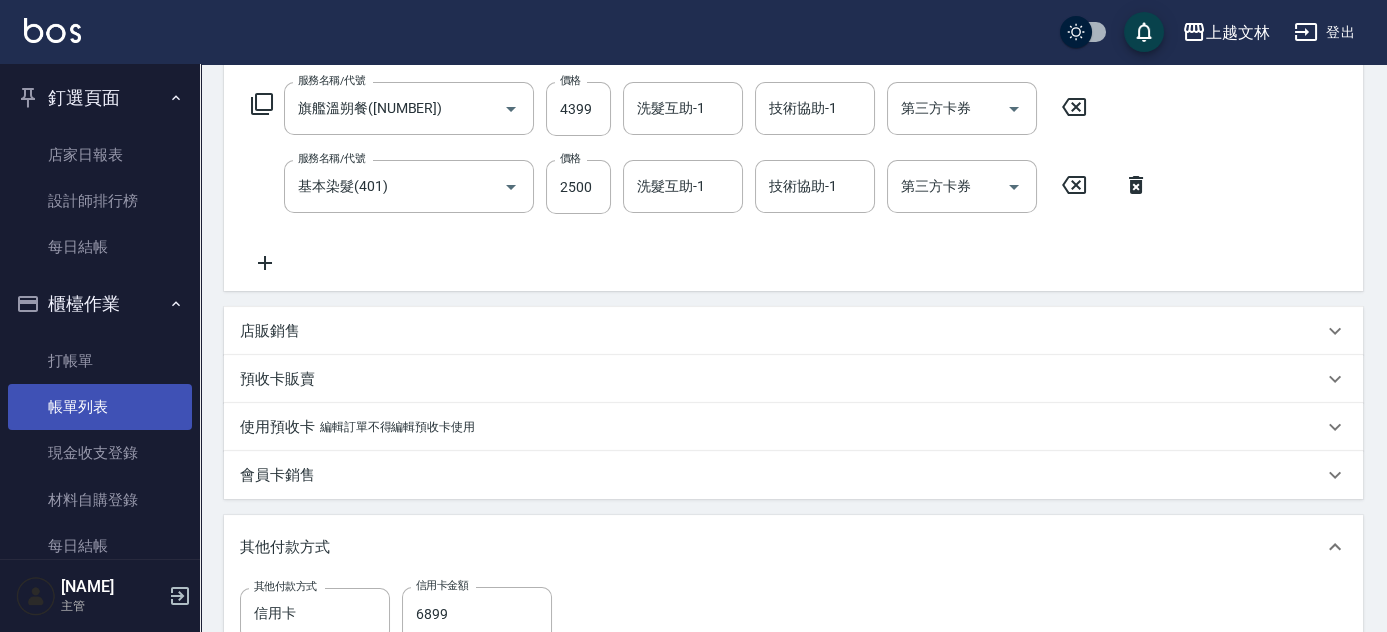 click on "帳單列表" at bounding box center [100, 407] 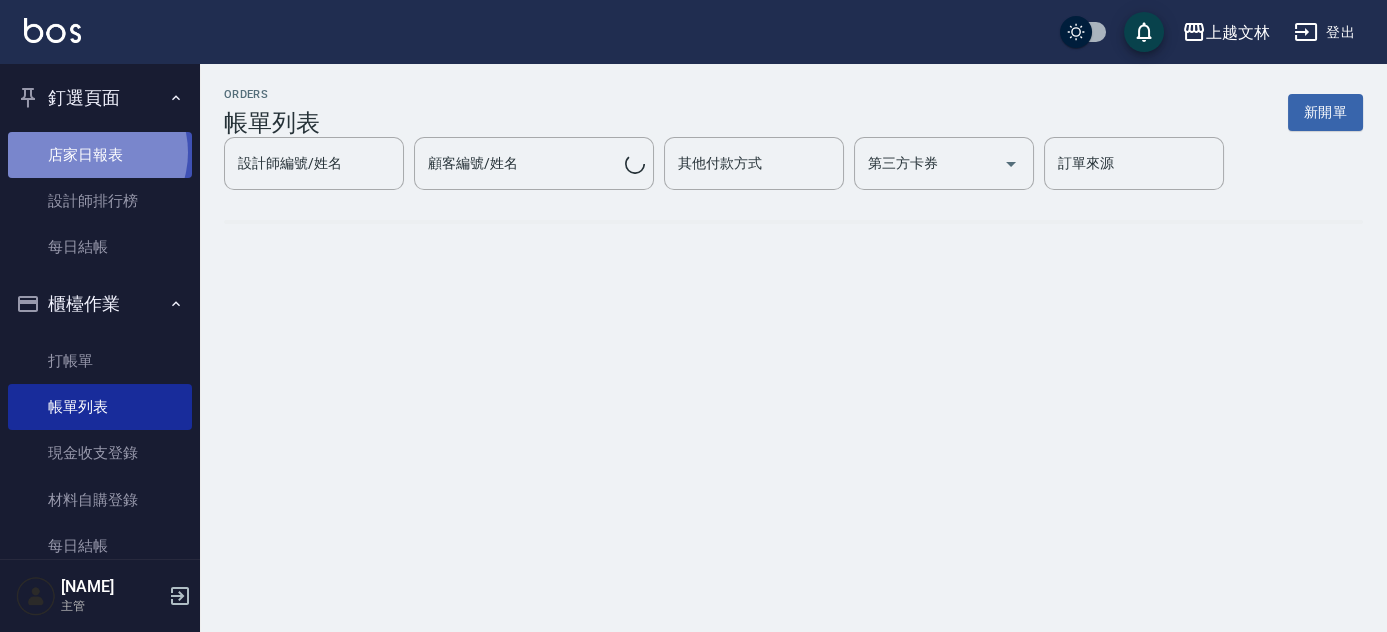 click on "店家日報表" at bounding box center [100, 155] 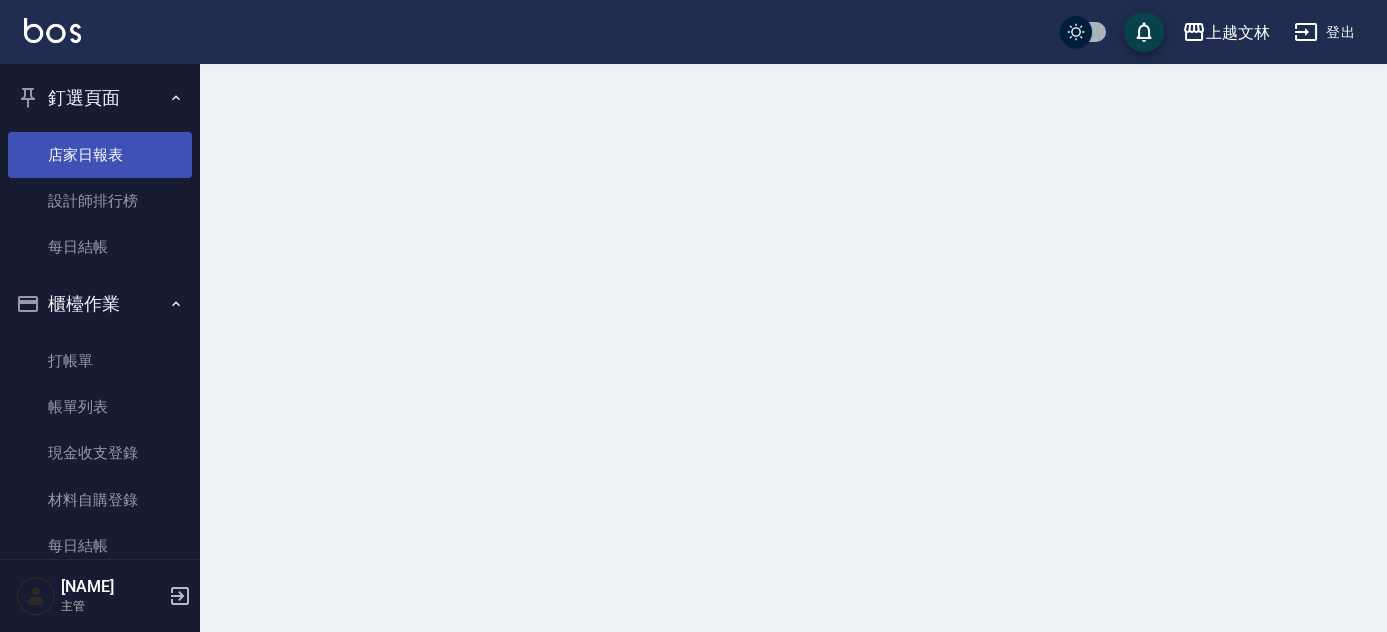 scroll, scrollTop: 0, scrollLeft: 0, axis: both 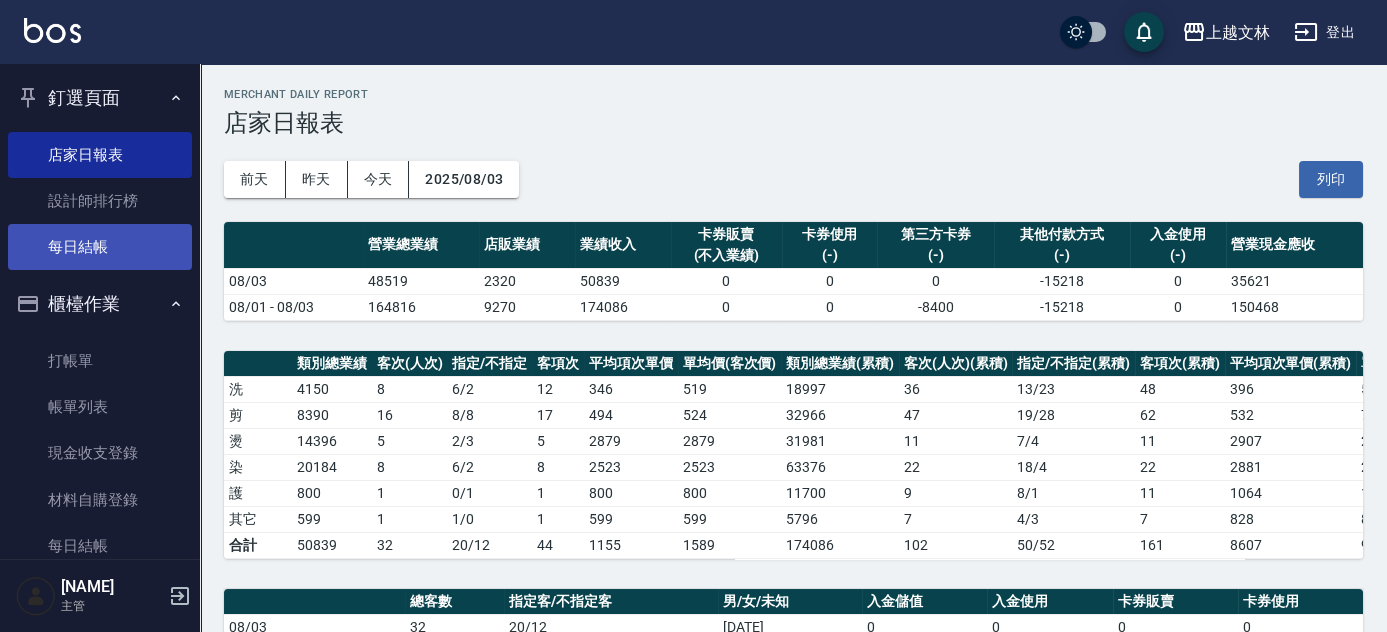 click on "每日結帳" at bounding box center (100, 247) 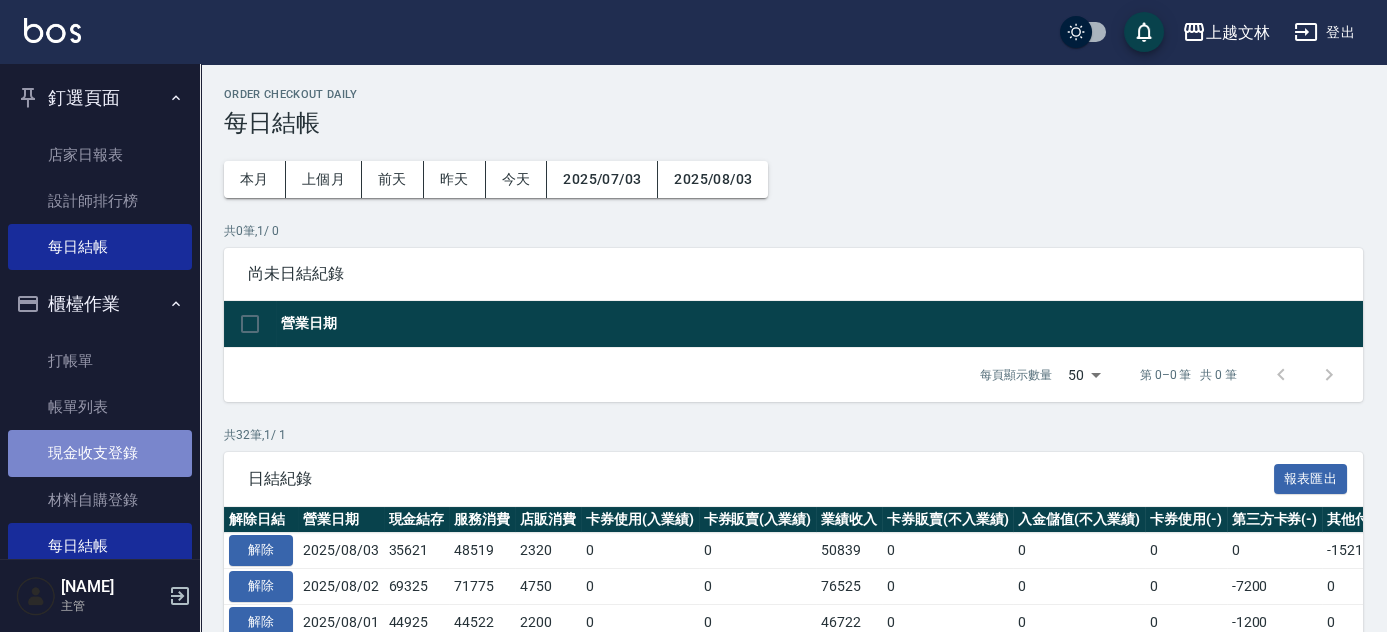 click on "現金收支登錄" at bounding box center [100, 453] 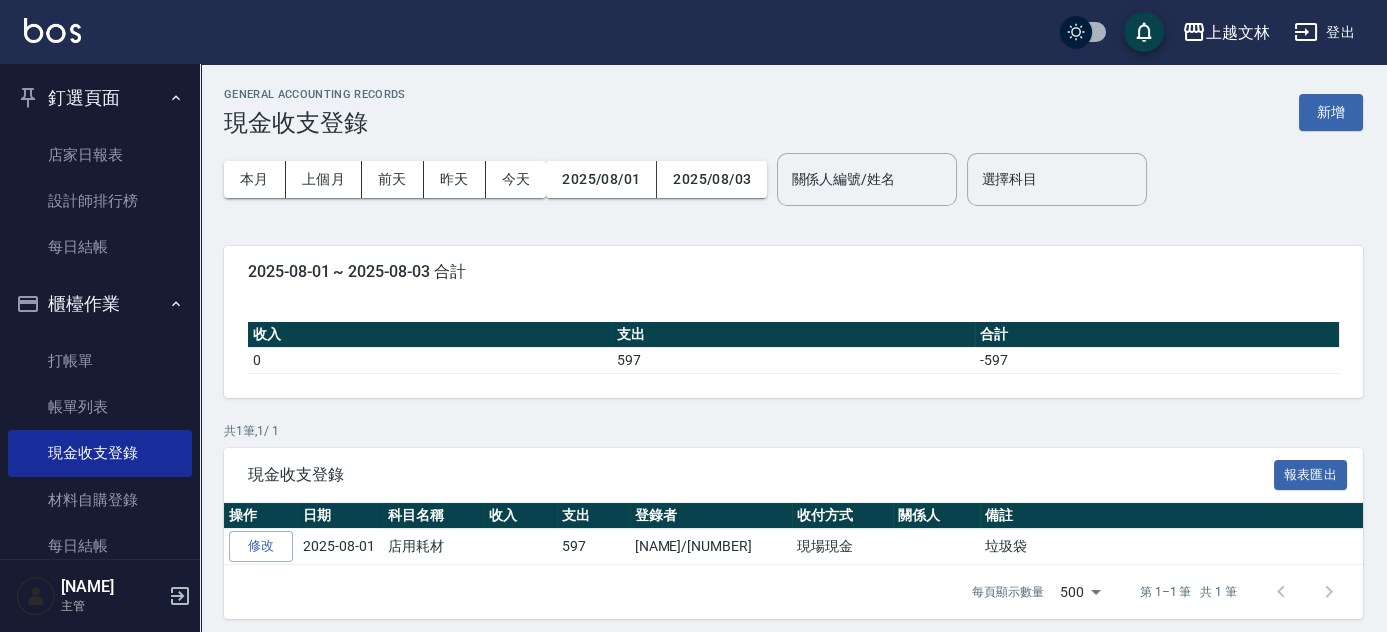 click on "新增" at bounding box center (1331, 112) 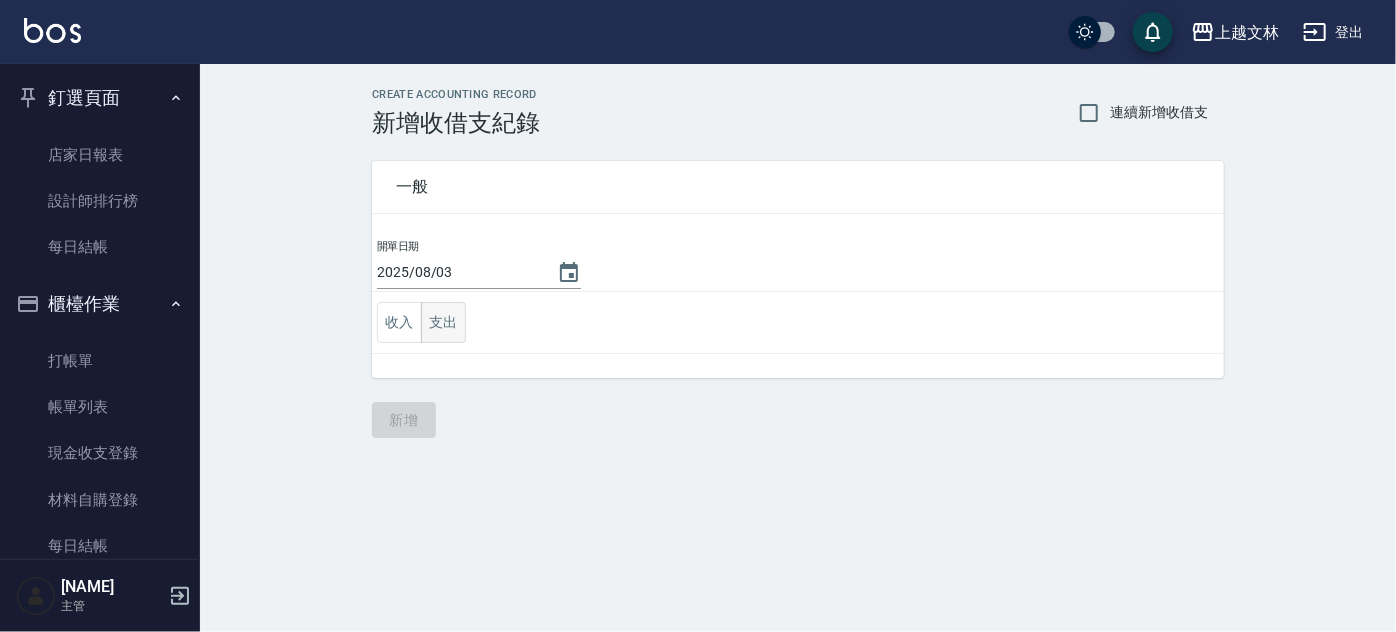click on "支出" at bounding box center (443, 322) 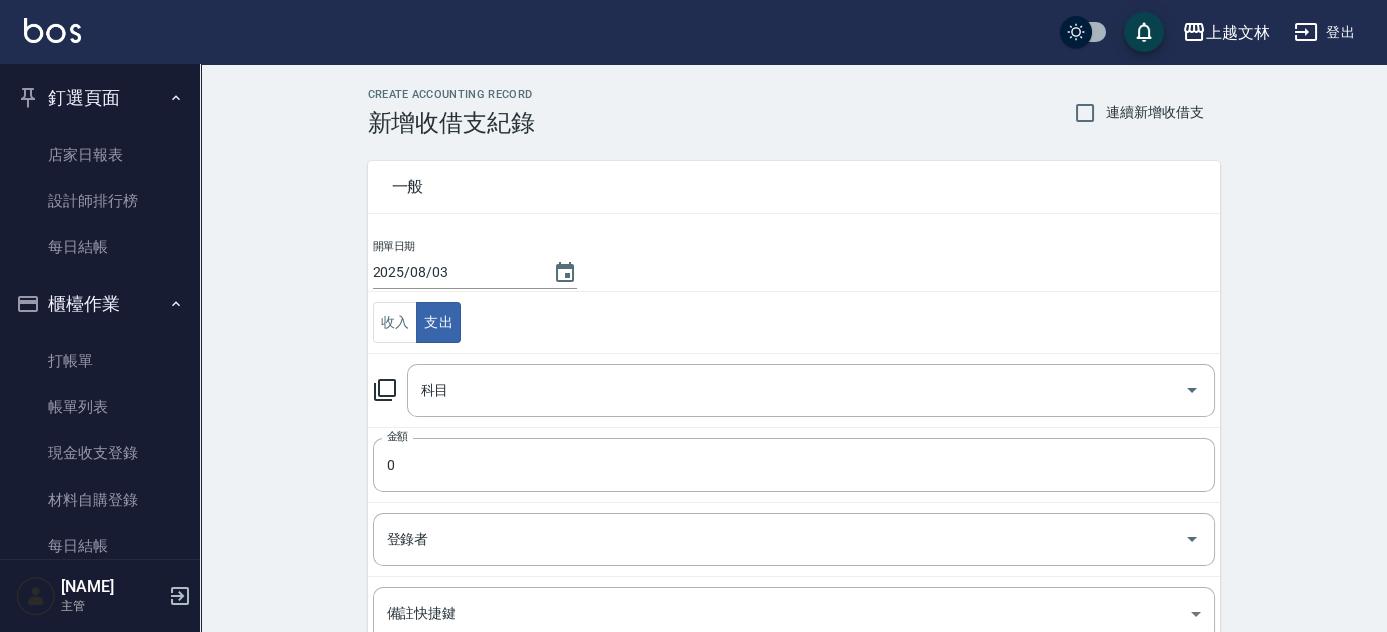 click 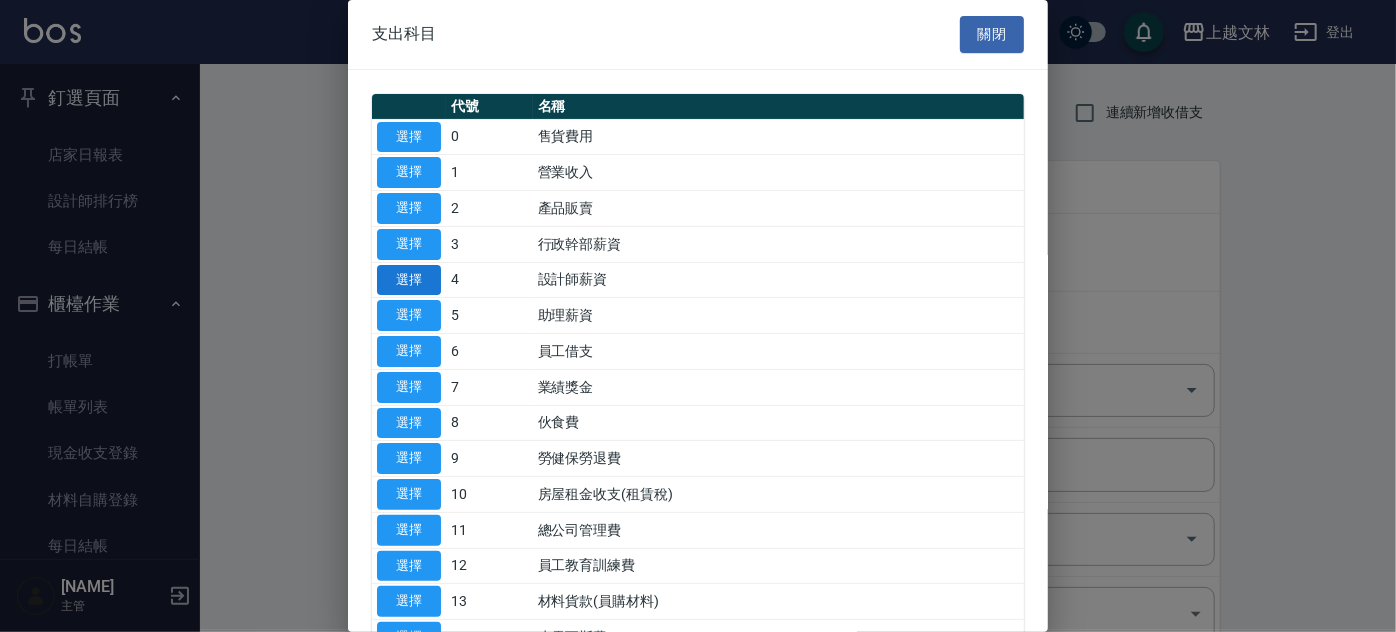click on "選擇" at bounding box center [409, 280] 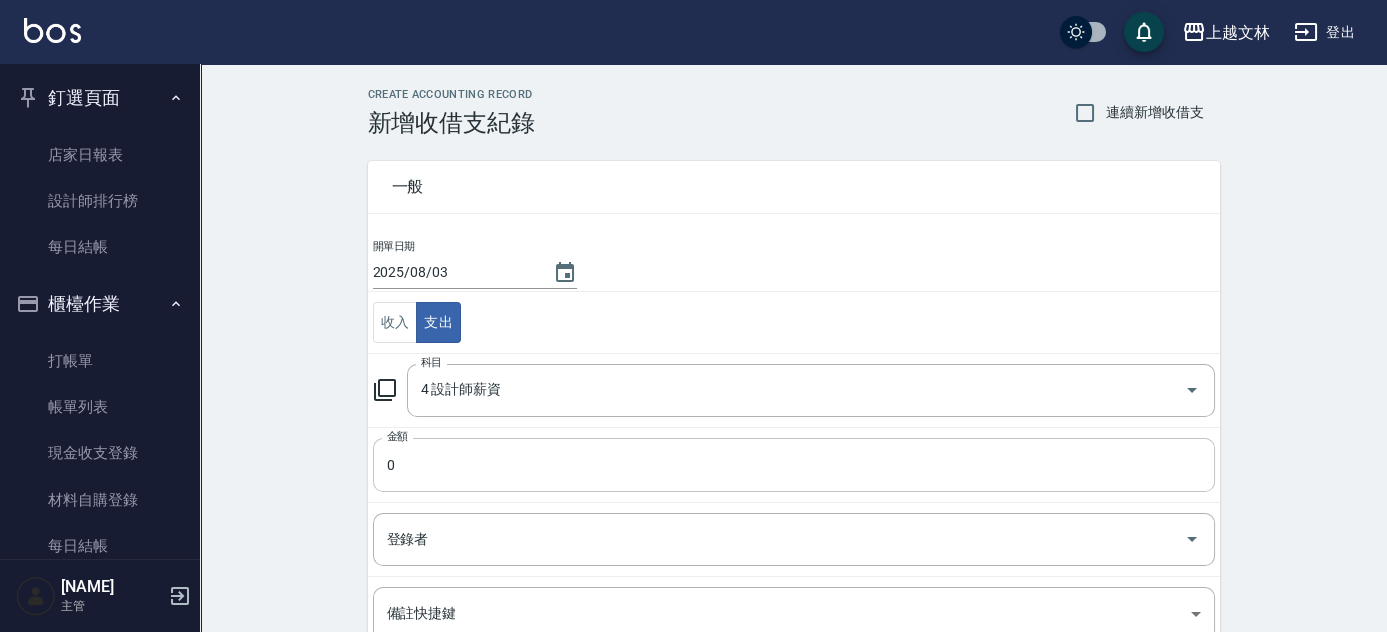 click on "0" at bounding box center (794, 465) 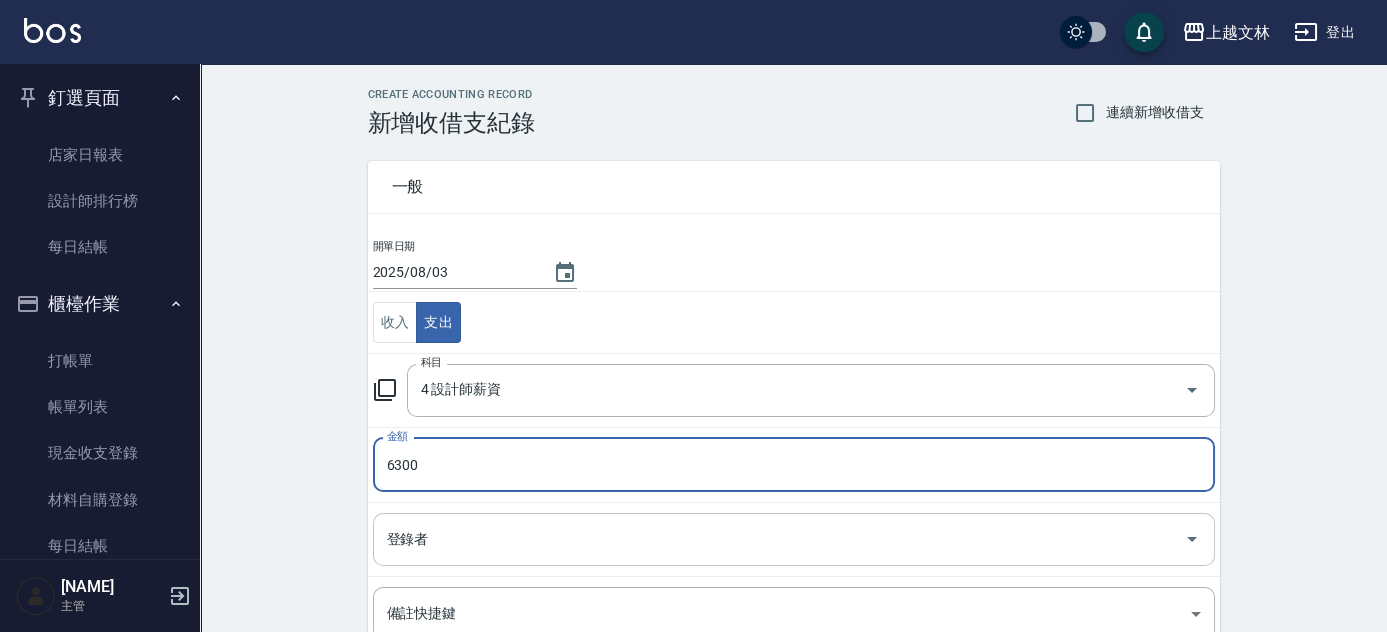 type on "6300" 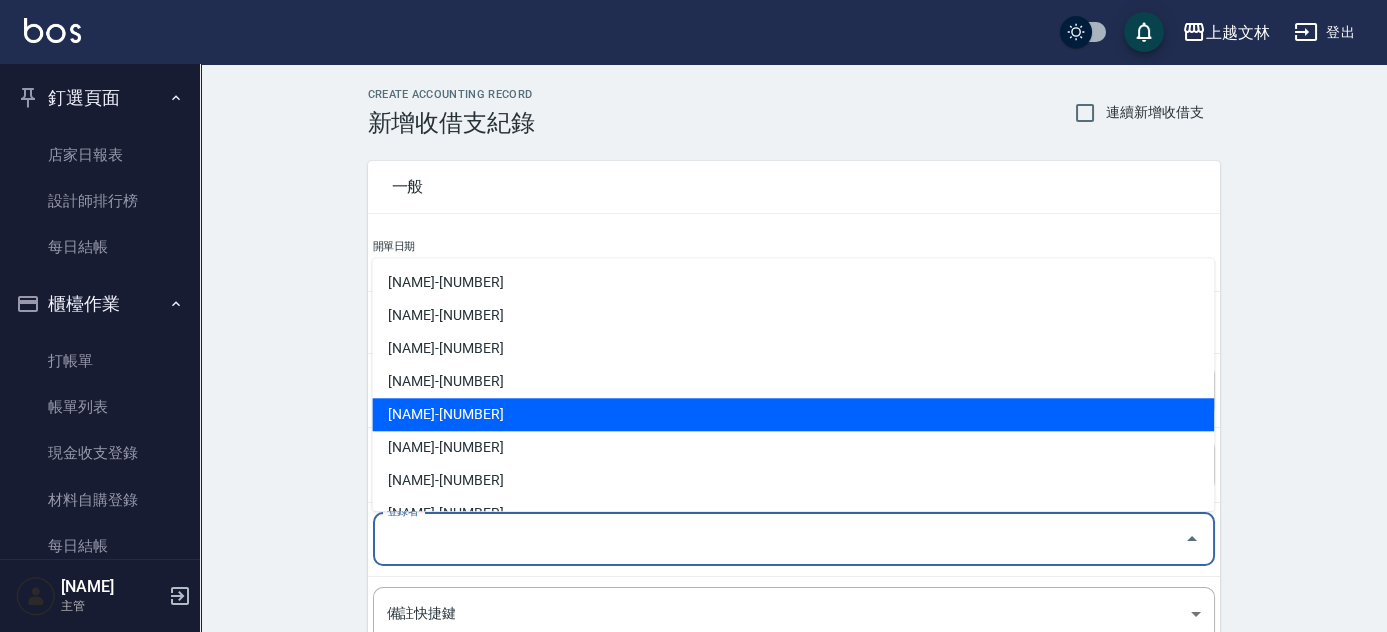 click on "[FIRST] [LAST]-[NUMBER]" at bounding box center (793, 414) 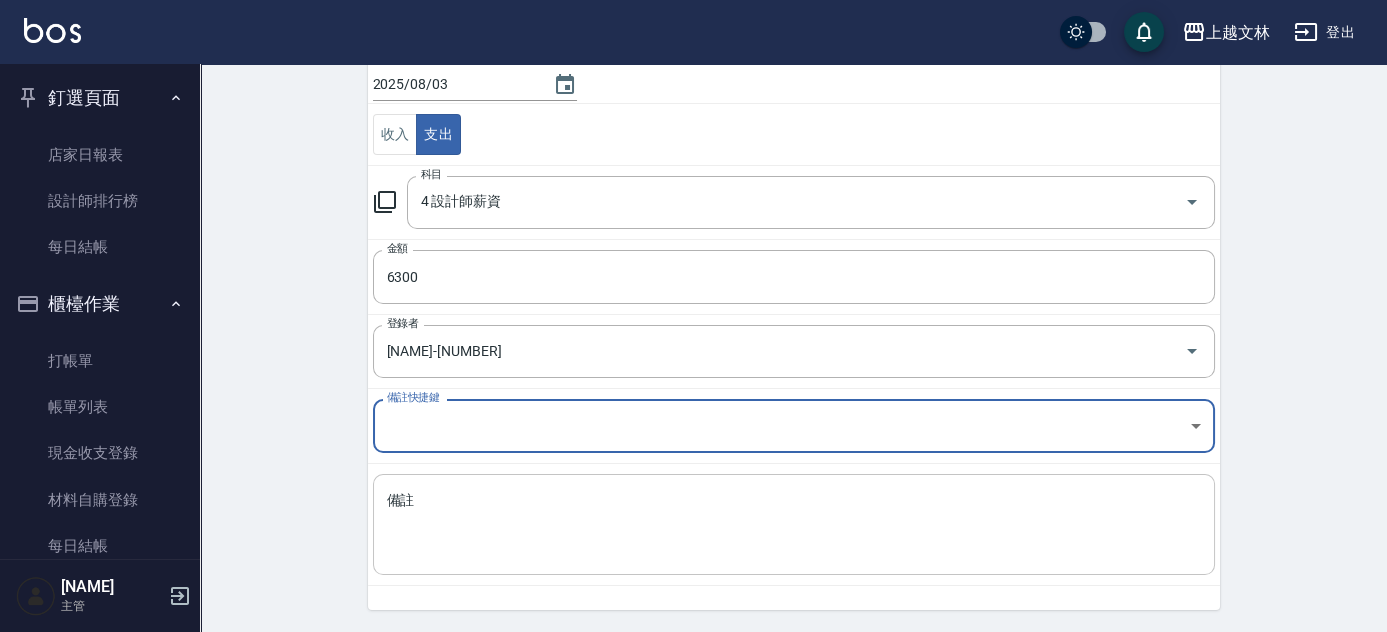 scroll, scrollTop: 248, scrollLeft: 0, axis: vertical 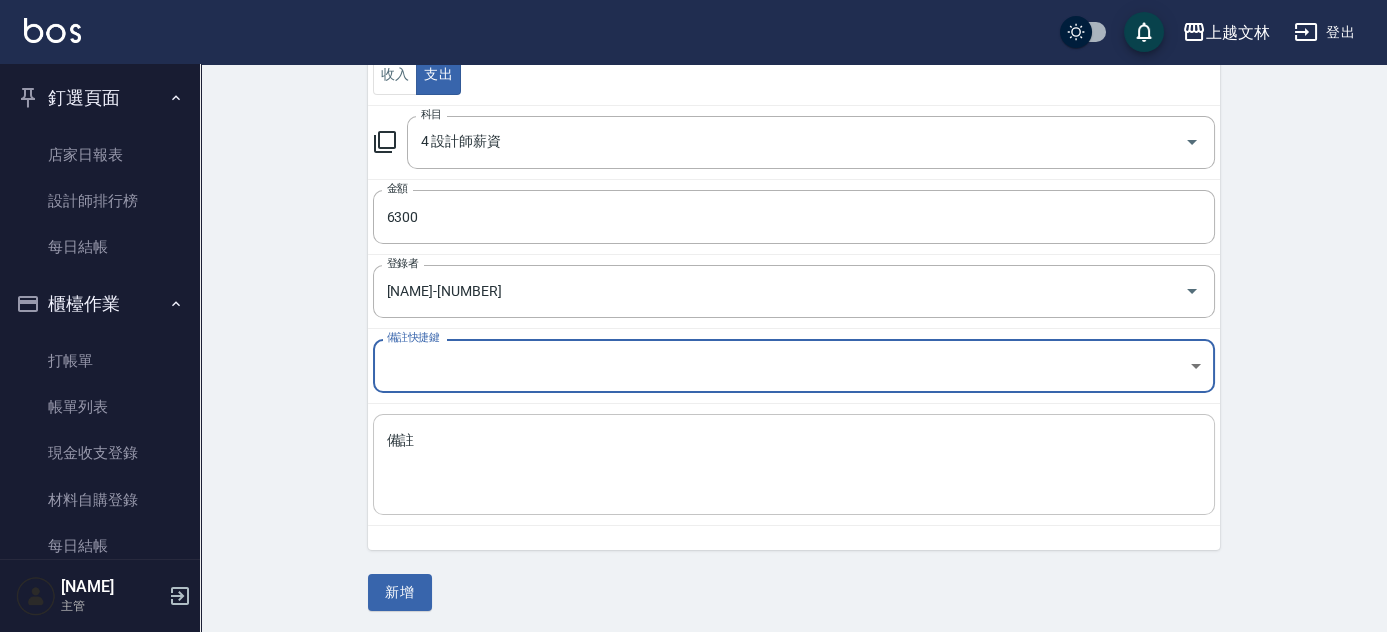 click on "備註" at bounding box center [794, 465] 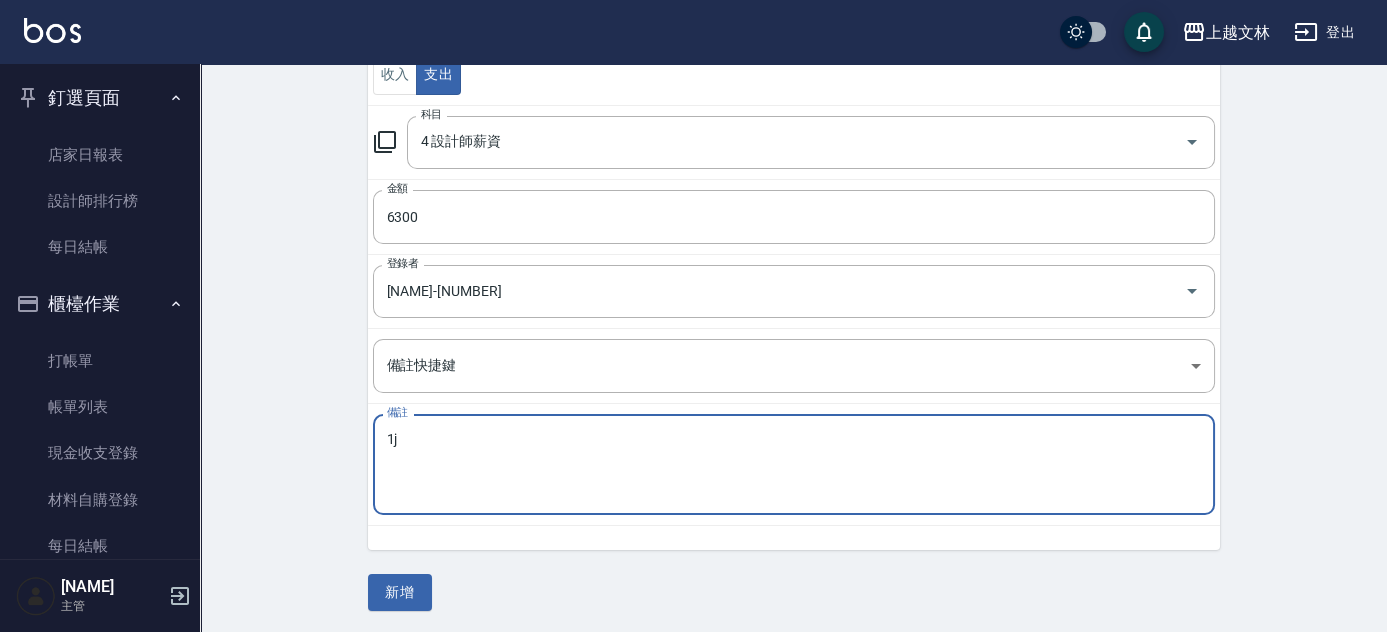 type on "1" 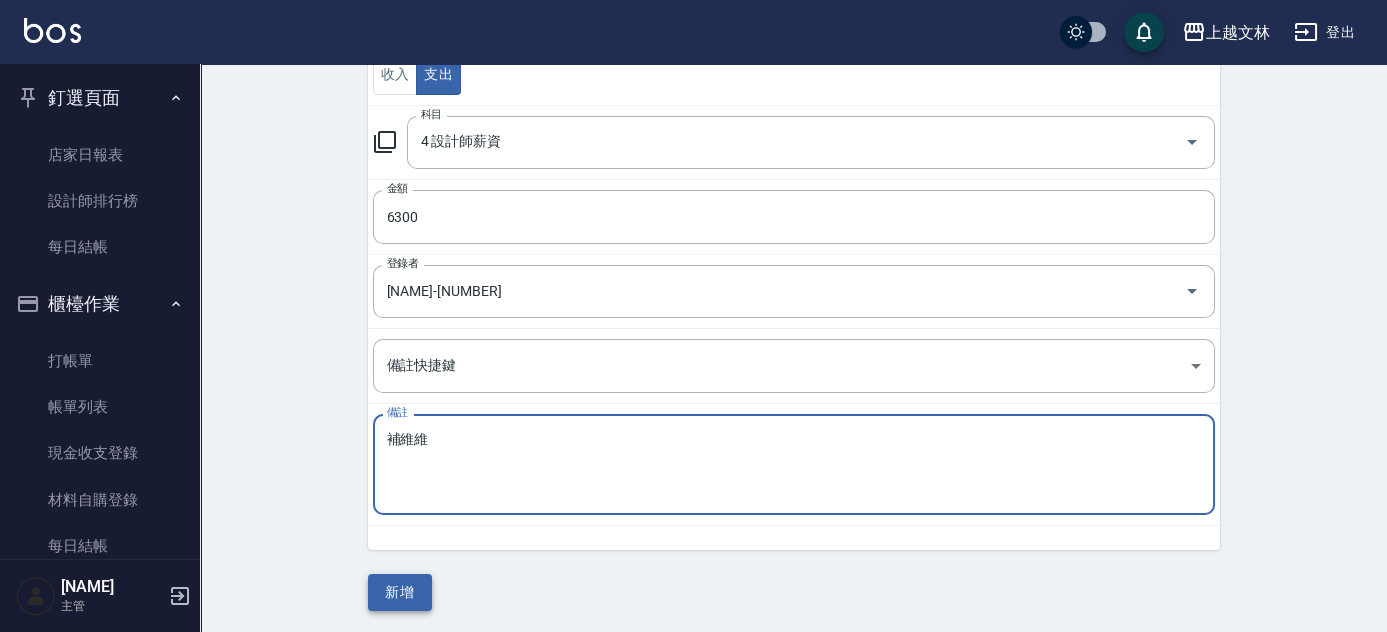 type on "補維維" 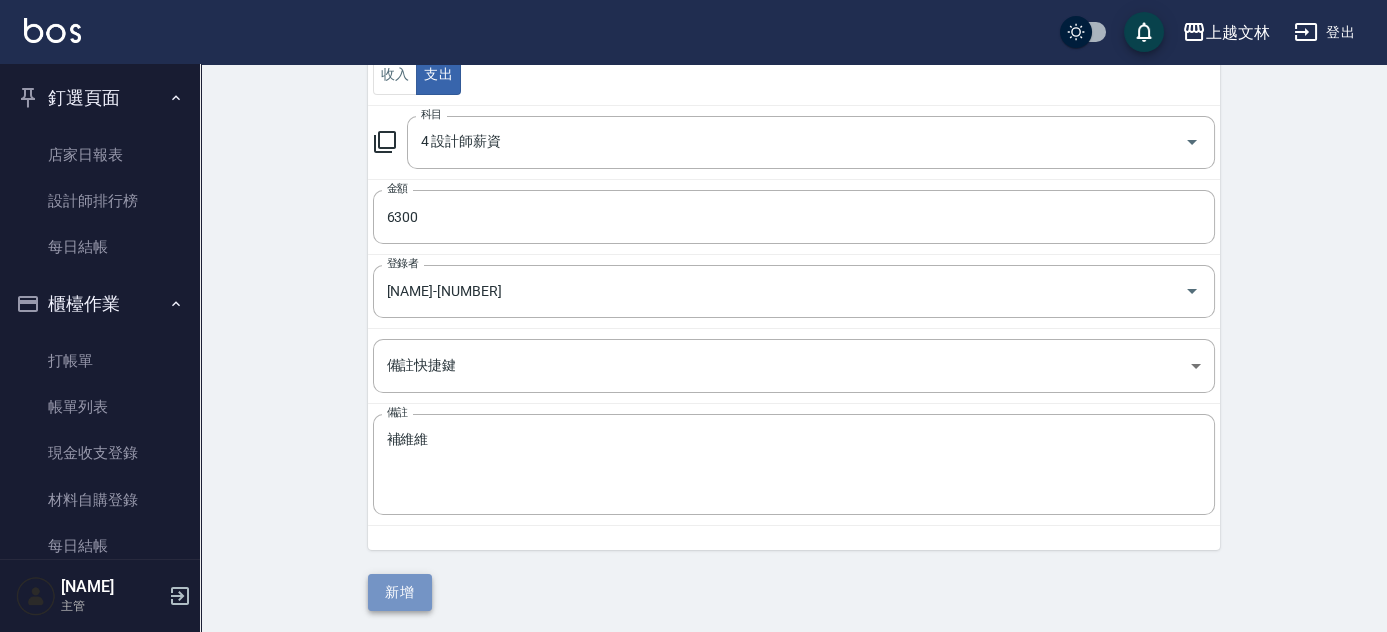 click on "新增" at bounding box center (400, 592) 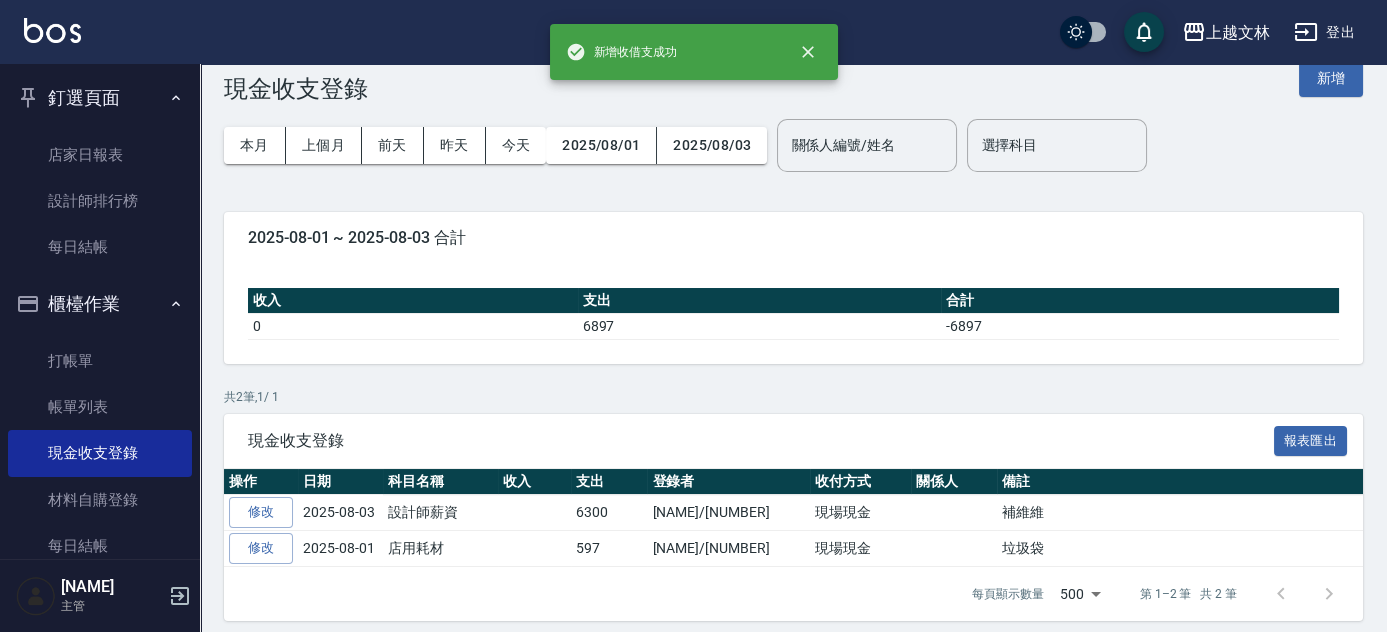 scroll, scrollTop: 44, scrollLeft: 0, axis: vertical 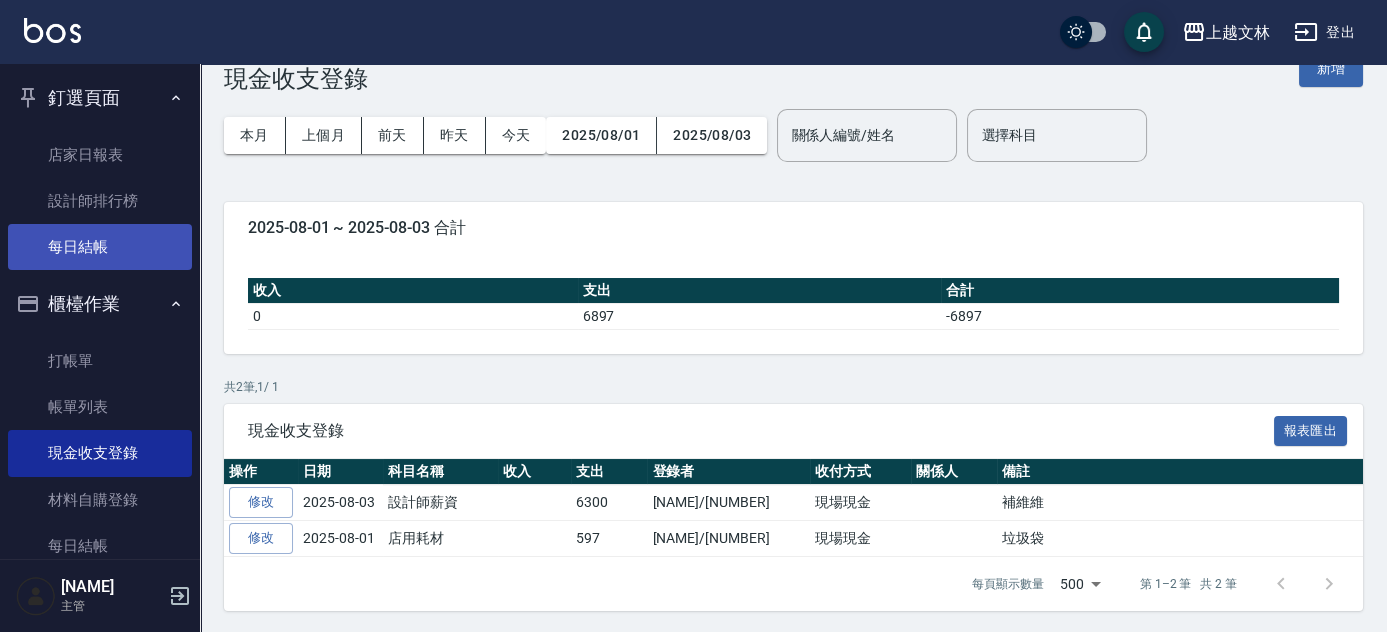 click on "每日結帳" at bounding box center (100, 247) 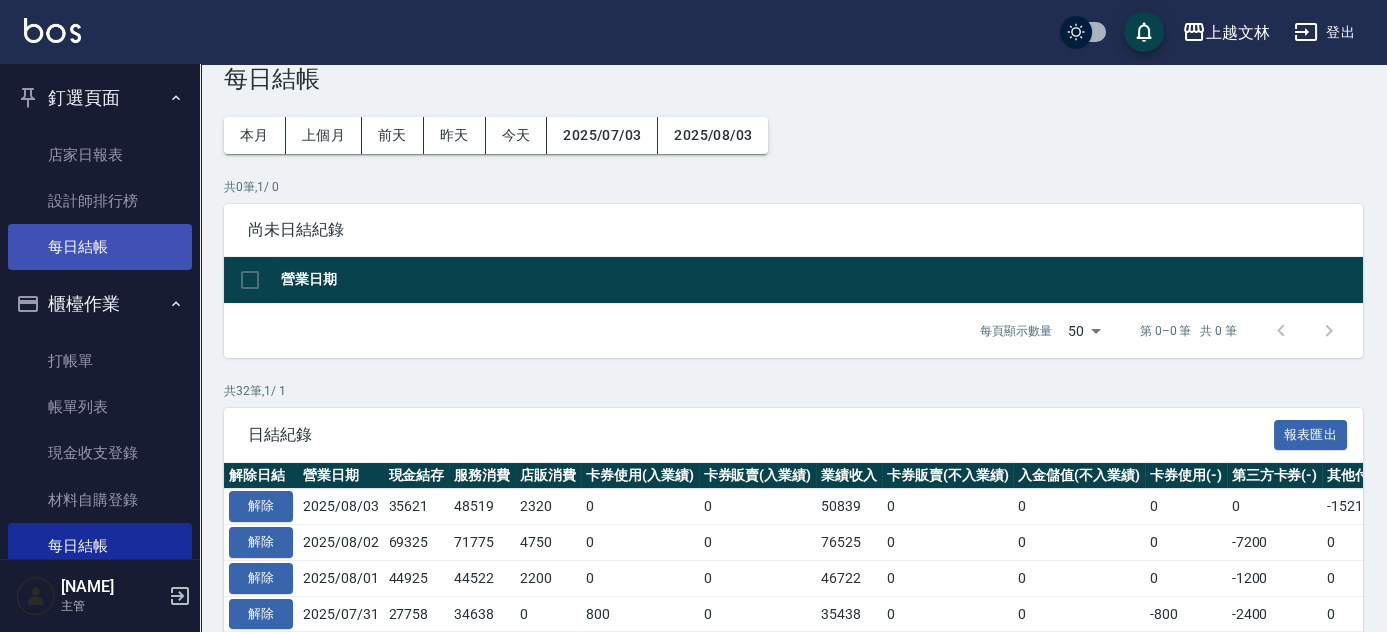 scroll, scrollTop: 0, scrollLeft: 0, axis: both 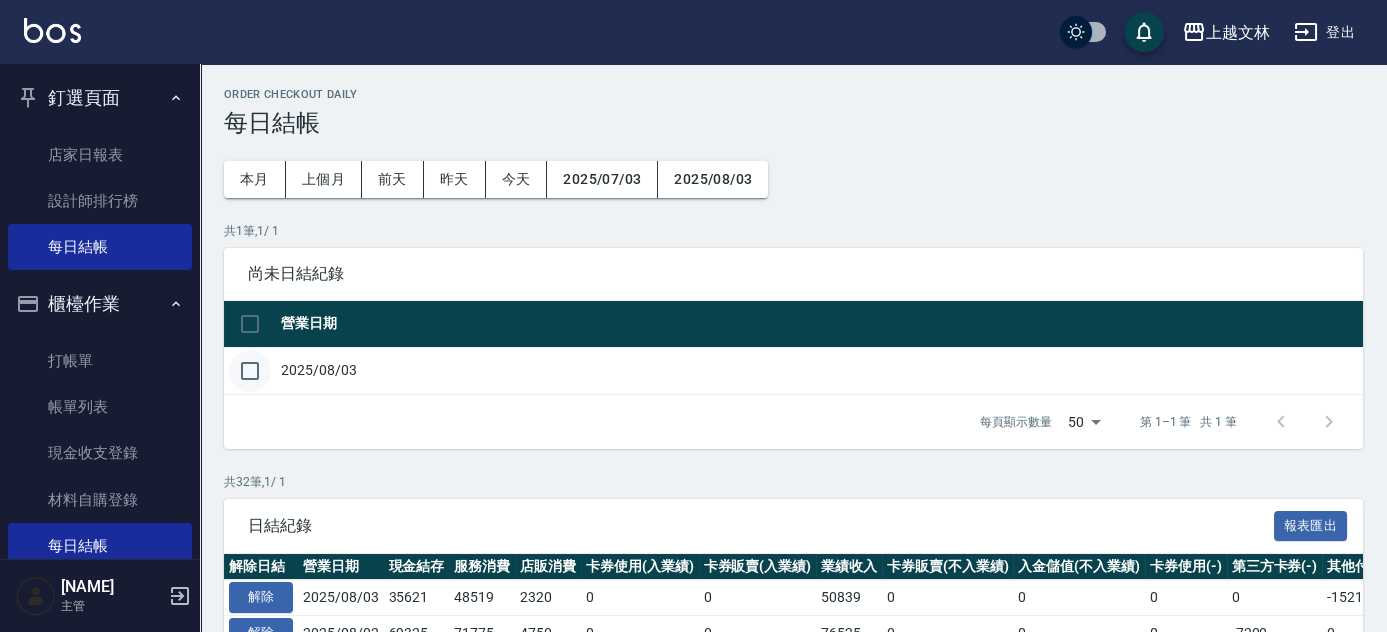 click at bounding box center [250, 371] 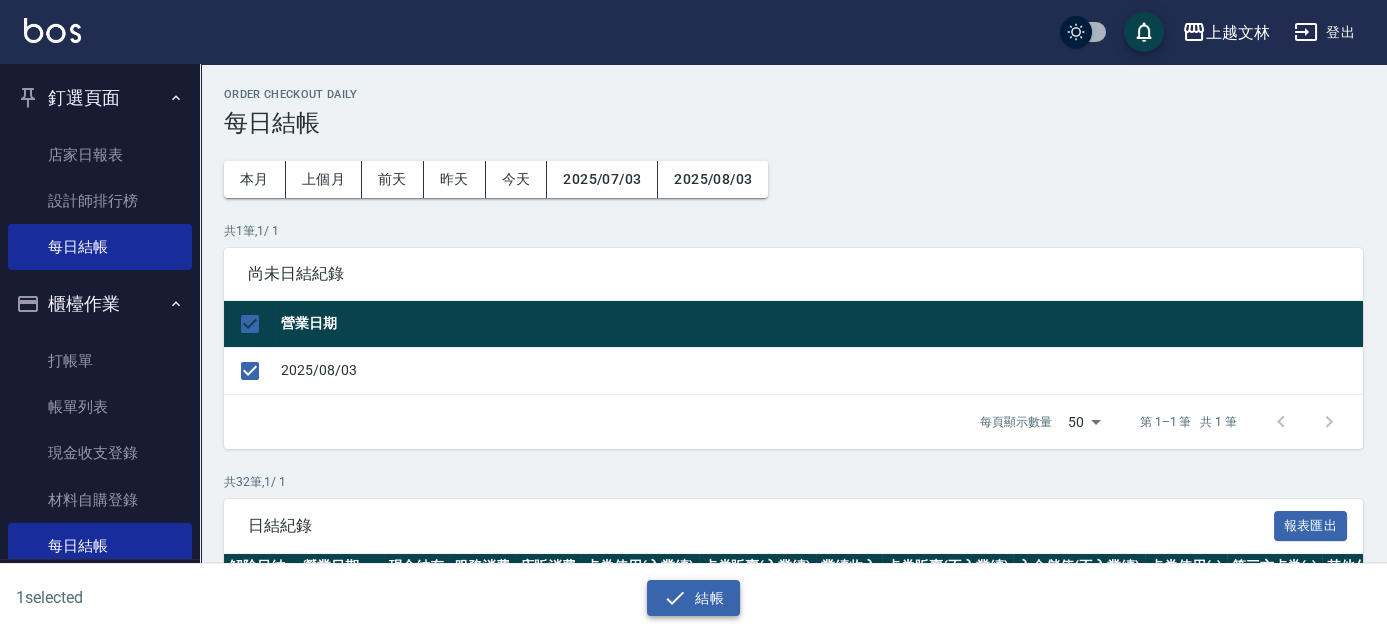 click on "結帳" at bounding box center [693, 598] 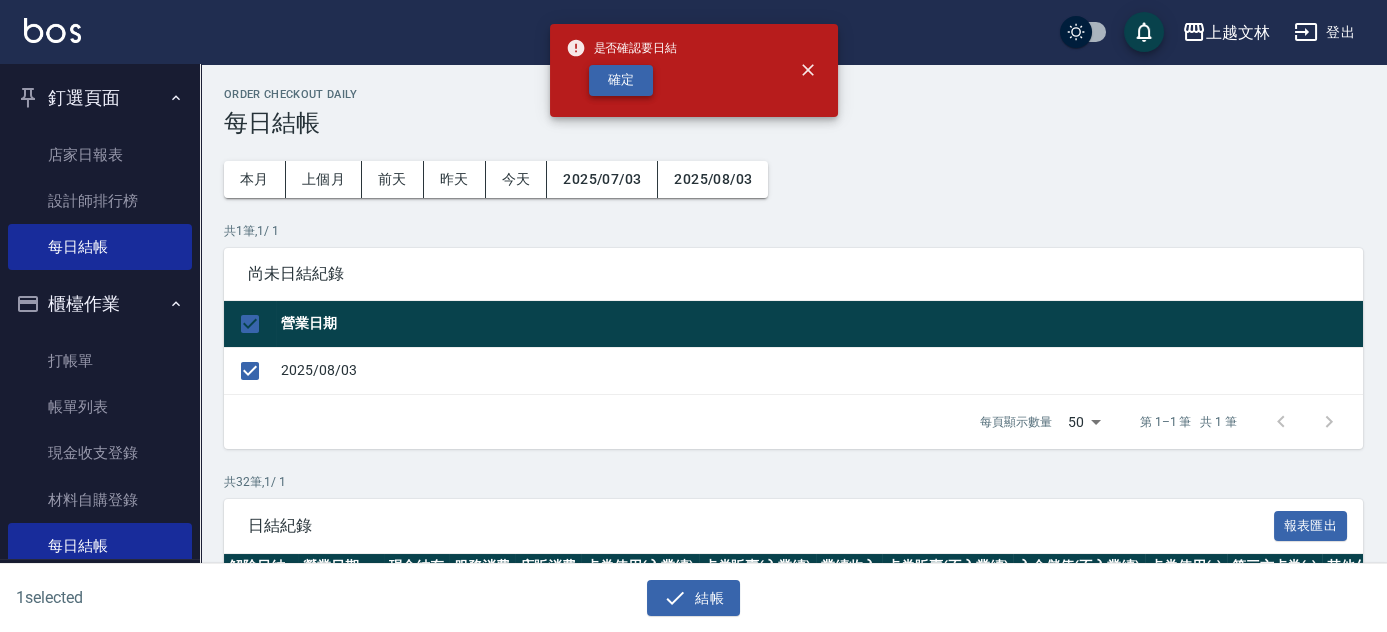 click on "確定" at bounding box center [621, 80] 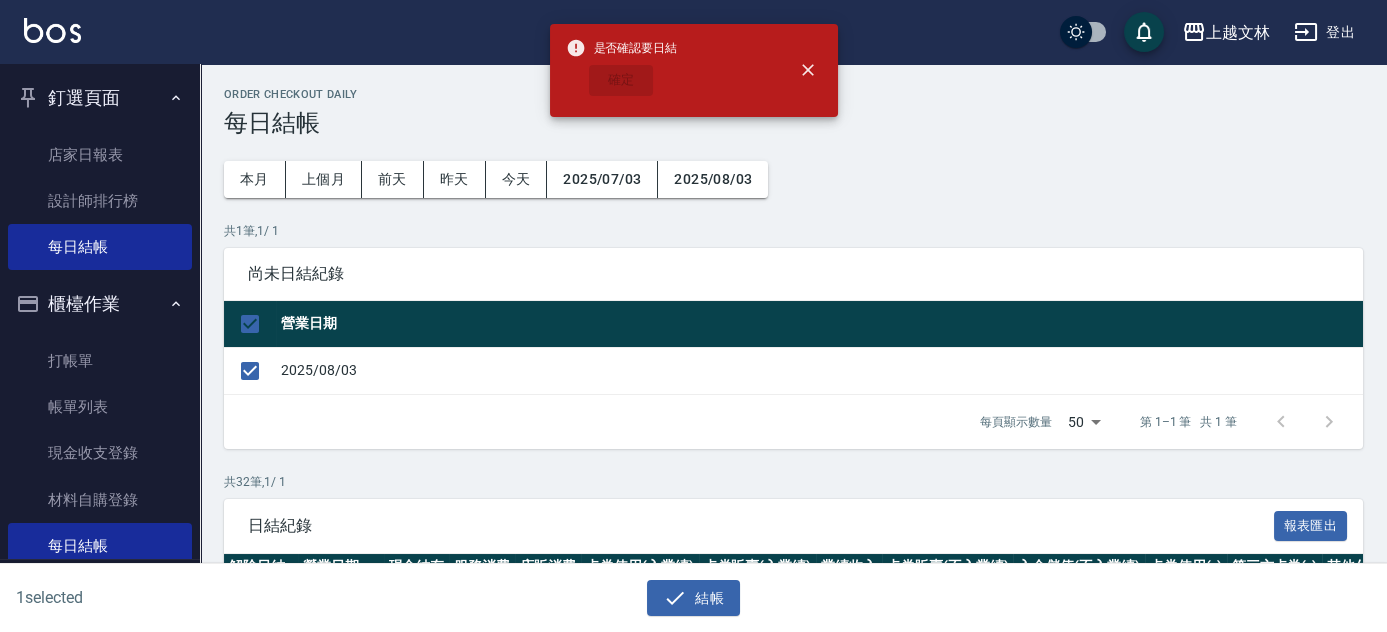checkbox on "false" 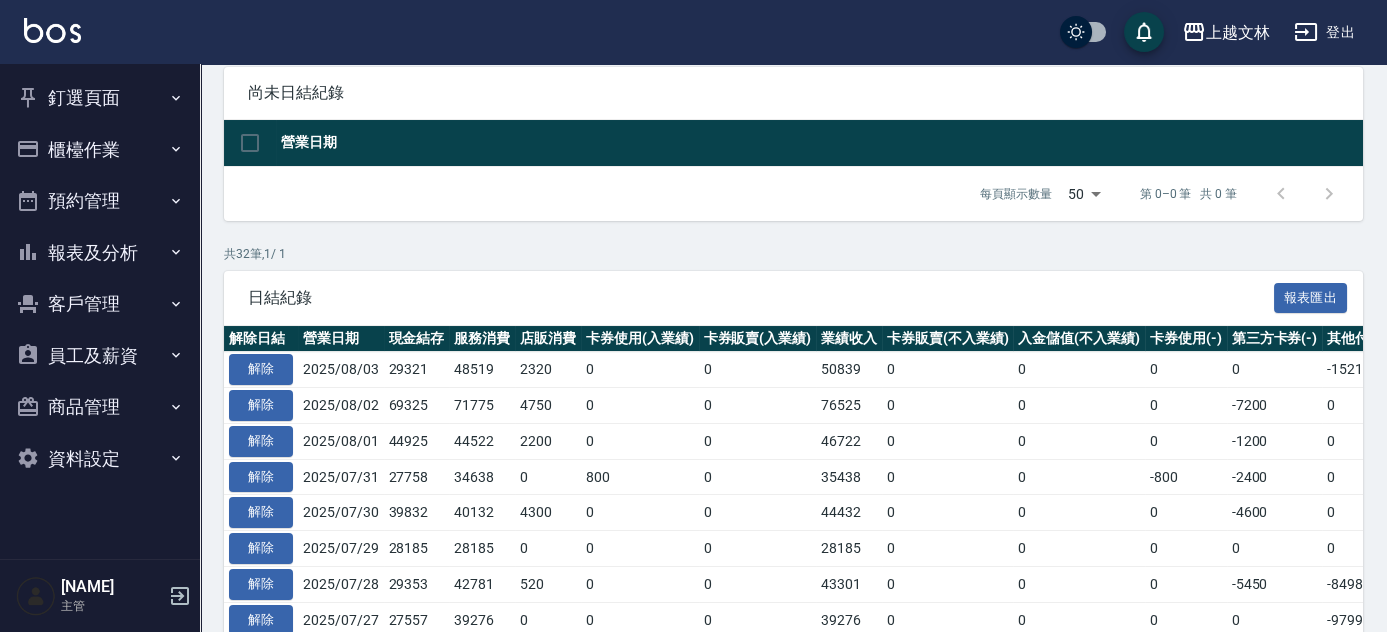 scroll, scrollTop: 272, scrollLeft: 0, axis: vertical 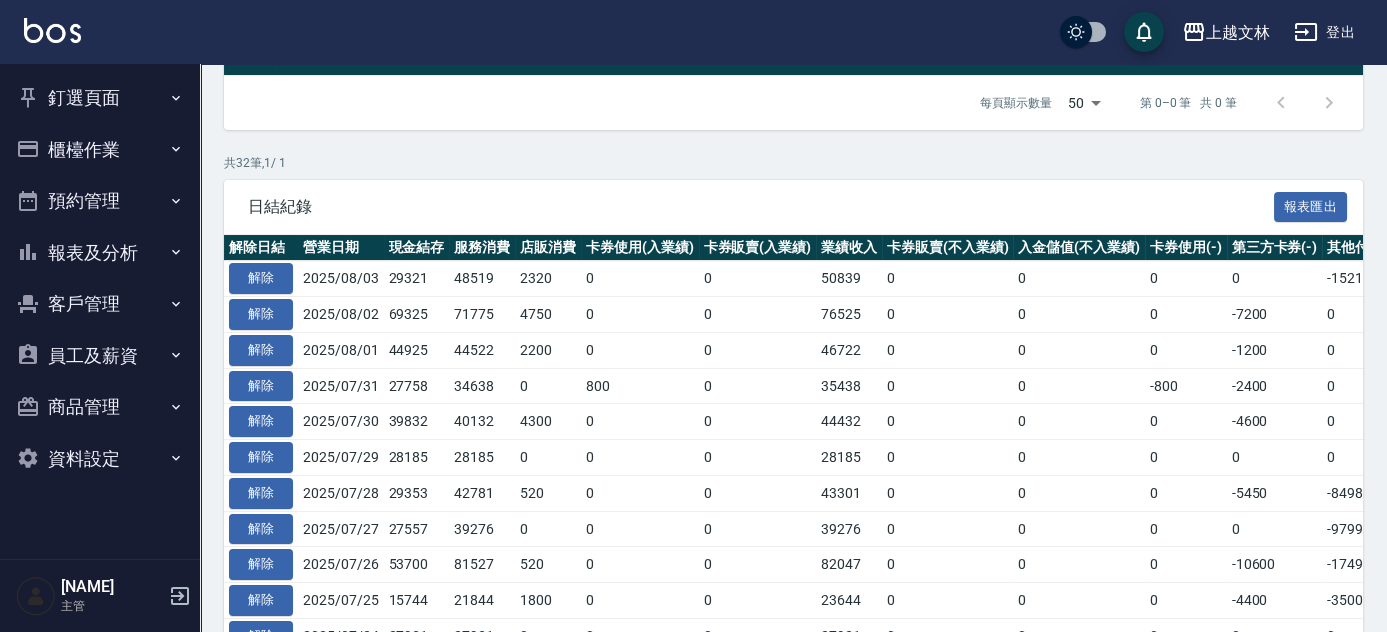 click on "釘選頁面" at bounding box center (100, 98) 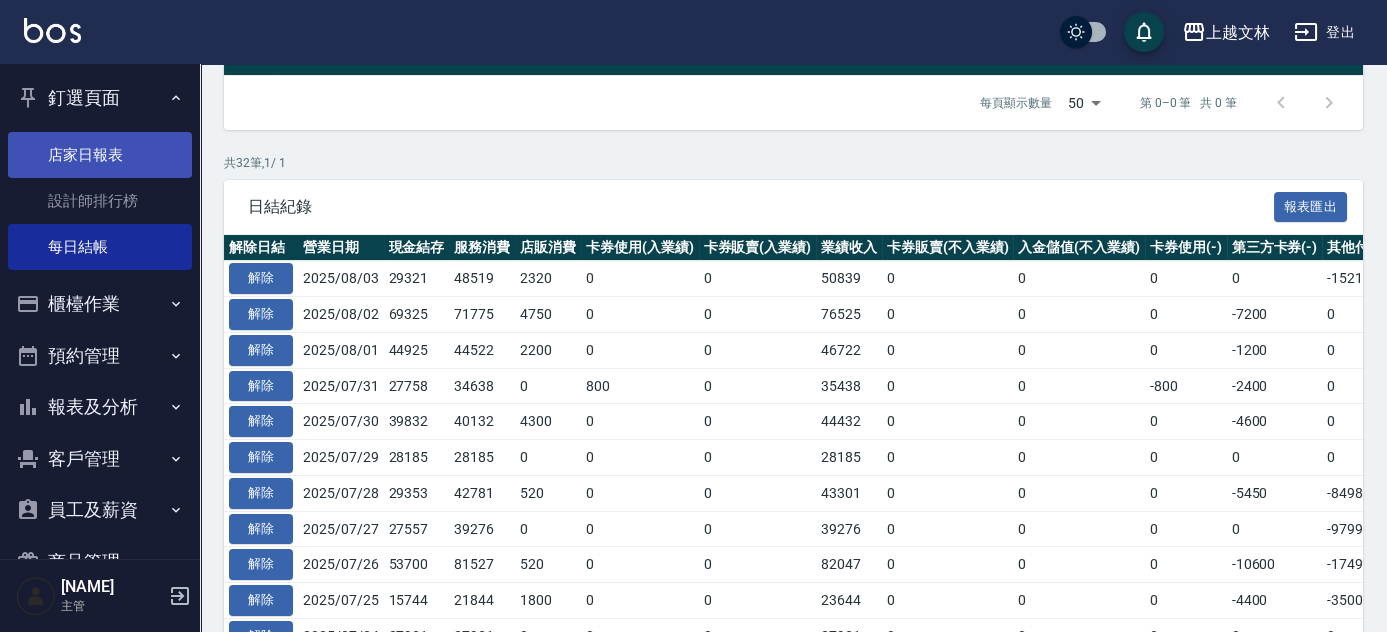 click on "店家日報表" at bounding box center [100, 155] 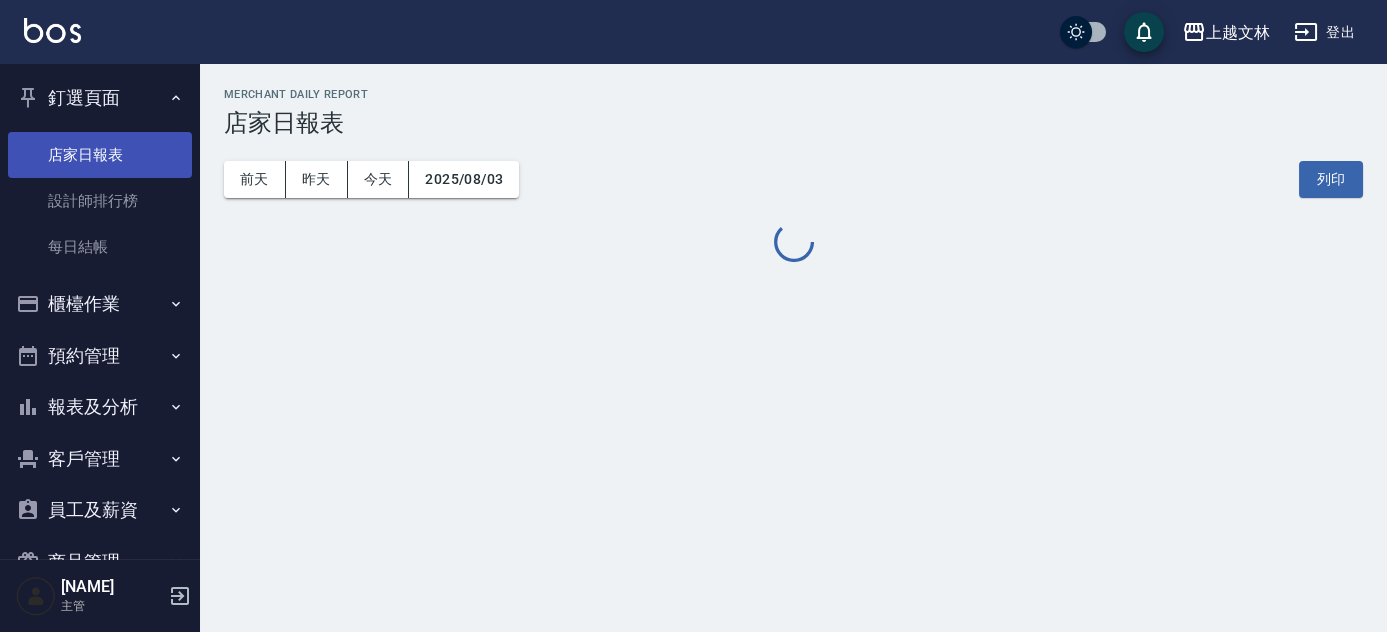 scroll, scrollTop: 0, scrollLeft: 0, axis: both 